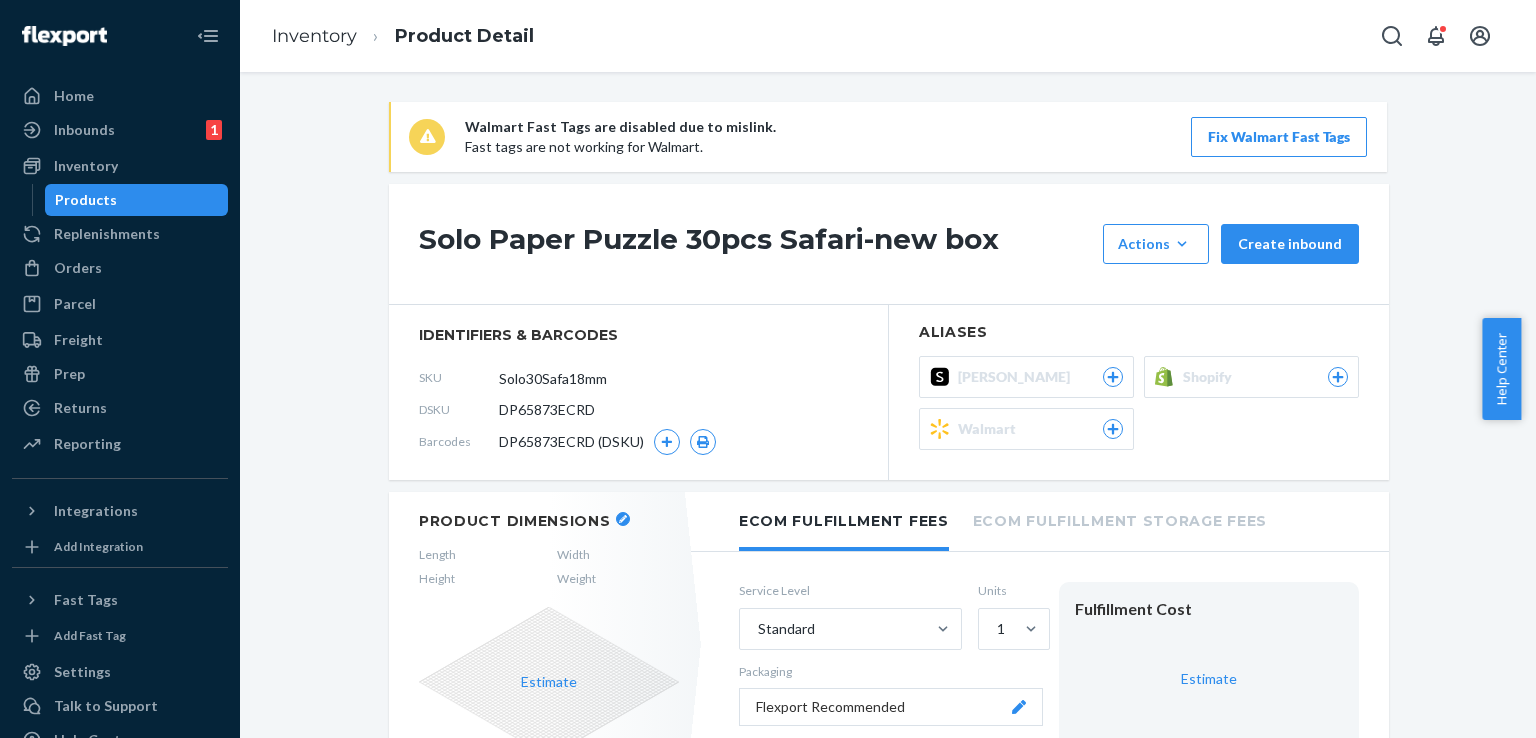 scroll, scrollTop: 0, scrollLeft: 0, axis: both 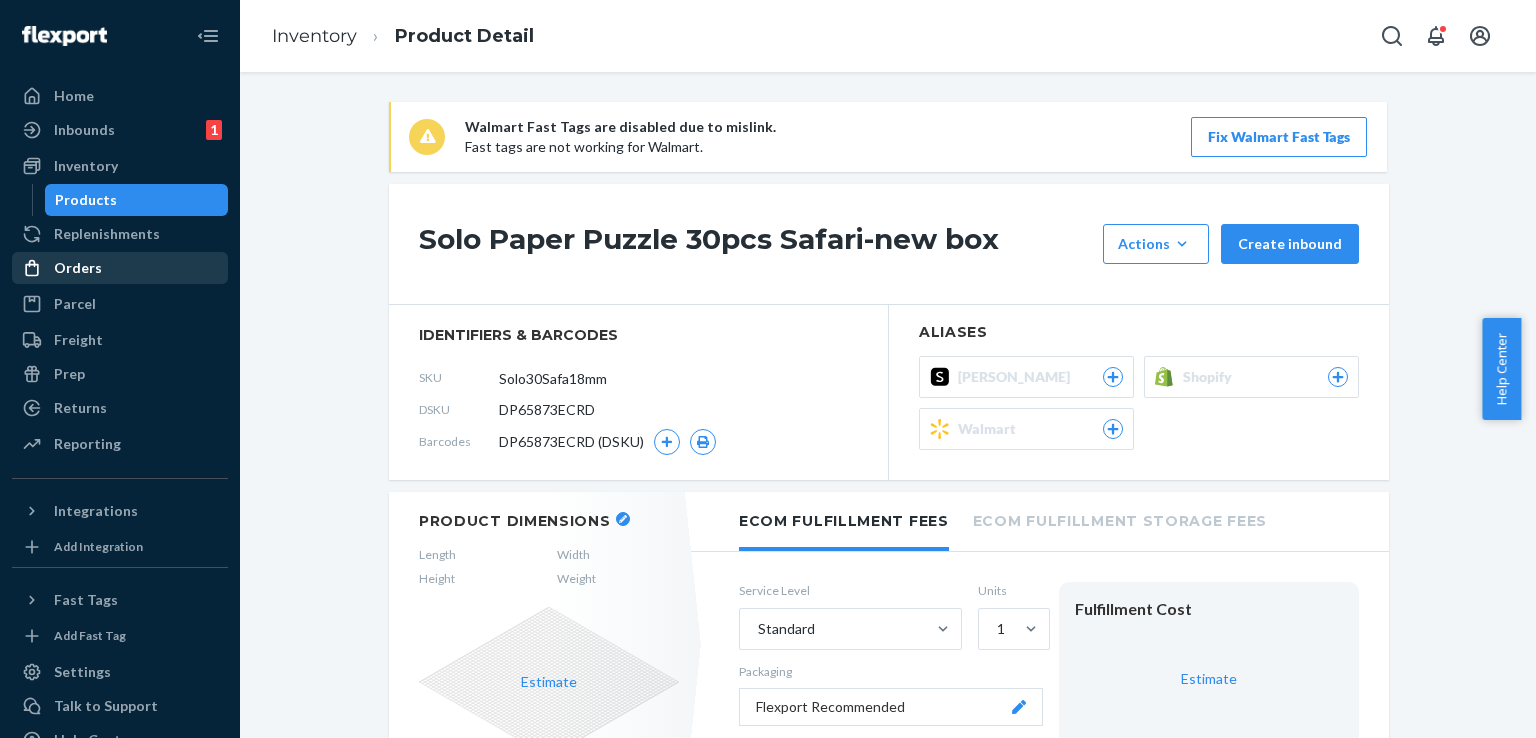 click on "Orders" at bounding box center (120, 268) 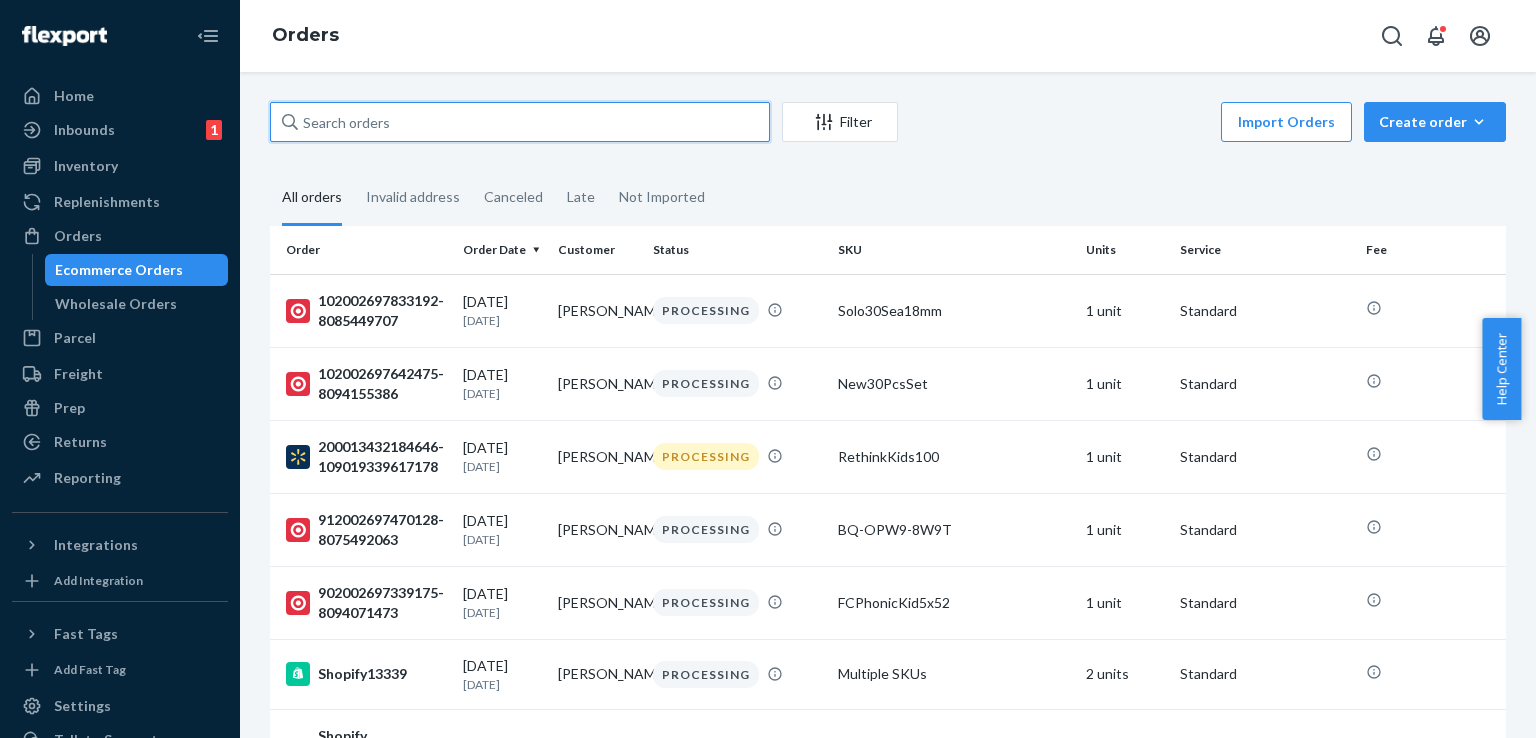 click at bounding box center [520, 122] 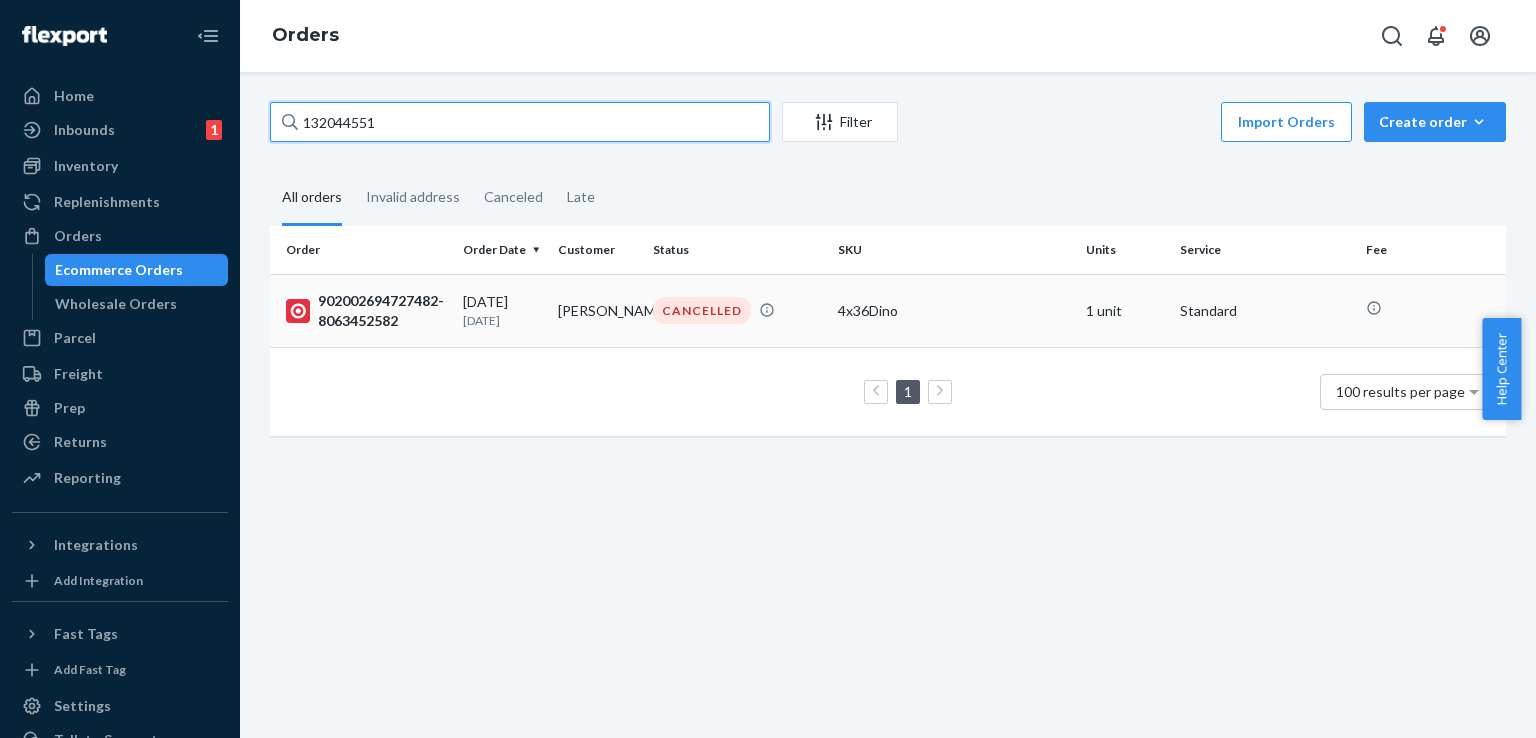 type on "132044551" 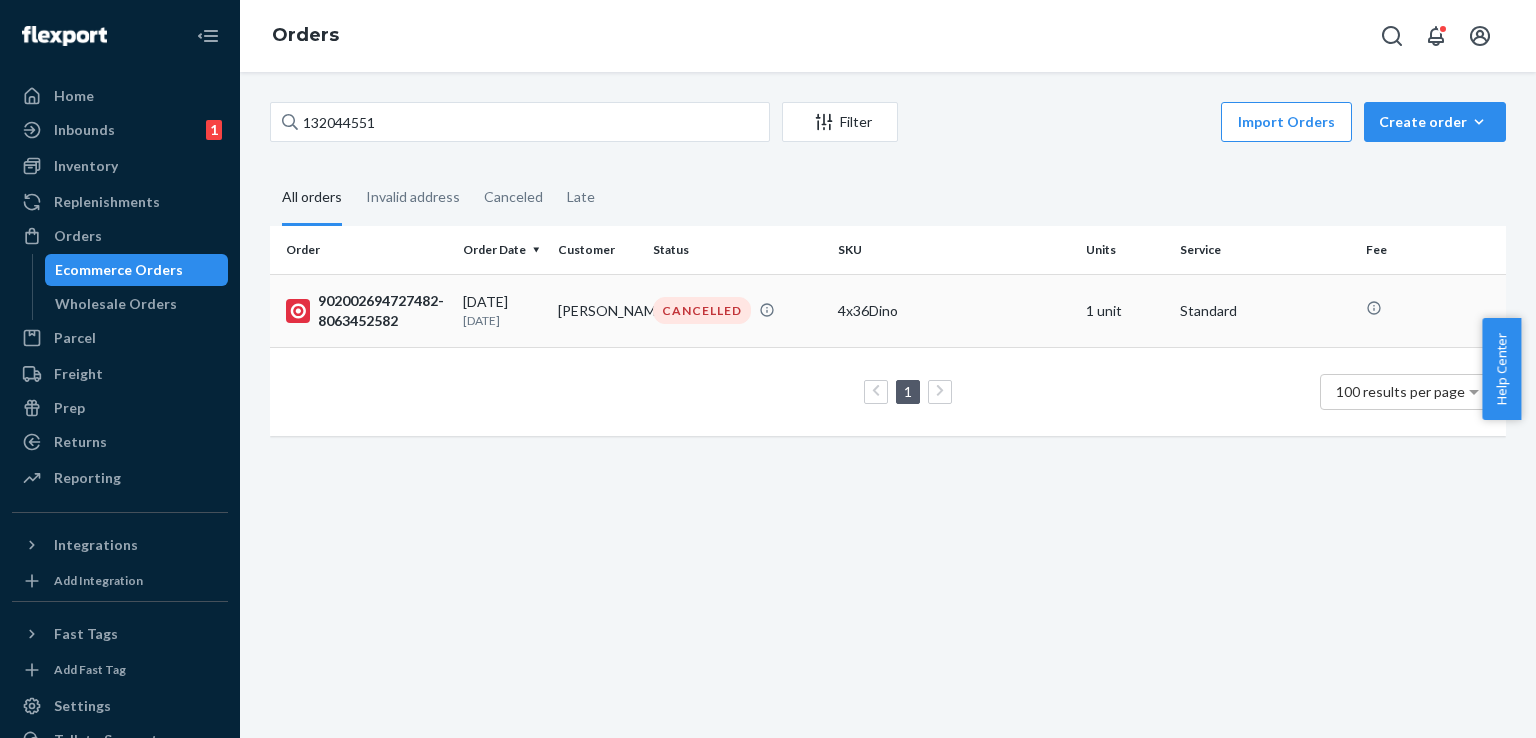 click on "[PERSON_NAME]" at bounding box center [597, 310] 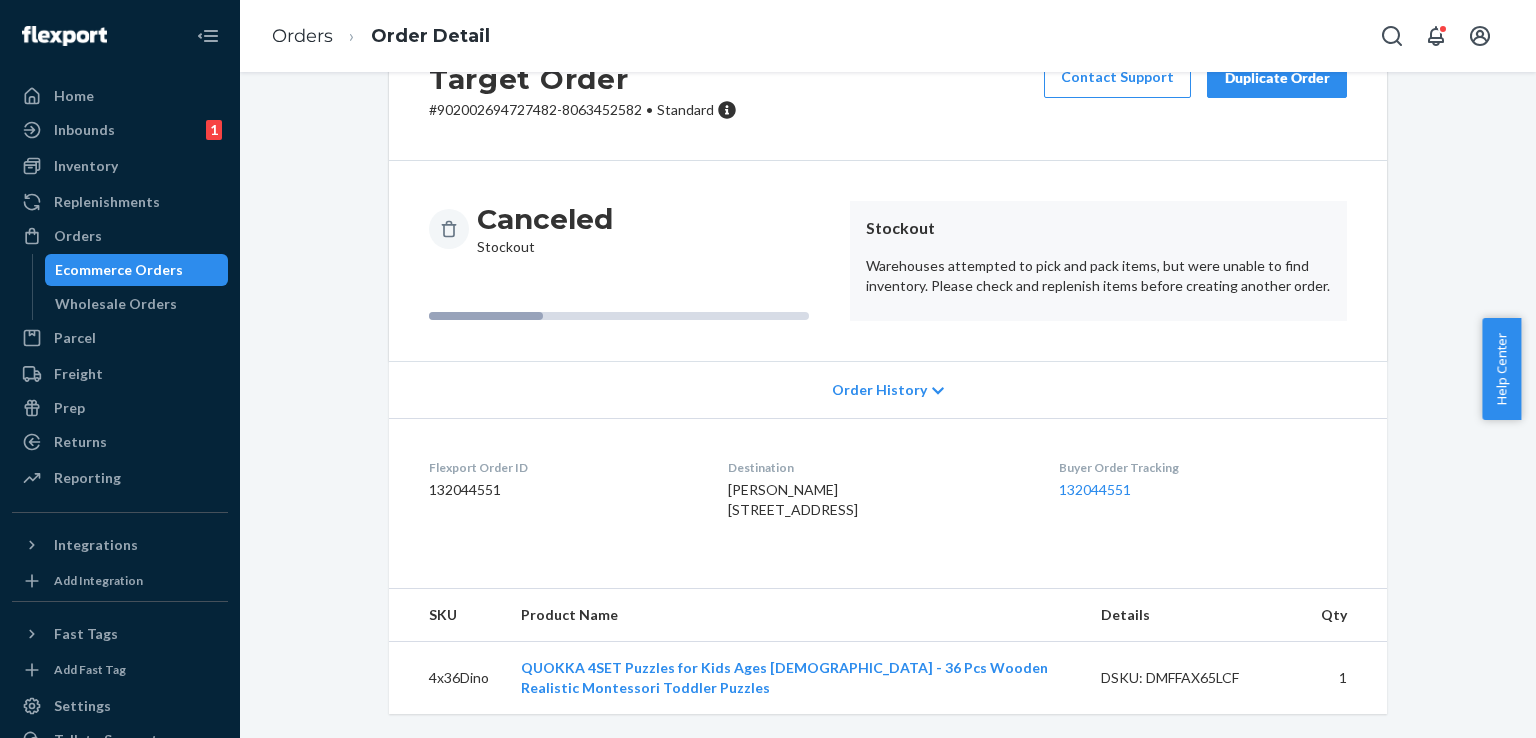 scroll, scrollTop: 123, scrollLeft: 0, axis: vertical 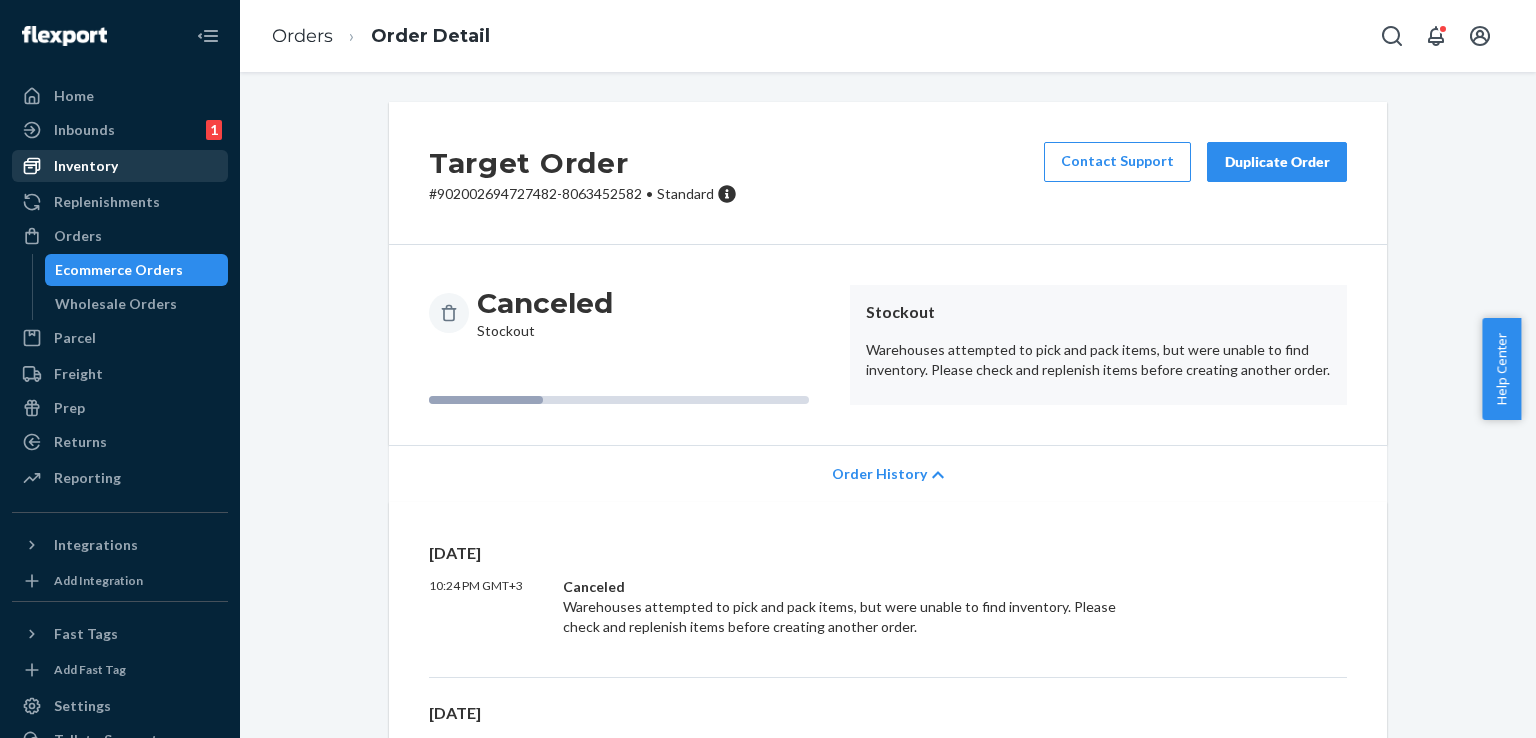 click on "Inventory" at bounding box center [86, 166] 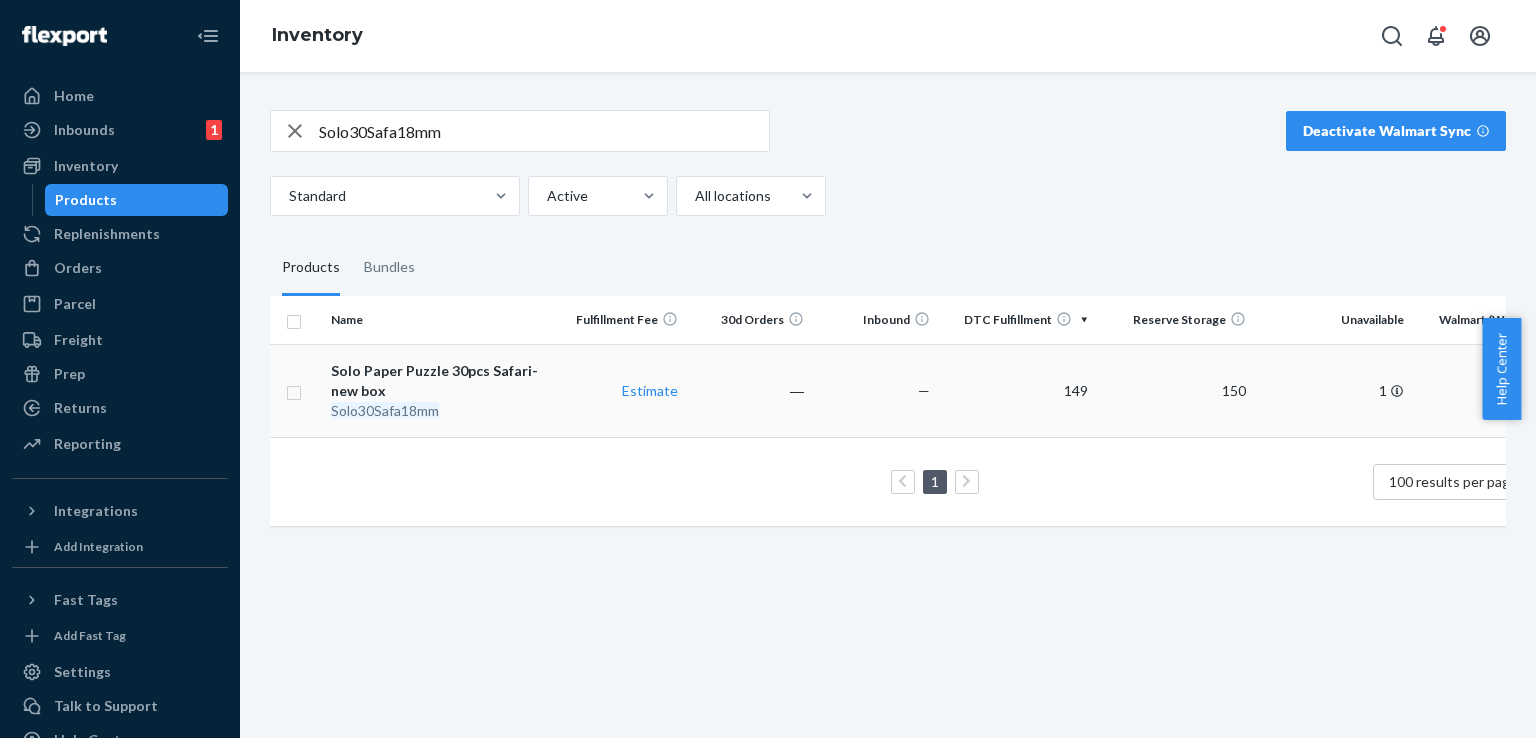 click on "Solo Paper Puzzle 30pcs Safari-new box Solo30Safa18mm" at bounding box center (441, 390) 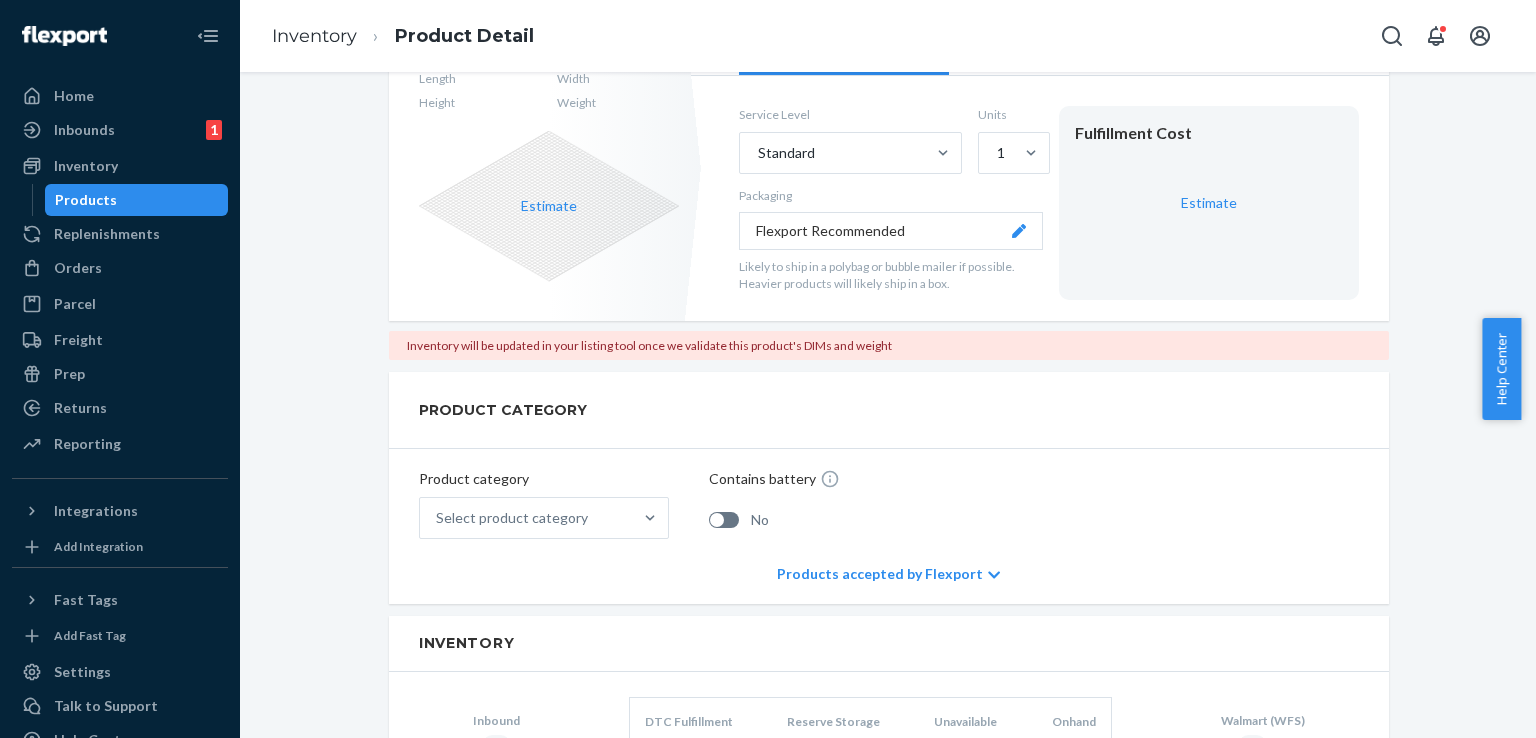 scroll, scrollTop: 500, scrollLeft: 0, axis: vertical 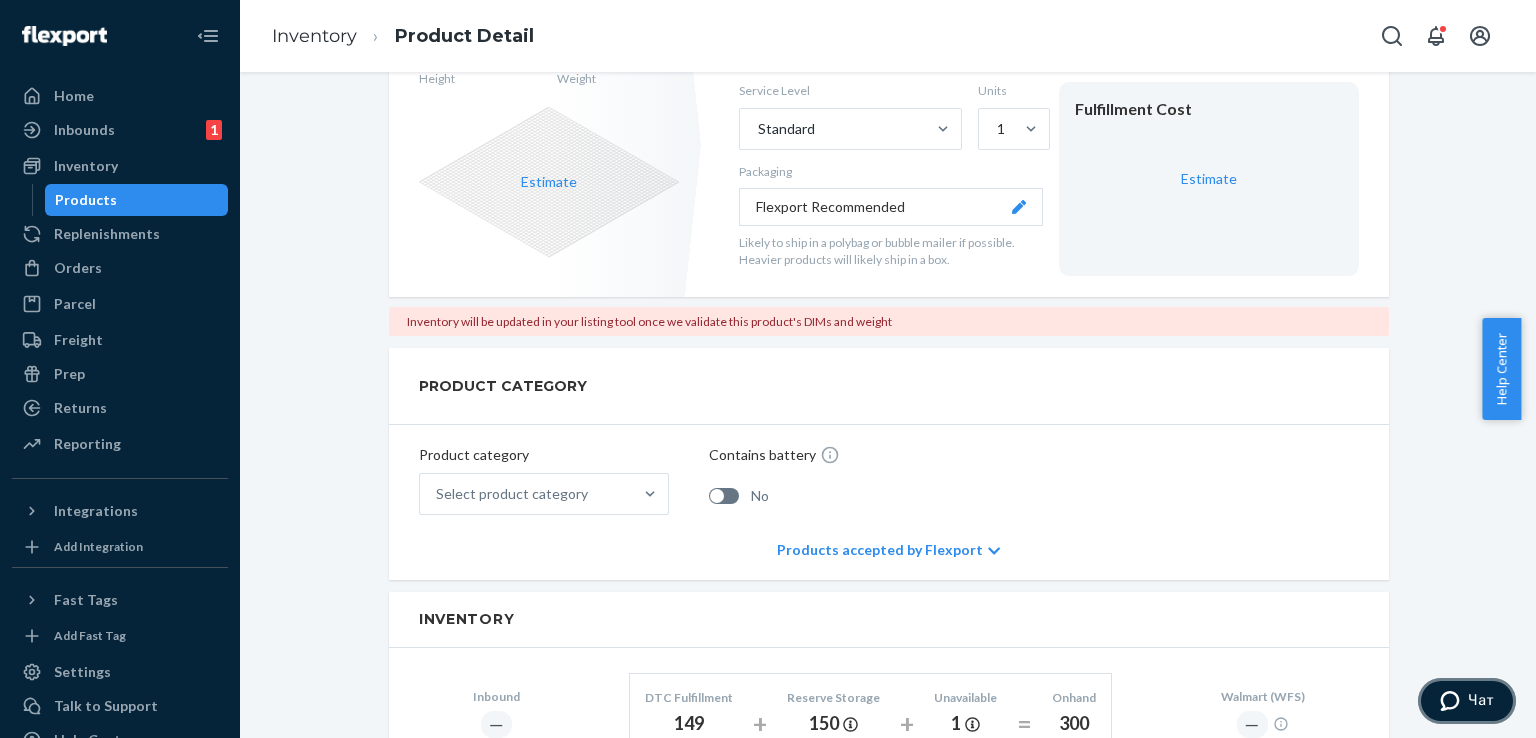 click at bounding box center (1454, 701) 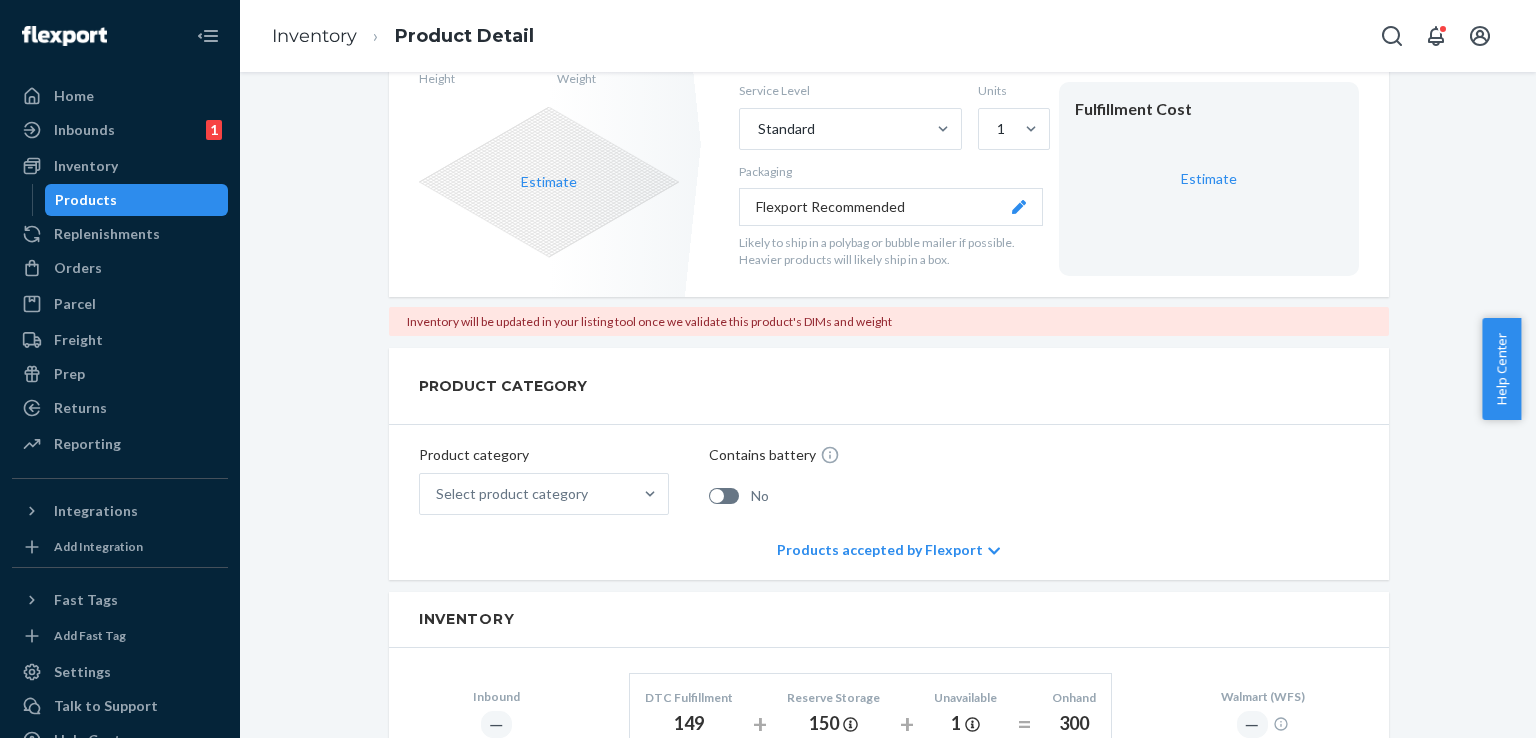 scroll, scrollTop: 0, scrollLeft: 0, axis: both 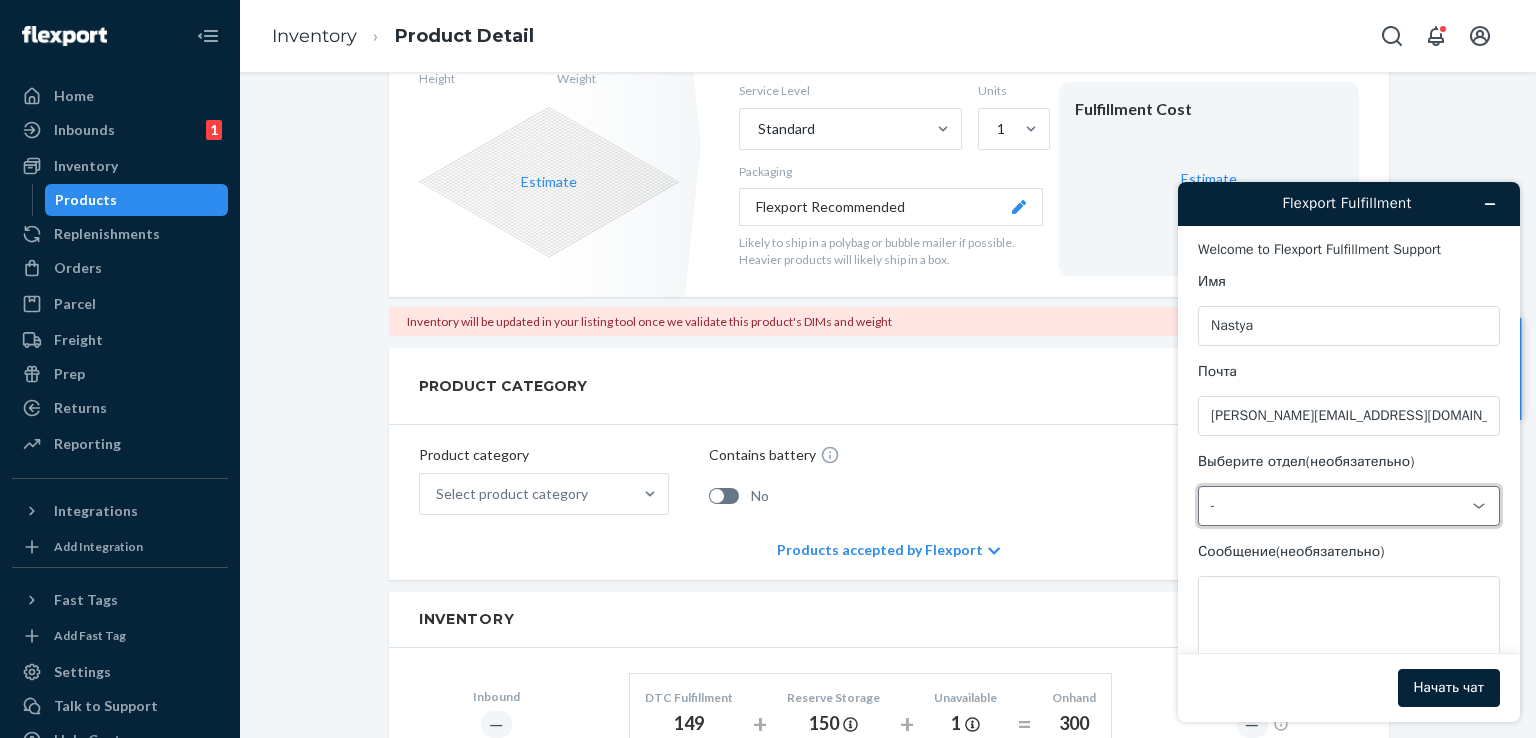 click on "-" at bounding box center [1337, 506] 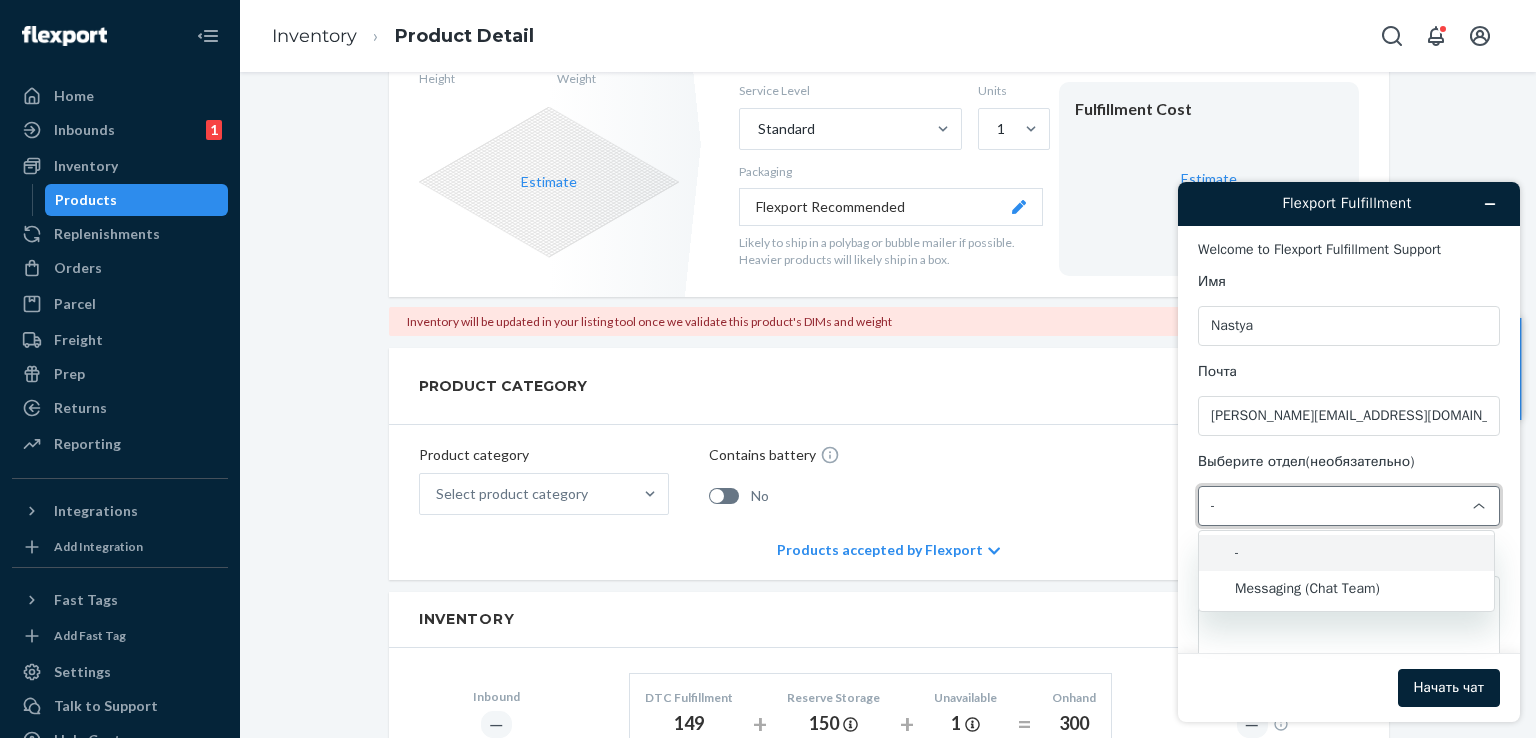 click on "-" at bounding box center (1337, 506) 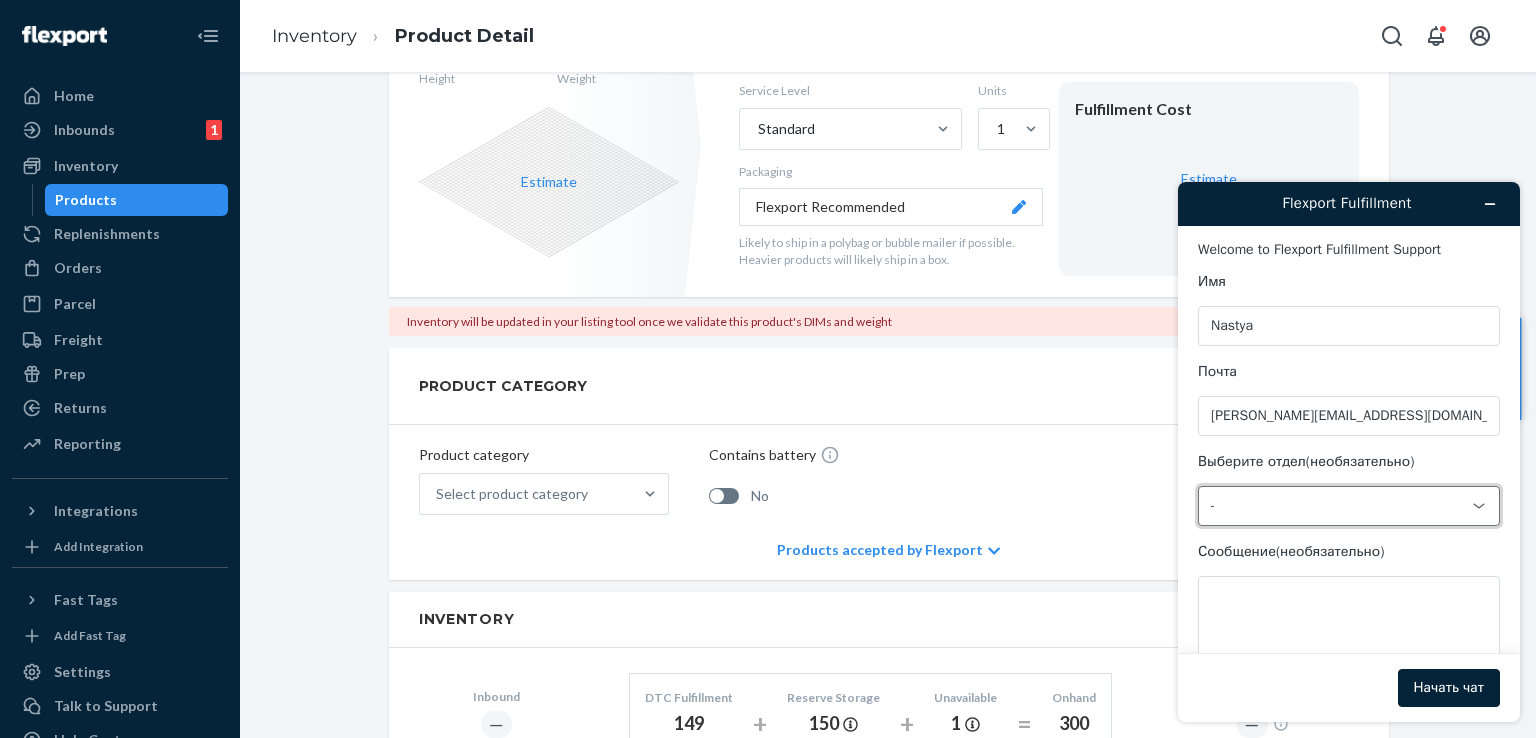 scroll, scrollTop: 64, scrollLeft: 0, axis: vertical 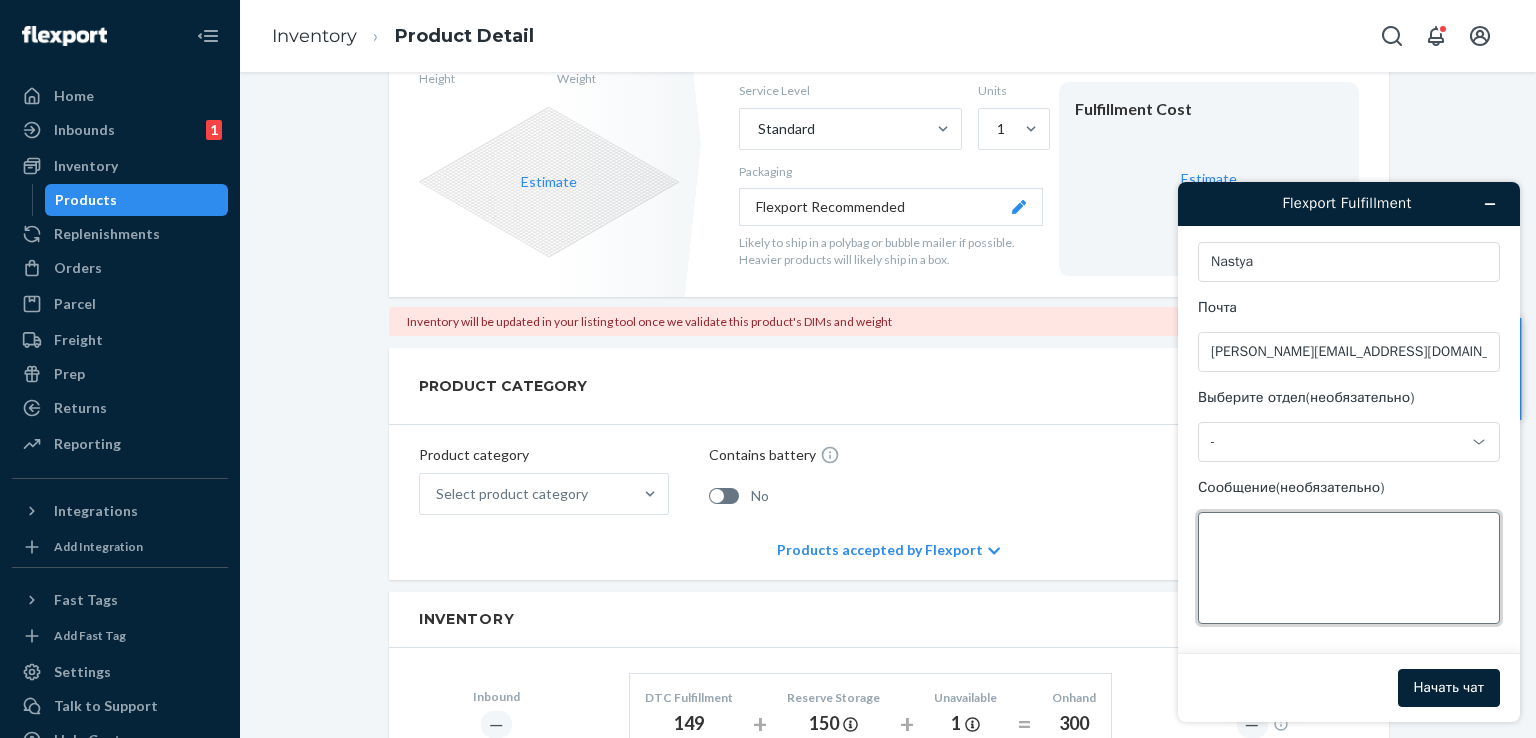 click on "Сообщение  (необязательно)" at bounding box center (1349, 568) 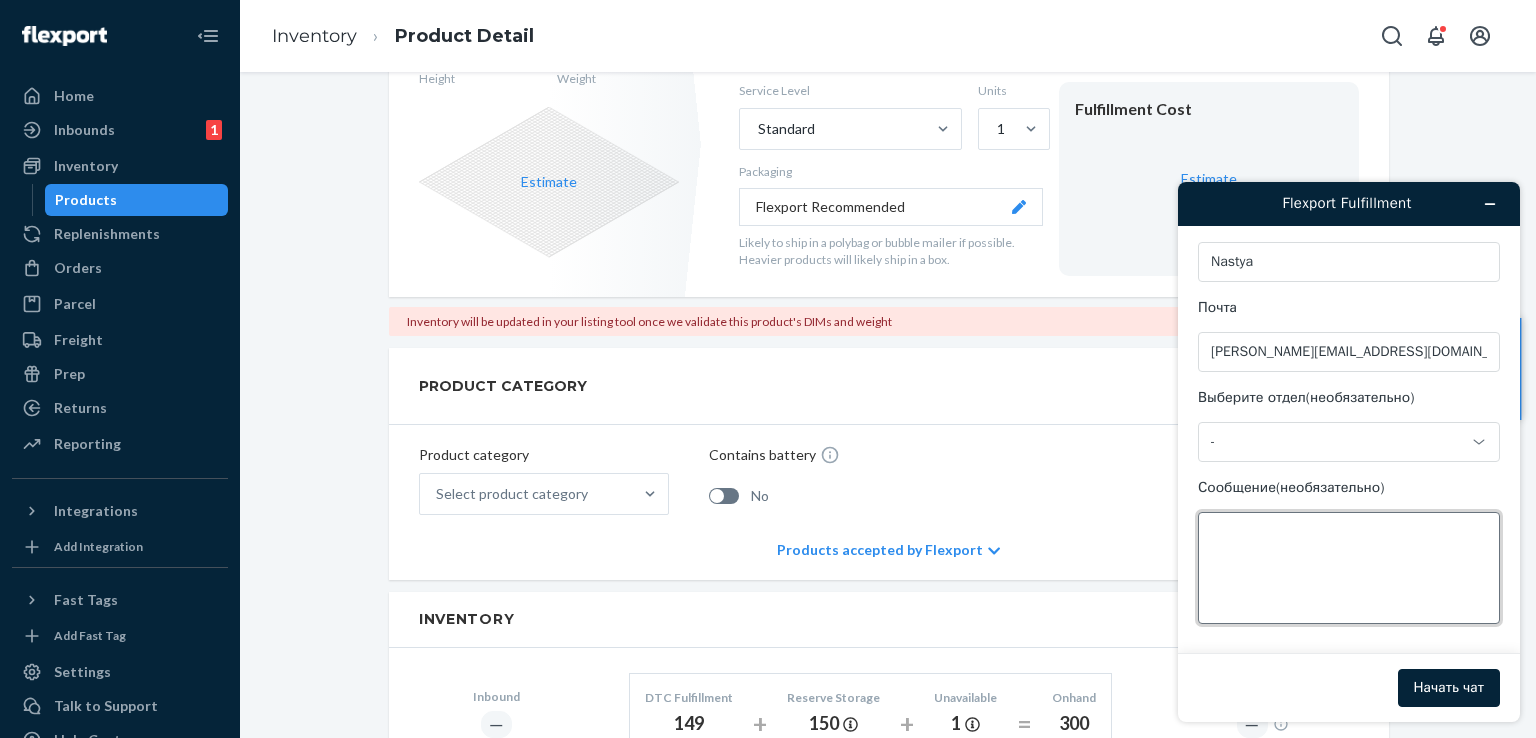 paste on "Hello Team
Tell me, most of the products are in stock, but they still can't be displayed as active in the marketplaces, because there are no sizes on Flexport yet
Tell me when these sizes and weights will be added?" 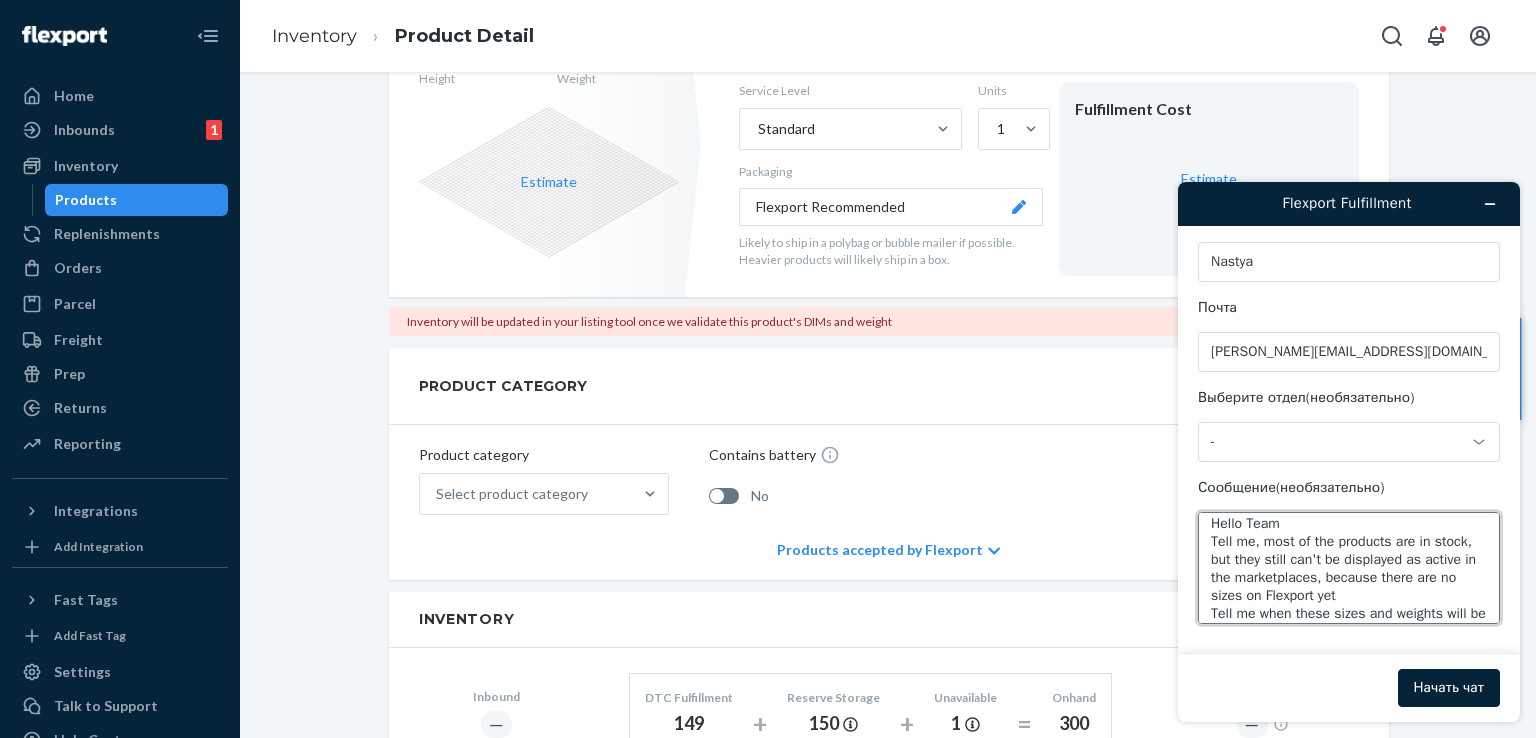 scroll, scrollTop: 0, scrollLeft: 0, axis: both 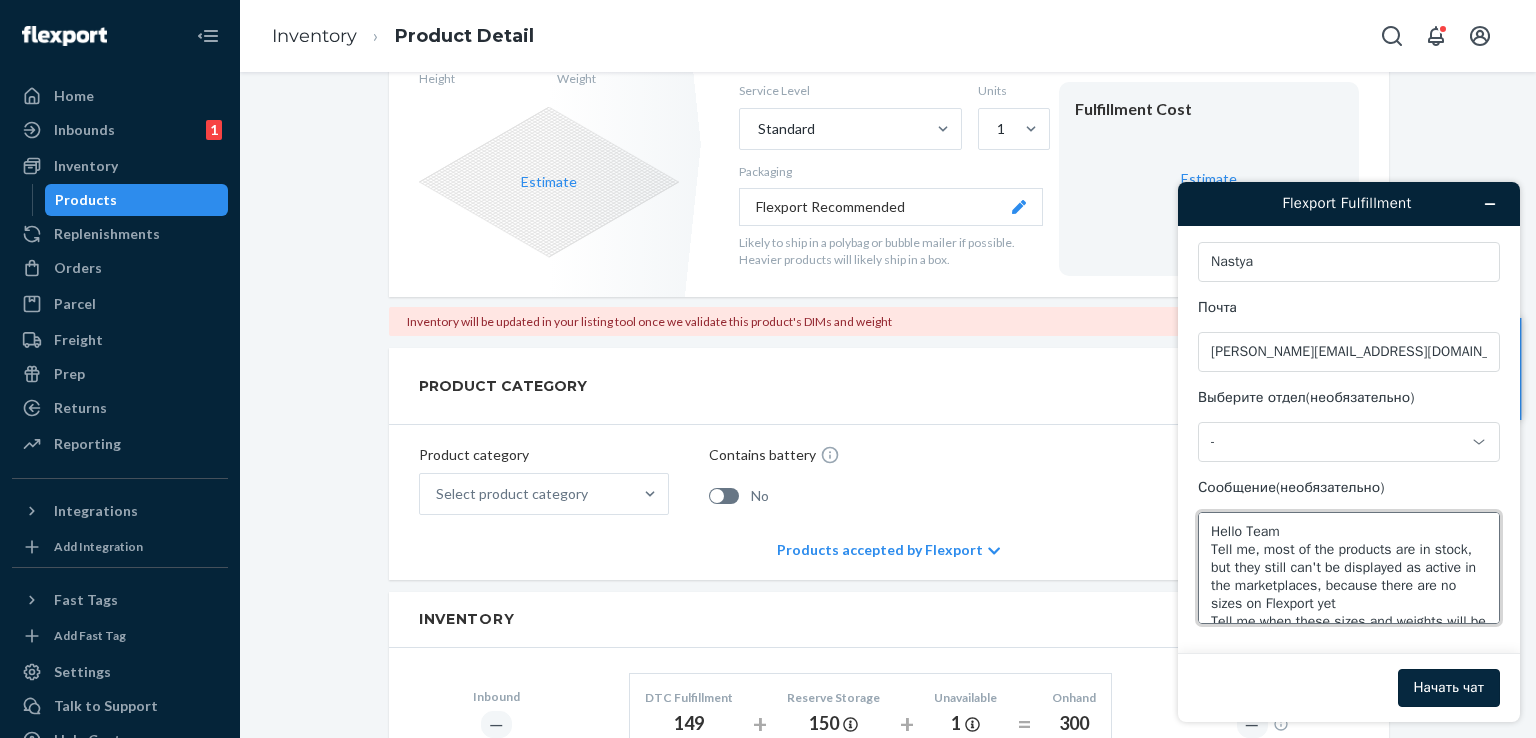type on "Hello Team
Tell me, most of the products are in stock, but they still can't be displayed as active in the marketplaces, because there are no sizes on Flexport yet
Tell me when these sizes and weights will be added?" 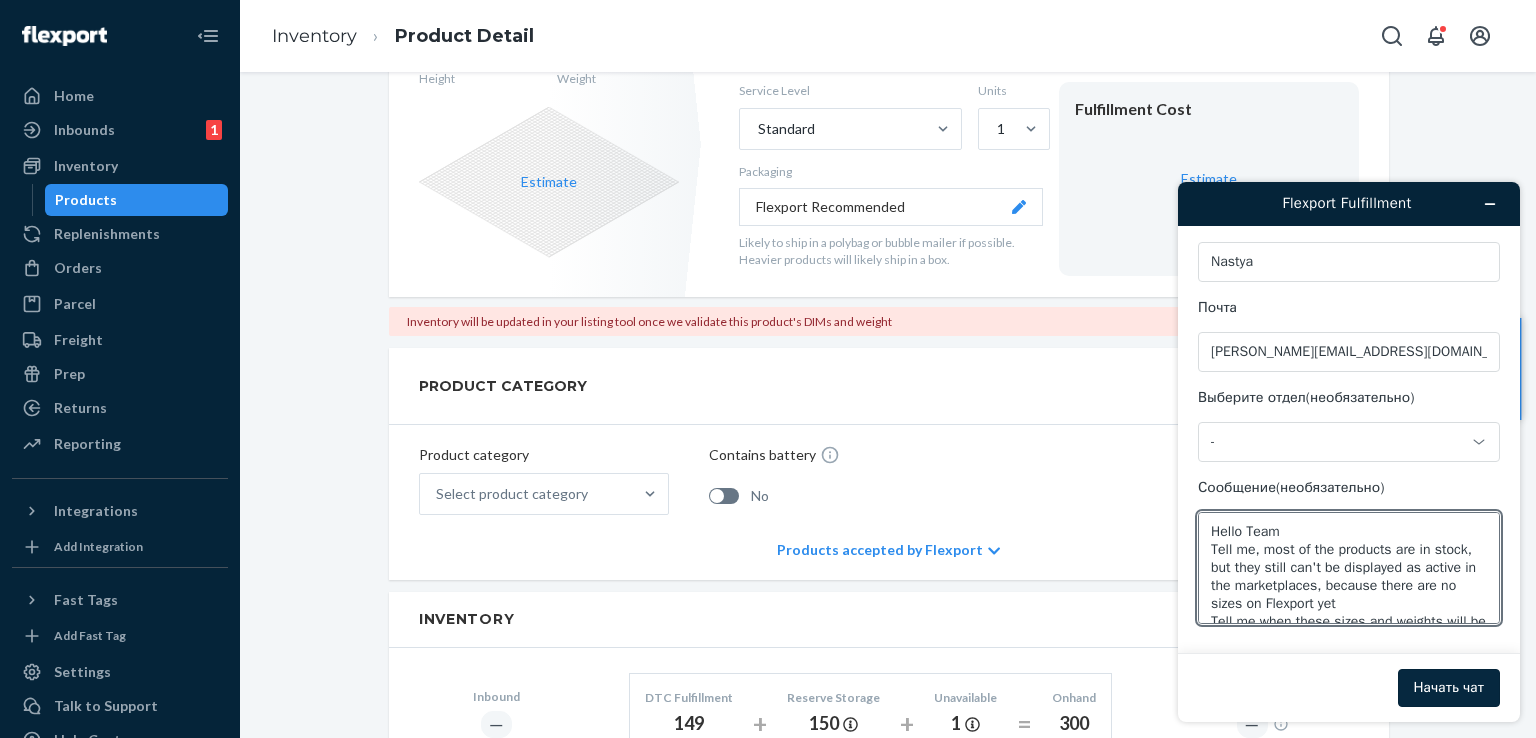 click on "Начать чат" at bounding box center [1449, 688] 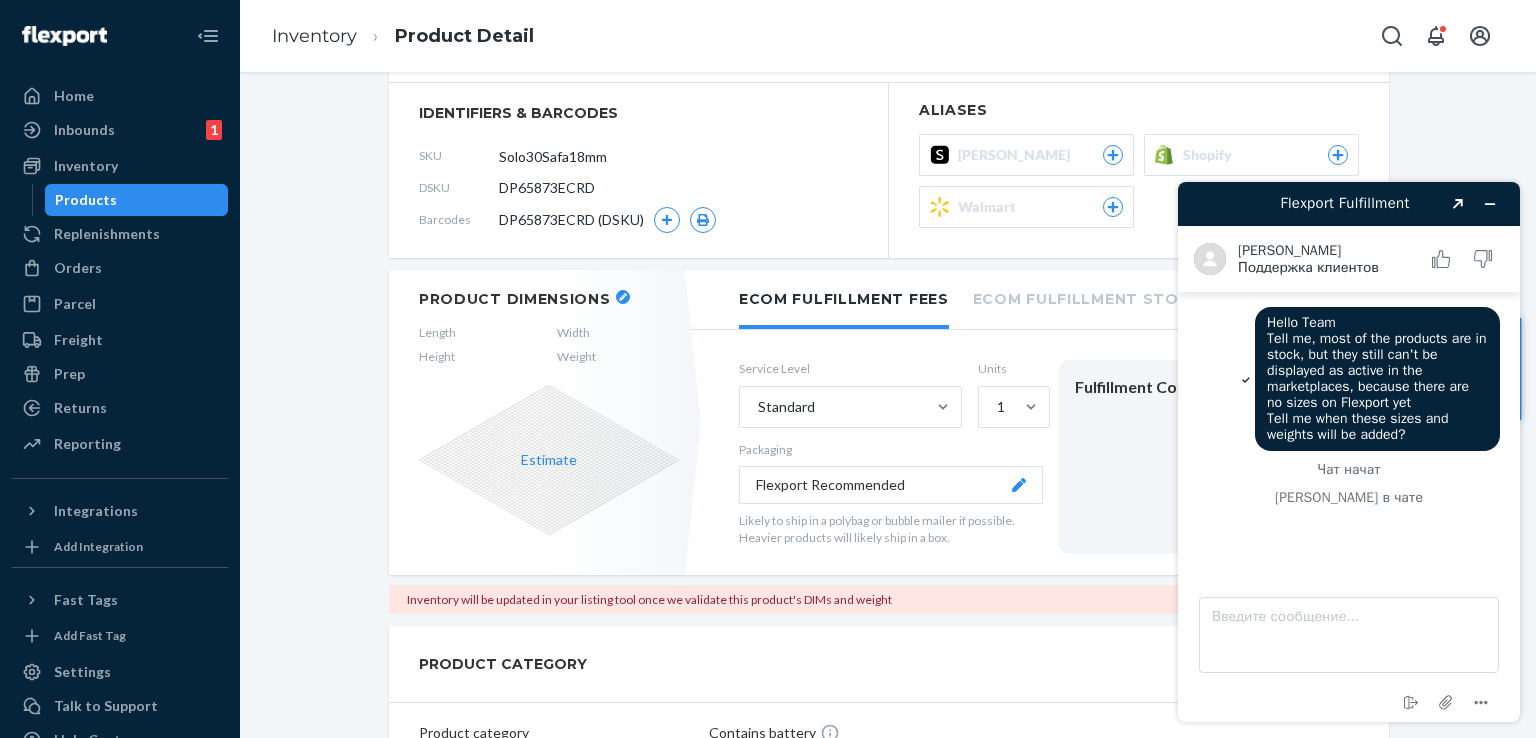 scroll, scrollTop: 200, scrollLeft: 0, axis: vertical 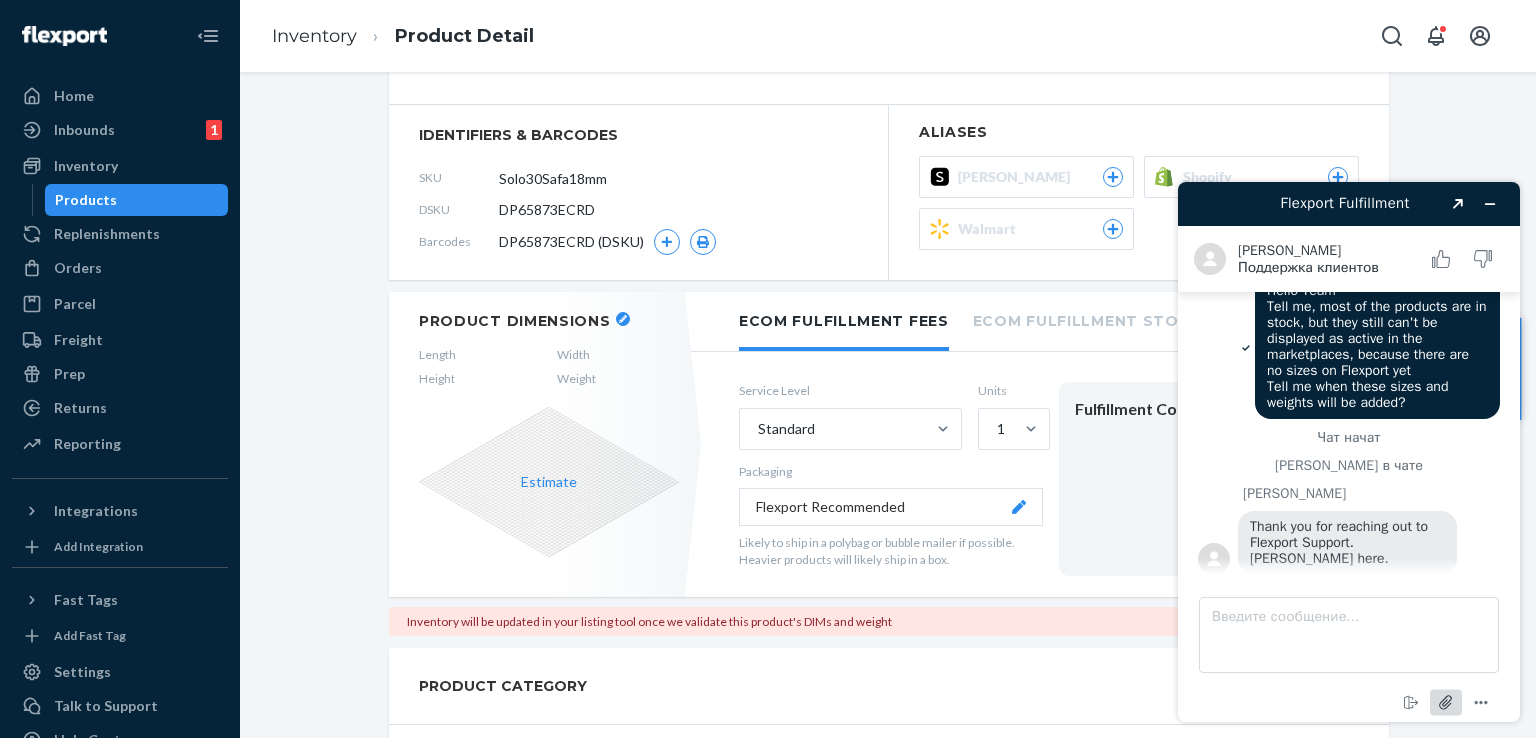 click 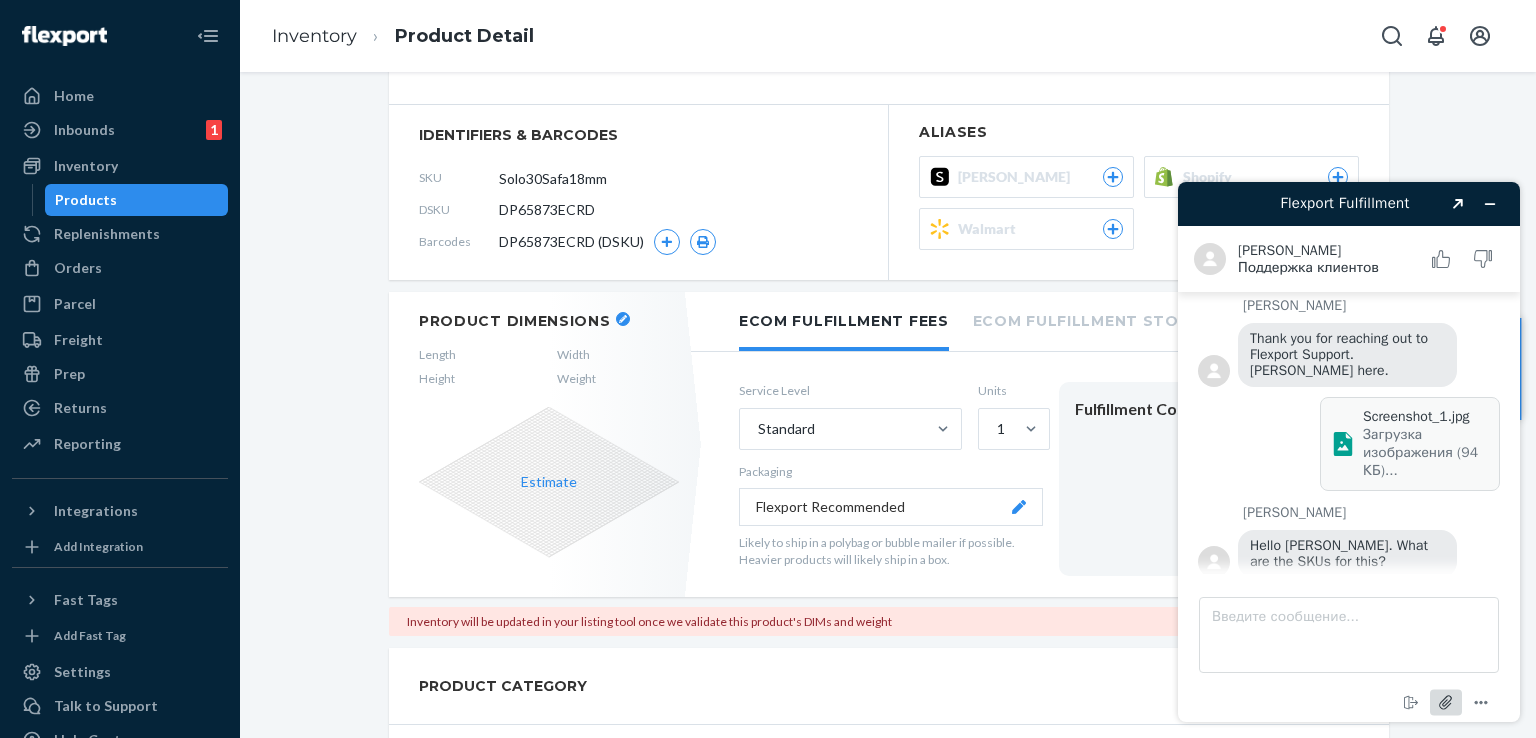 scroll, scrollTop: 238, scrollLeft: 0, axis: vertical 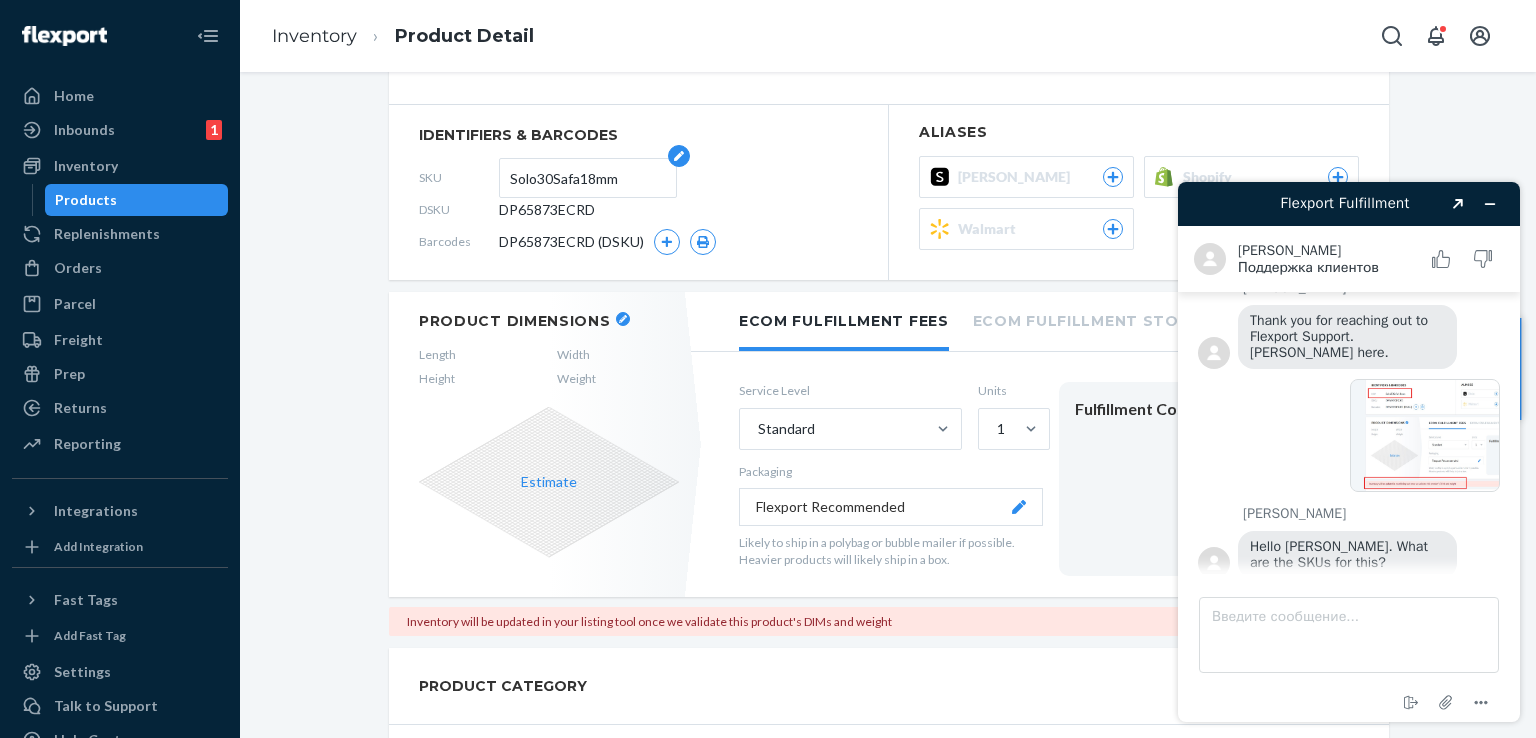 click on "Solo30Safa18mm" at bounding box center (588, 178) 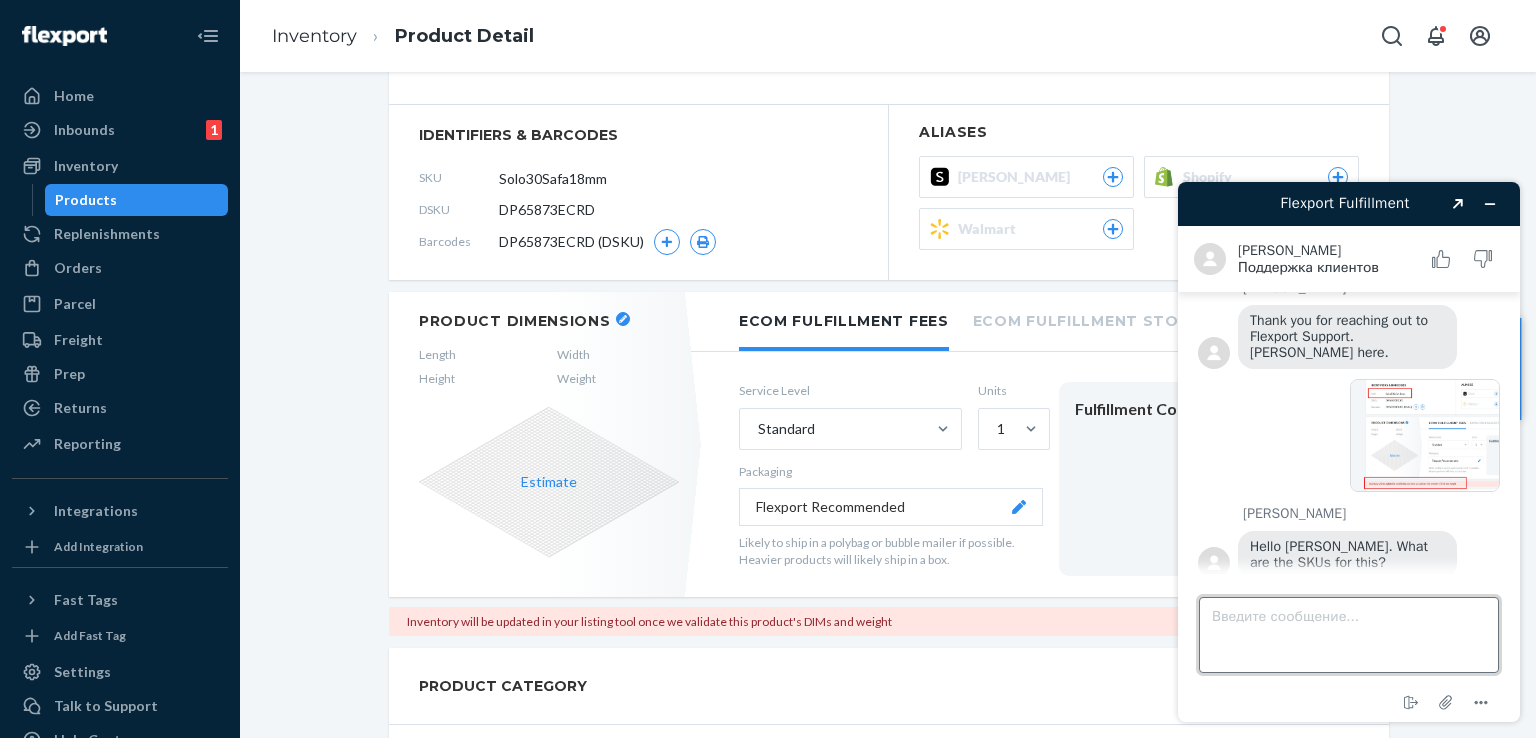 click on "Введите сообщение..." at bounding box center [1349, 635] 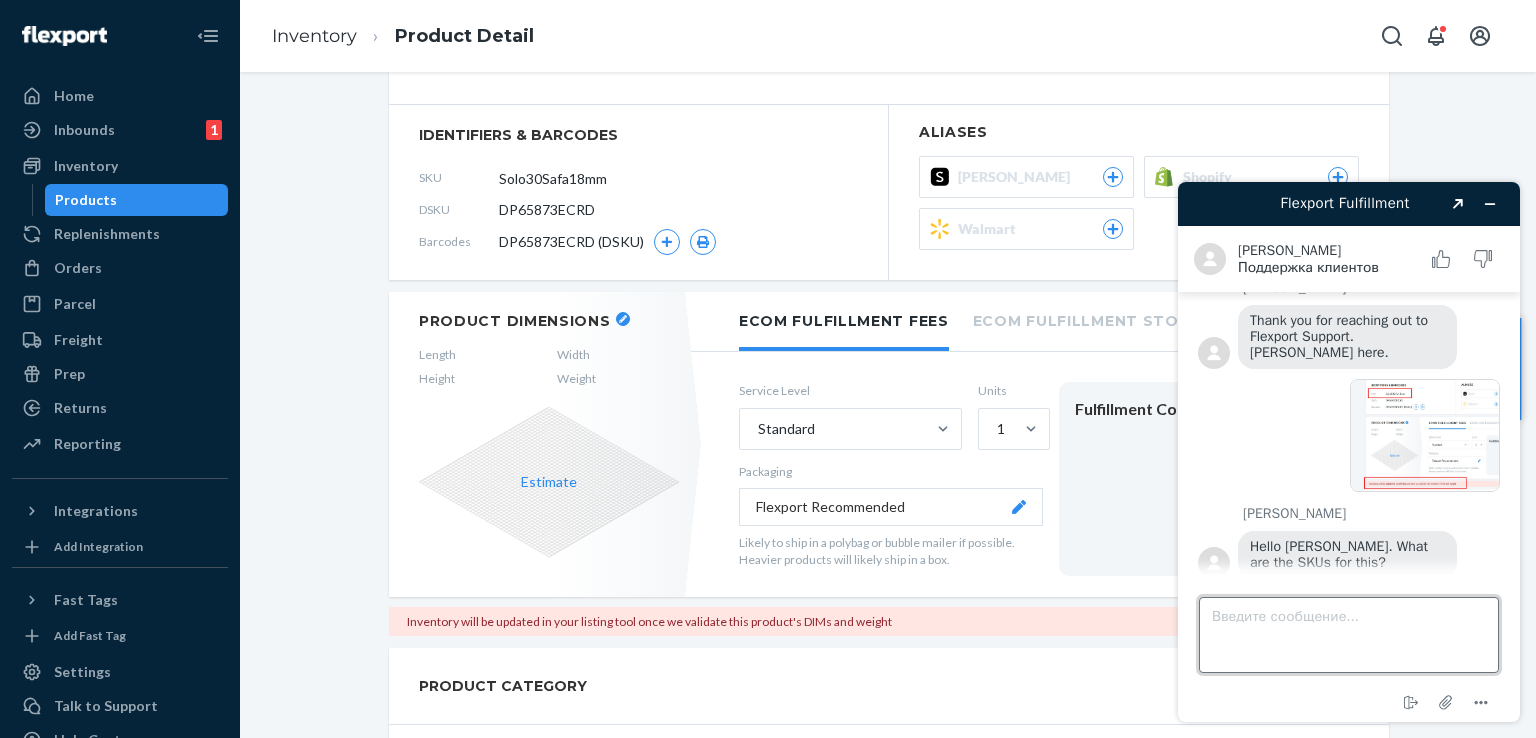 scroll, scrollTop: 280, scrollLeft: 0, axis: vertical 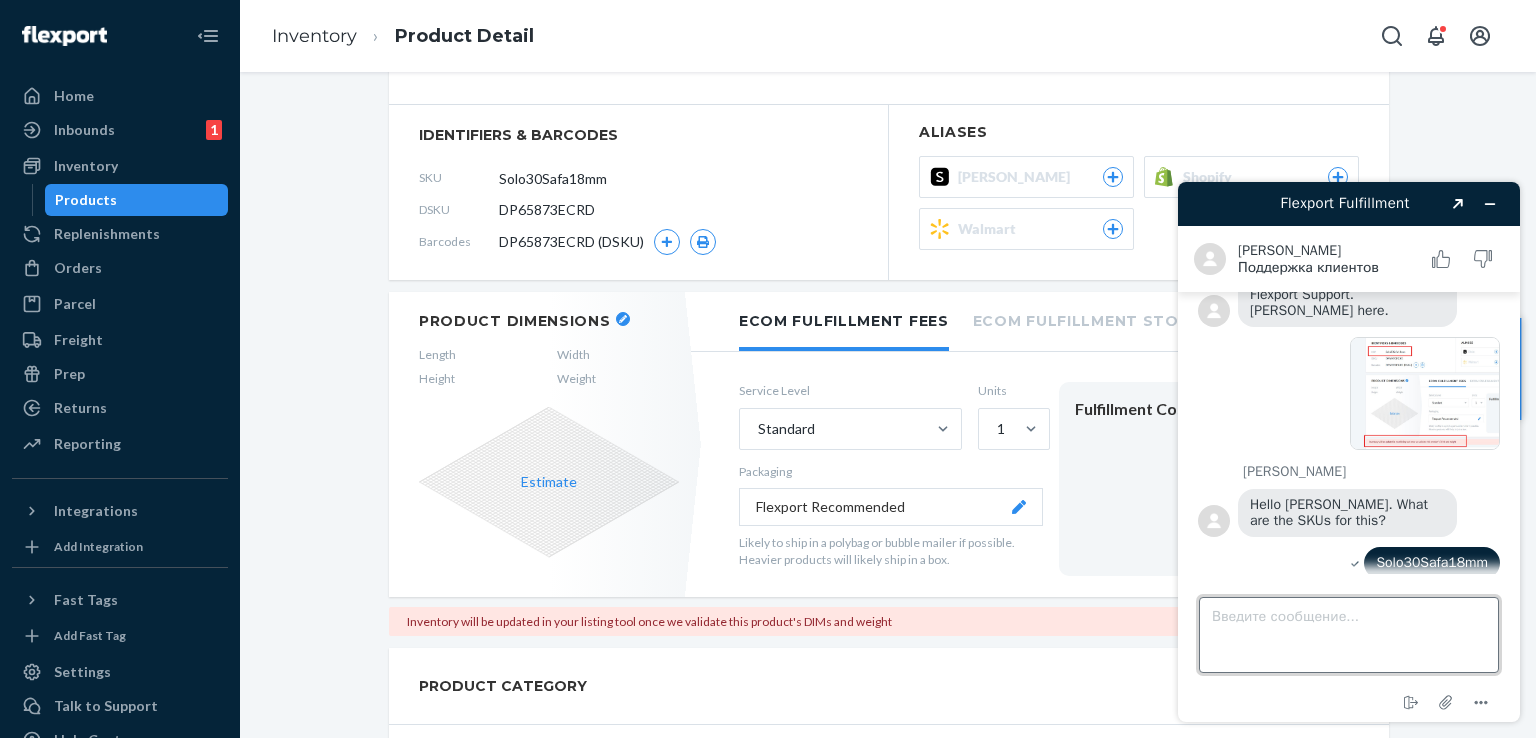 paste on "This is one of them" 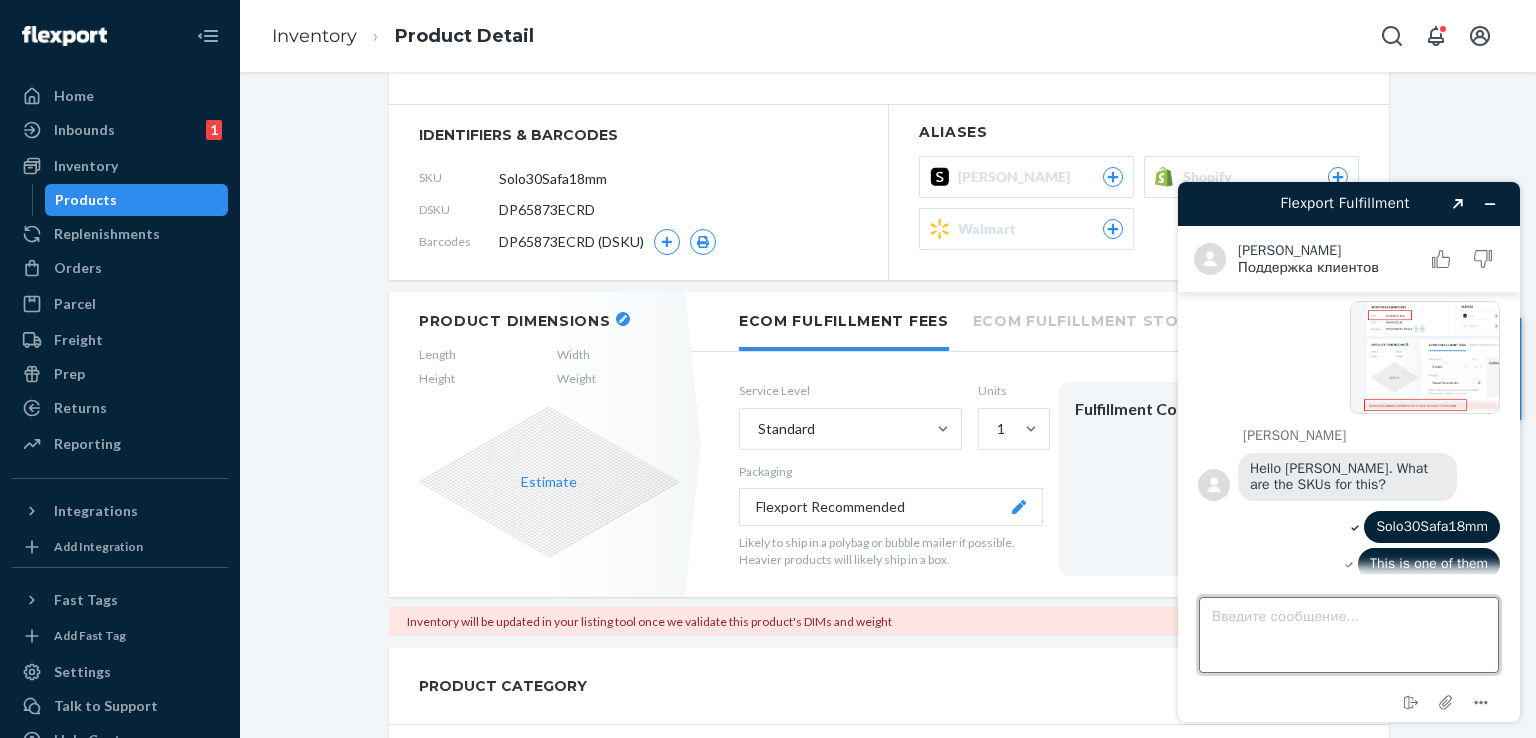 scroll, scrollTop: 321, scrollLeft: 0, axis: vertical 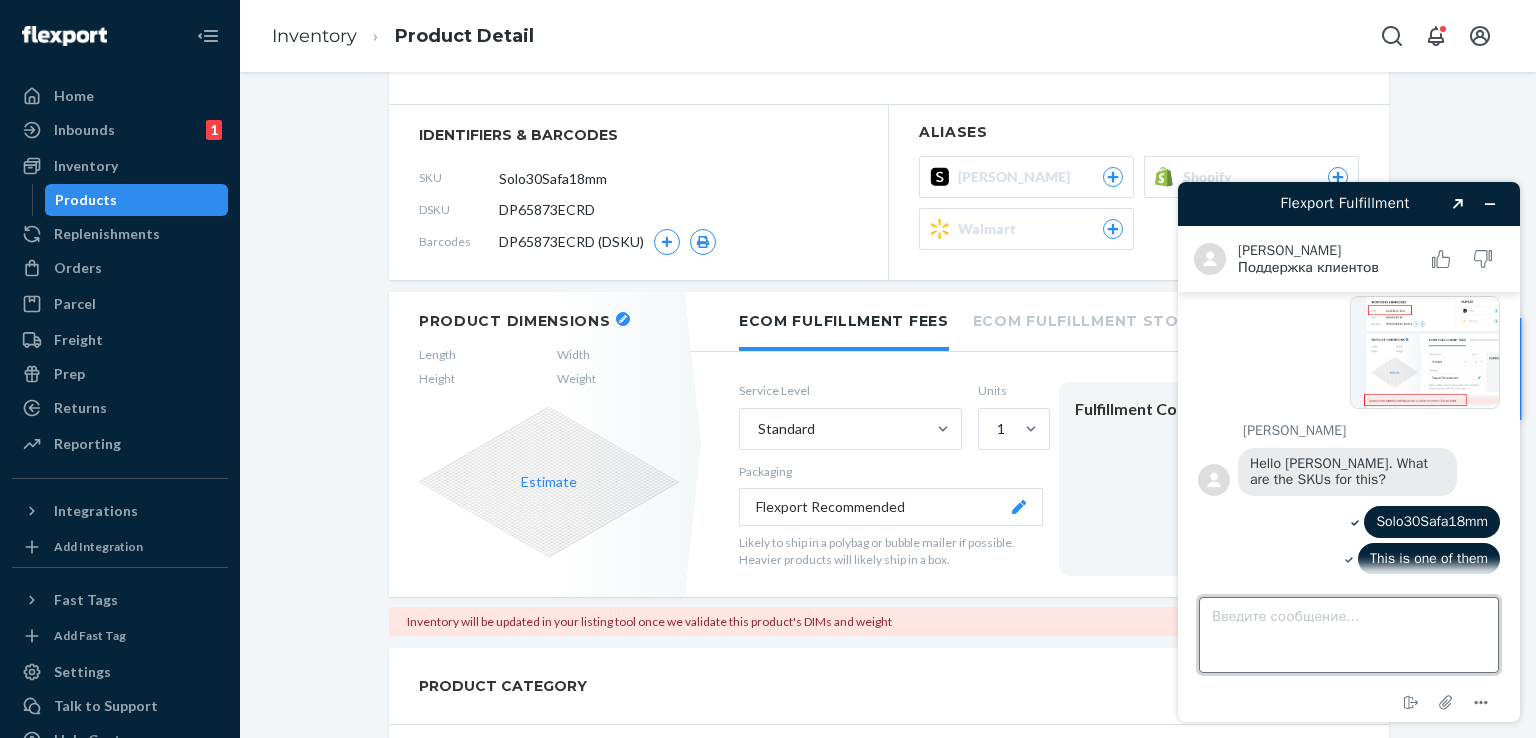 click on "Введите сообщение..." at bounding box center [1349, 635] 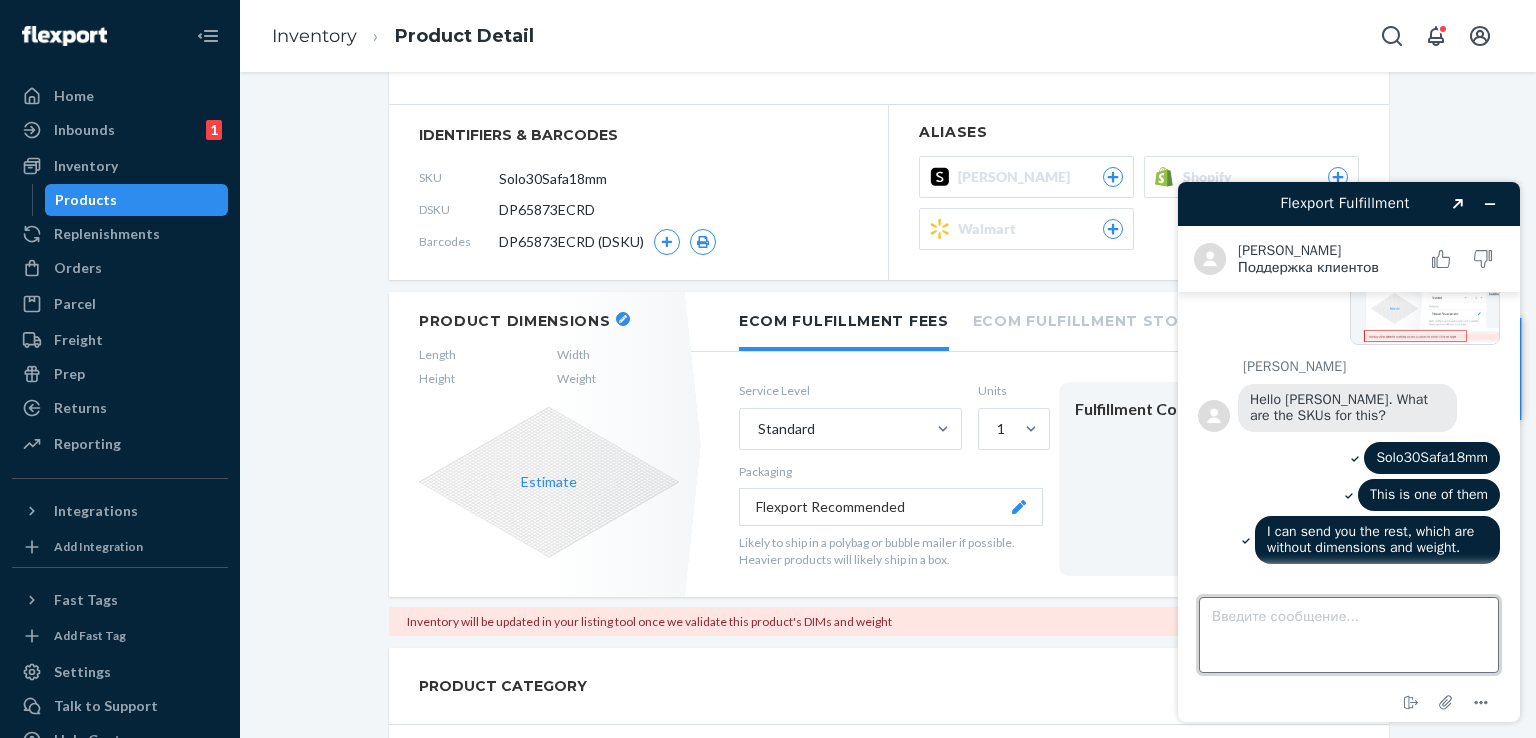 scroll, scrollTop: 370, scrollLeft: 0, axis: vertical 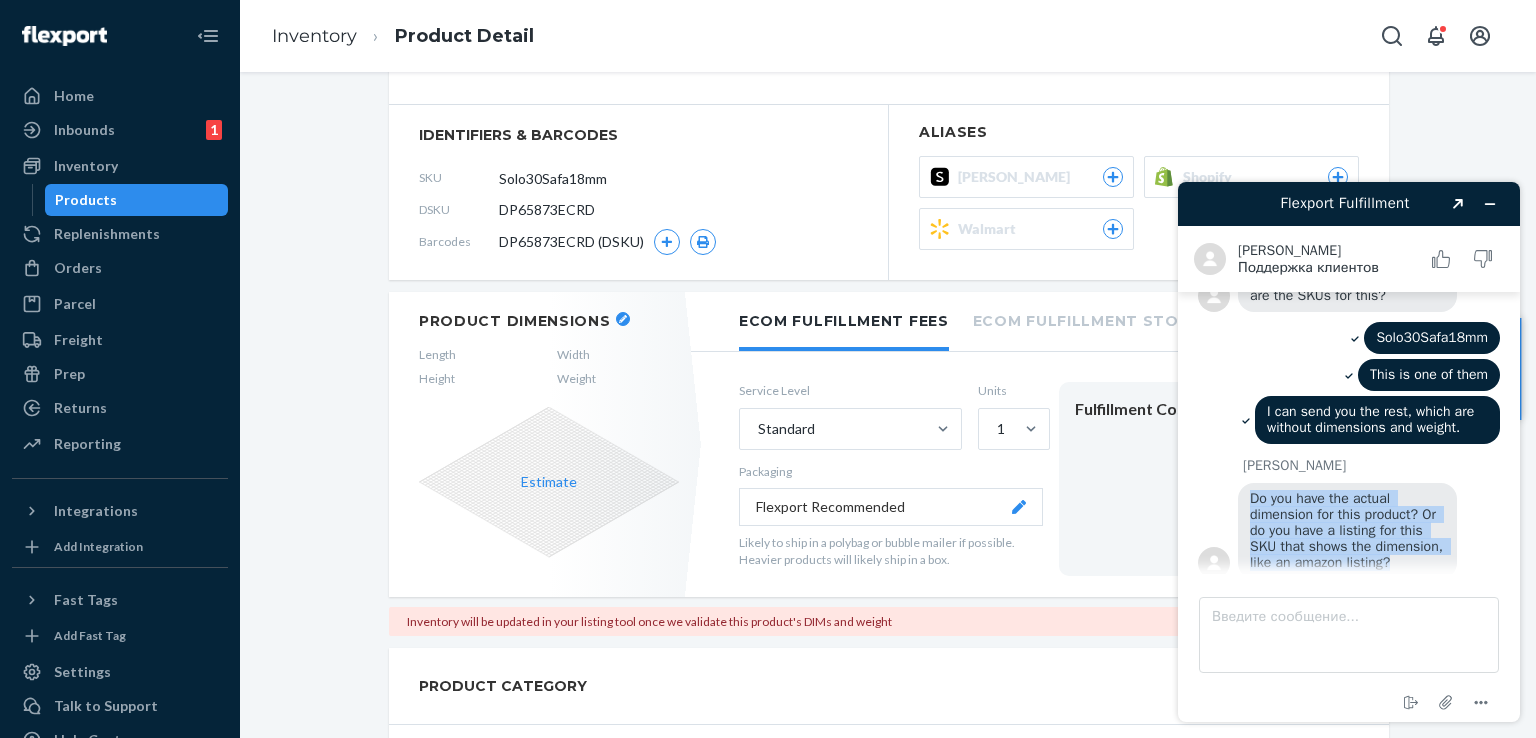 drag, startPoint x: 1248, startPoint y: 485, endPoint x: 1401, endPoint y: 555, distance: 168.25279 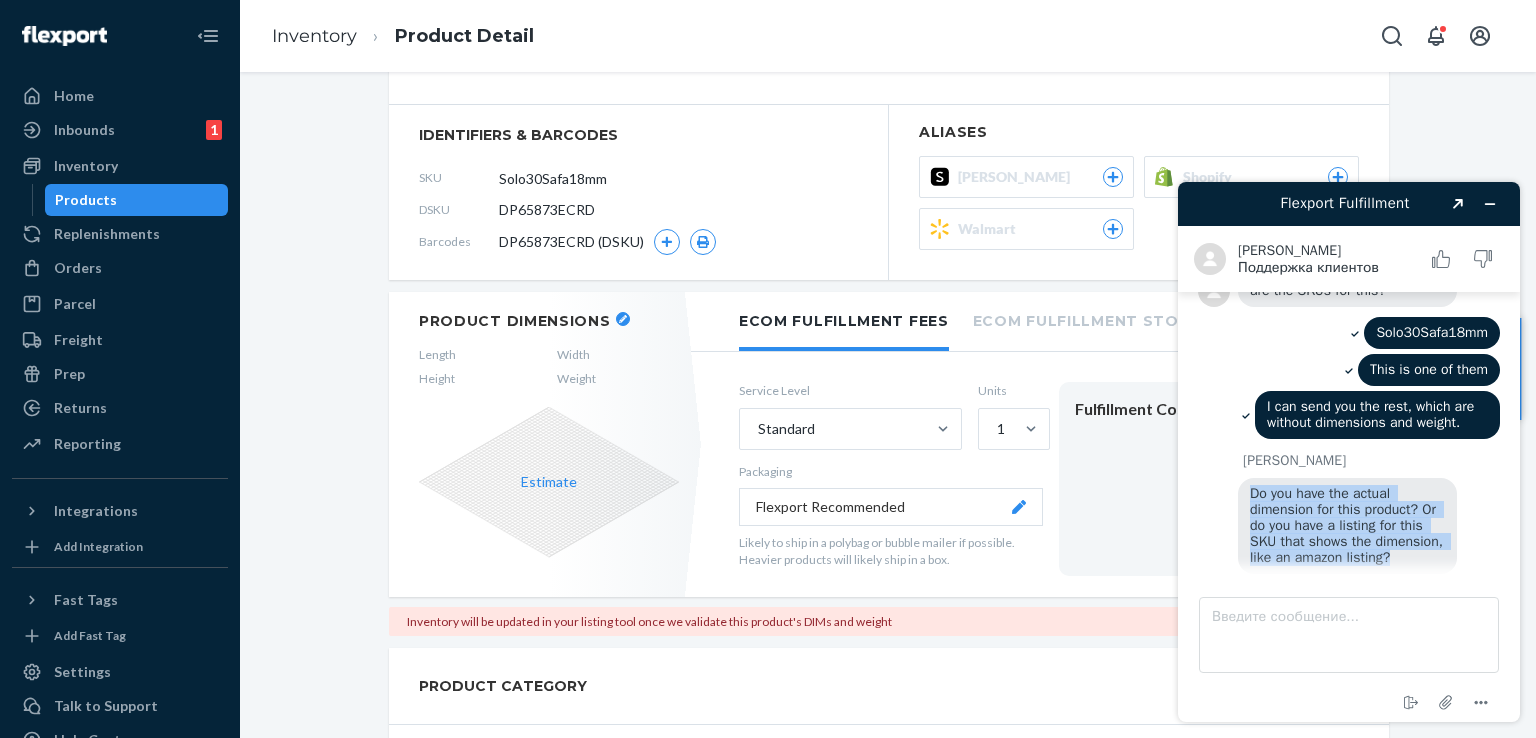 scroll, scrollTop: 558, scrollLeft: 0, axis: vertical 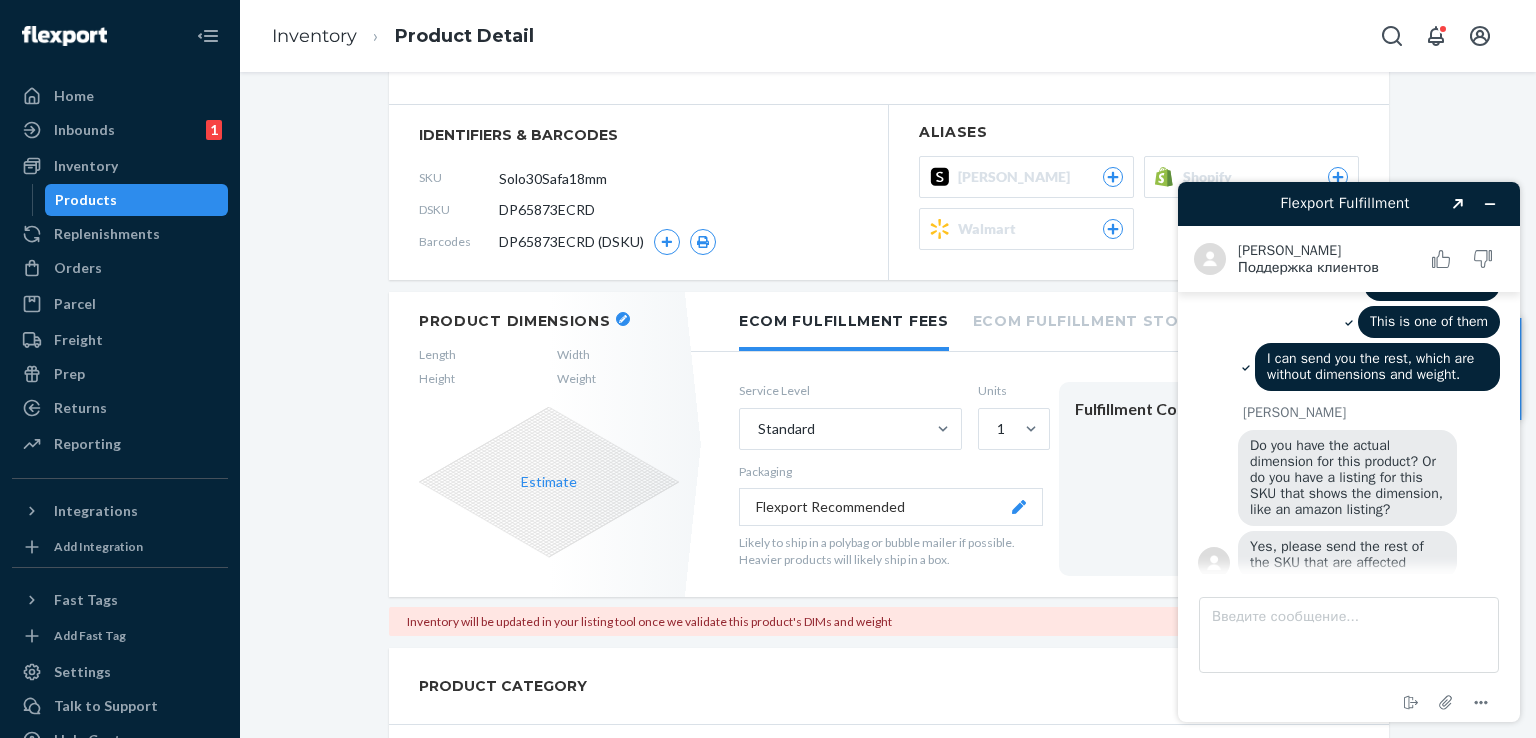 click on "Yes, please send the rest of the SKU that are affected" at bounding box center (1339, 554) 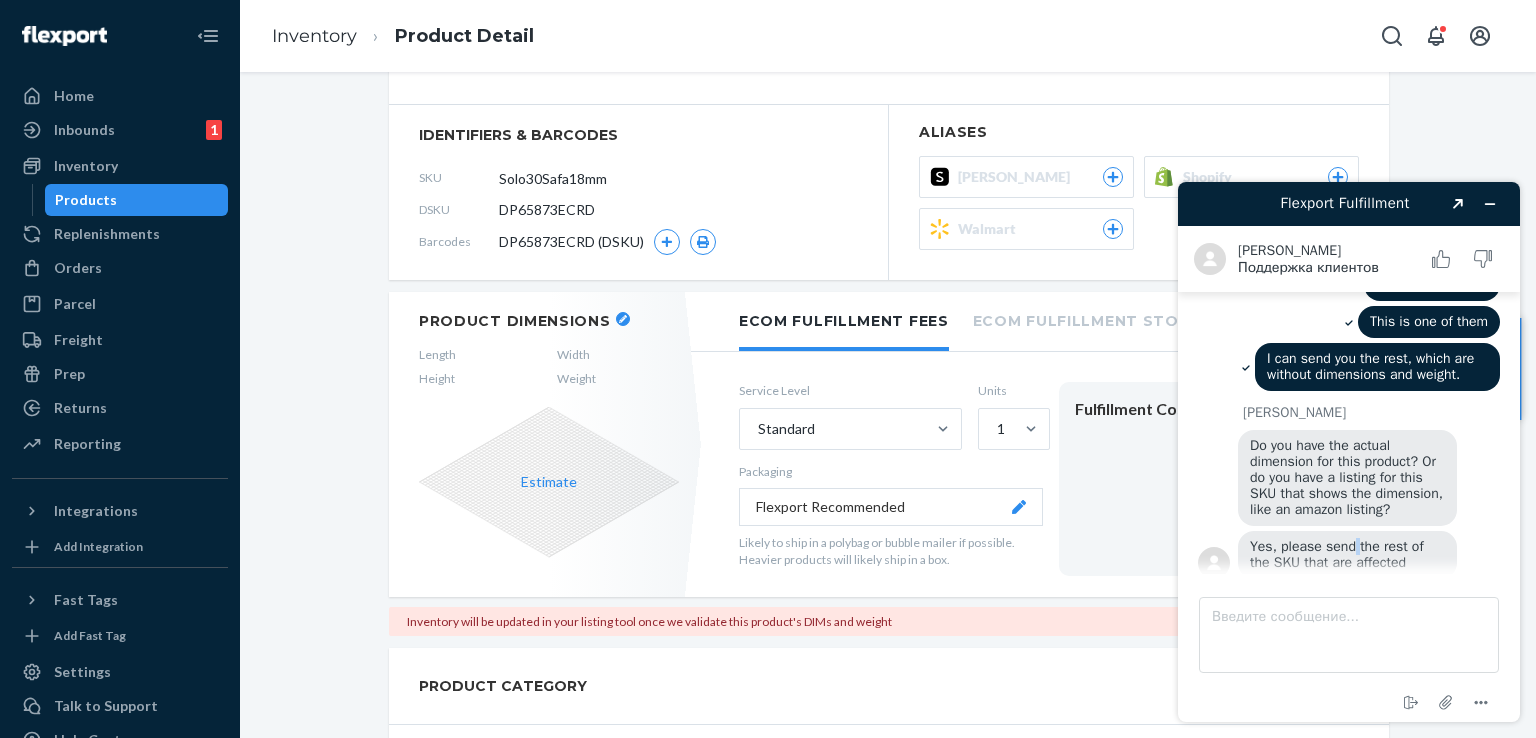 click on "Yes, please send the rest of the SKU that are affected" at bounding box center (1339, 554) 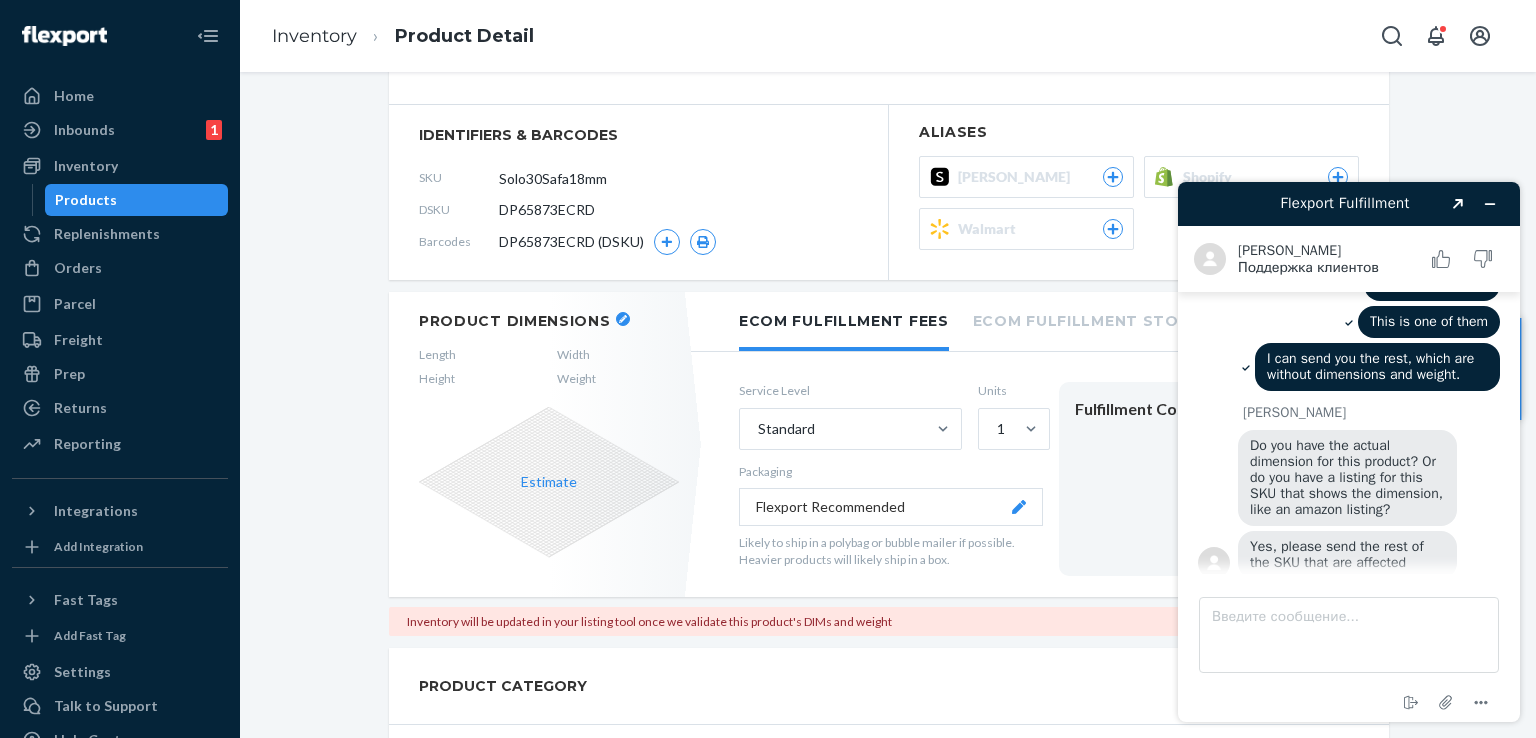 click on "Yes, please send the rest of the SKU that are affected" at bounding box center (1339, 554) 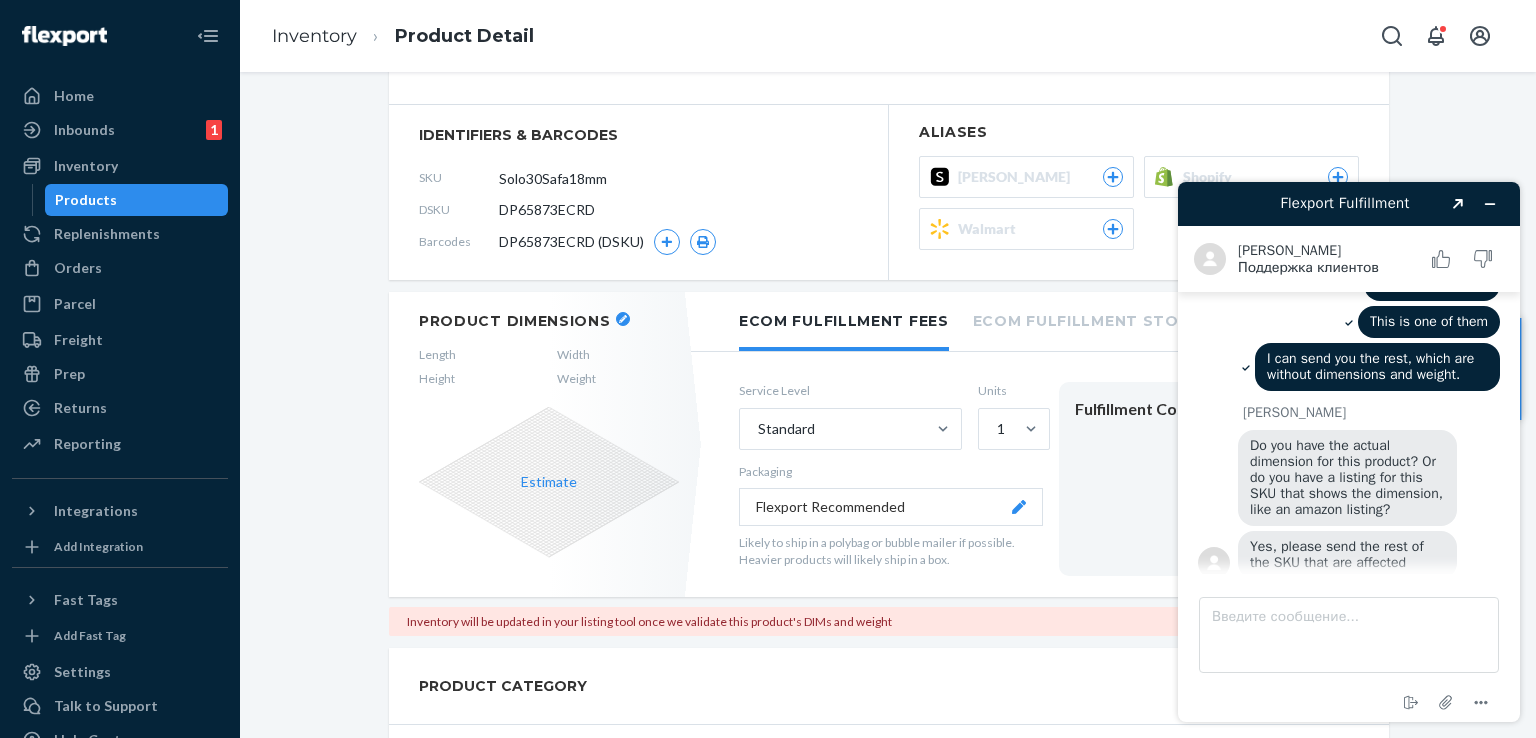 copy 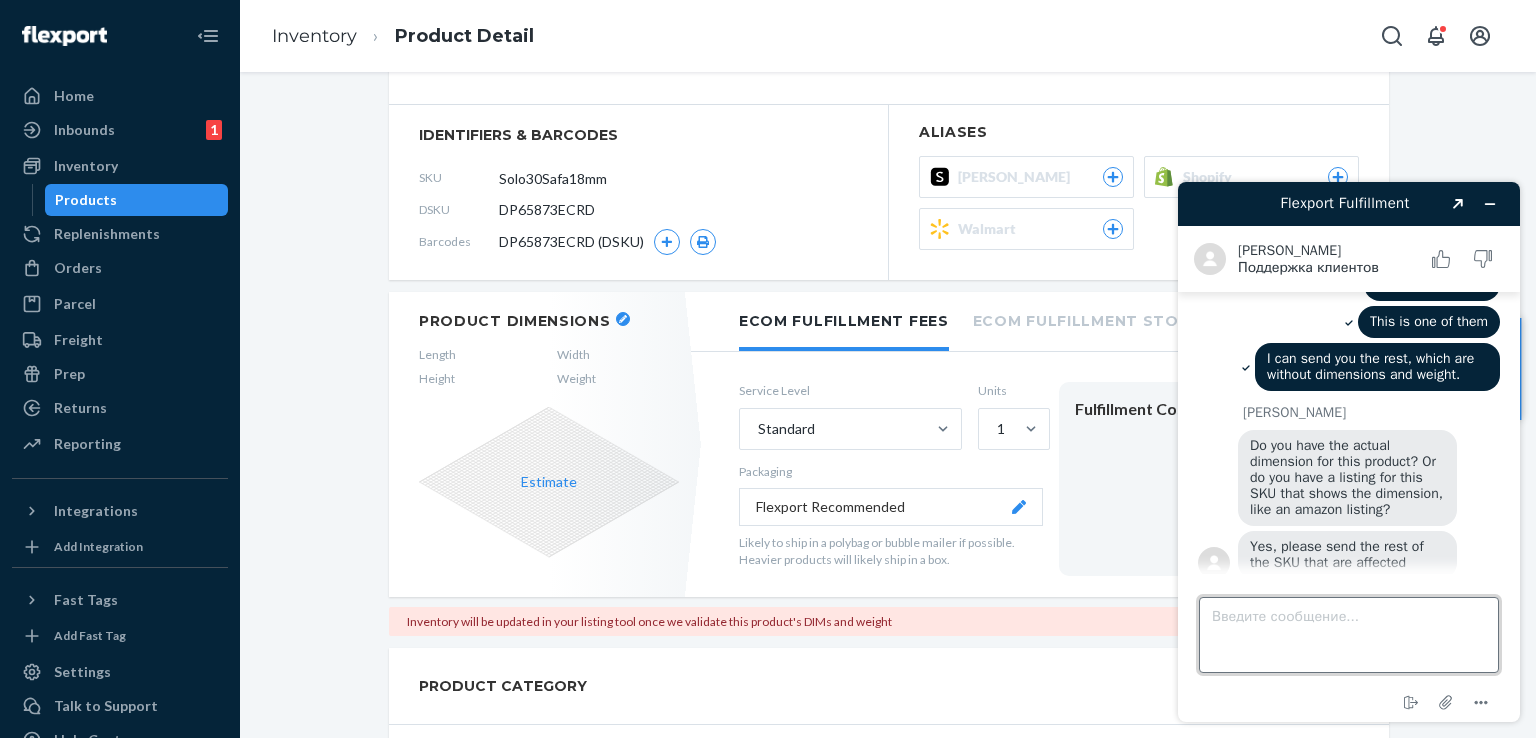 click on "Введите сообщение..." at bounding box center (1349, 635) 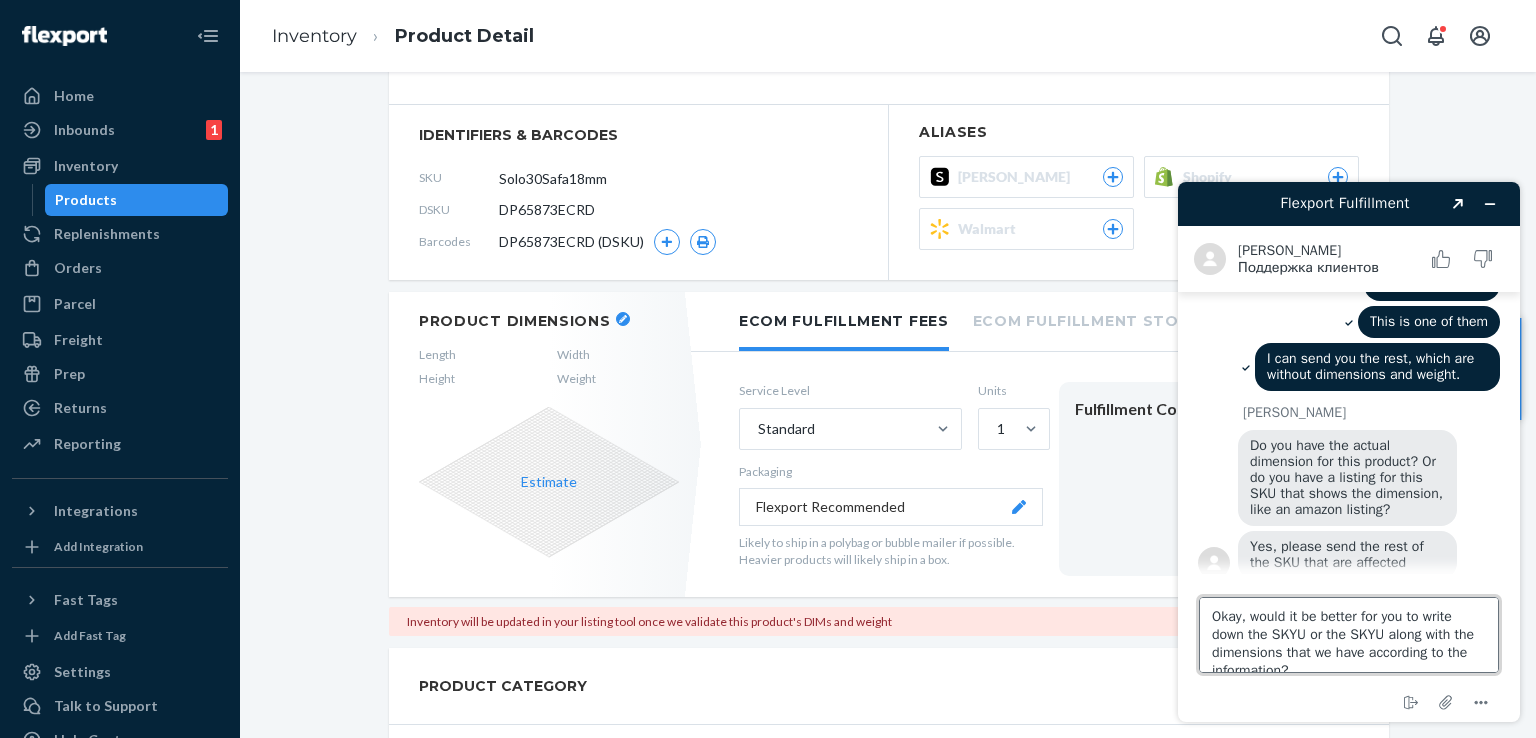 scroll, scrollTop: 8, scrollLeft: 0, axis: vertical 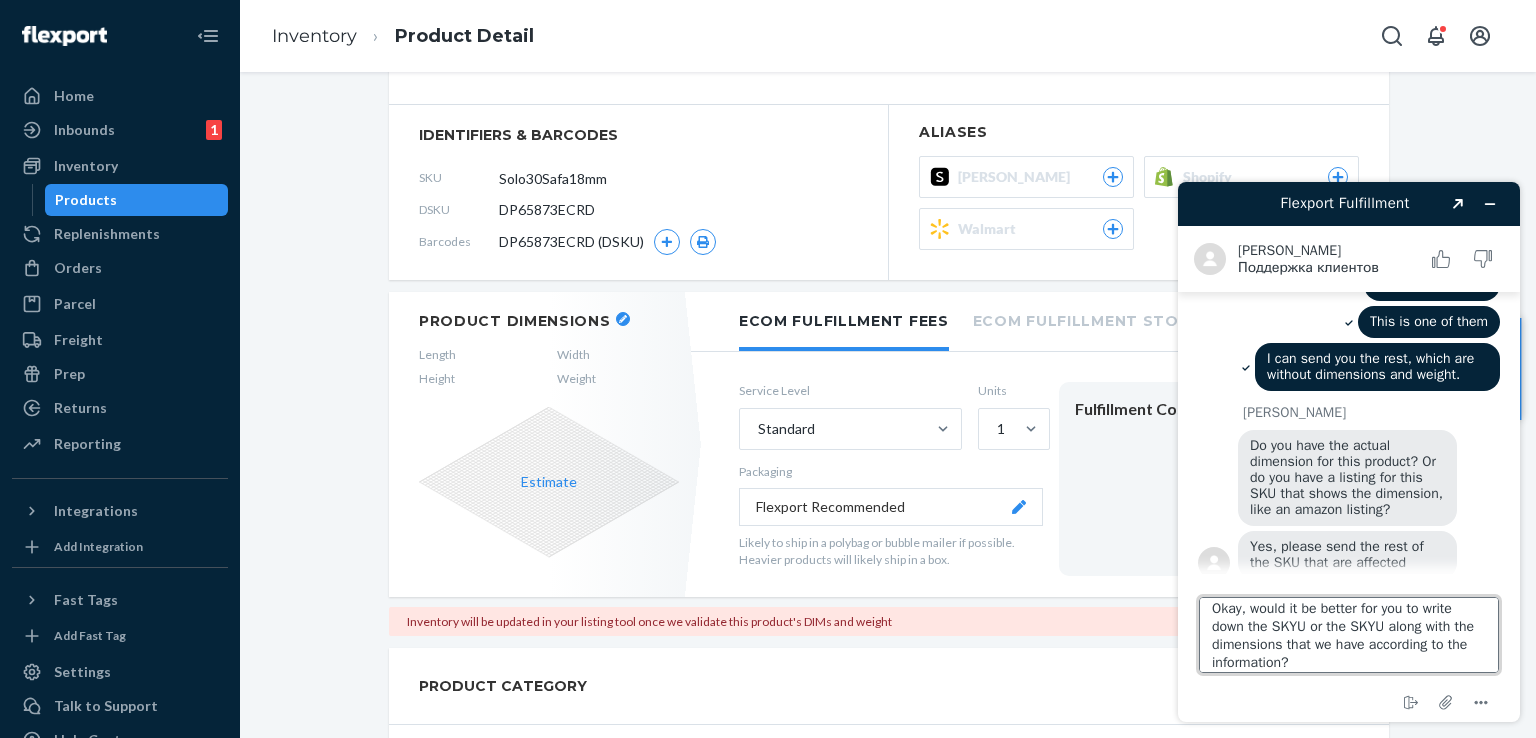click on "Okay, would it be better for you to write down the SKYU or the SKYU along with the dimensions that we have according to the information?" at bounding box center [1349, 635] 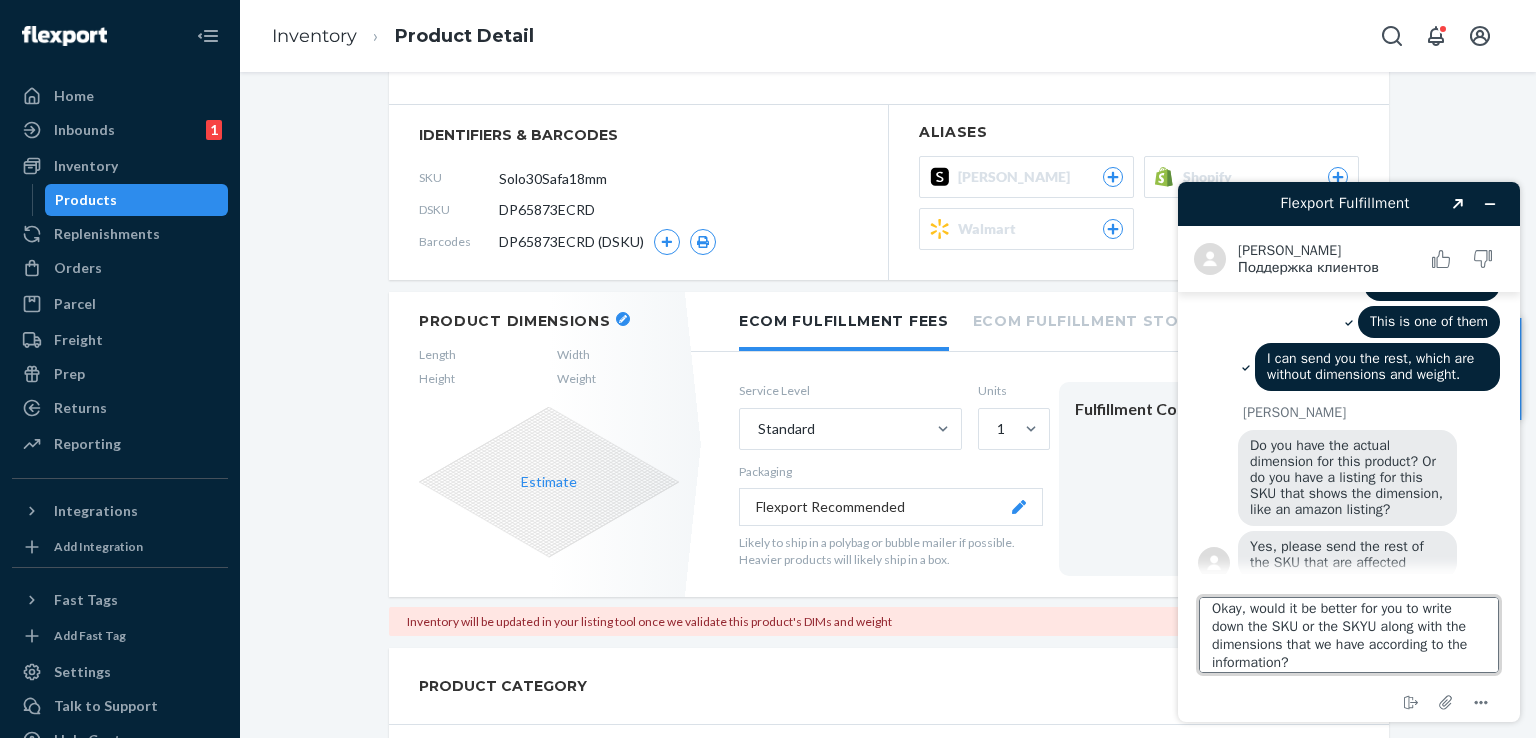click on "Okay, would it be better for you to write down the SKU or the SKYU along with the dimensions that we have according to the information?" at bounding box center [1349, 635] 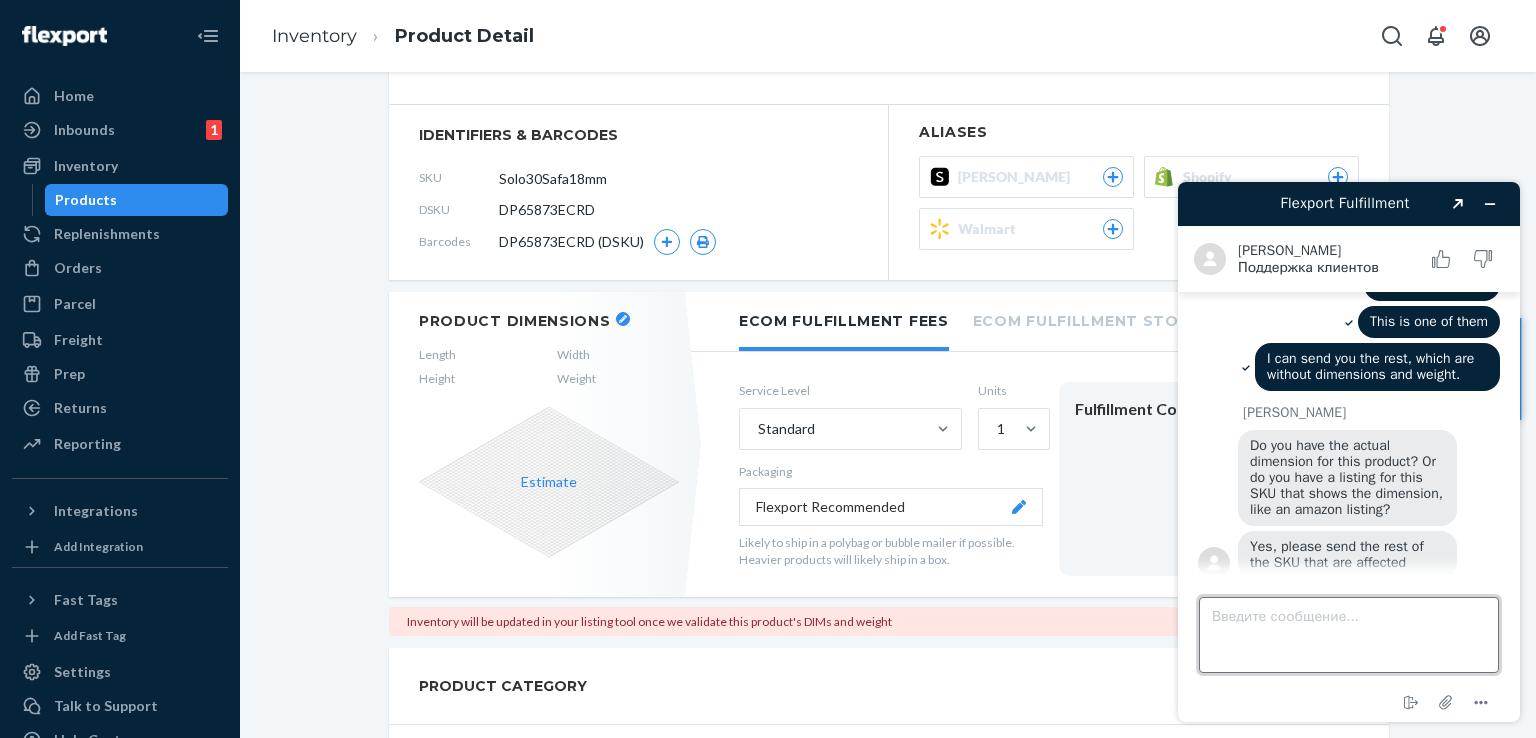 scroll, scrollTop: 0, scrollLeft: 0, axis: both 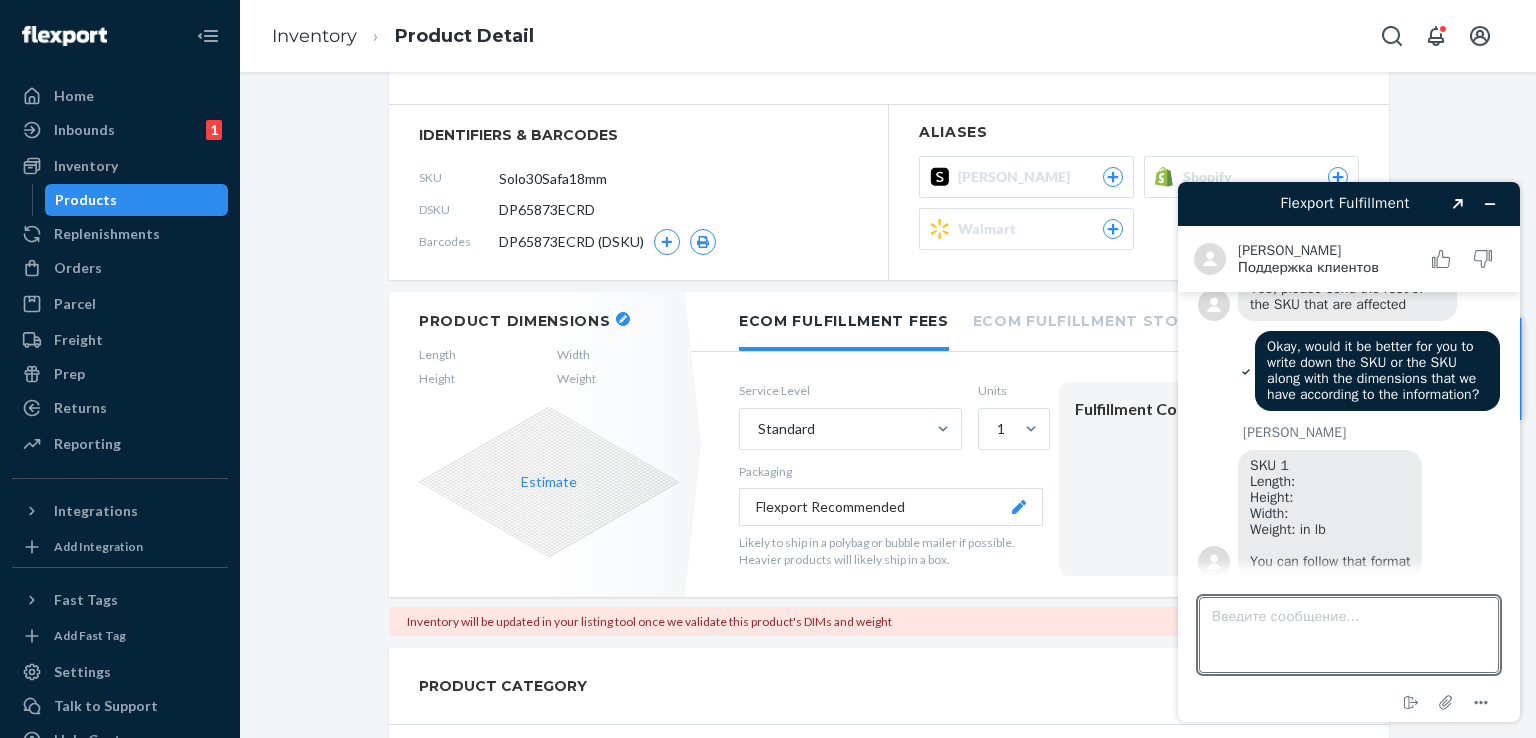 click on "SKU 1
Length:
Height:
Width:
Weight: in lb
You can follow that format" at bounding box center (1330, 513) 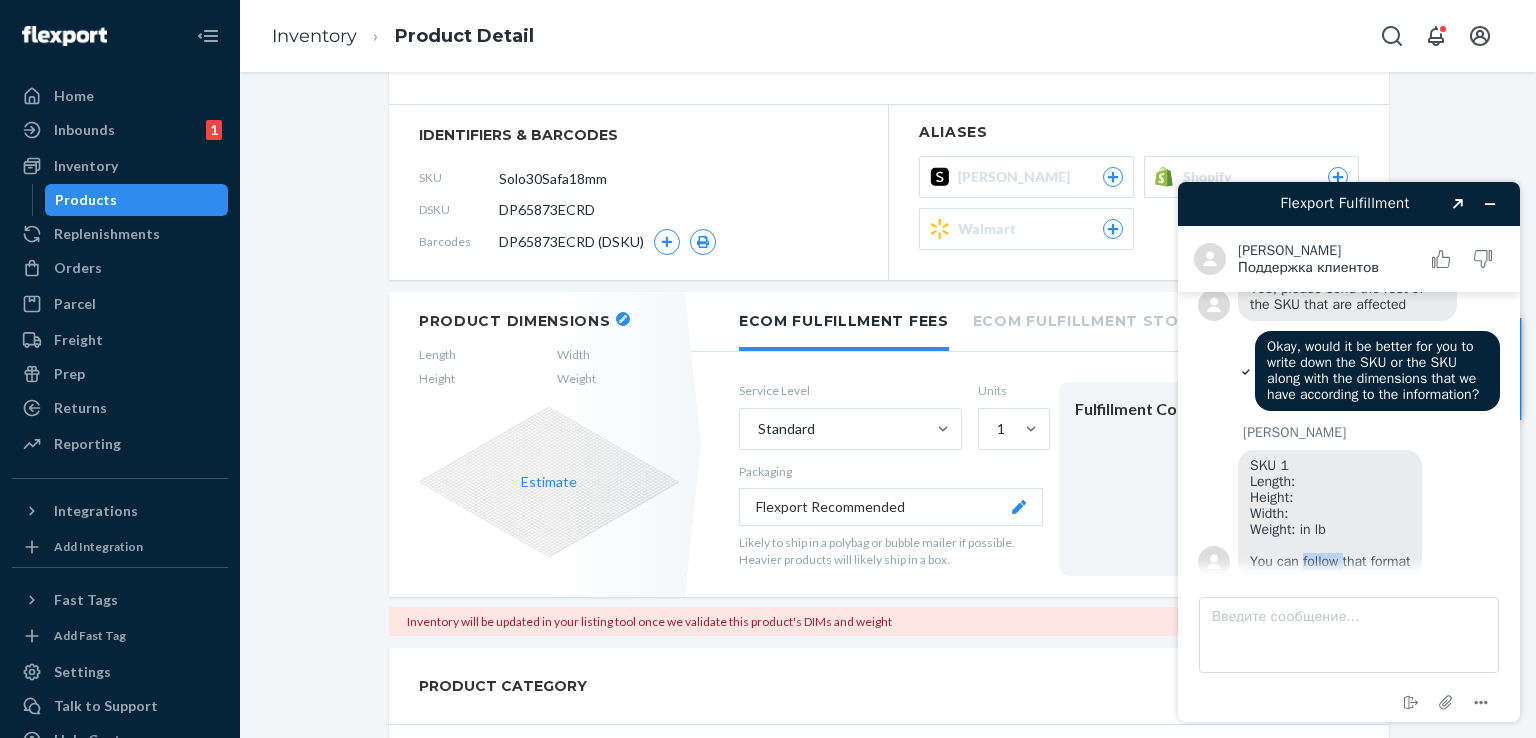 click on "SKU 1
Length:
Height:
Width:
Weight: in lb
You can follow that format" at bounding box center (1330, 513) 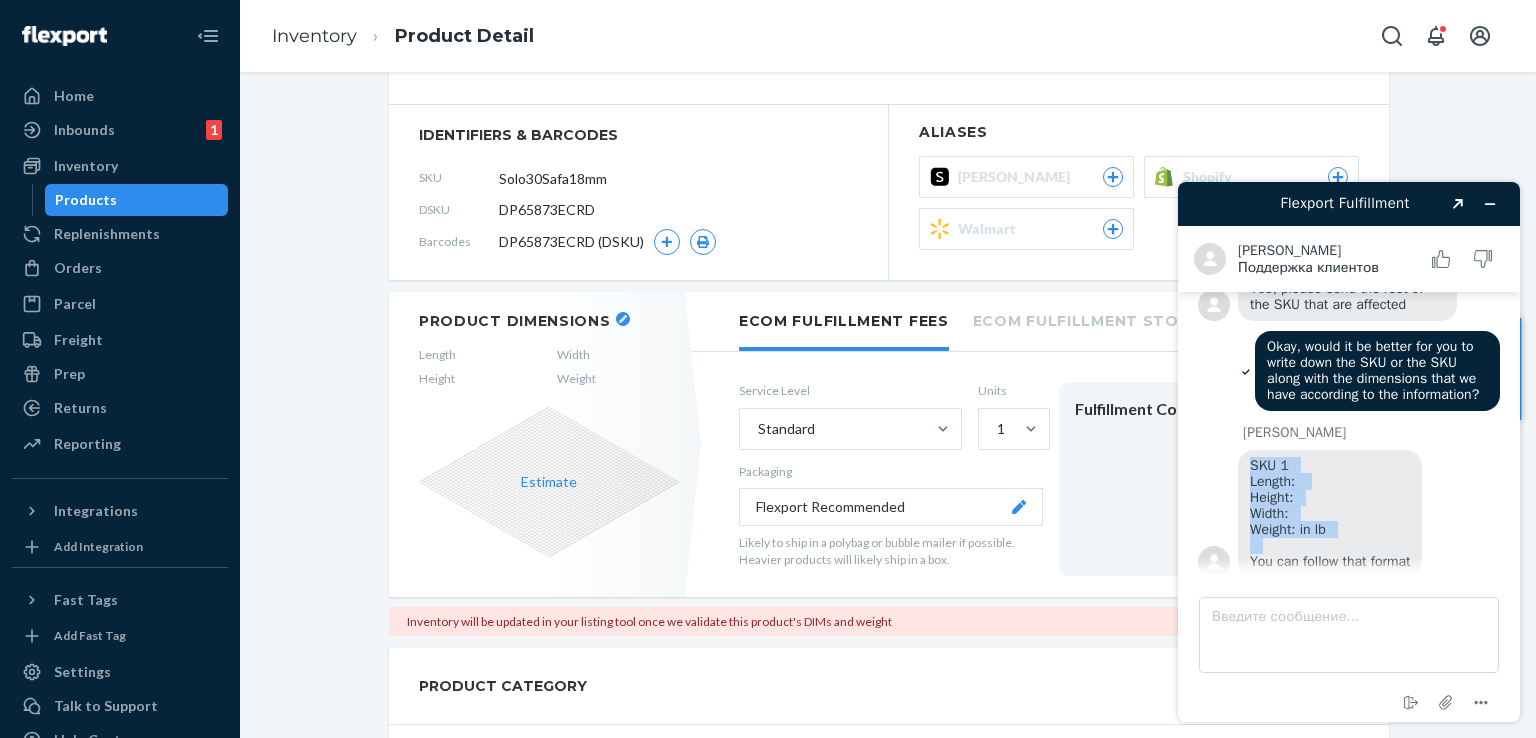 click on "SKU 1
Length:
Height:
Width:
Weight: in lb
You can follow that format" at bounding box center [1330, 513] 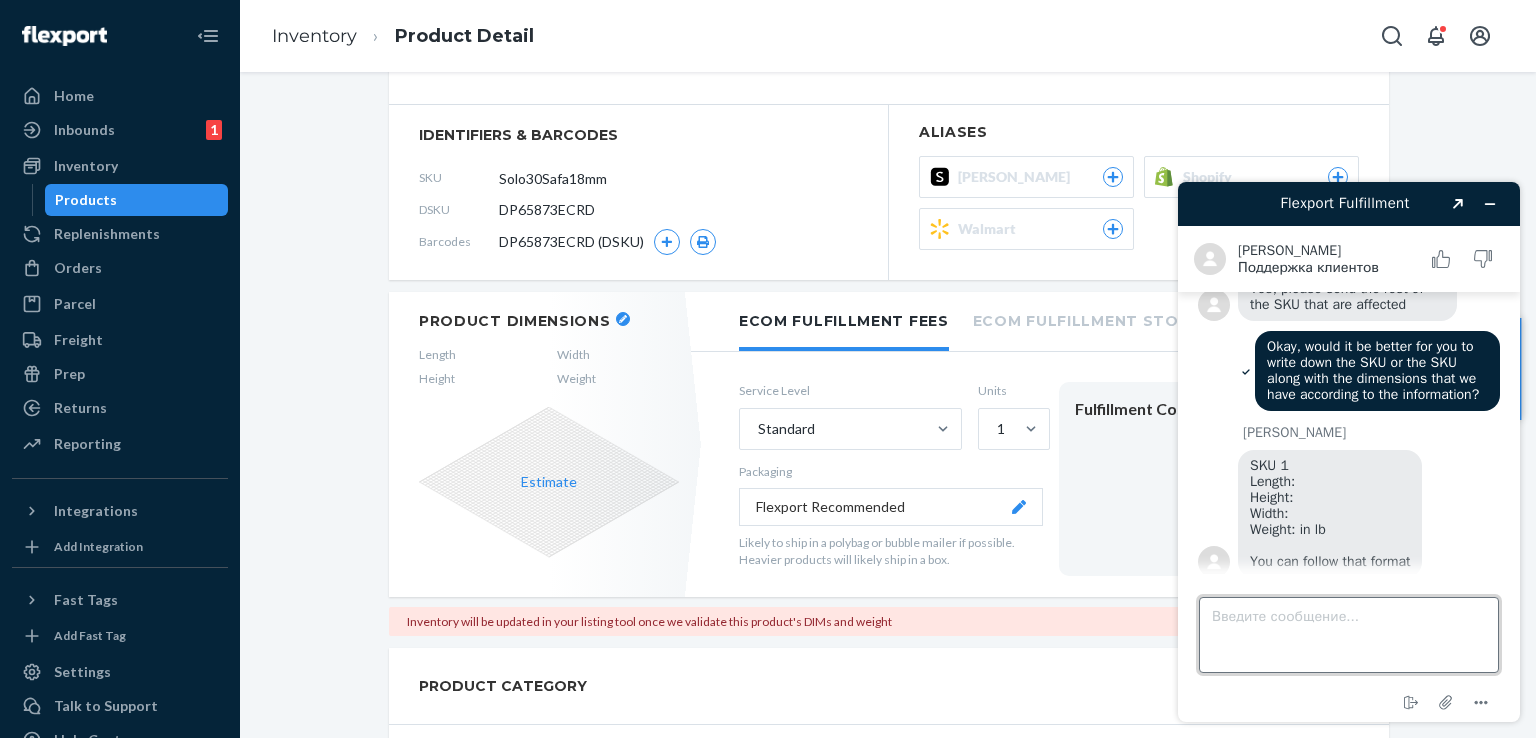 click on "Введите сообщение..." at bounding box center (1349, 635) 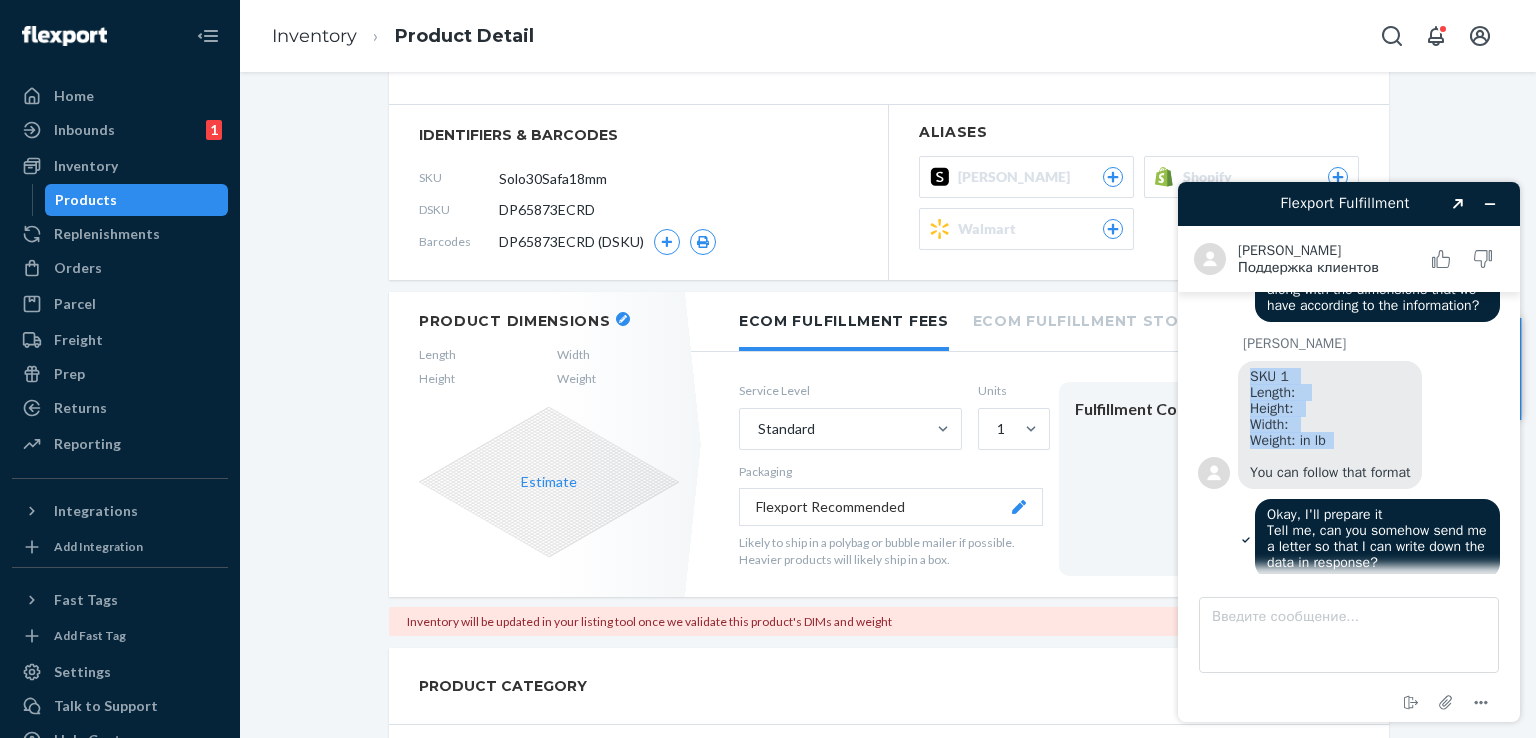 drag, startPoint x: 1252, startPoint y: 359, endPoint x: 1337, endPoint y: 423, distance: 106.400185 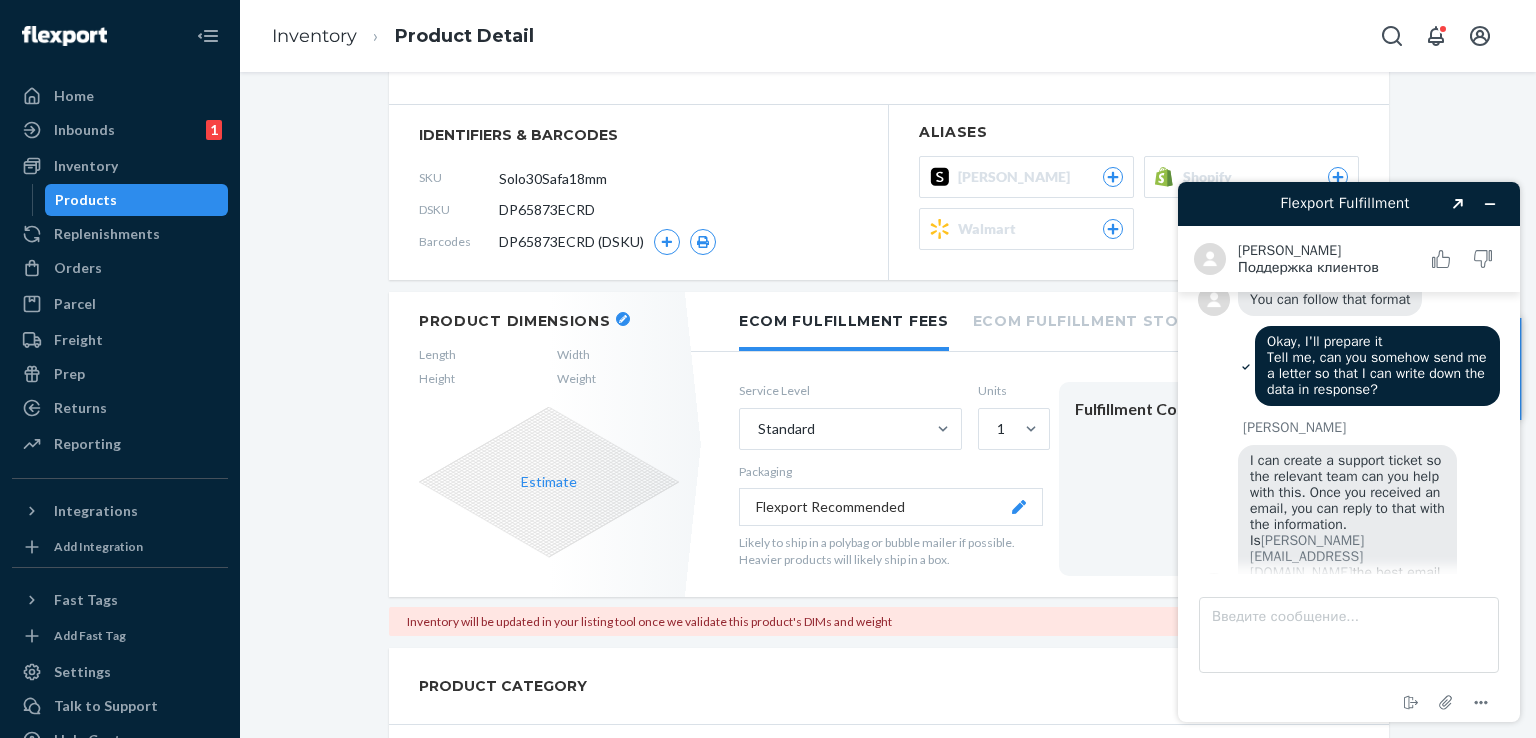 scroll, scrollTop: 1072, scrollLeft: 0, axis: vertical 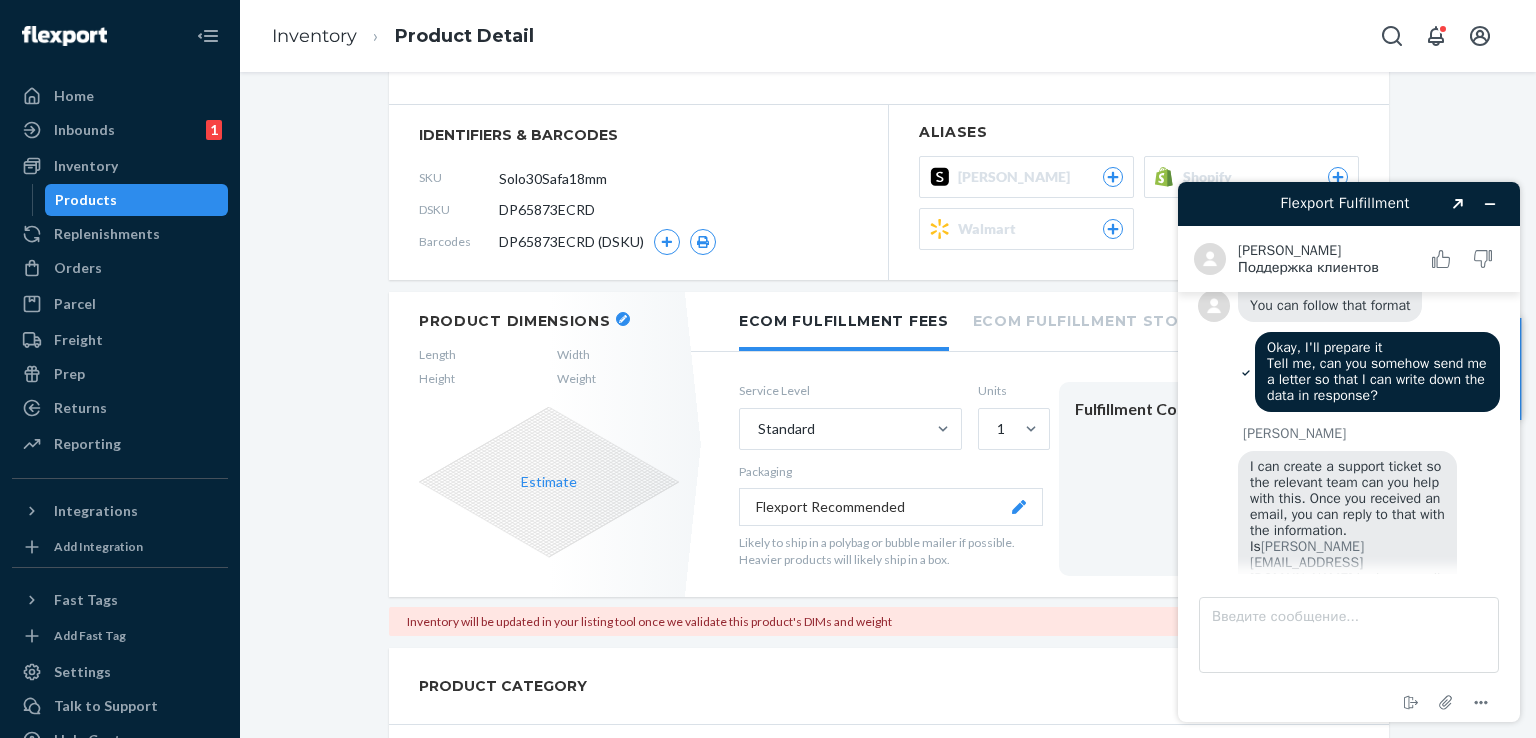 drag, startPoint x: 1251, startPoint y: 447, endPoint x: 1424, endPoint y: 548, distance: 200.32474 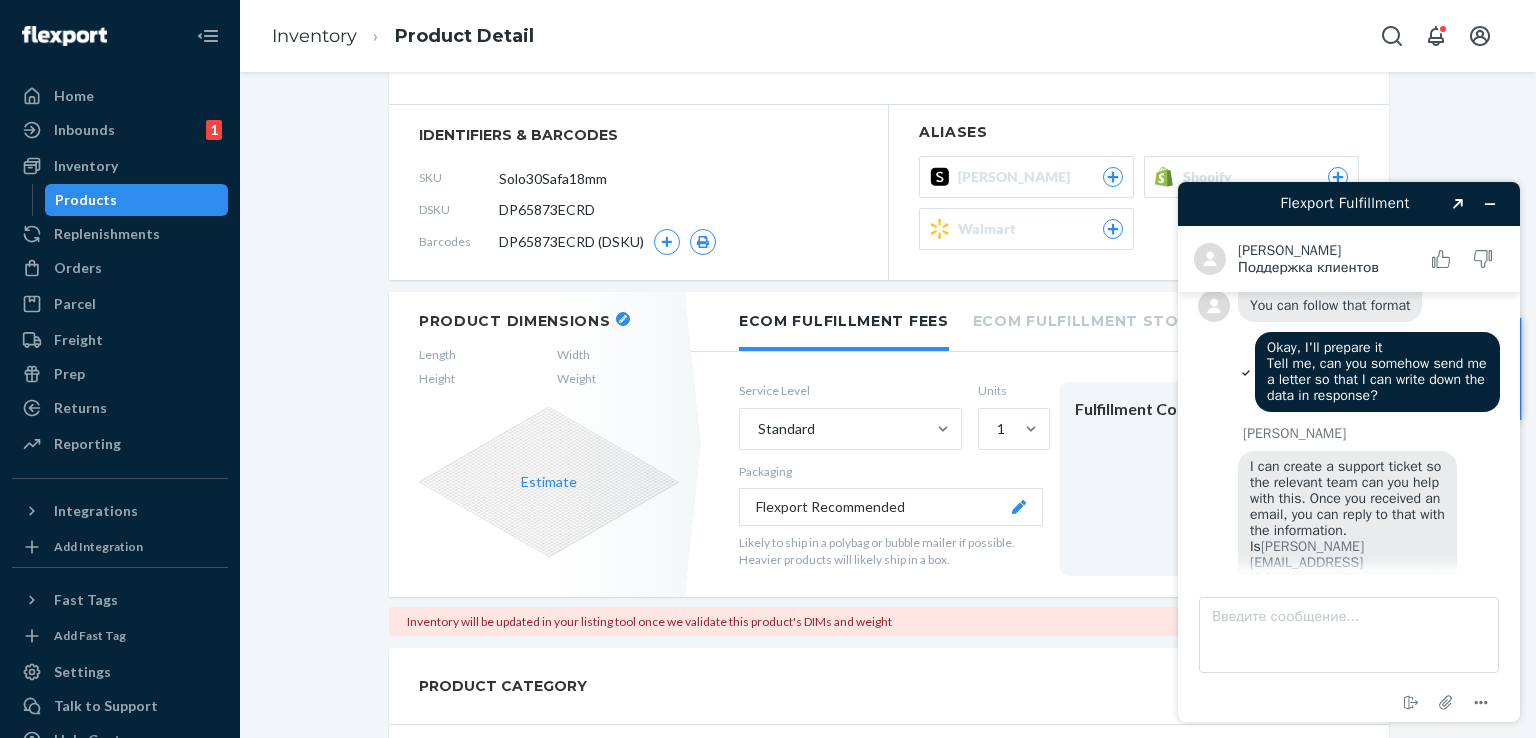 click on "I can create a support ticket so the relevant team can you help with this. Once you received an email, you can reply to that with the information. Is  [PERSON_NAME][EMAIL_ADDRESS][DOMAIN_NAME]  the best email to stay in touch?" at bounding box center (1347, 531) 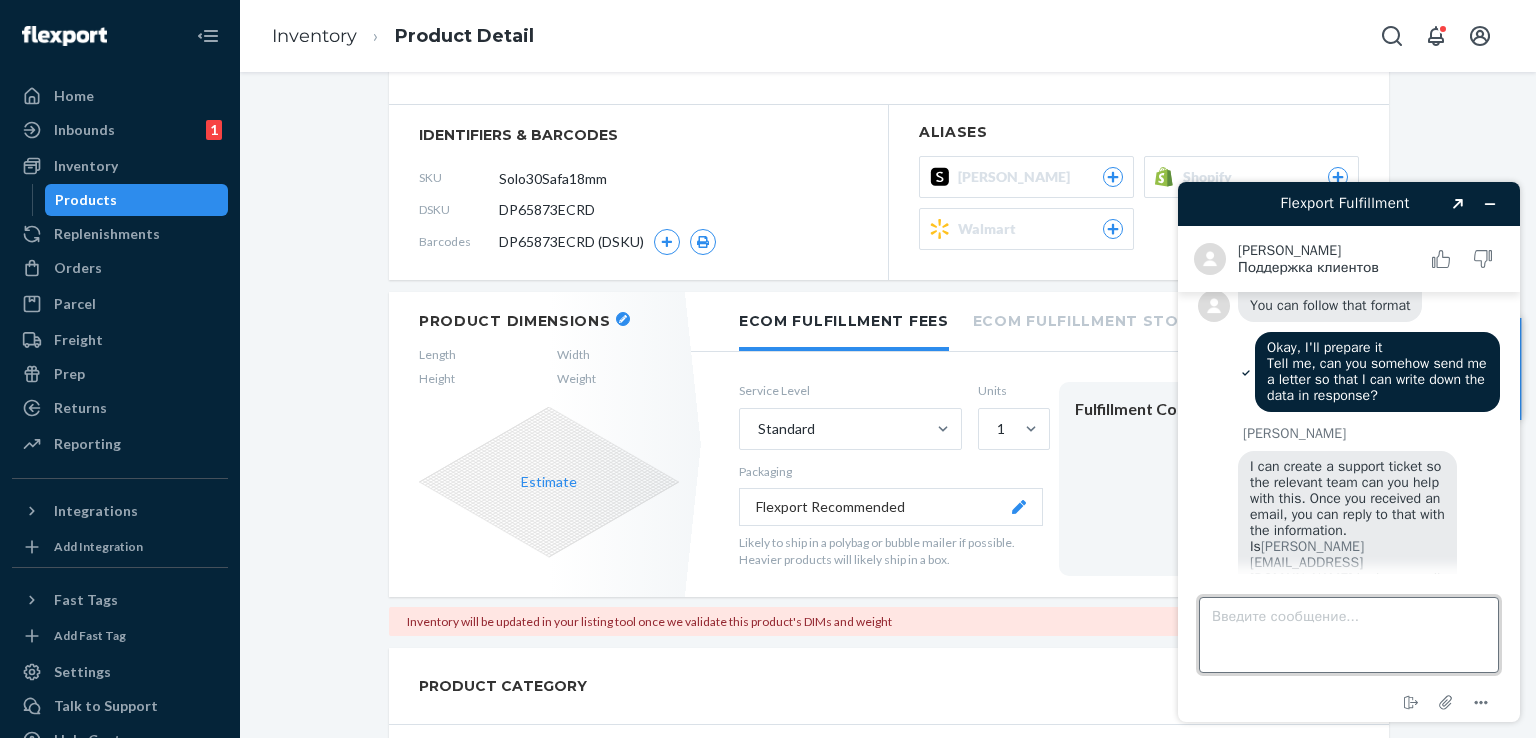 click on "Введите сообщение..." at bounding box center [1349, 635] 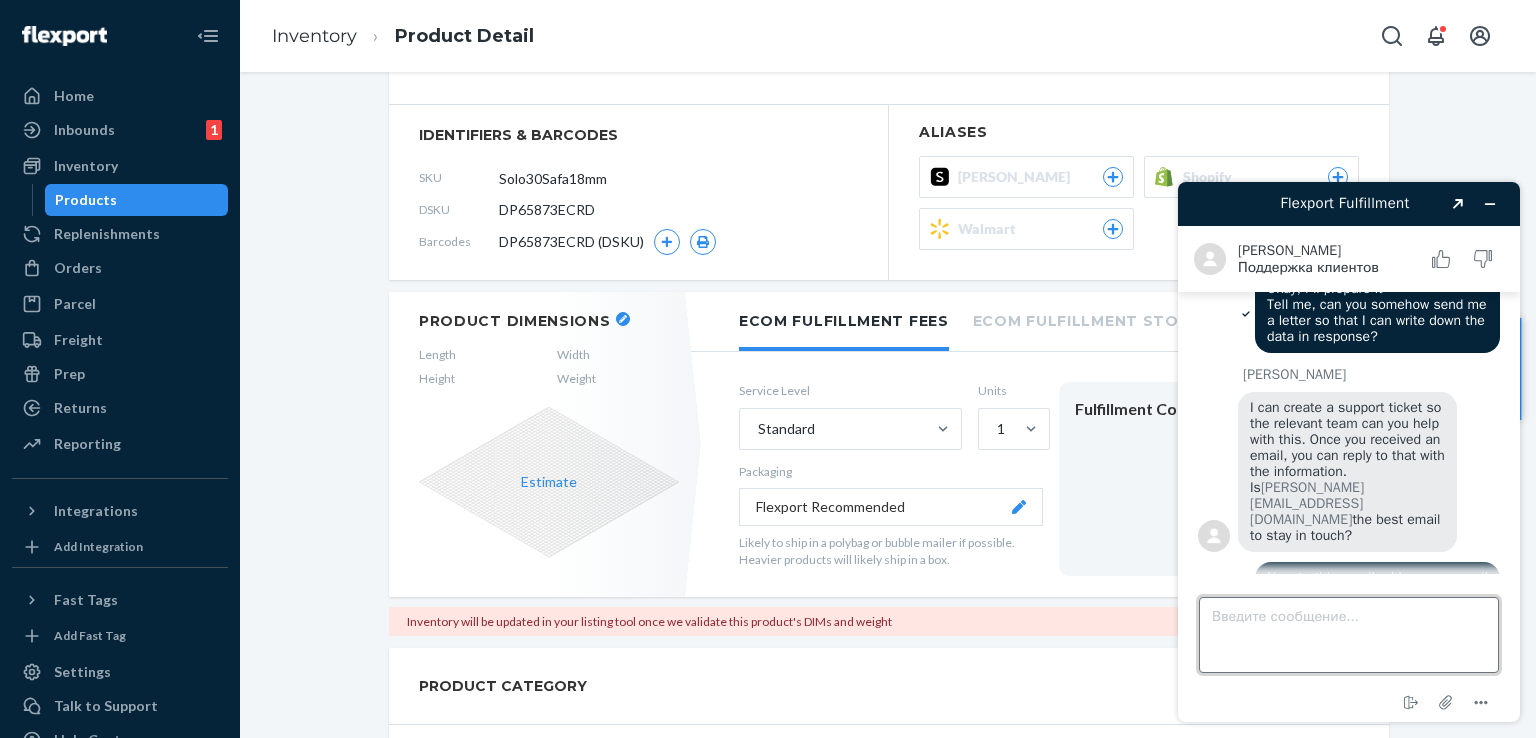 scroll, scrollTop: 1136, scrollLeft: 0, axis: vertical 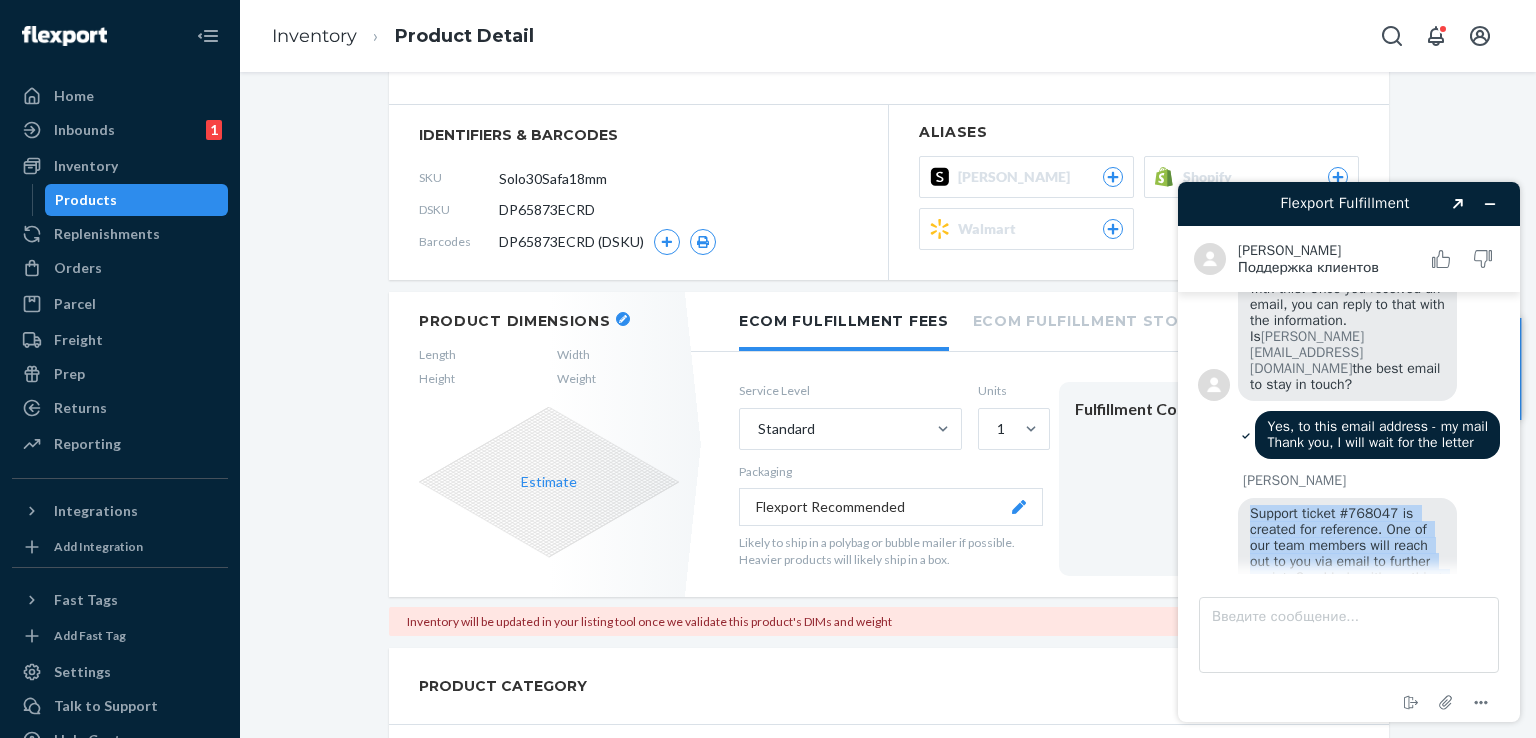 drag, startPoint x: 1249, startPoint y: 468, endPoint x: 1386, endPoint y: 554, distance: 161.75598 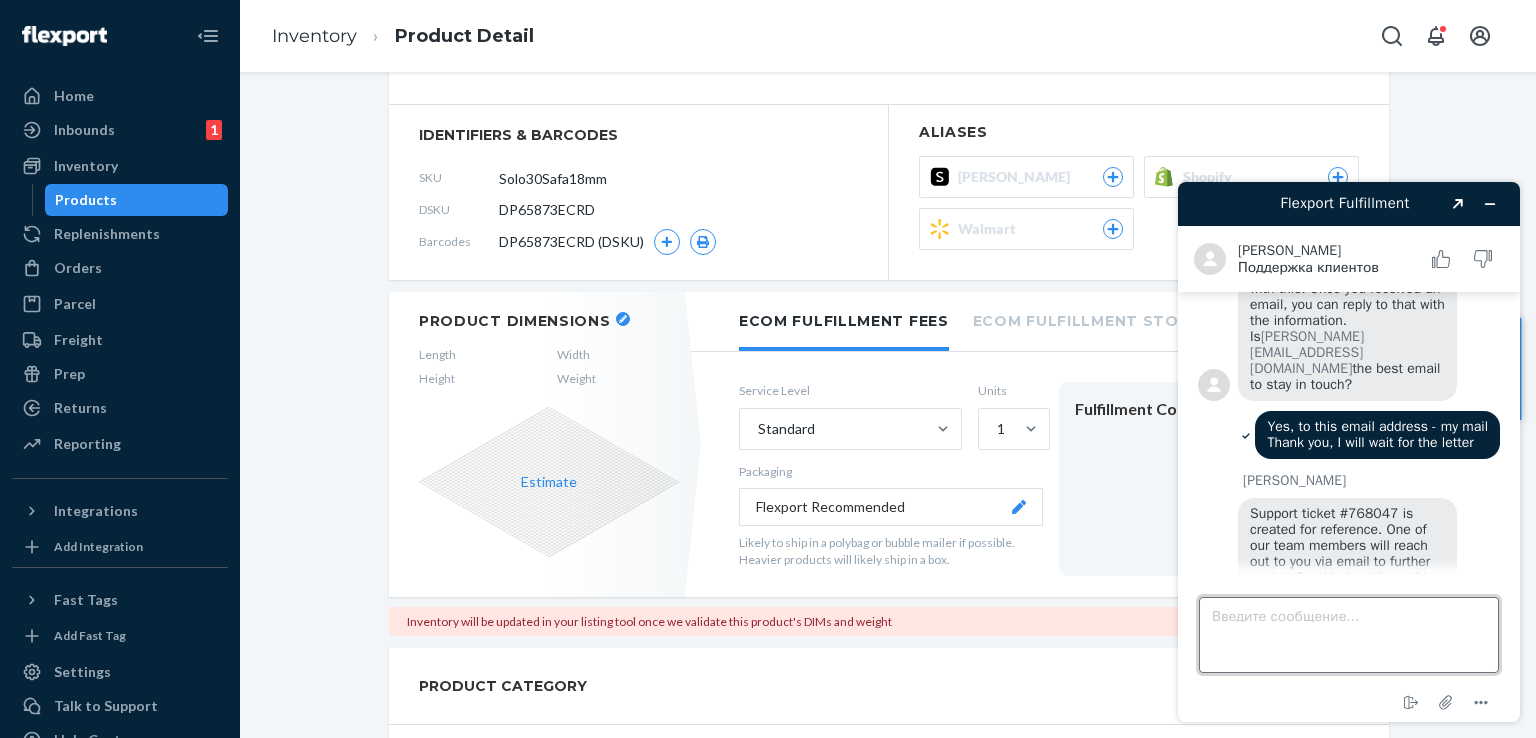 click on "Введите сообщение..." at bounding box center [1349, 635] 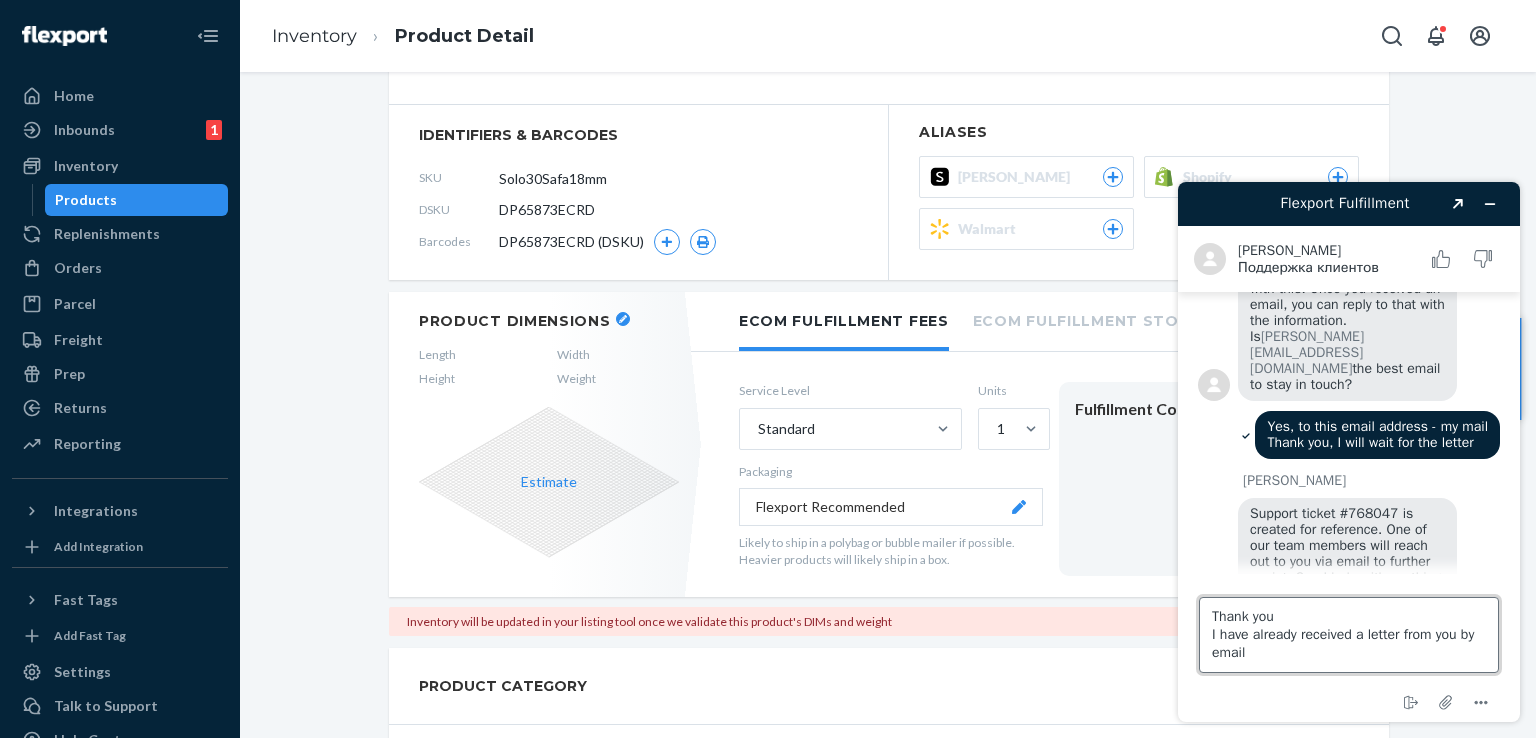 type 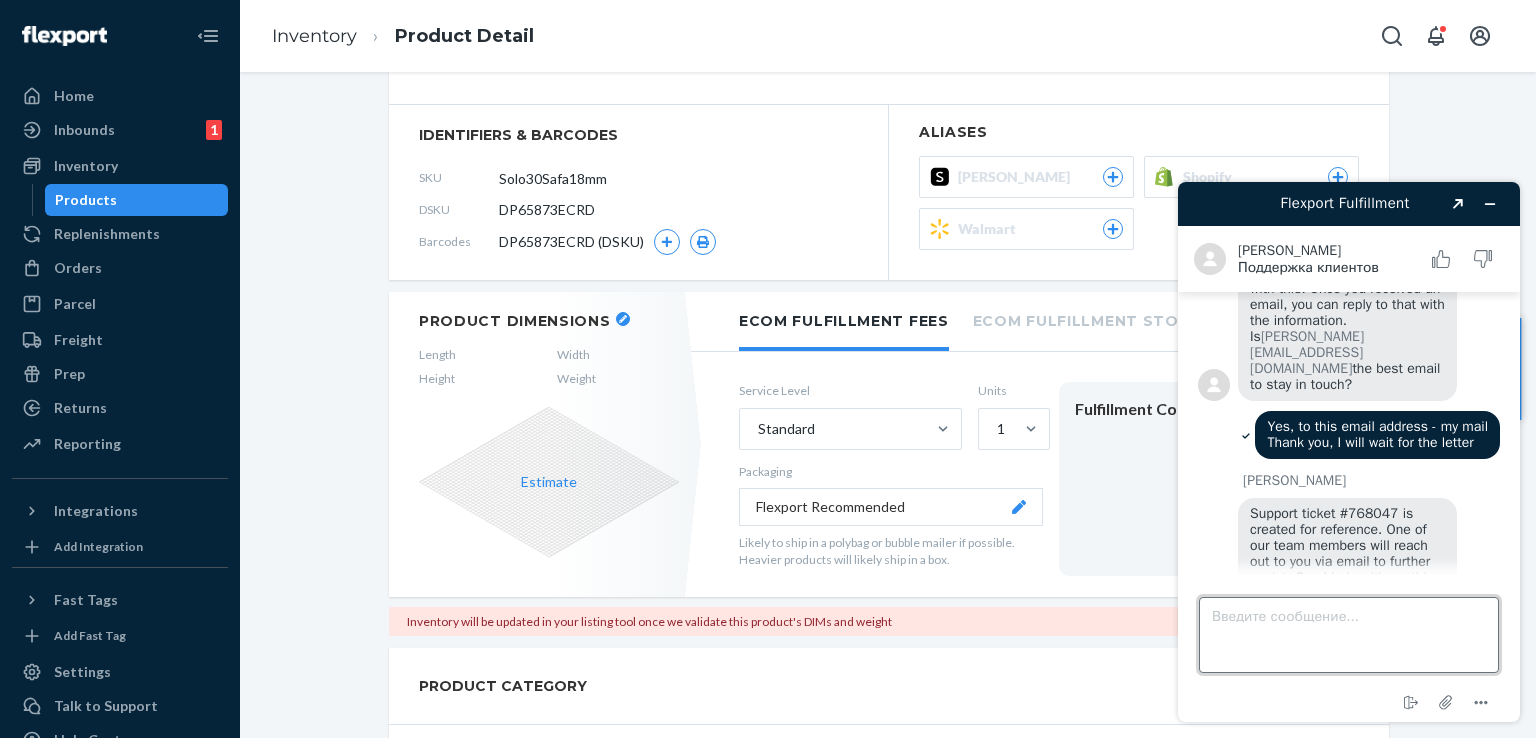 scroll, scrollTop: 1356, scrollLeft: 0, axis: vertical 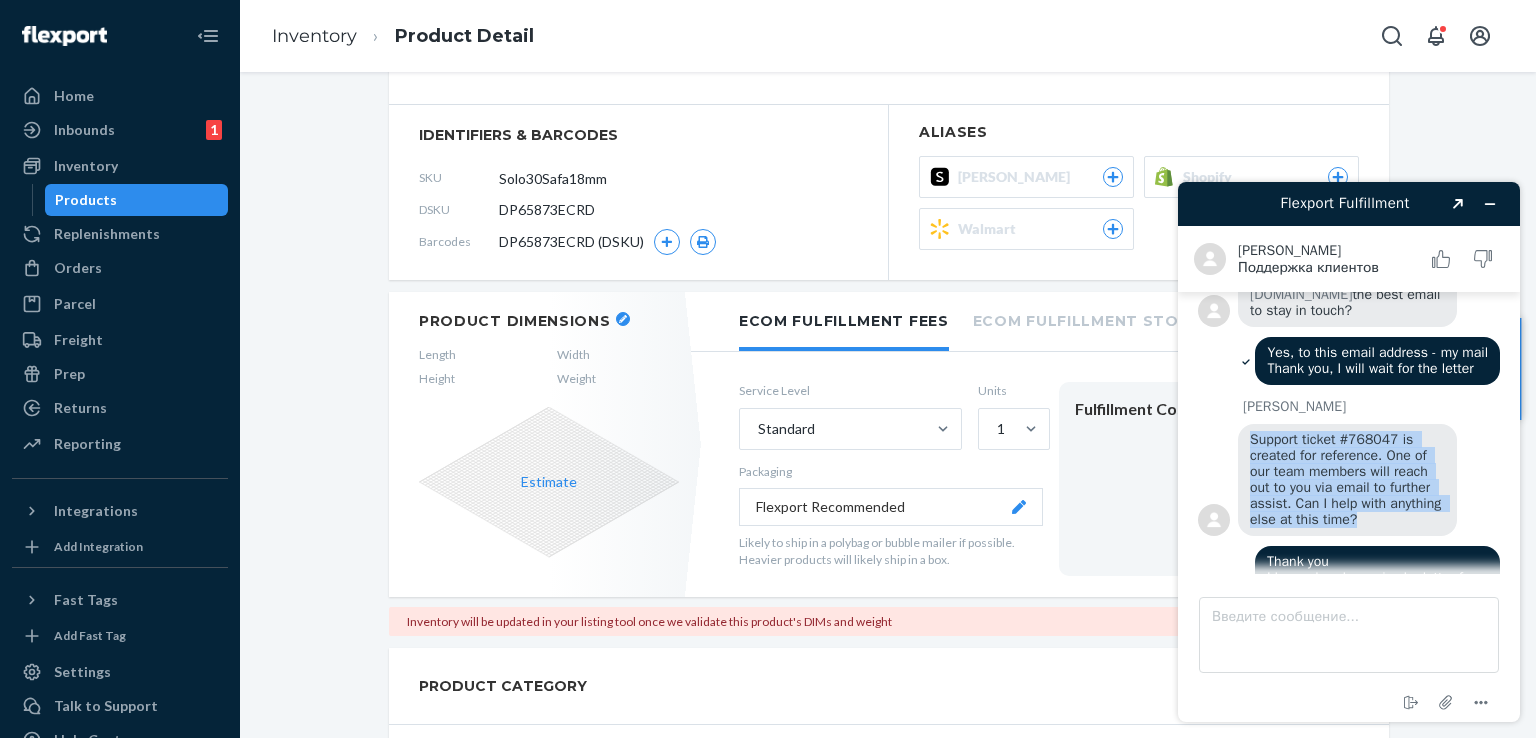 drag, startPoint x: 1367, startPoint y: 473, endPoint x: 1227, endPoint y: 388, distance: 163.78339 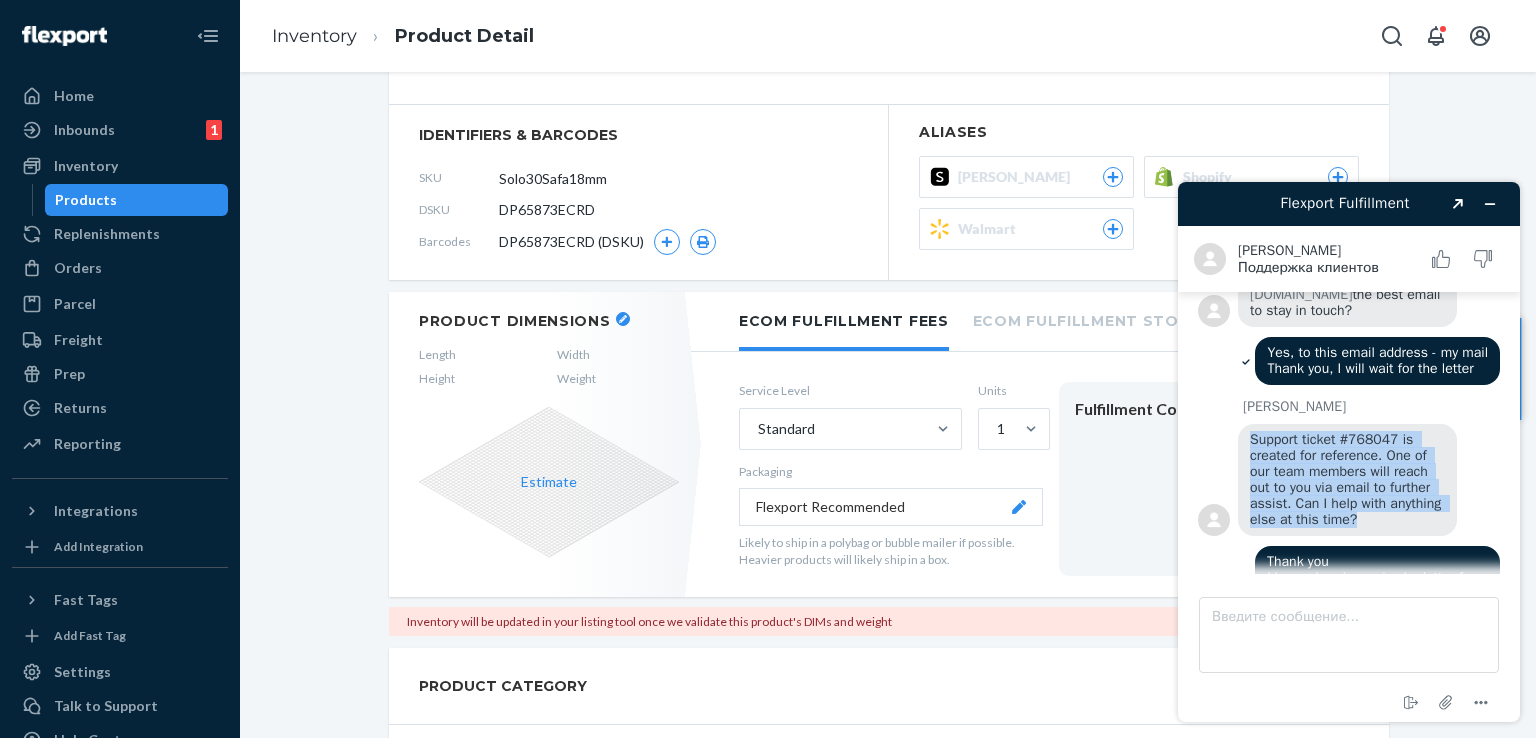 copy on "Support ticket #768047 is created for reference. One of our team members will reach out to you via email to further assist. Can I help with anything else at this time?" 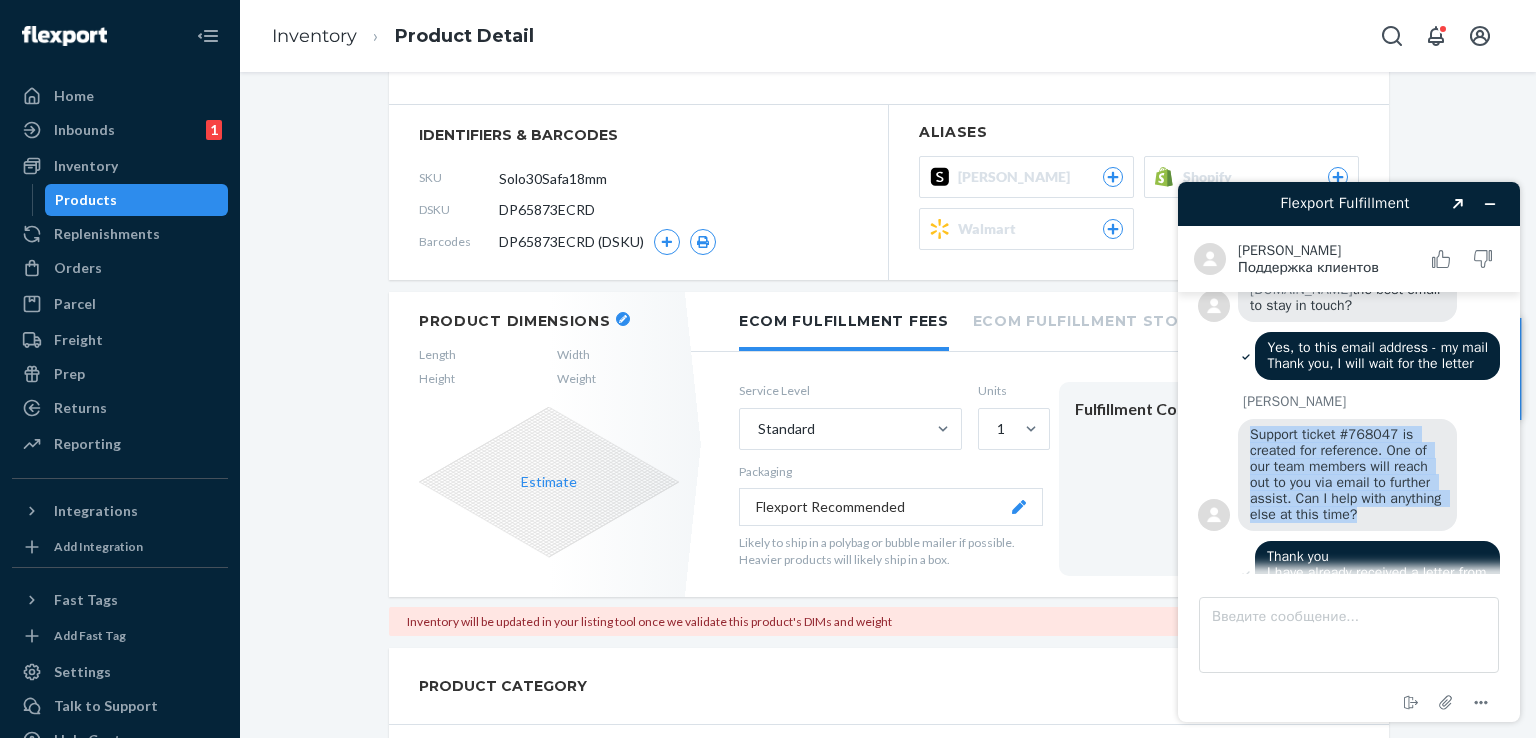 scroll, scrollTop: 1460, scrollLeft: 0, axis: vertical 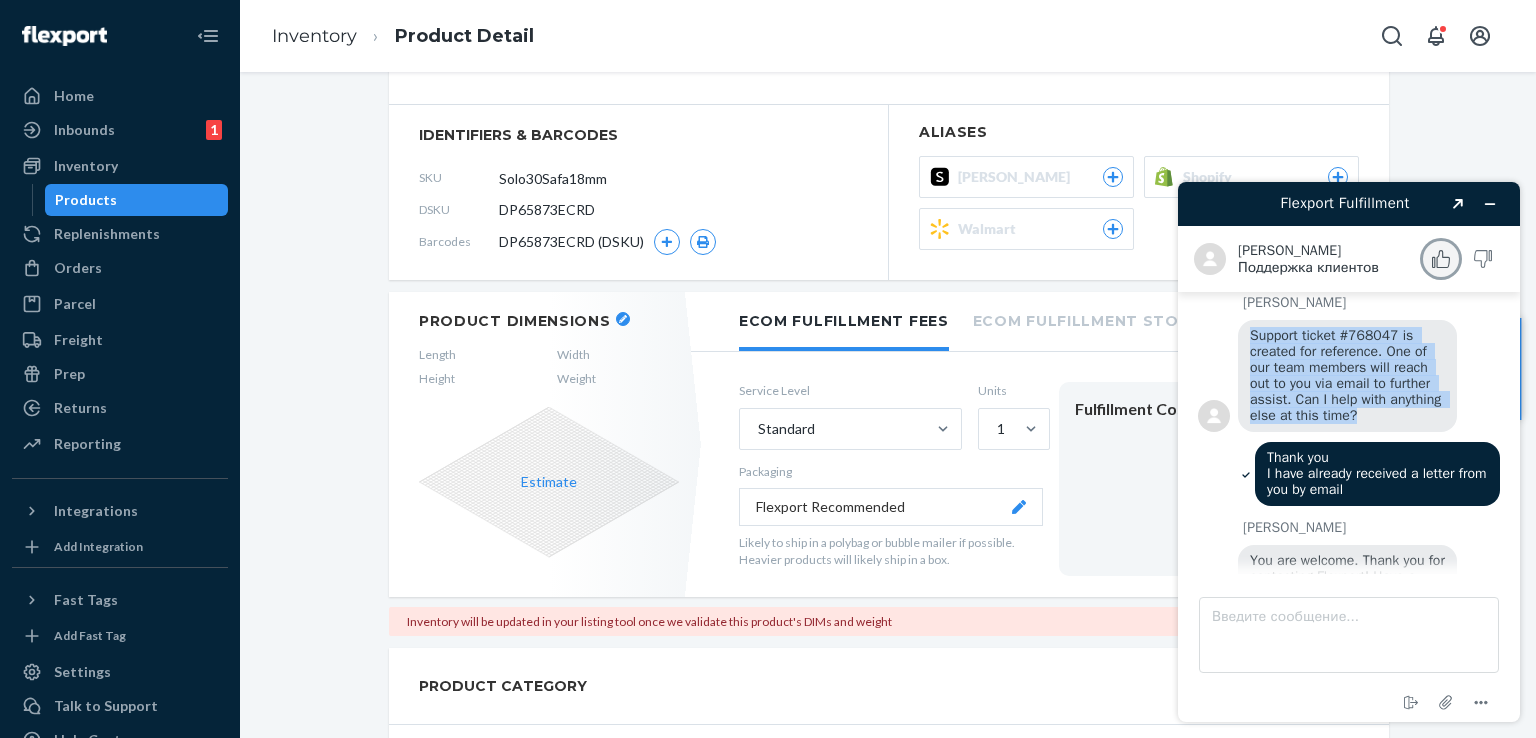 click 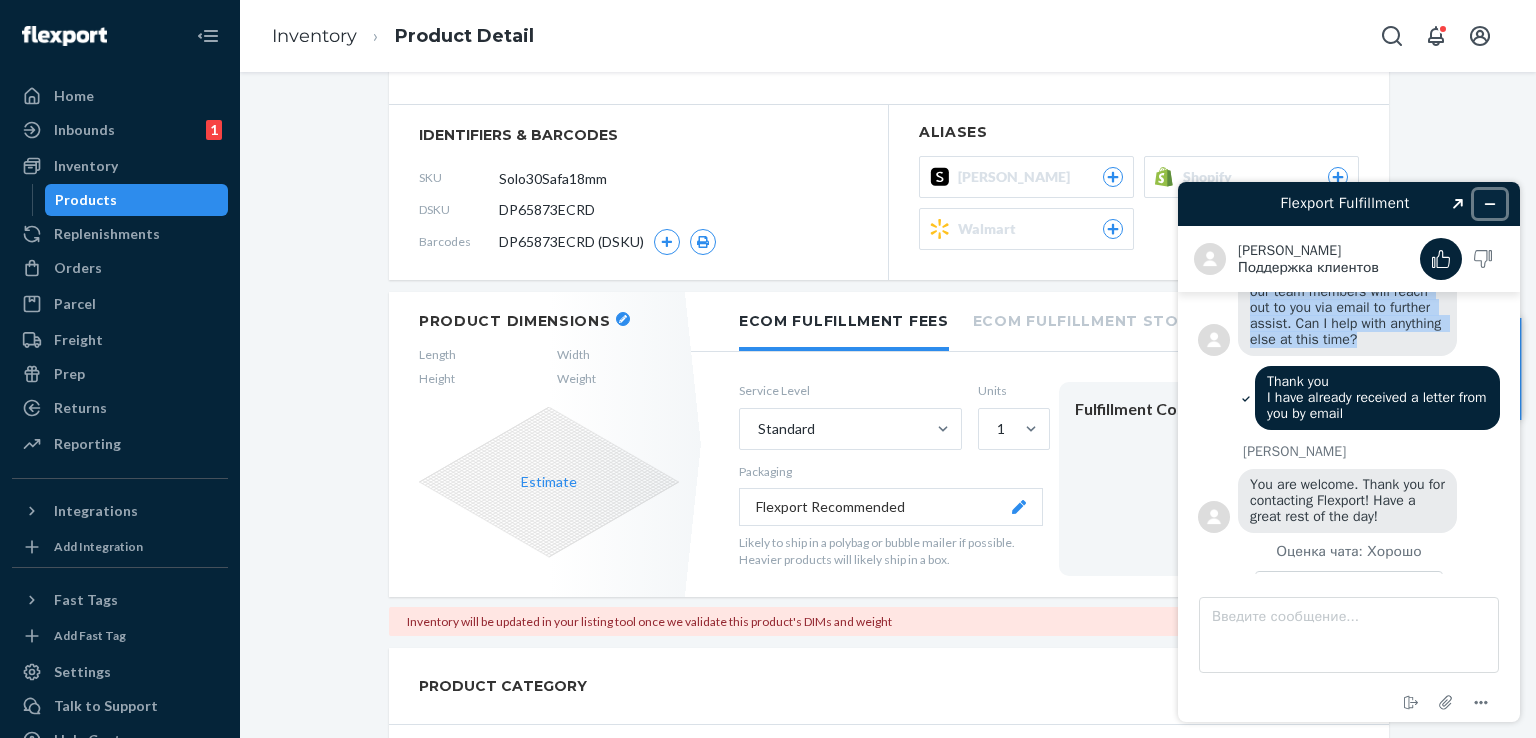 click 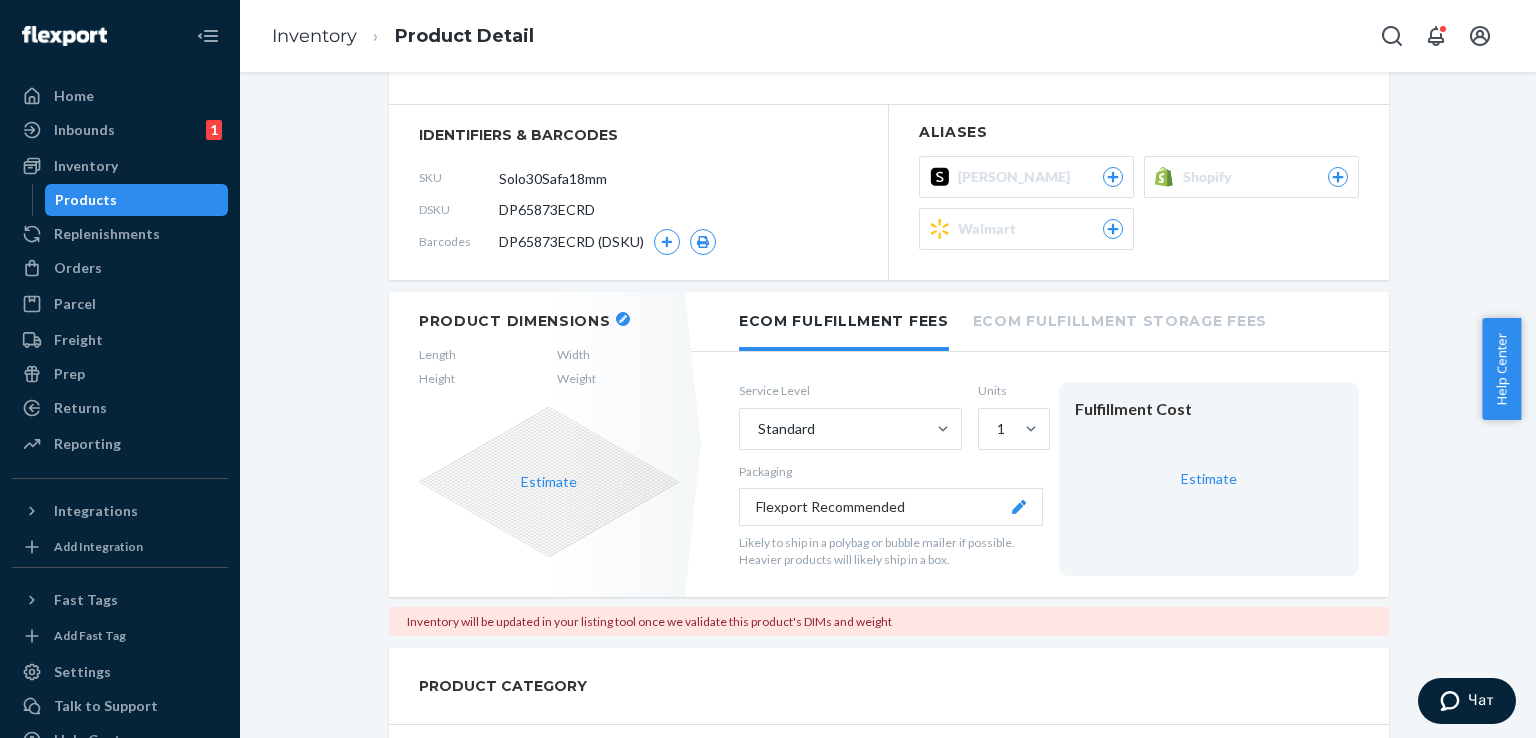 click on "Products" at bounding box center (86, 200) 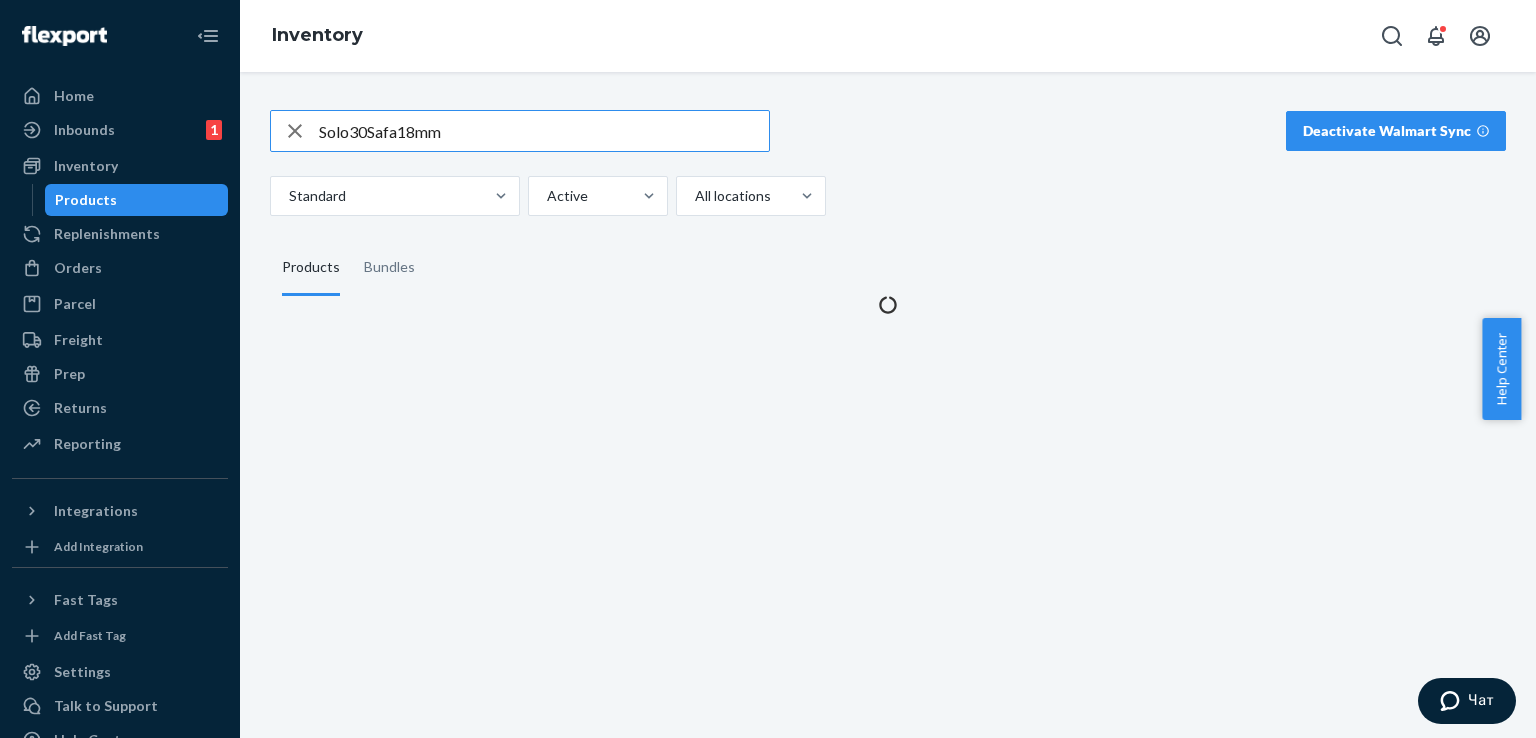 scroll, scrollTop: 0, scrollLeft: 0, axis: both 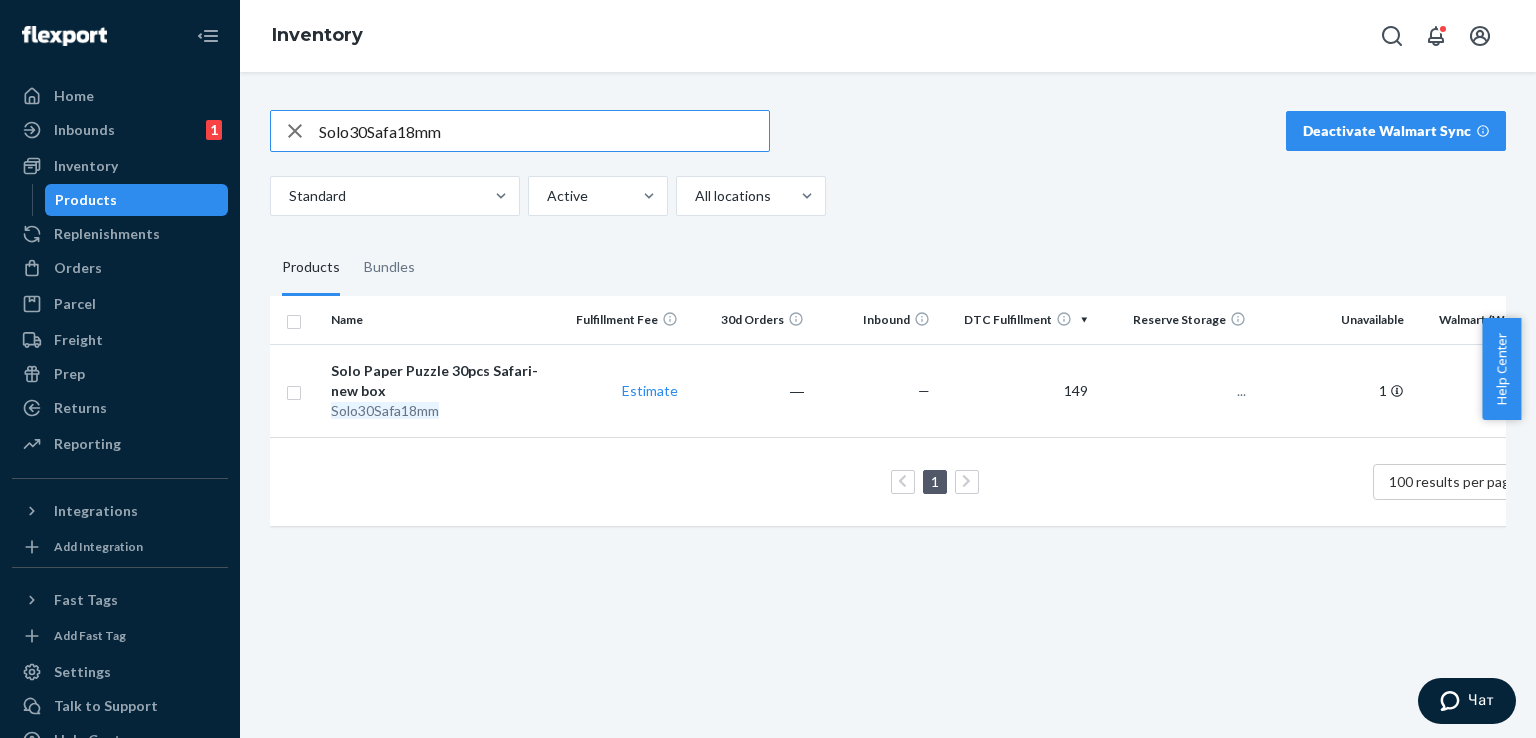 click on "Solo30Safa18mm" at bounding box center [544, 131] 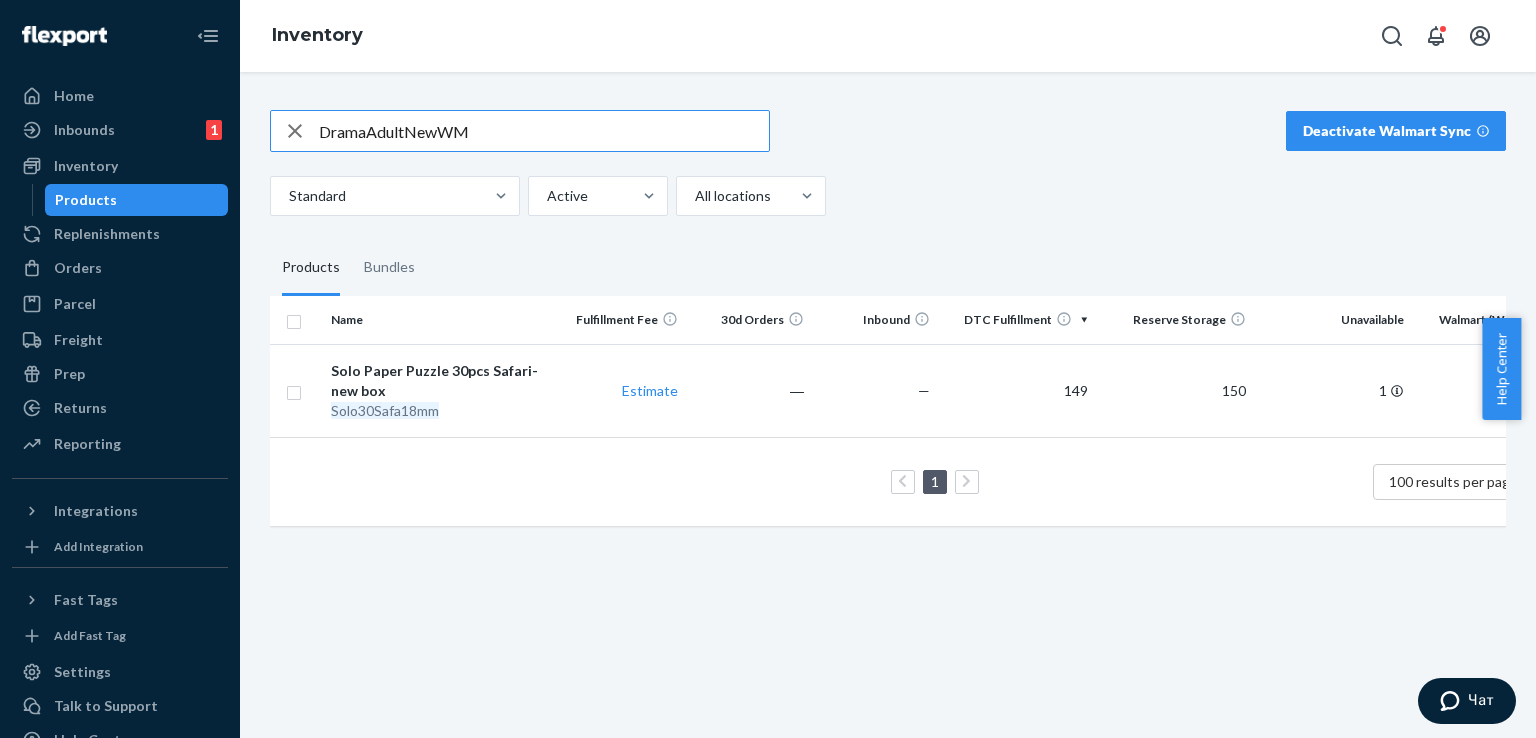 type on "DramaAdultNewWM" 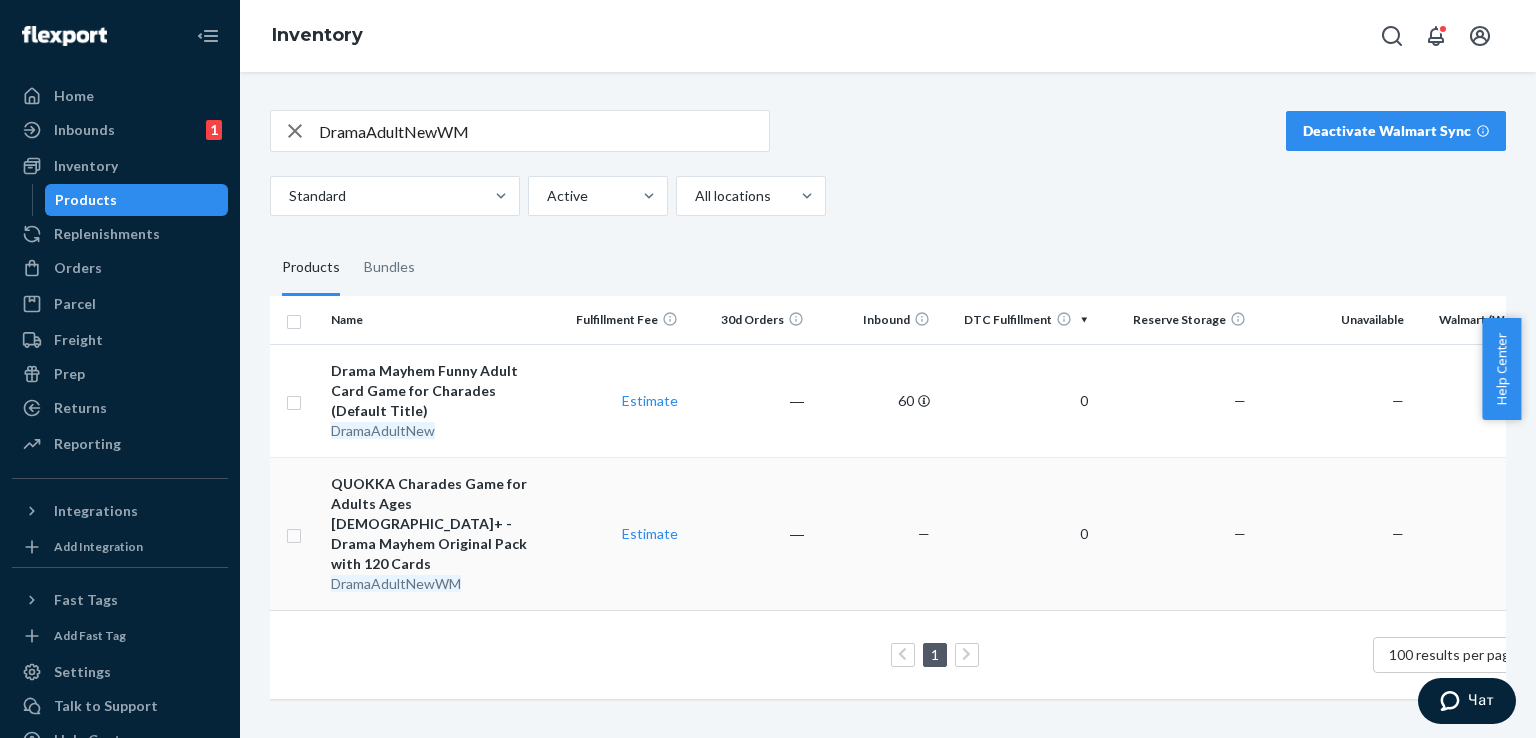click on "―" at bounding box center (749, 533) 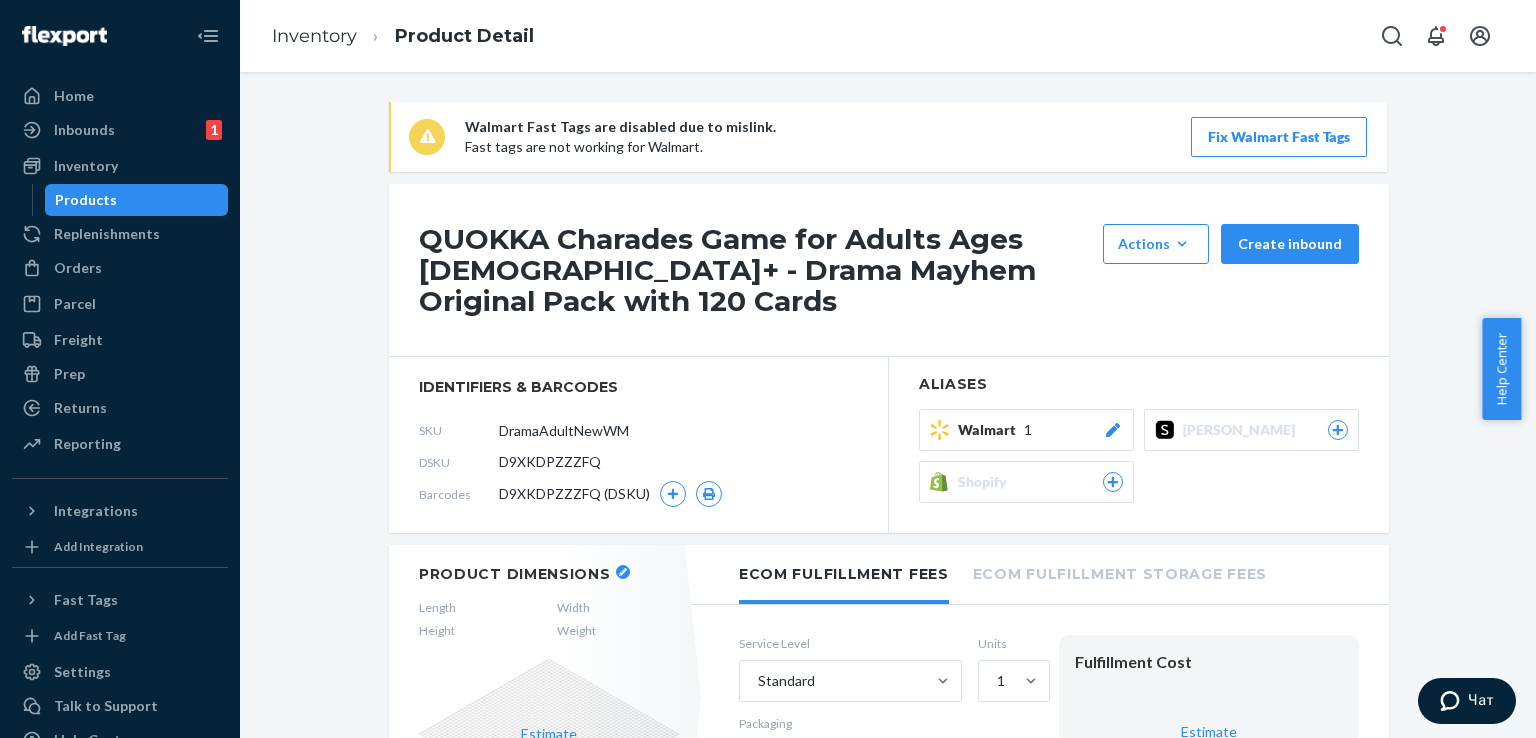 click on "Walmart" at bounding box center [991, 430] 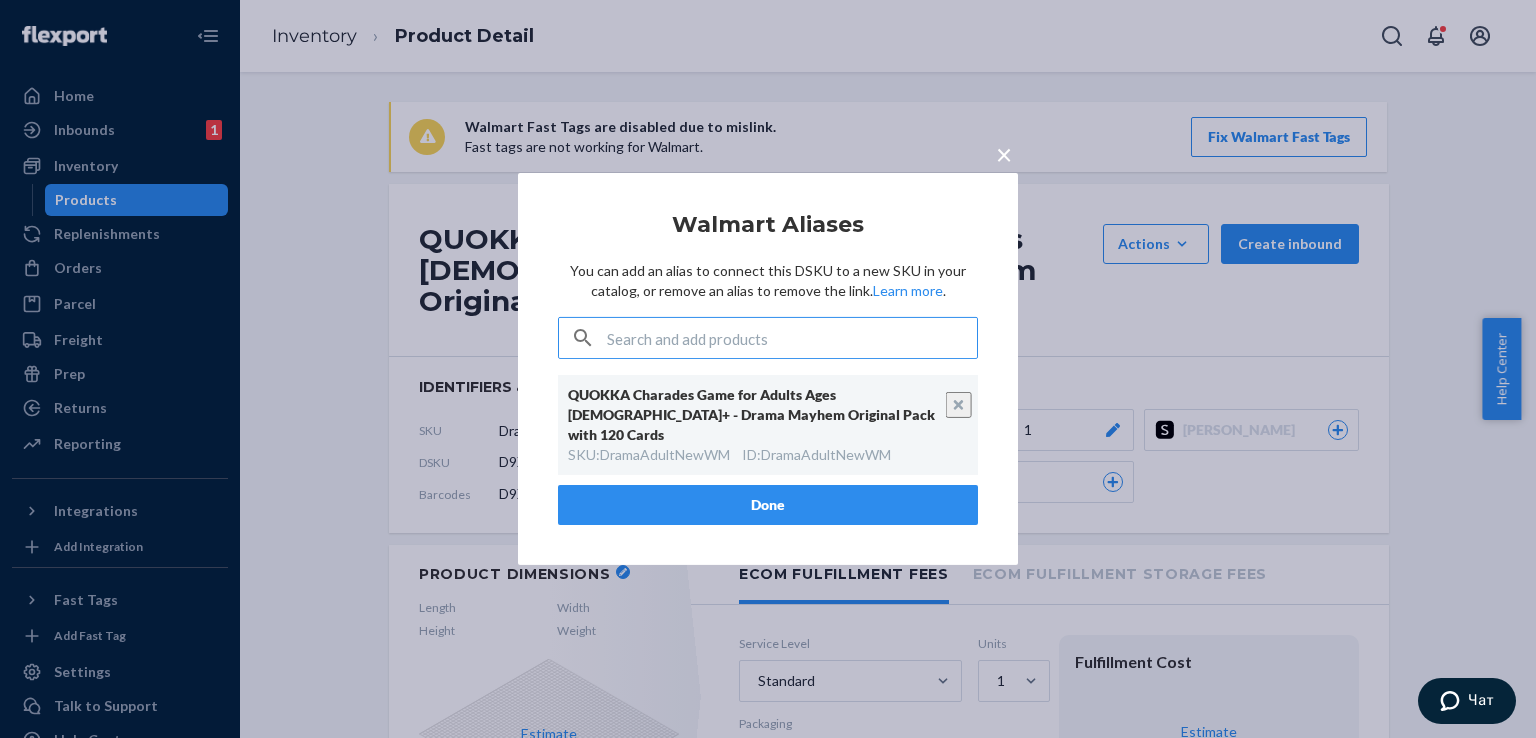 click on "×" at bounding box center (1004, 154) 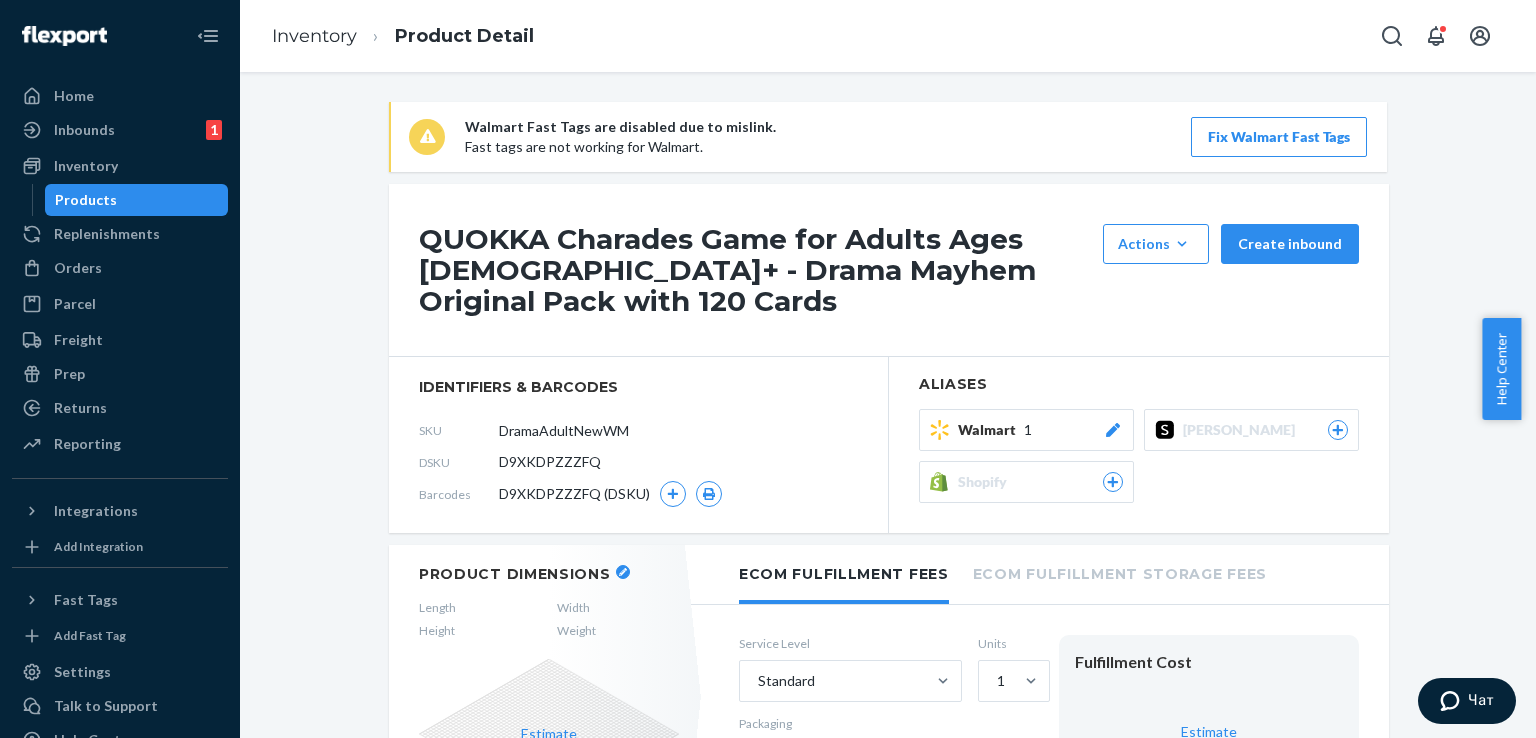 click on "Products" at bounding box center [86, 200] 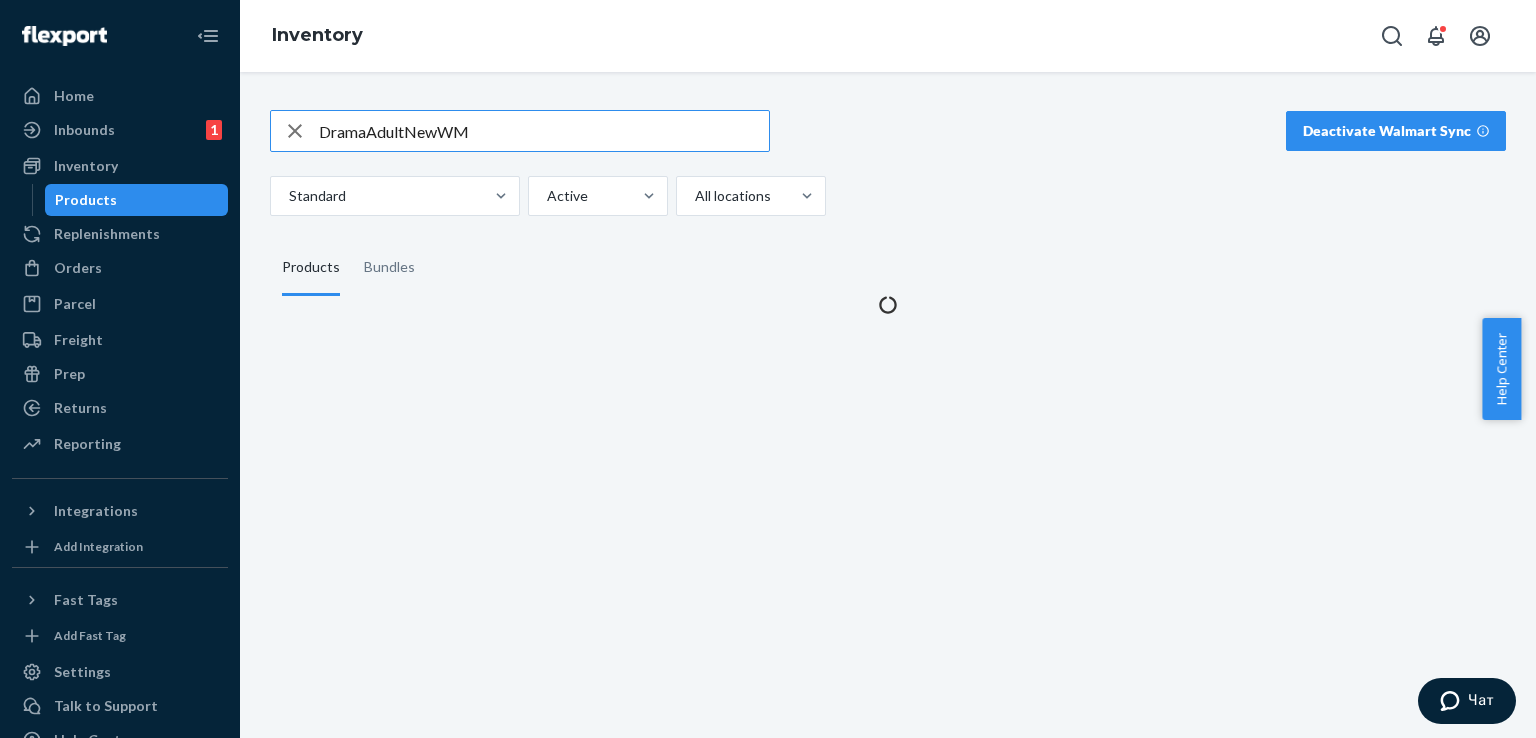click on "DramaAdultNewWM" at bounding box center [544, 131] 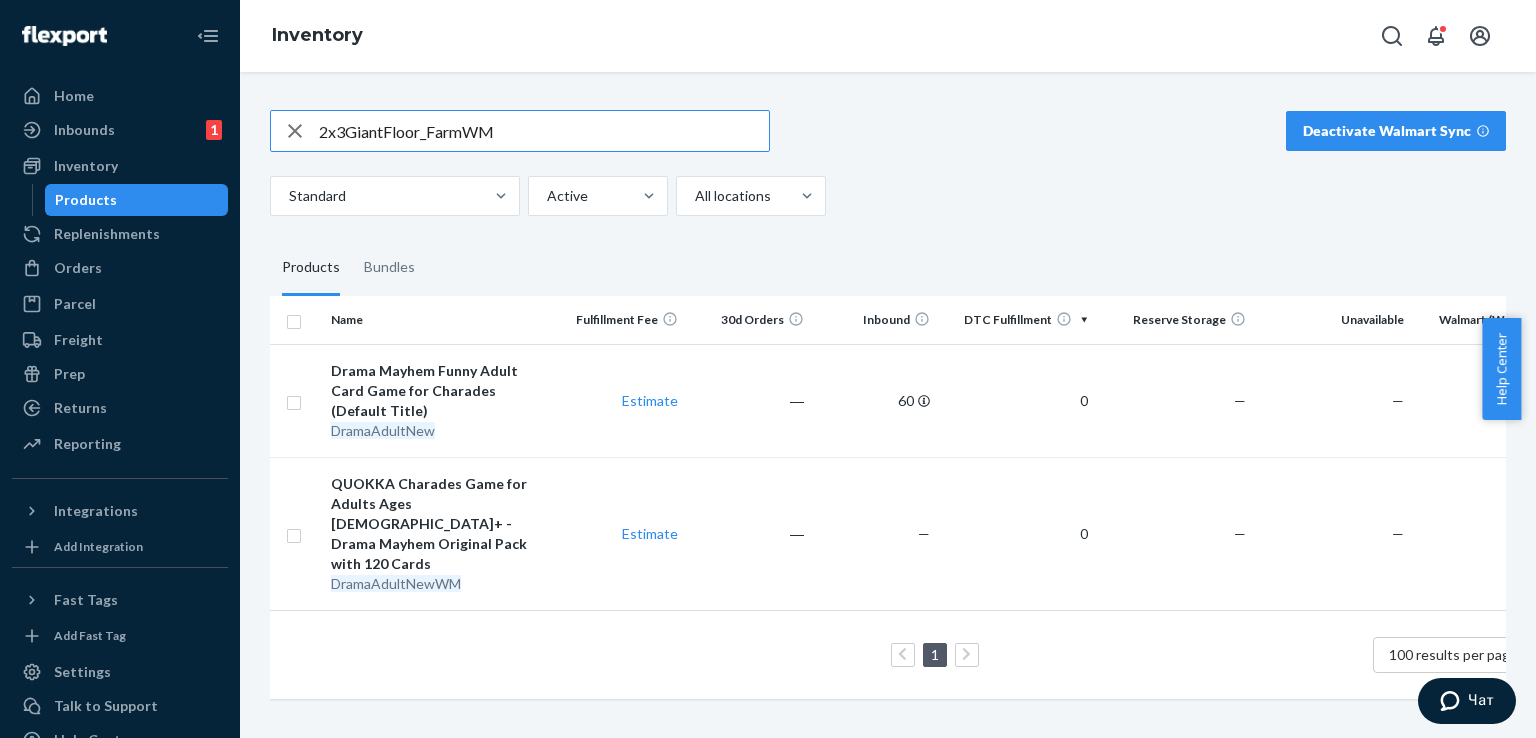 type on "2x3GiantFloor_FarmWM" 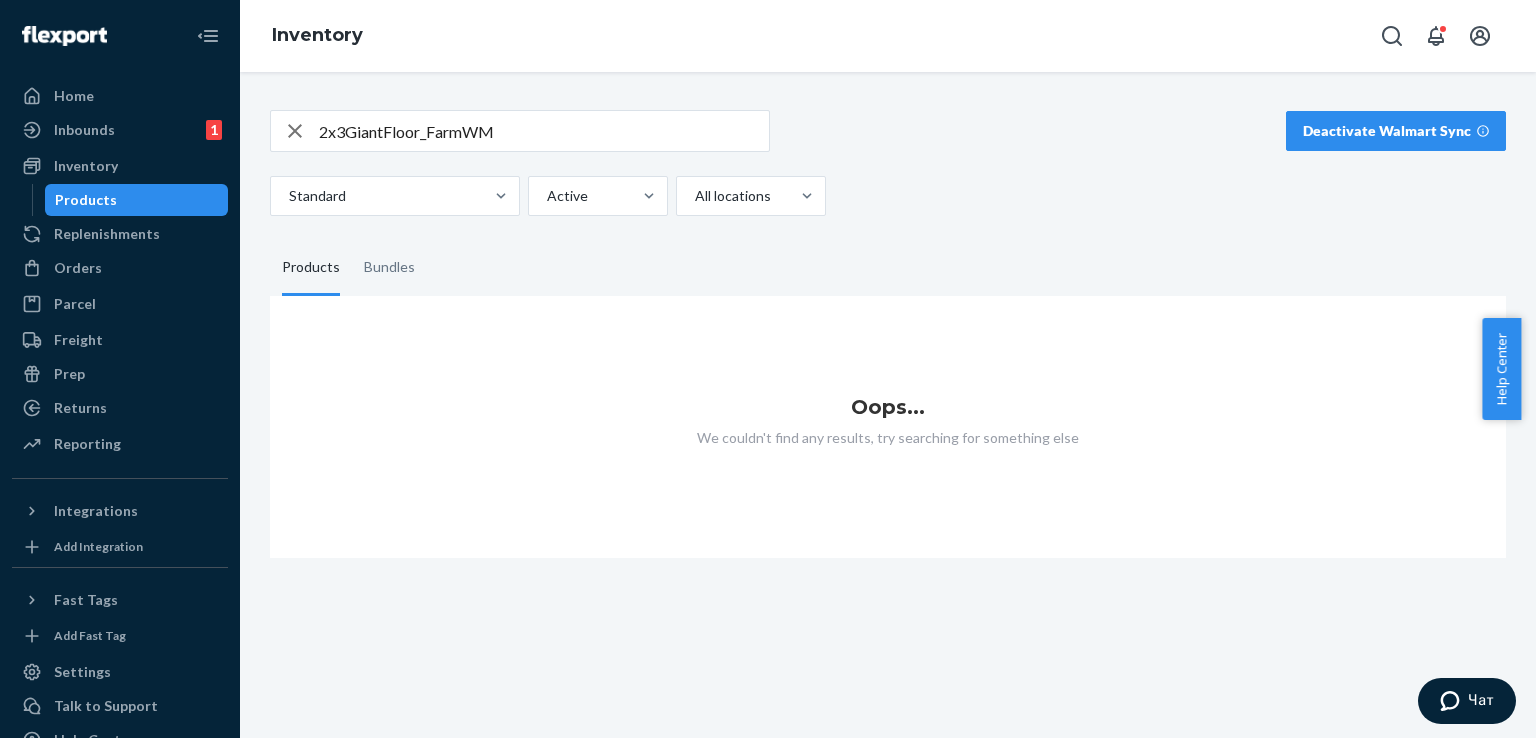click on "2x3GiantFloor_FarmWM" at bounding box center (544, 131) 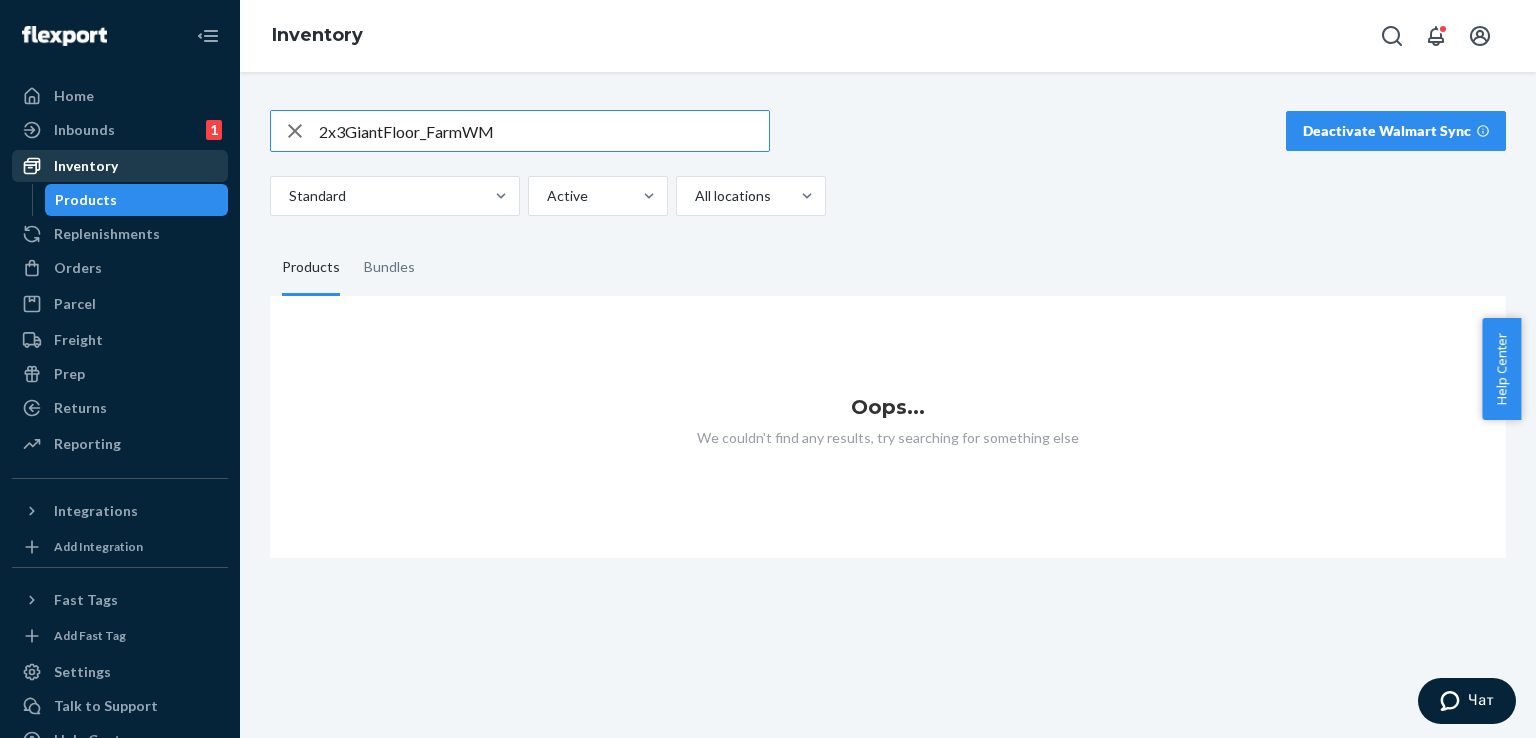 click on "Inventory" at bounding box center (120, 166) 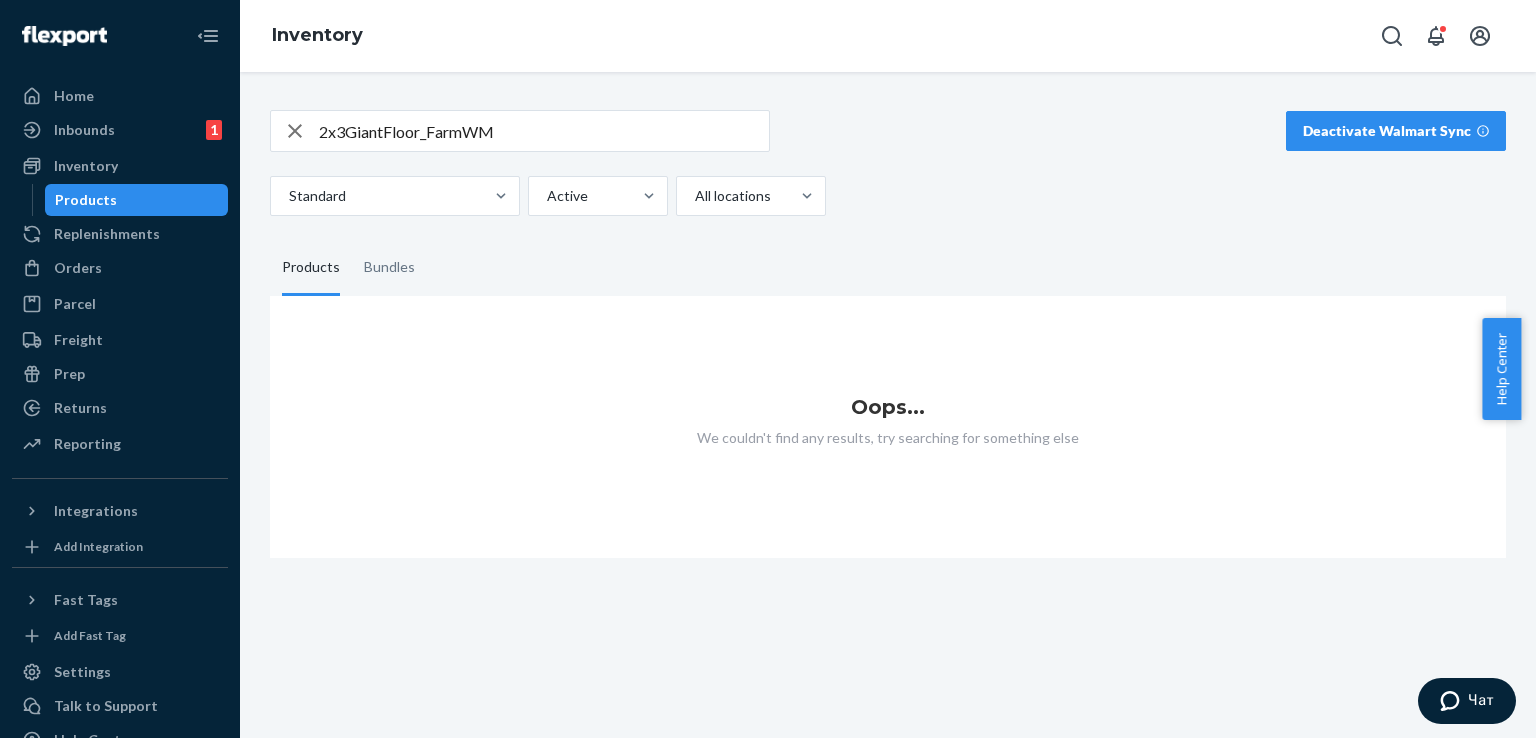 click on "Products" at bounding box center (86, 200) 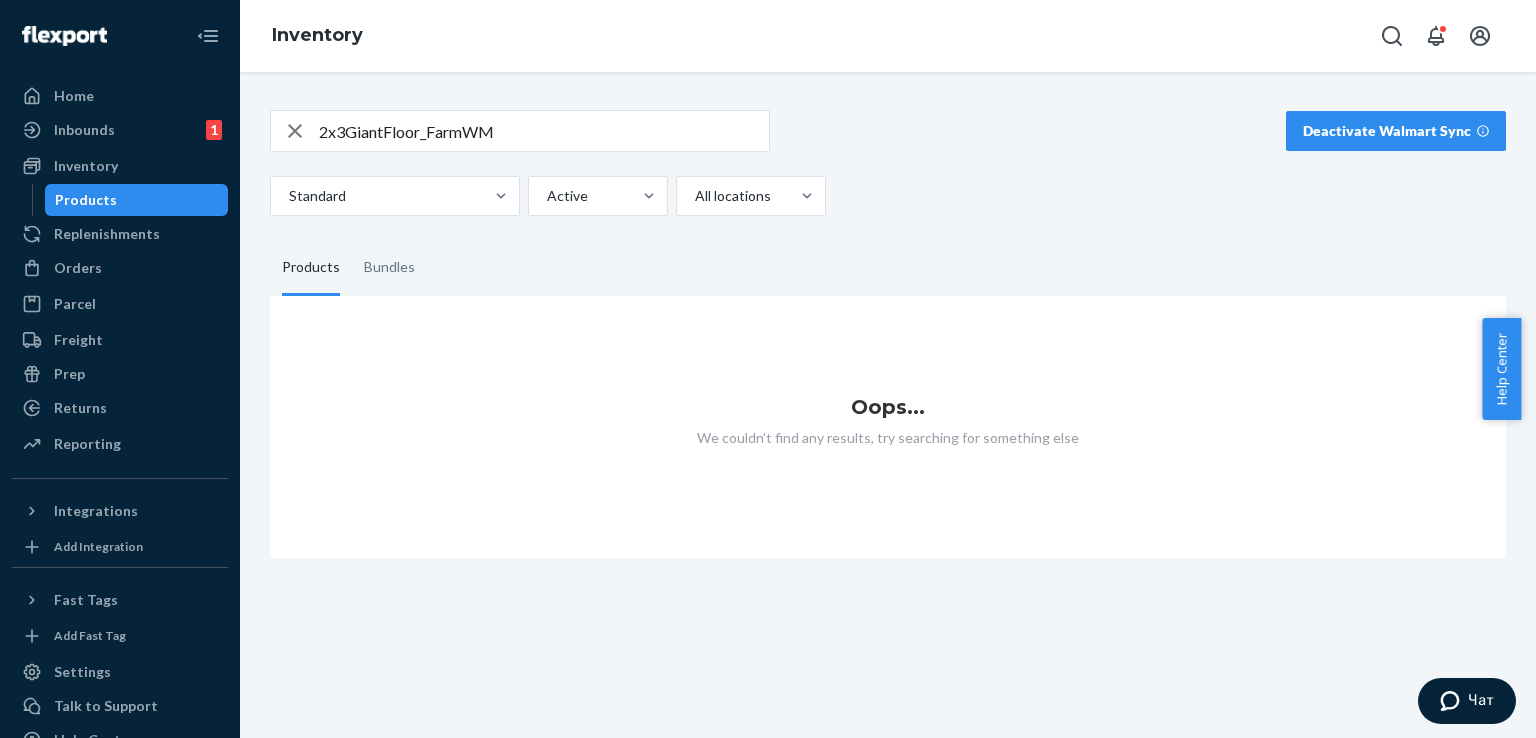 click 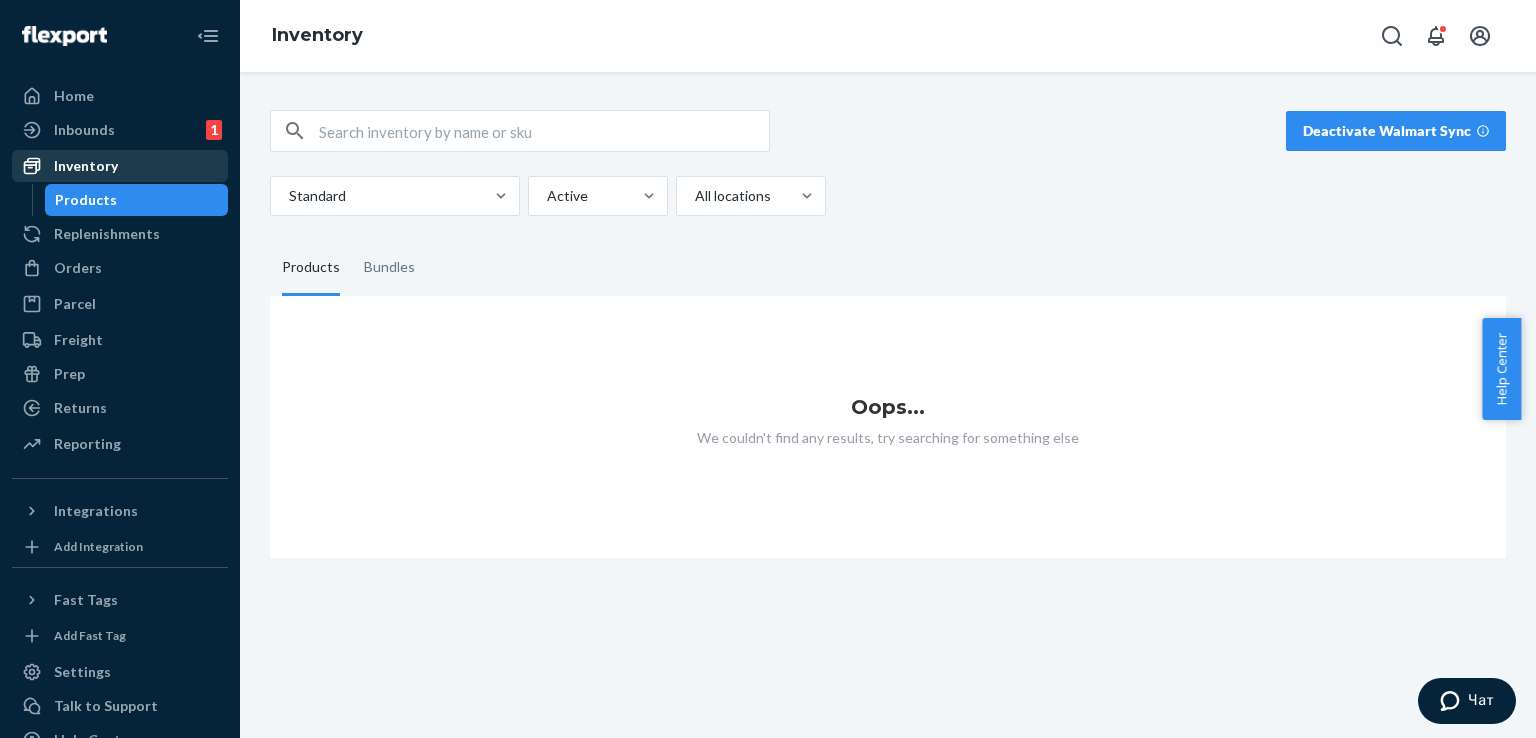 click on "Inventory" at bounding box center (120, 166) 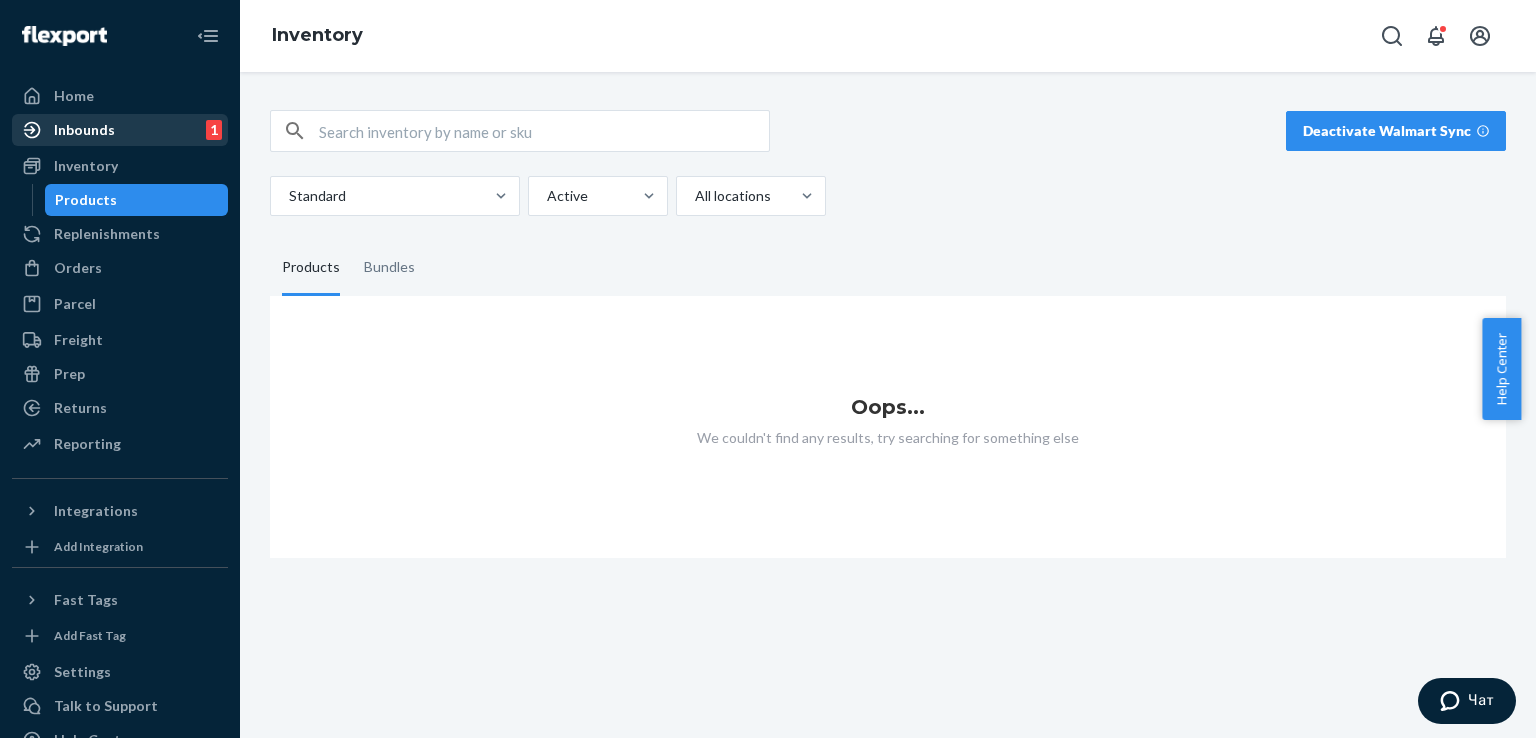 click on "Inbounds 1" at bounding box center [120, 130] 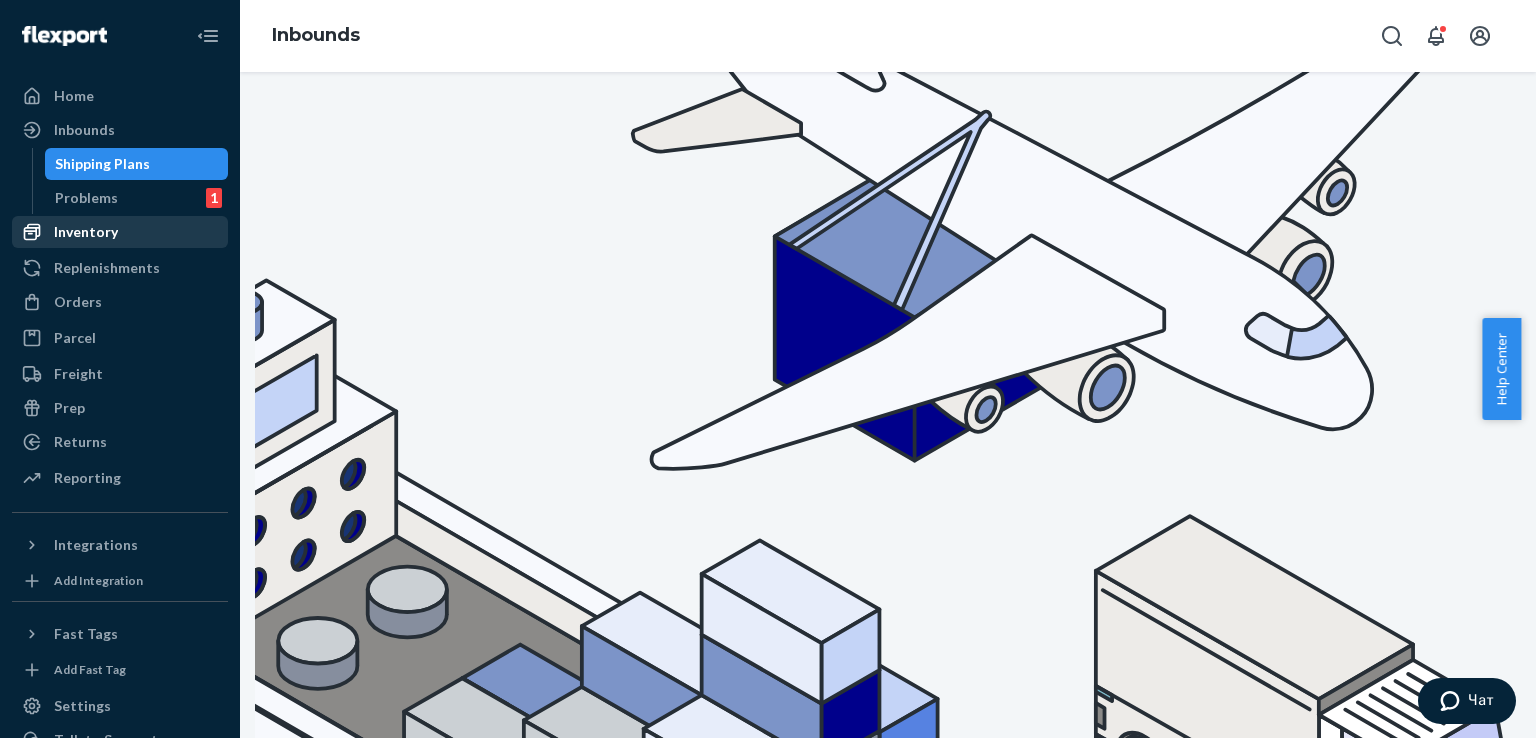 click on "Inventory" at bounding box center [86, 232] 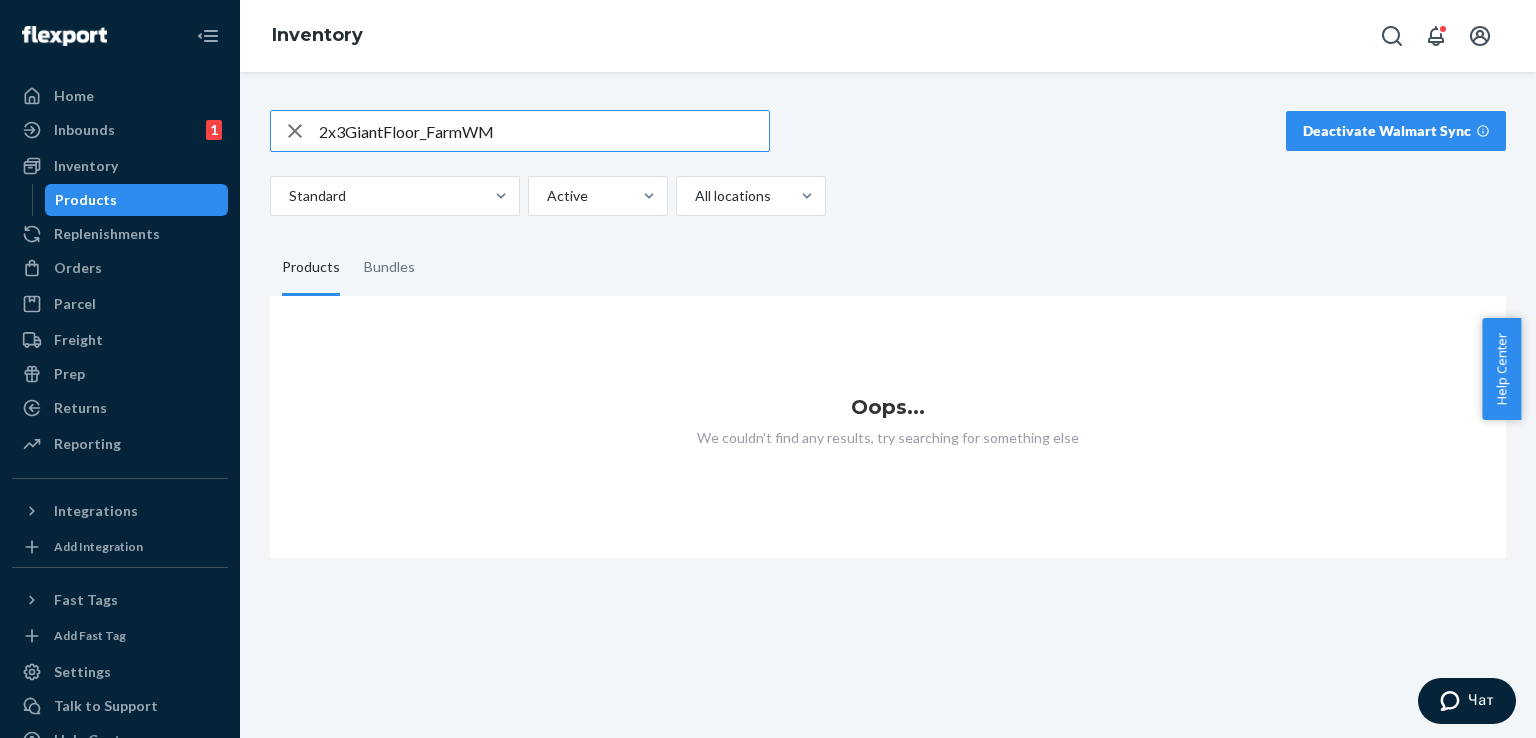 click on "2x3GiantFloor_FarmWM" at bounding box center [544, 131] 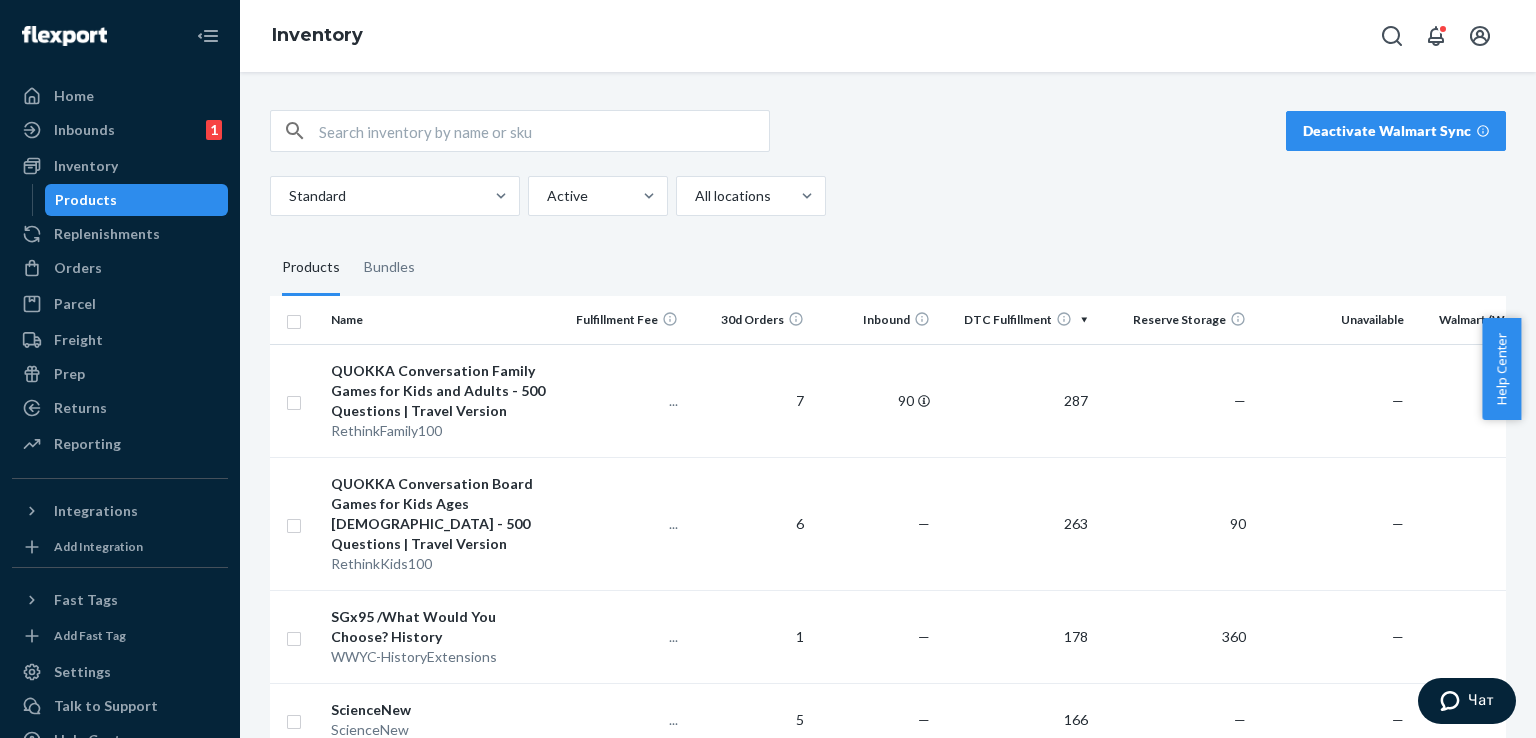 click at bounding box center (544, 131) 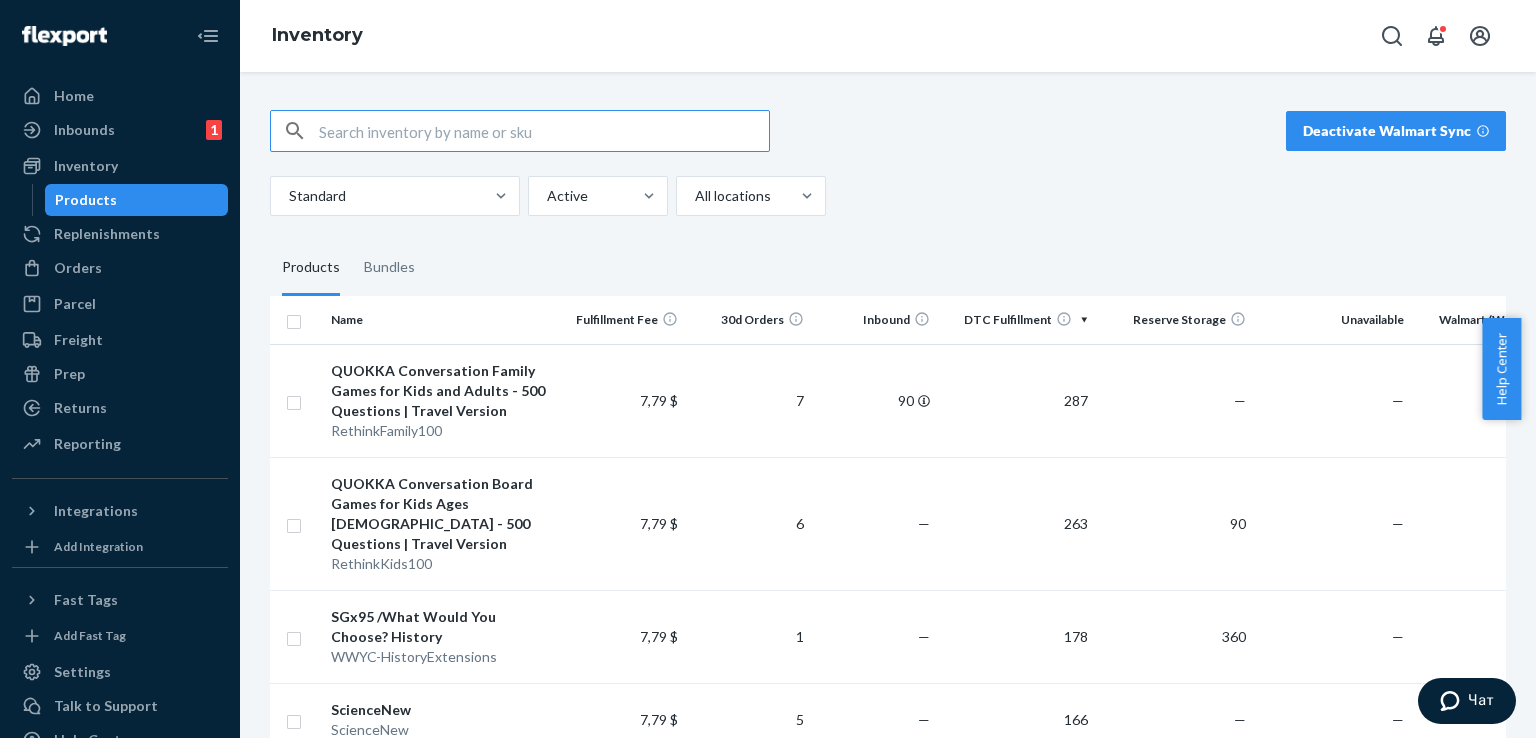 paste on "2x3GiantFloor_FarmWM" 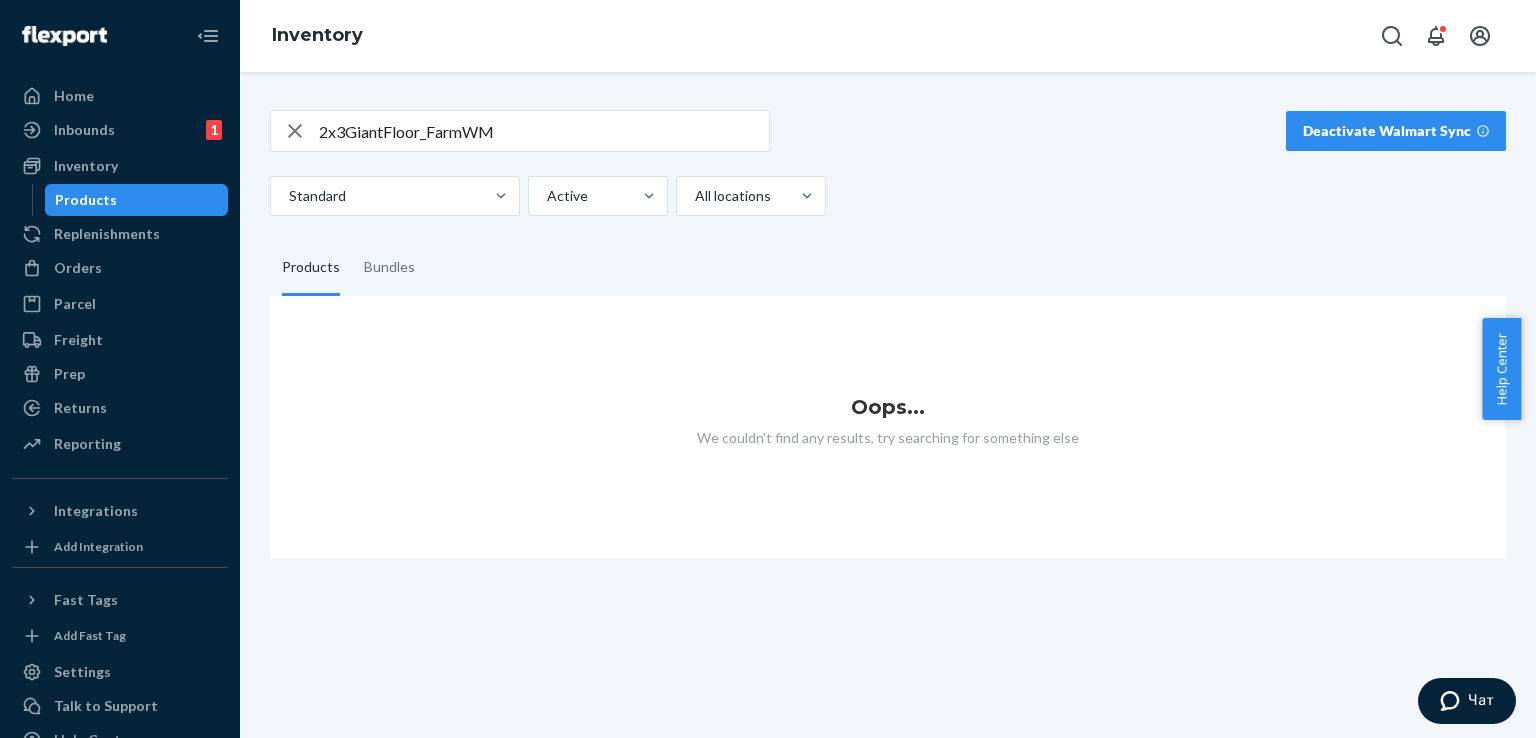 click on "2x3GiantFloor_FarmWM" at bounding box center (544, 131) 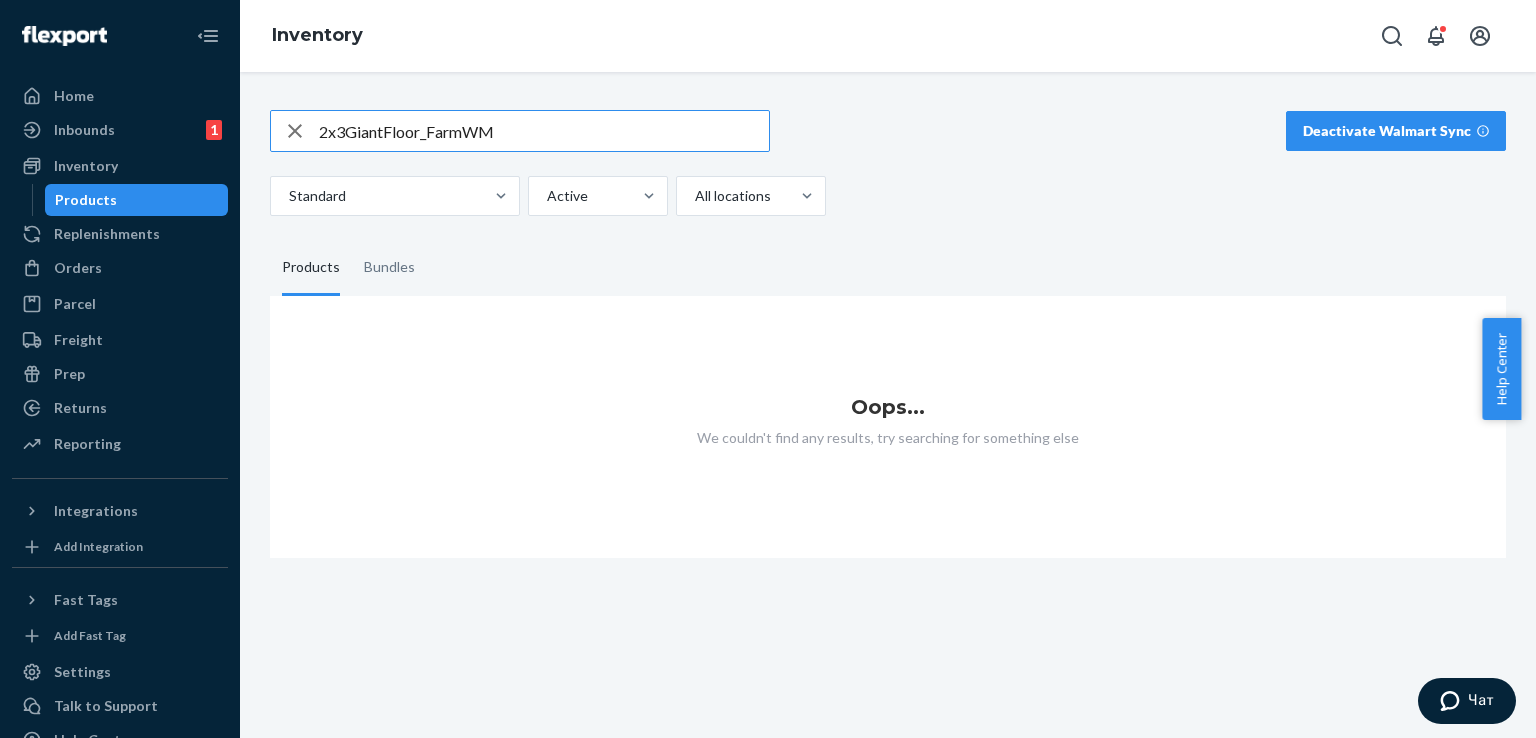 click on "2x3GiantFloor_FarmWM" at bounding box center [544, 131] 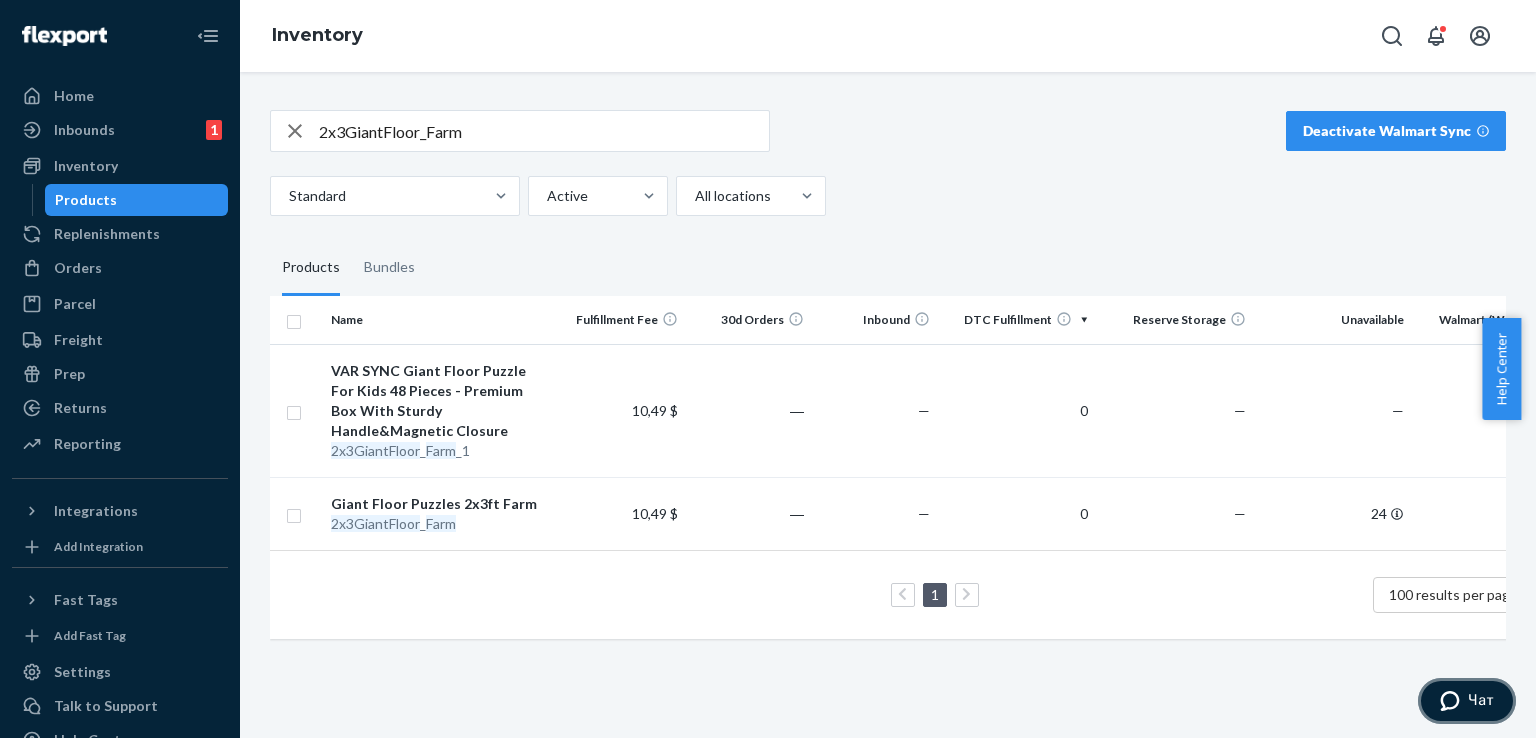 click on "Чат" at bounding box center [1481, 700] 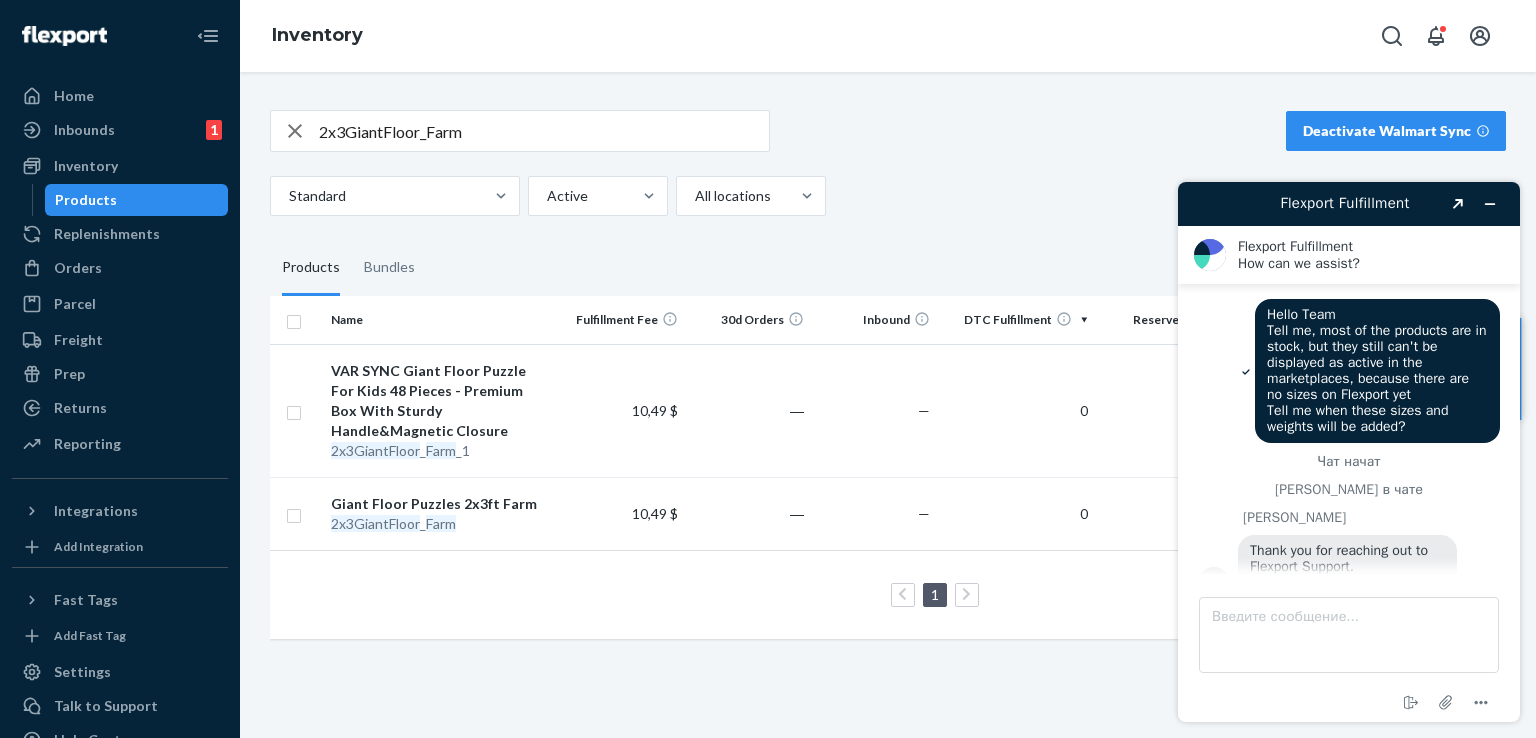 scroll, scrollTop: 0, scrollLeft: 0, axis: both 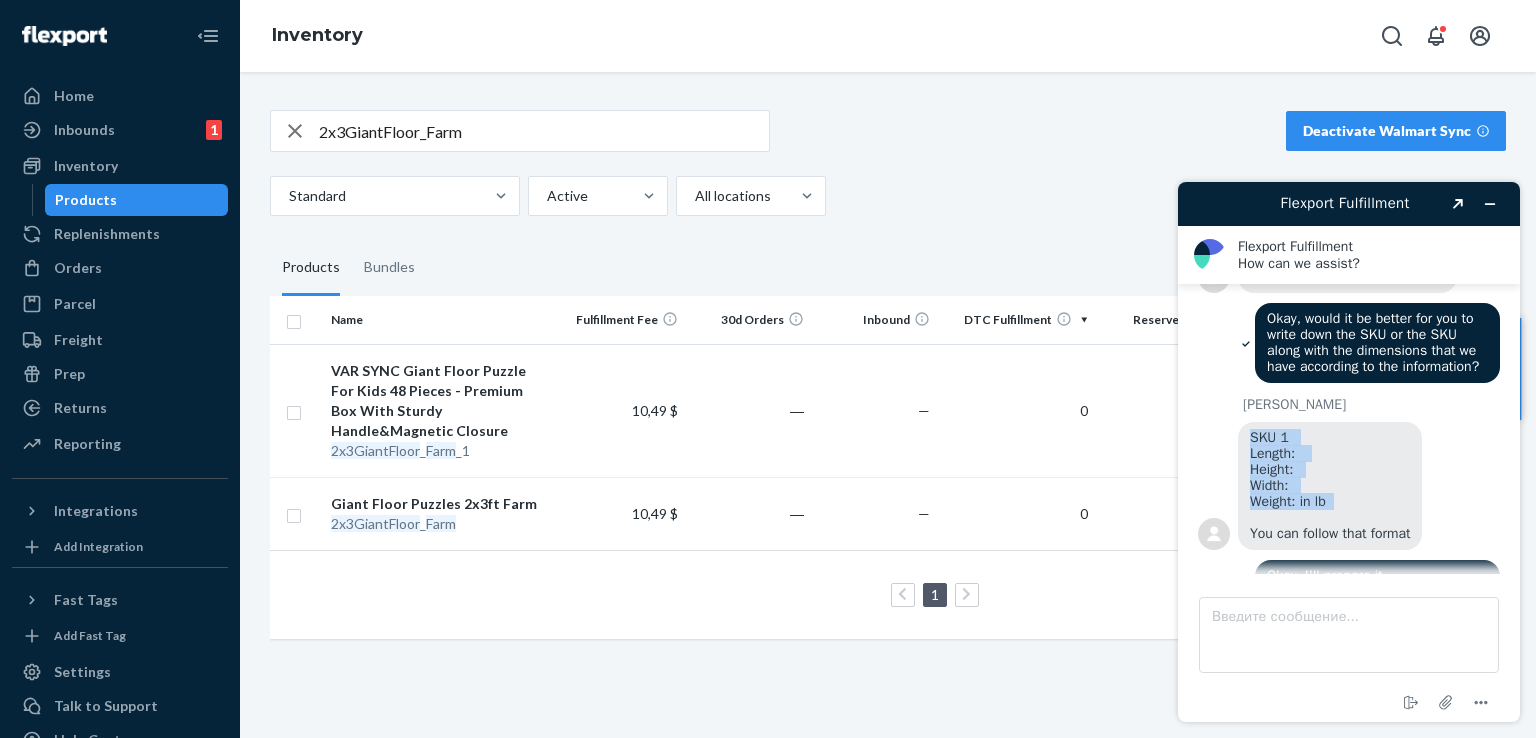 drag, startPoint x: 1249, startPoint y: 424, endPoint x: 1348, endPoint y: 491, distance: 119.54079 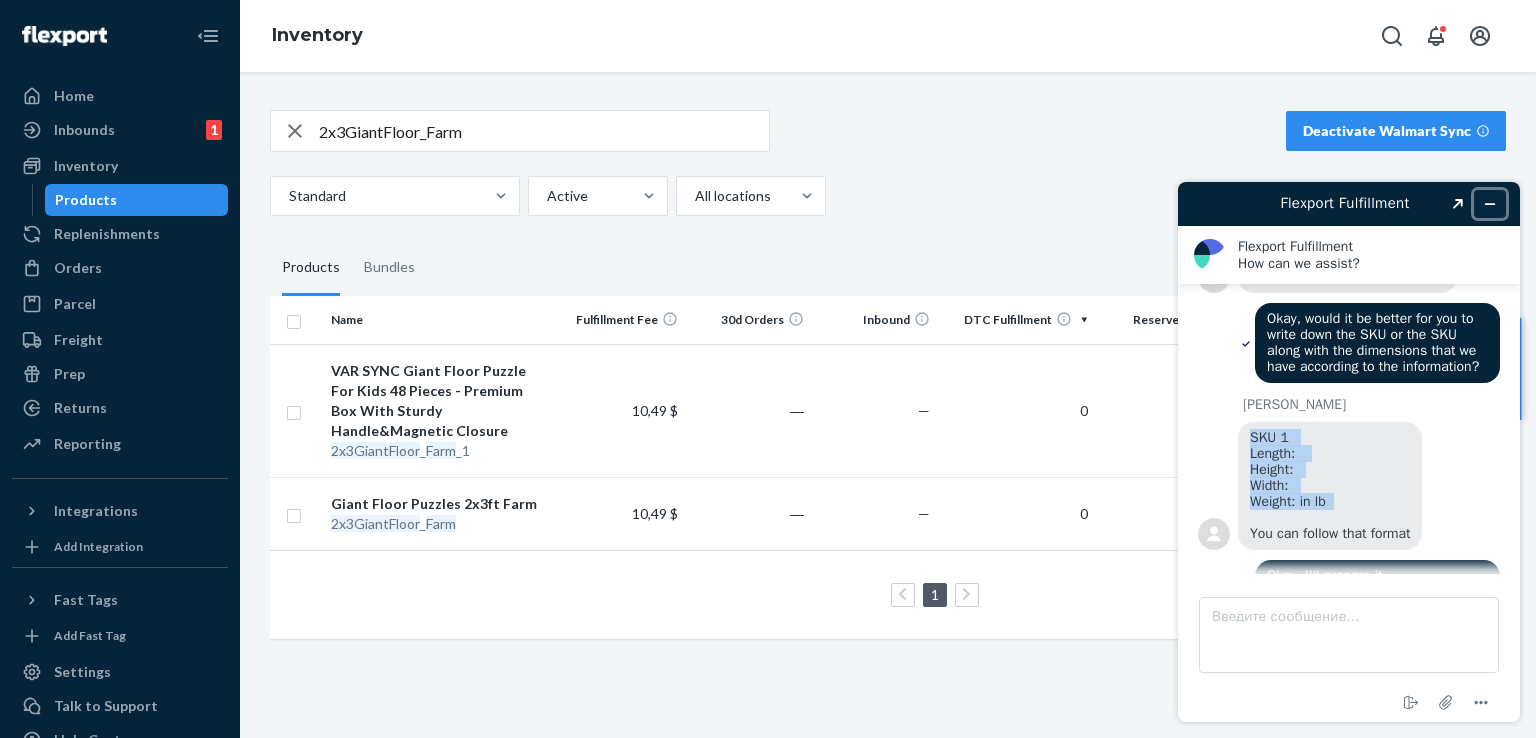 click 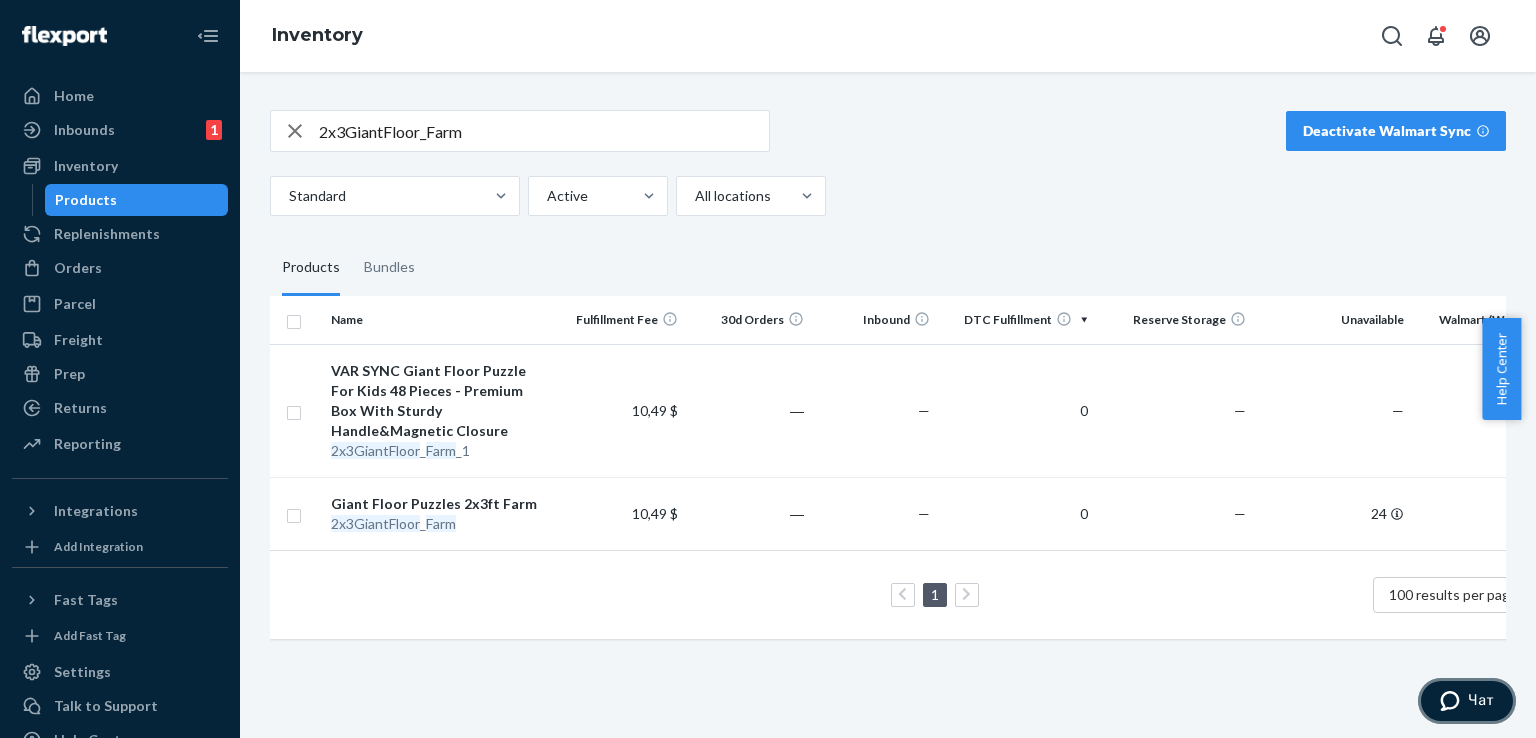 click on "Чат" at bounding box center (1481, 700) 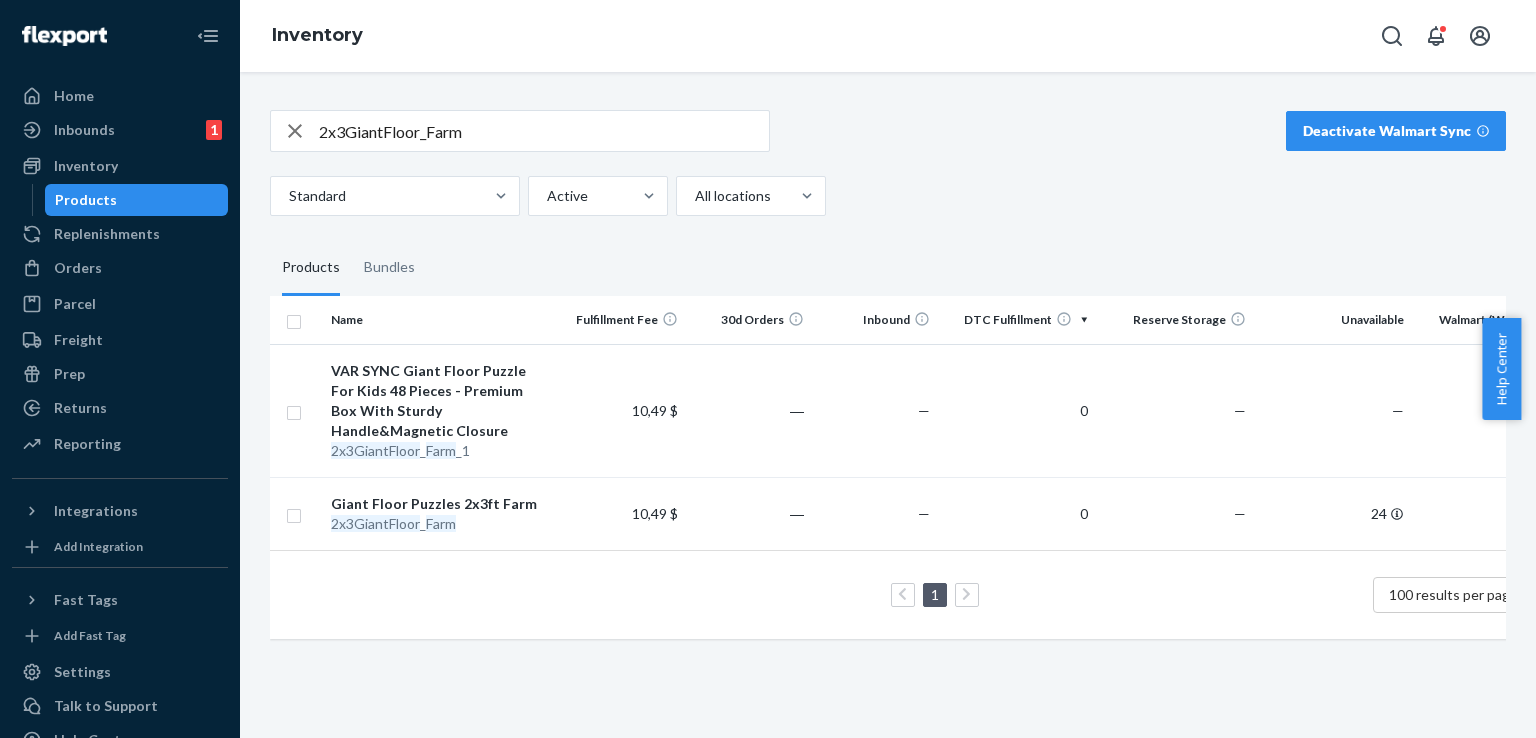 scroll, scrollTop: 0, scrollLeft: 0, axis: both 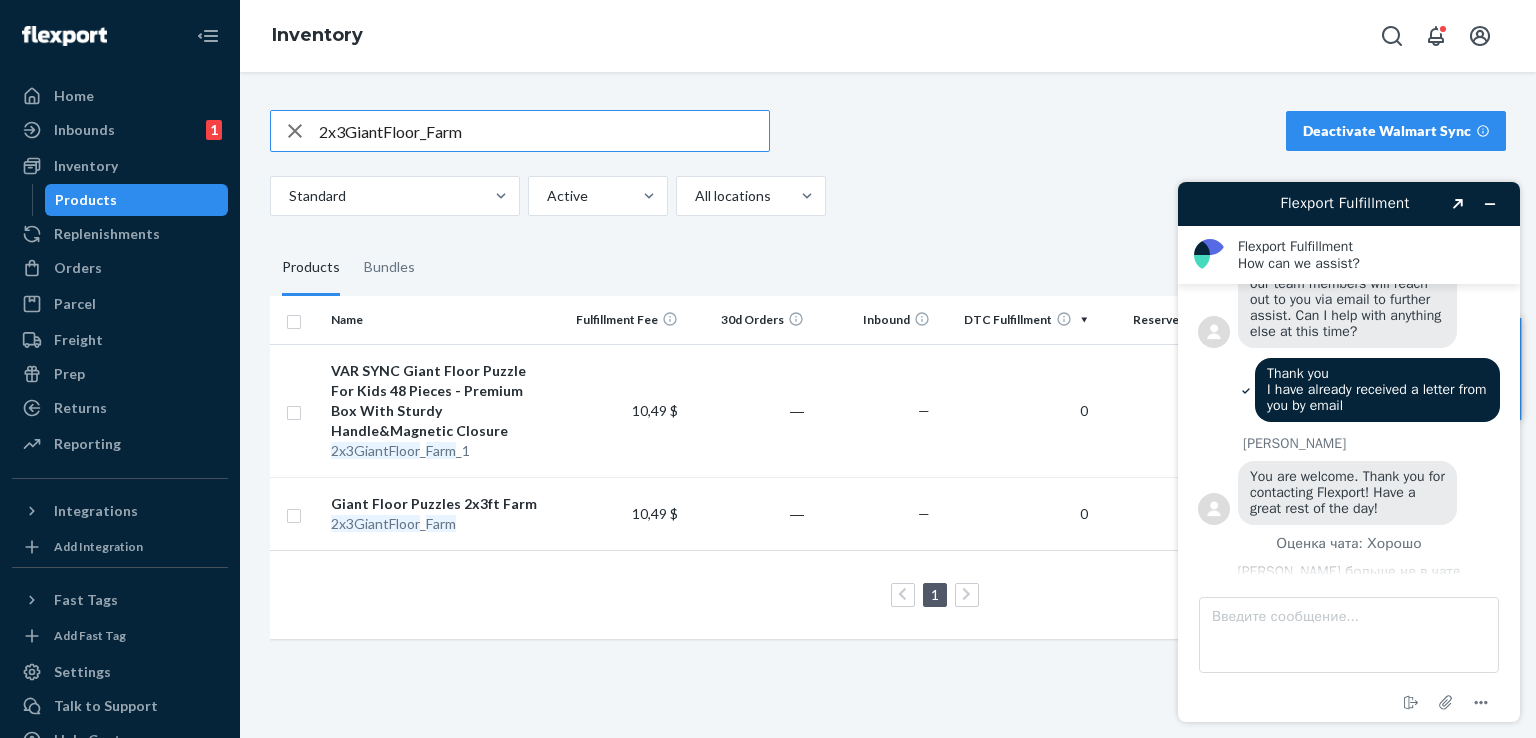 click on "2x3GiantFloor_Farm" at bounding box center (544, 131) 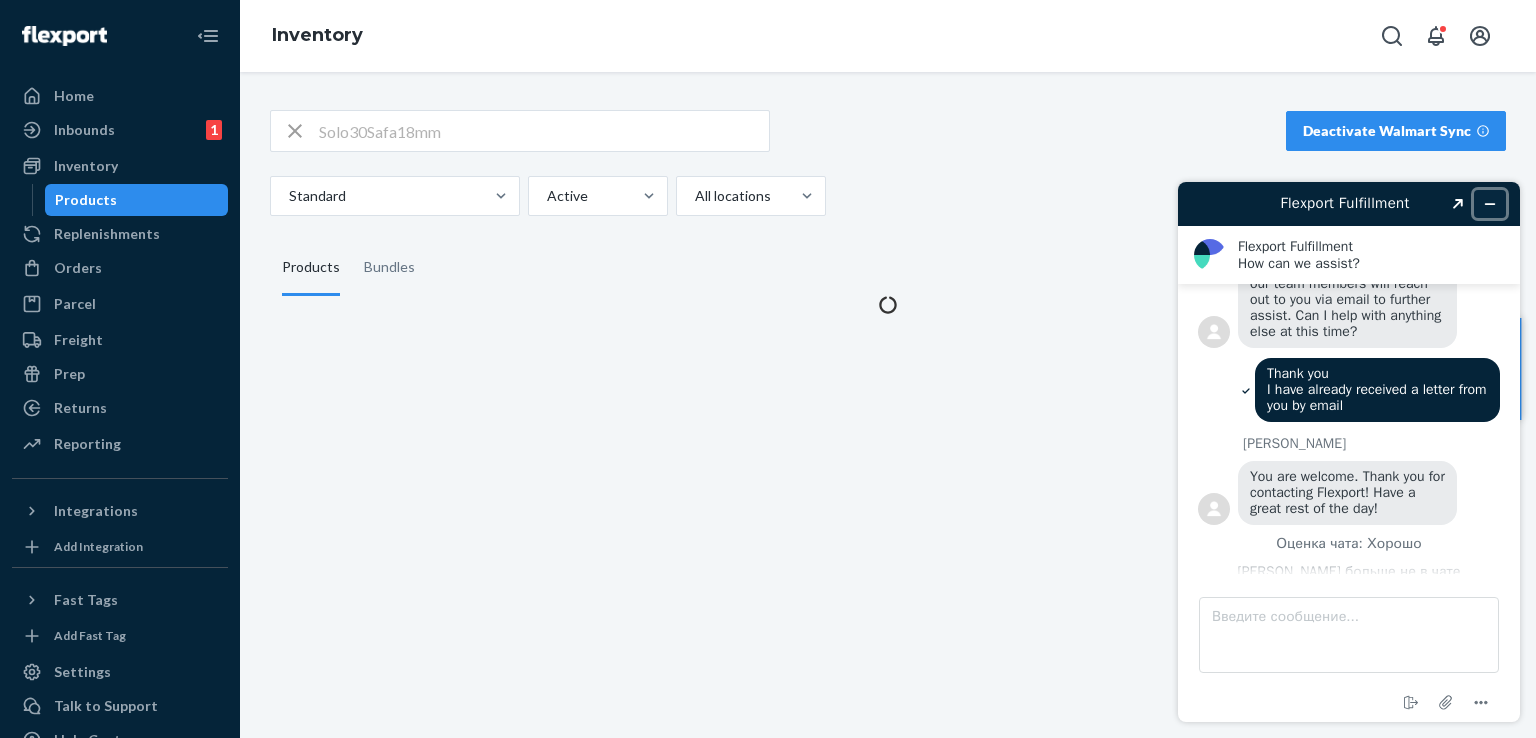 click 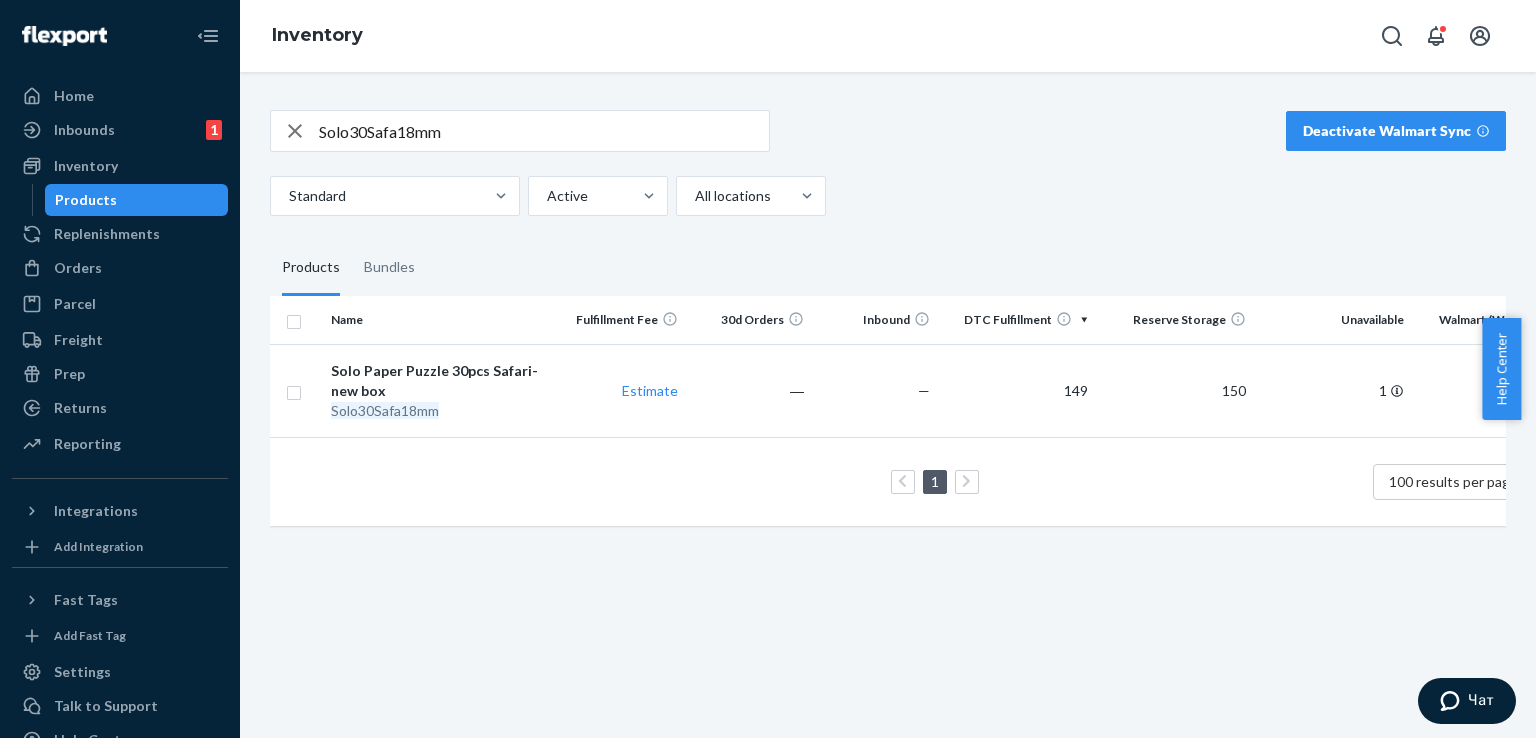click on "Solo30Safa18mm" at bounding box center (544, 131) 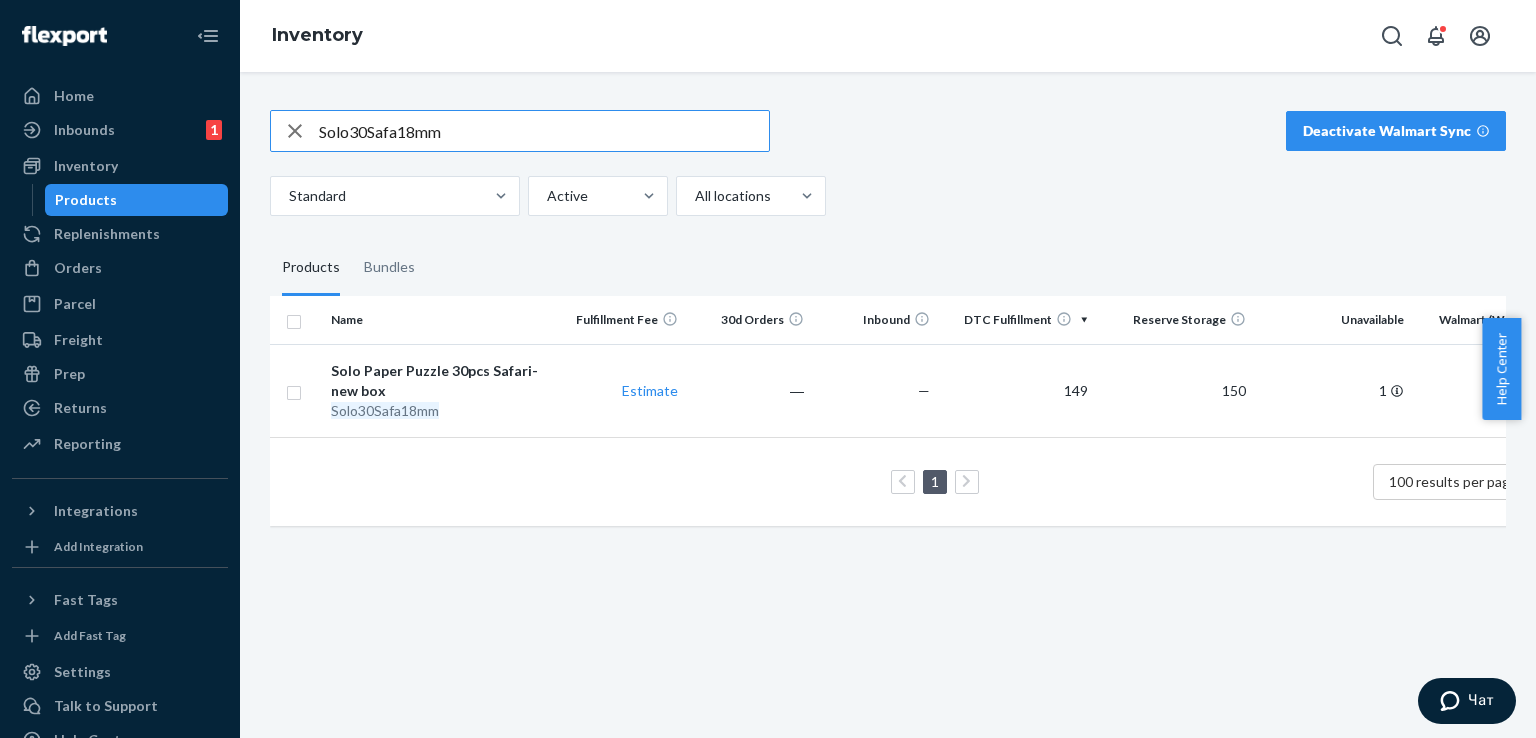 click on "Solo30Safa18mm" at bounding box center [544, 131] 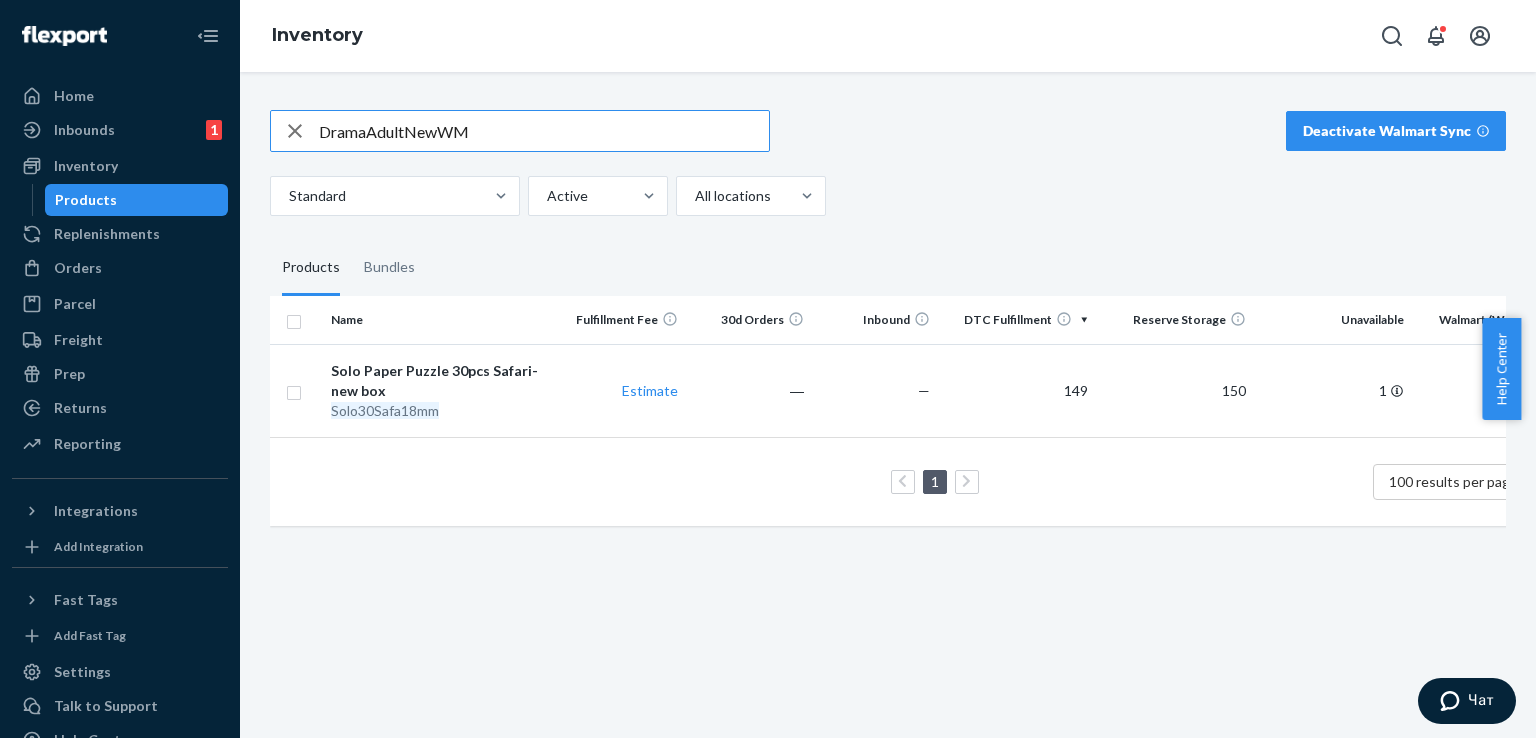 type on "DramaAdultNewWM" 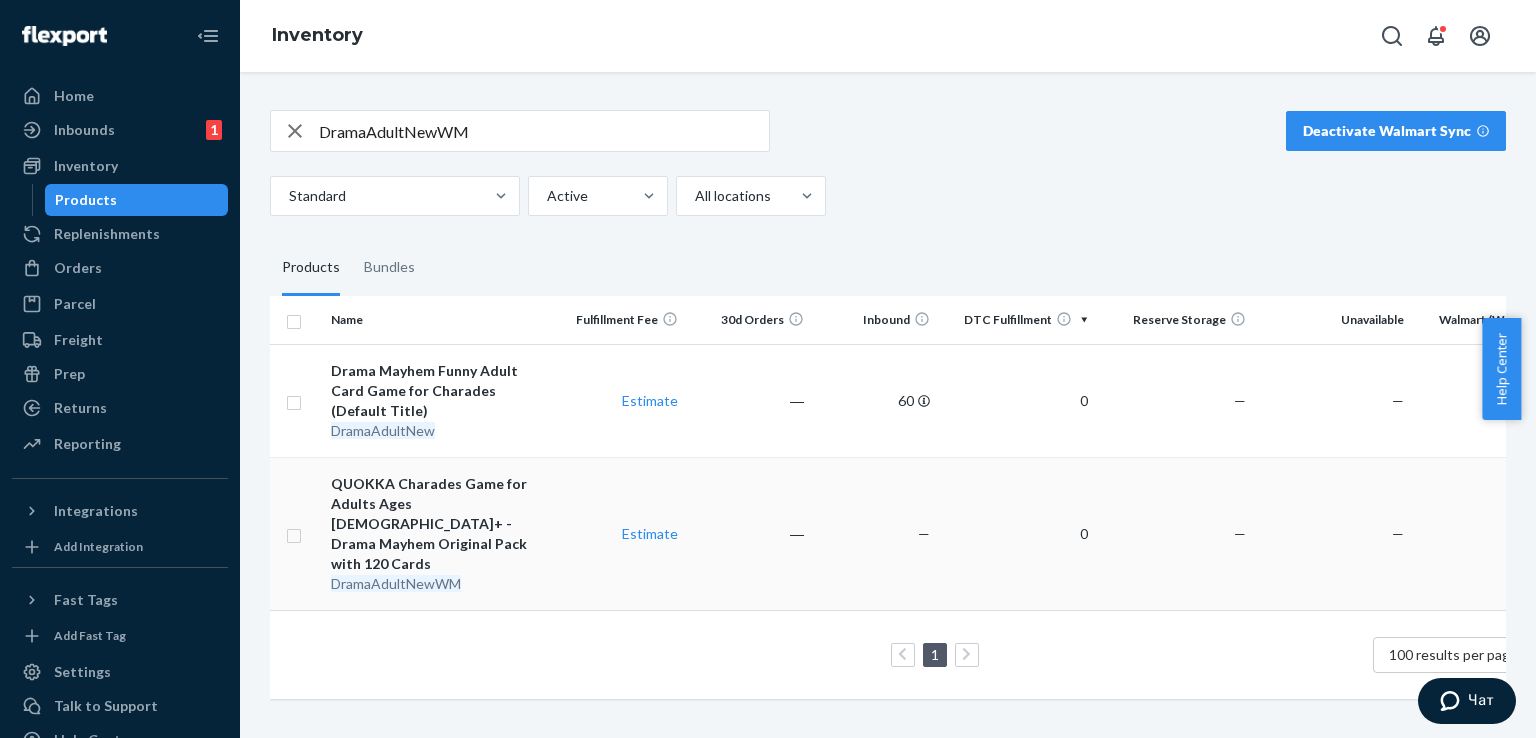 click on "QUOKKA Charades Game for Adults Ages [DEMOGRAPHIC_DATA]+ - Drama Mayhem Original Pack with 120 Cards DramaAdultNewWM" at bounding box center (441, 533) 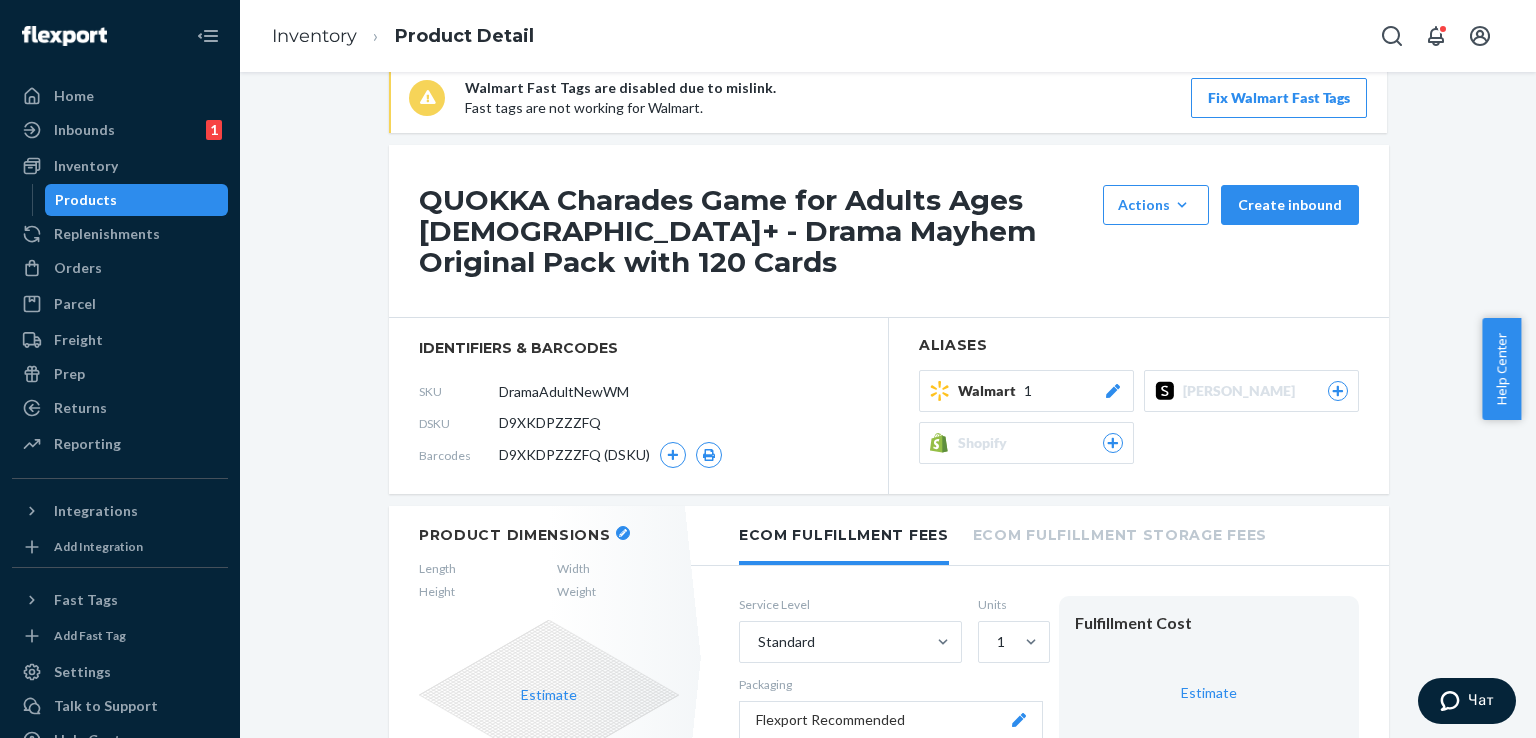 scroll, scrollTop: 0, scrollLeft: 0, axis: both 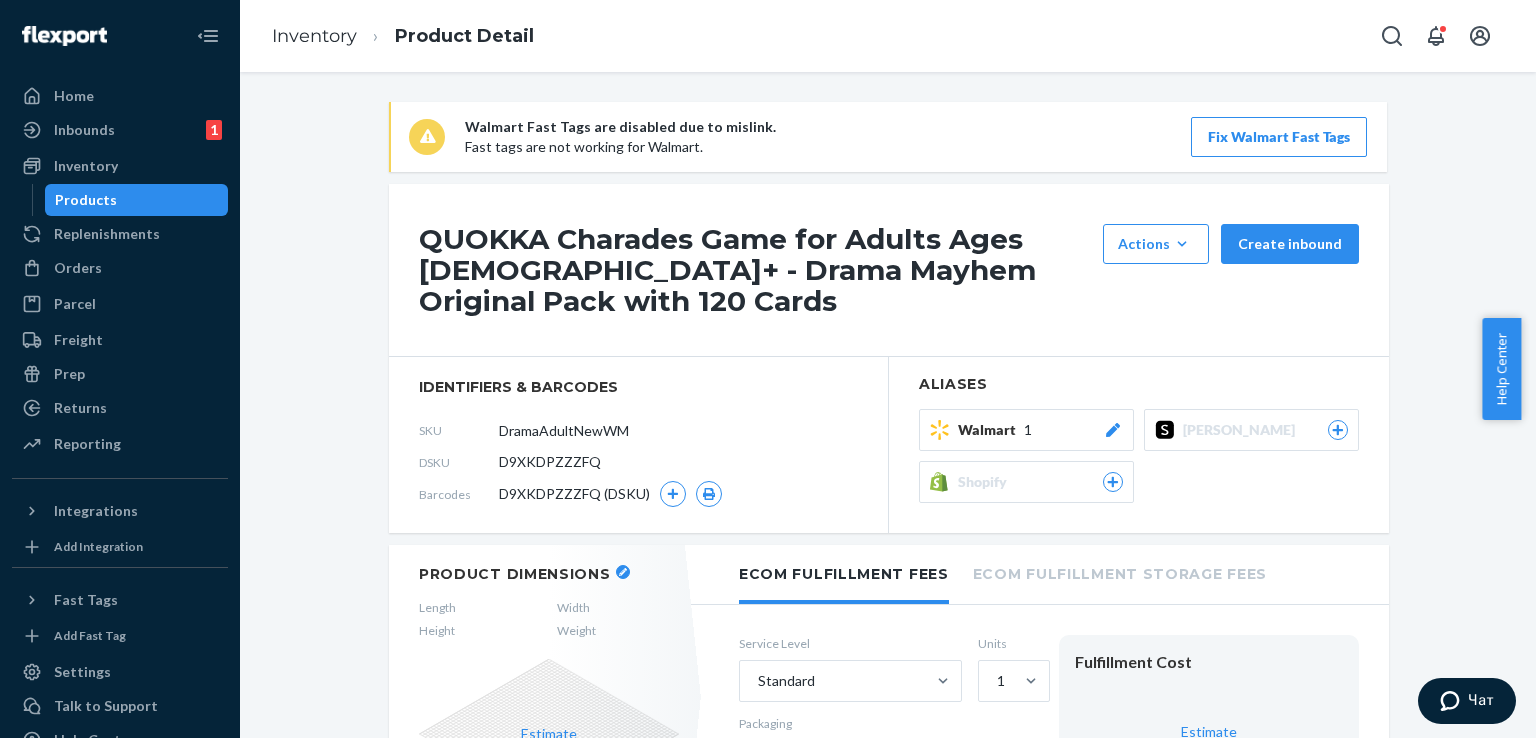 click on "Products" at bounding box center [86, 200] 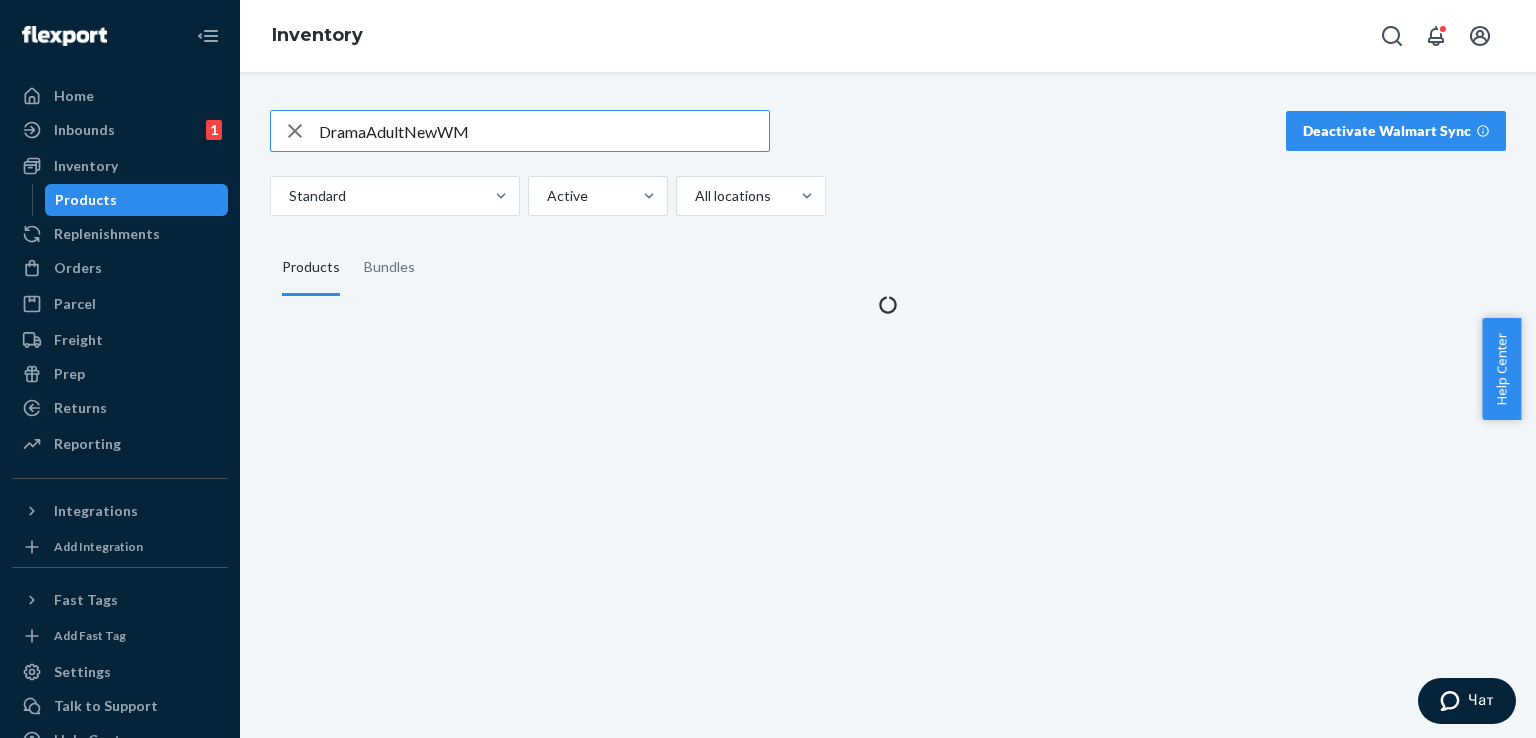 click on "DramaAdultNewWM" at bounding box center [544, 131] 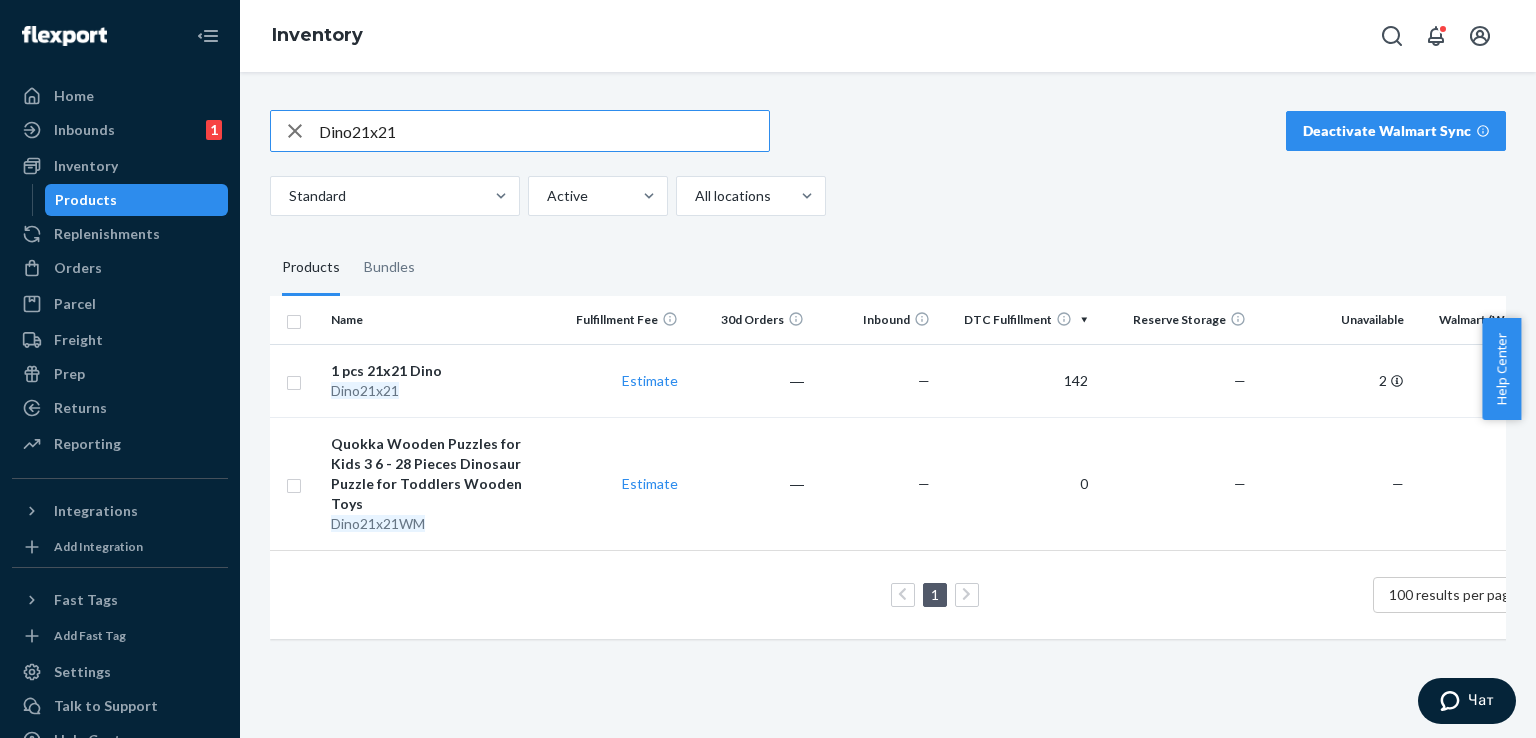 click on "Dino21x21" at bounding box center (544, 131) 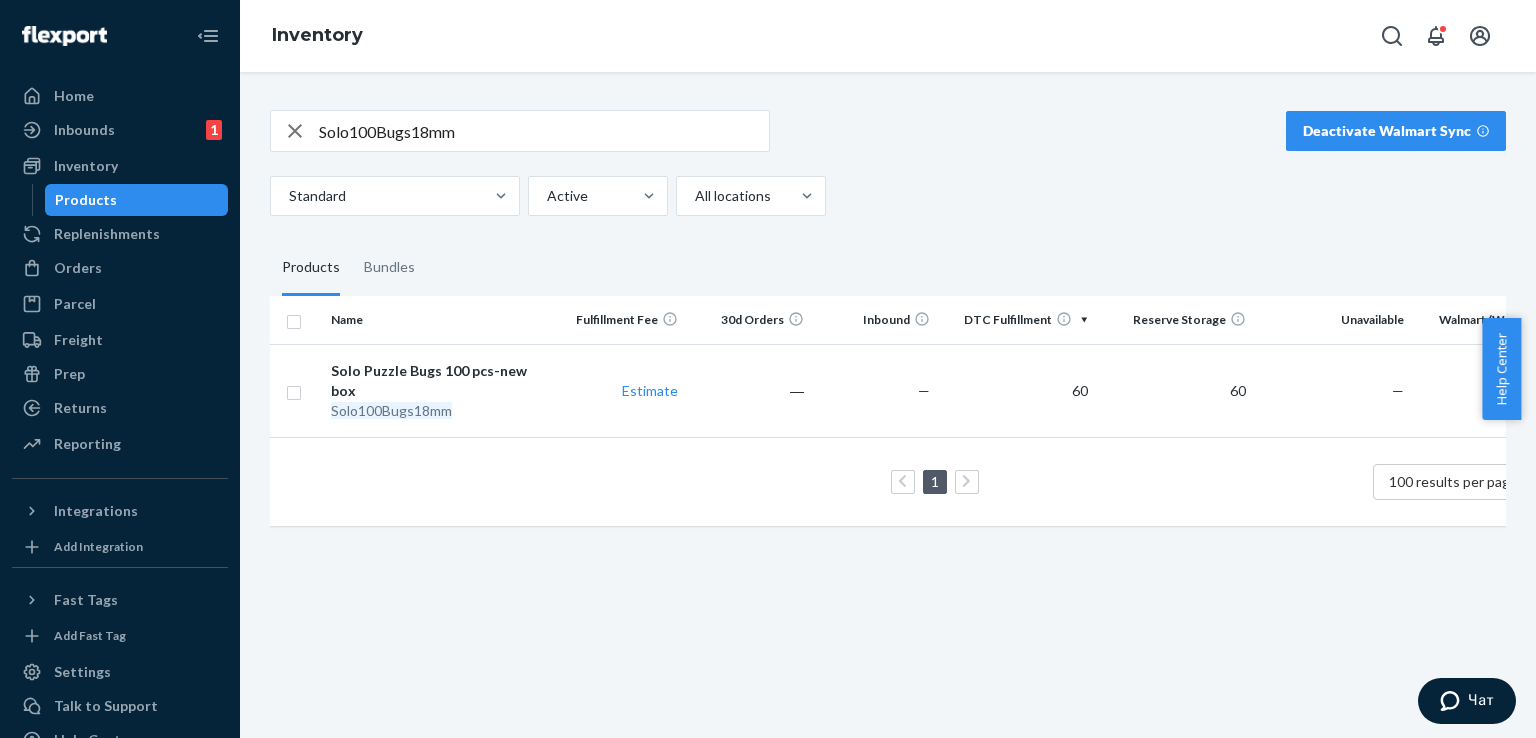 click on "Solo100Bugs18mm" at bounding box center [544, 131] 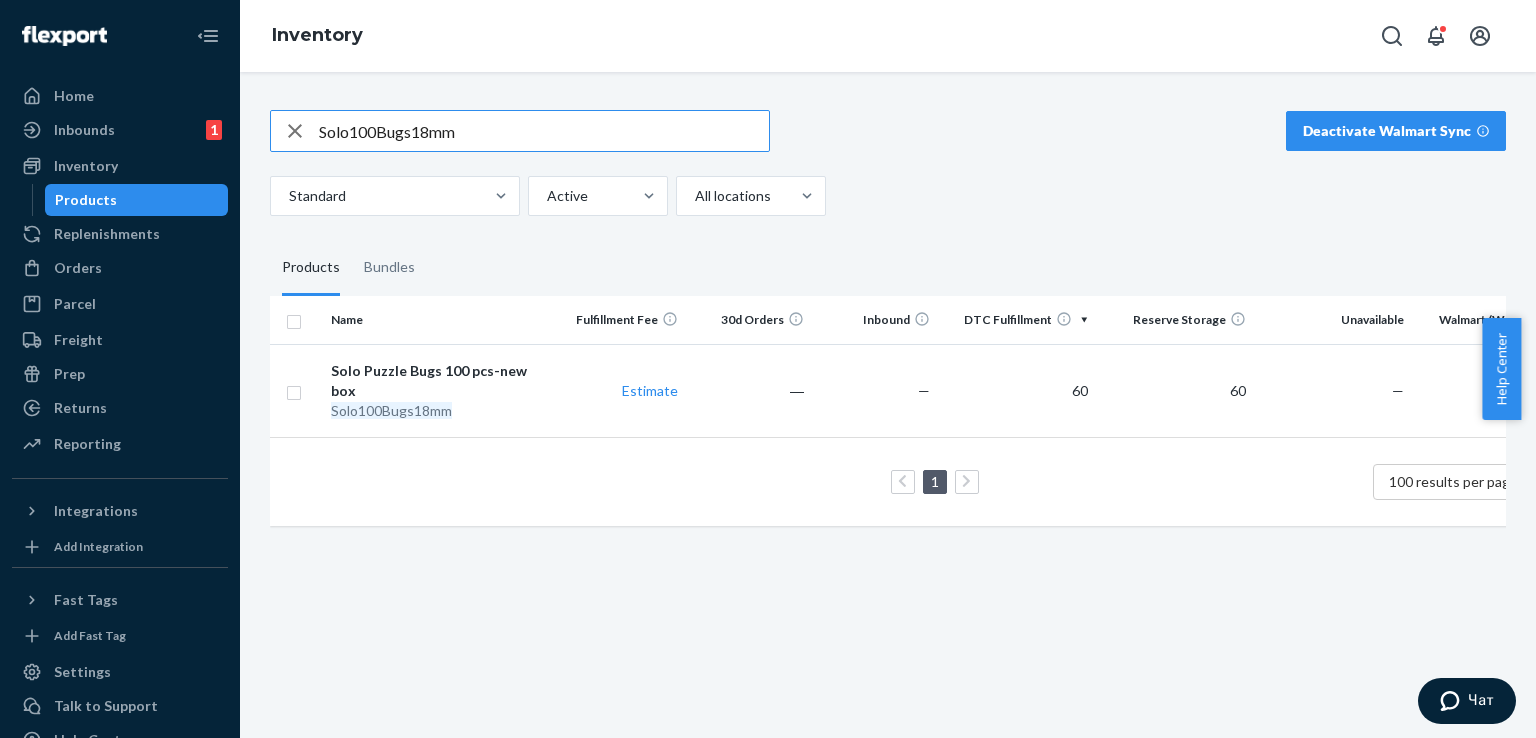 click on "Solo100Bugs18mm" at bounding box center [544, 131] 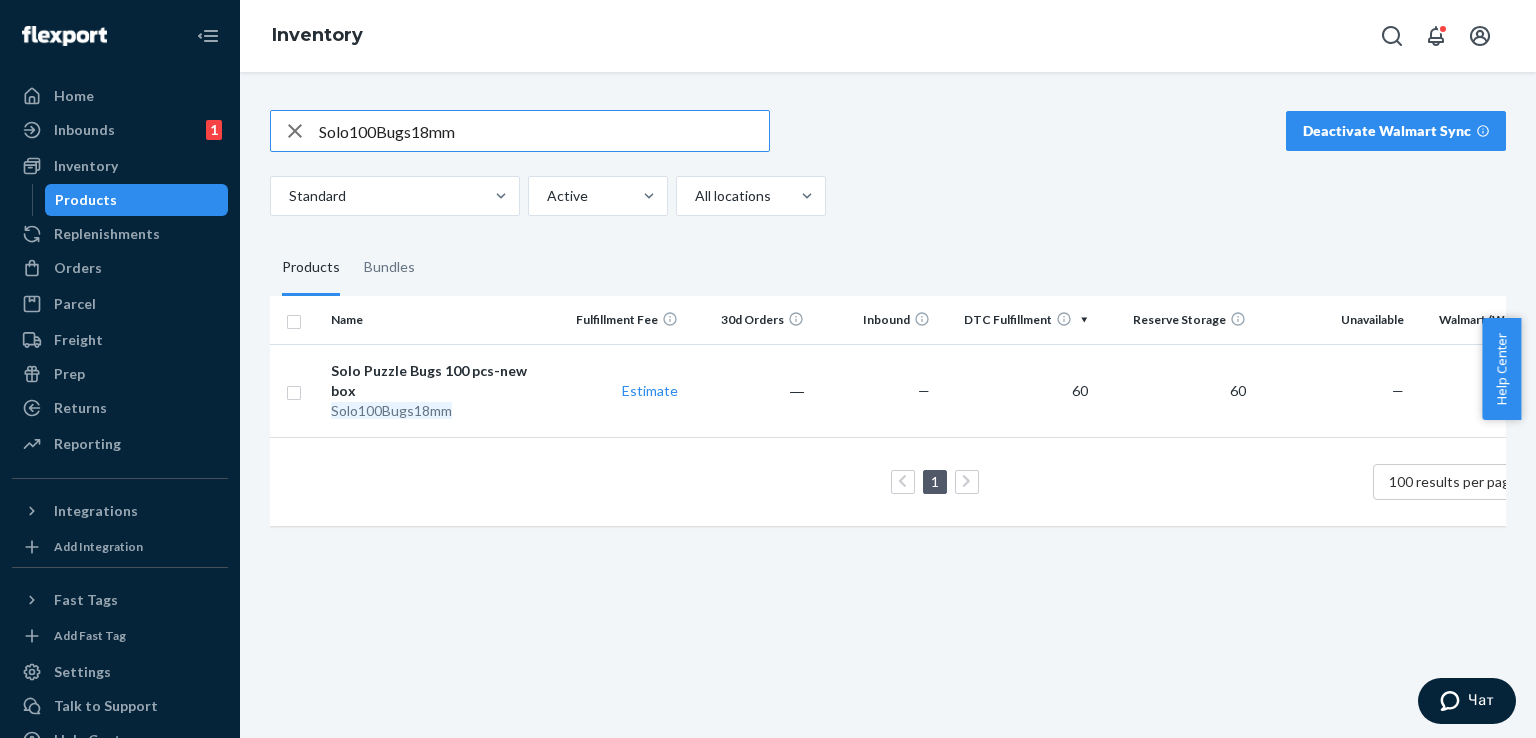 paste on "GiantOcean1115g" 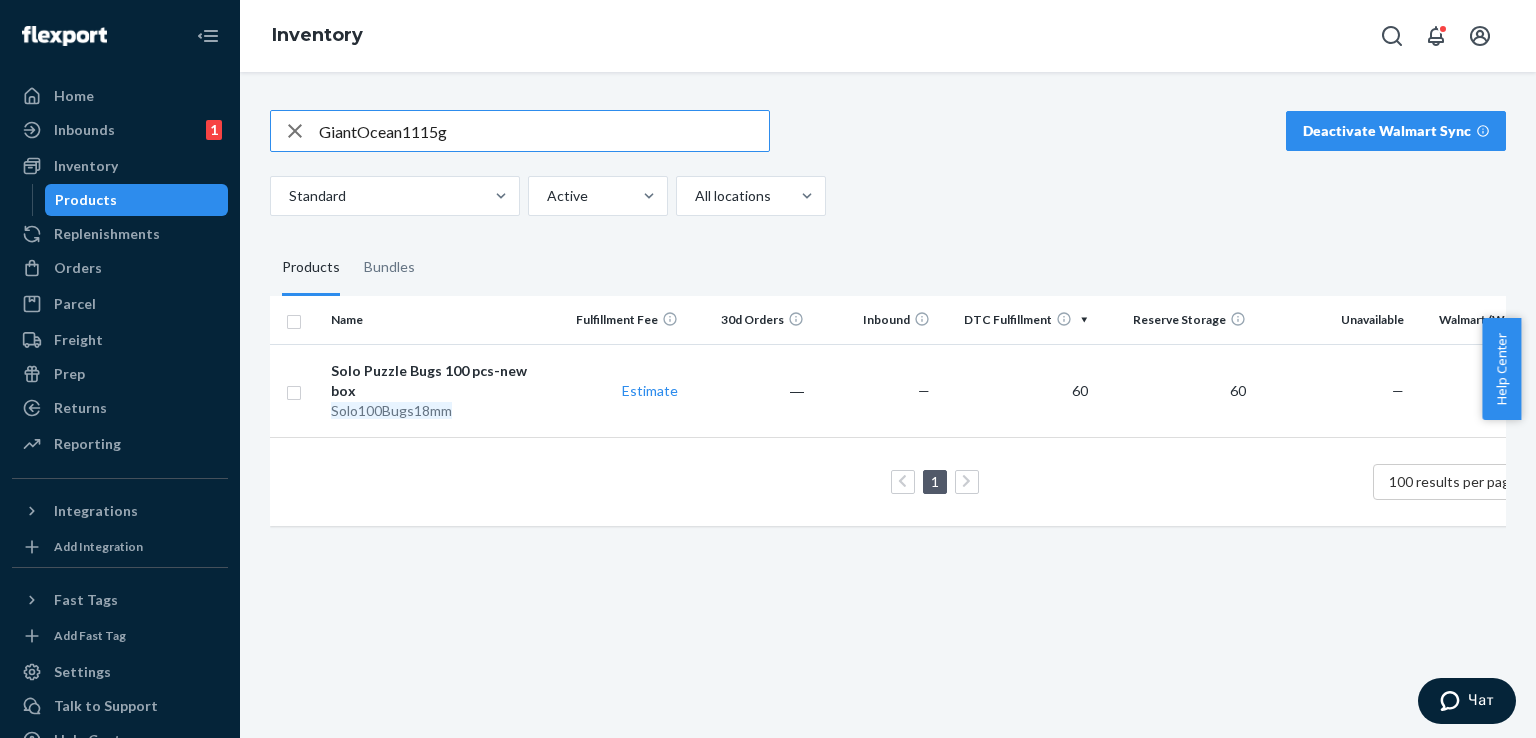 type on "GiantOcean1115g" 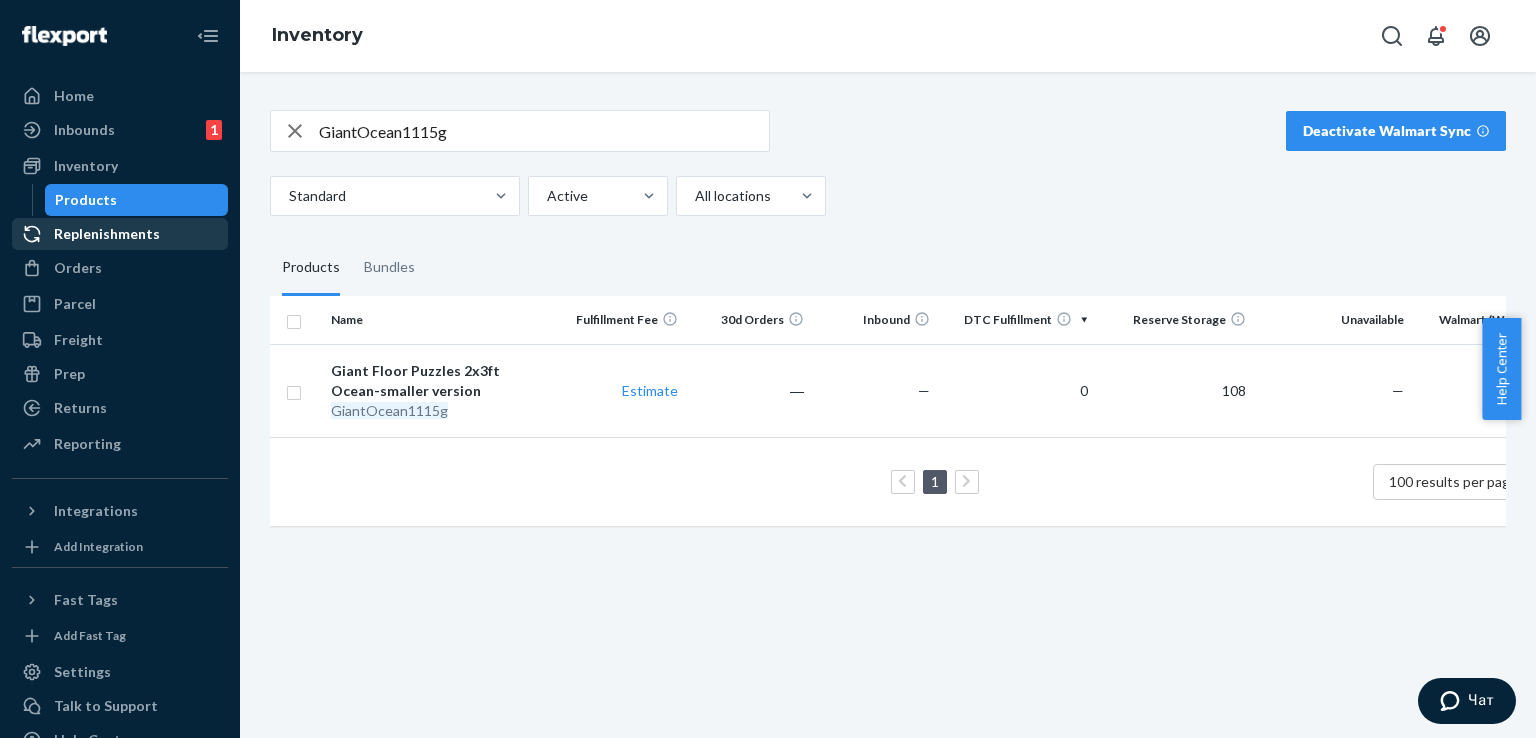 click on "Replenishments" at bounding box center (107, 234) 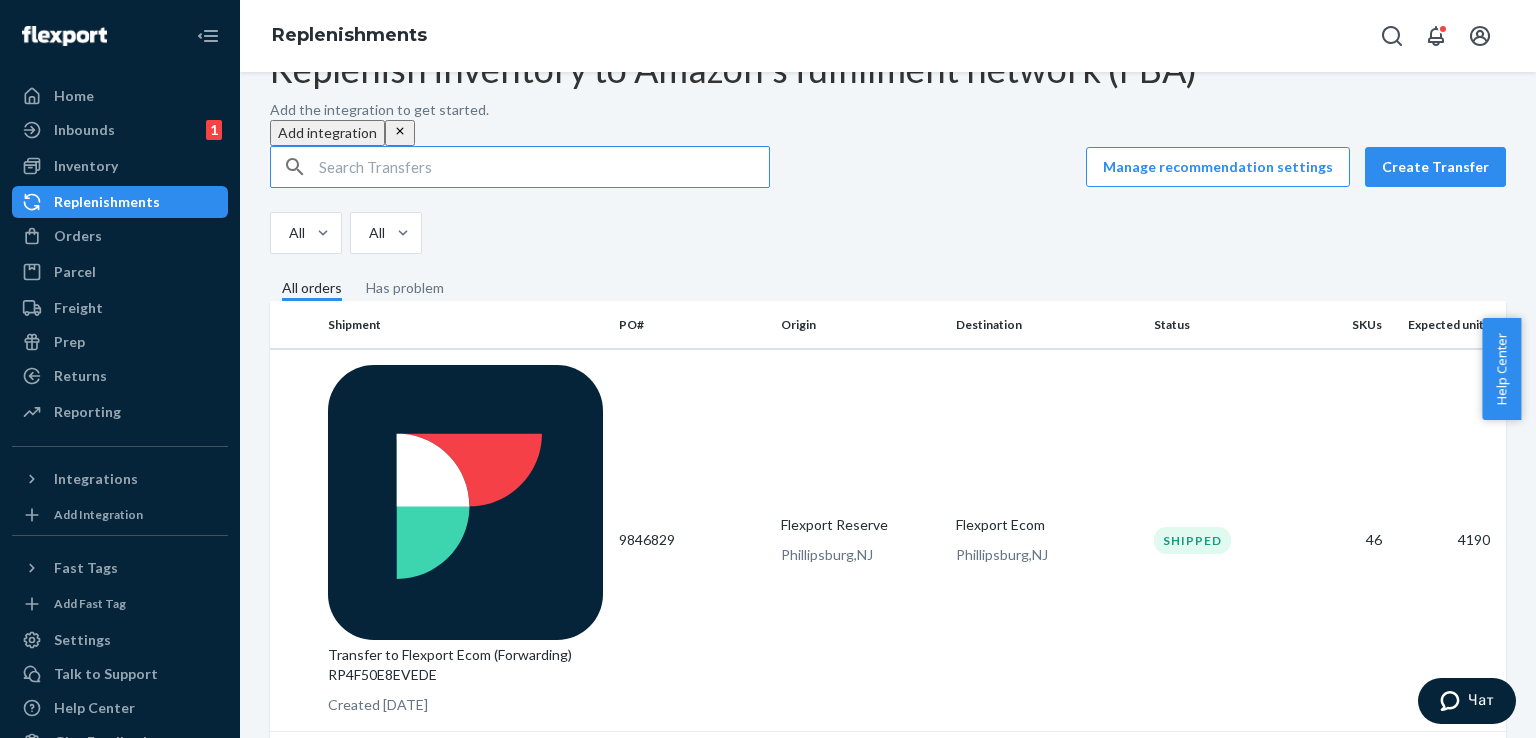 scroll, scrollTop: 200, scrollLeft: 0, axis: vertical 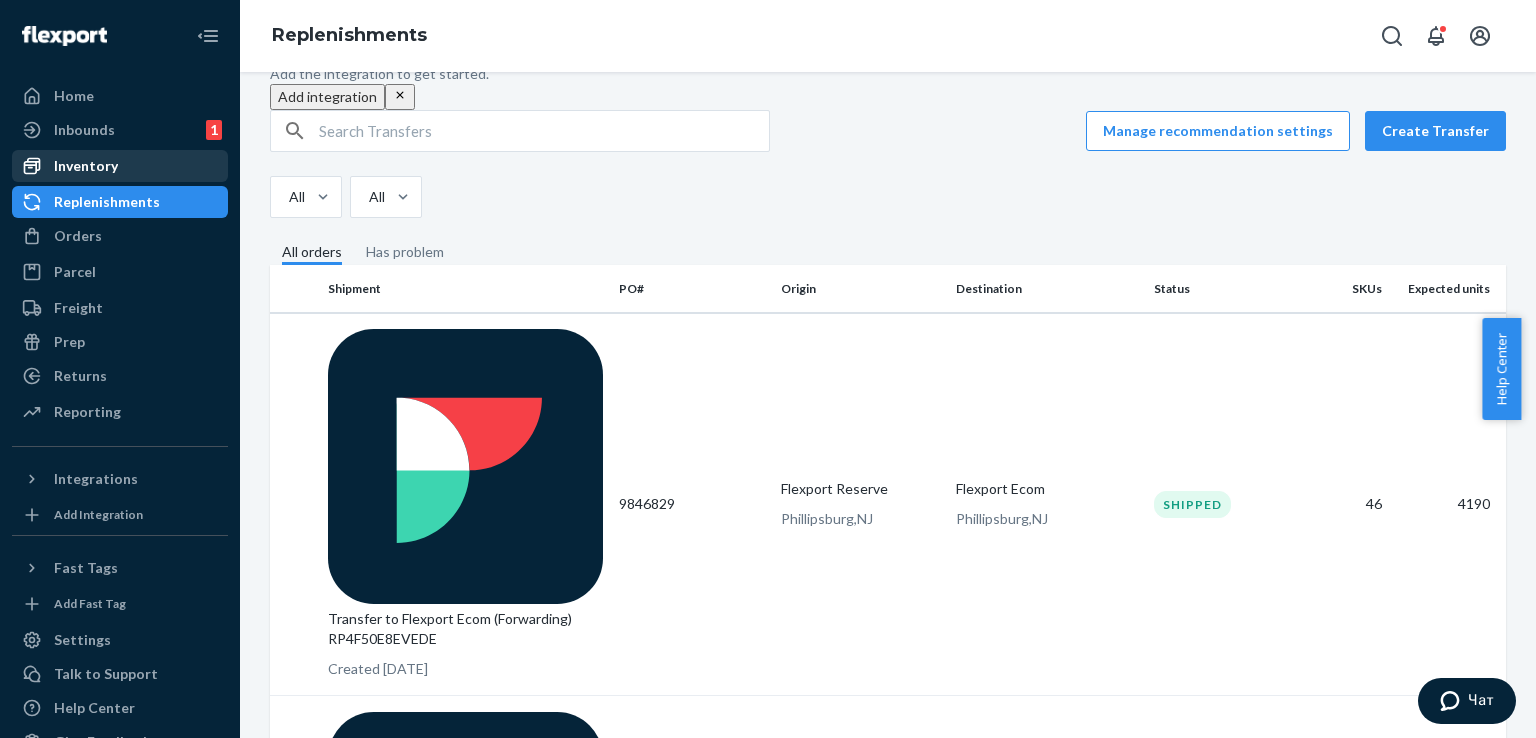 click on "Inventory" at bounding box center (86, 166) 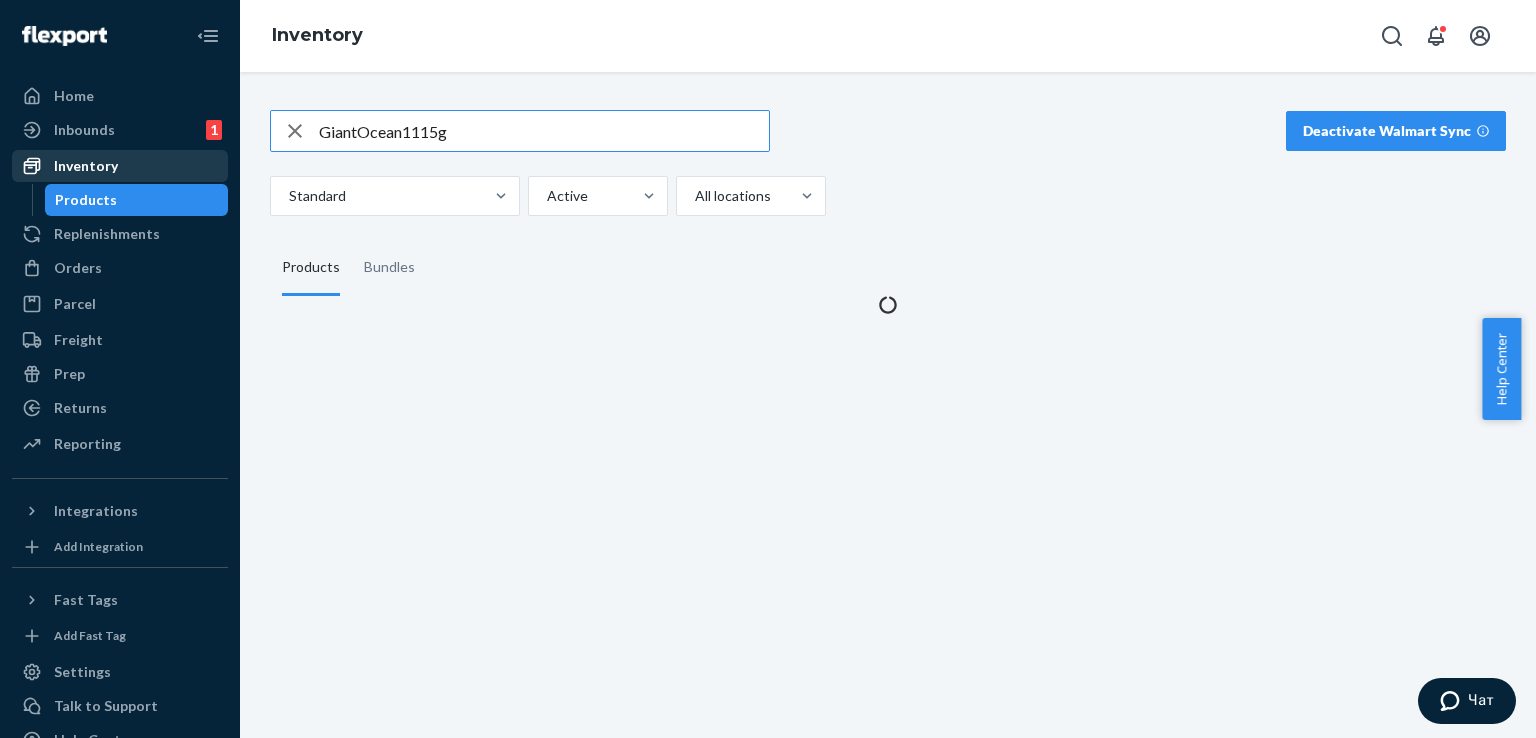 scroll, scrollTop: 0, scrollLeft: 0, axis: both 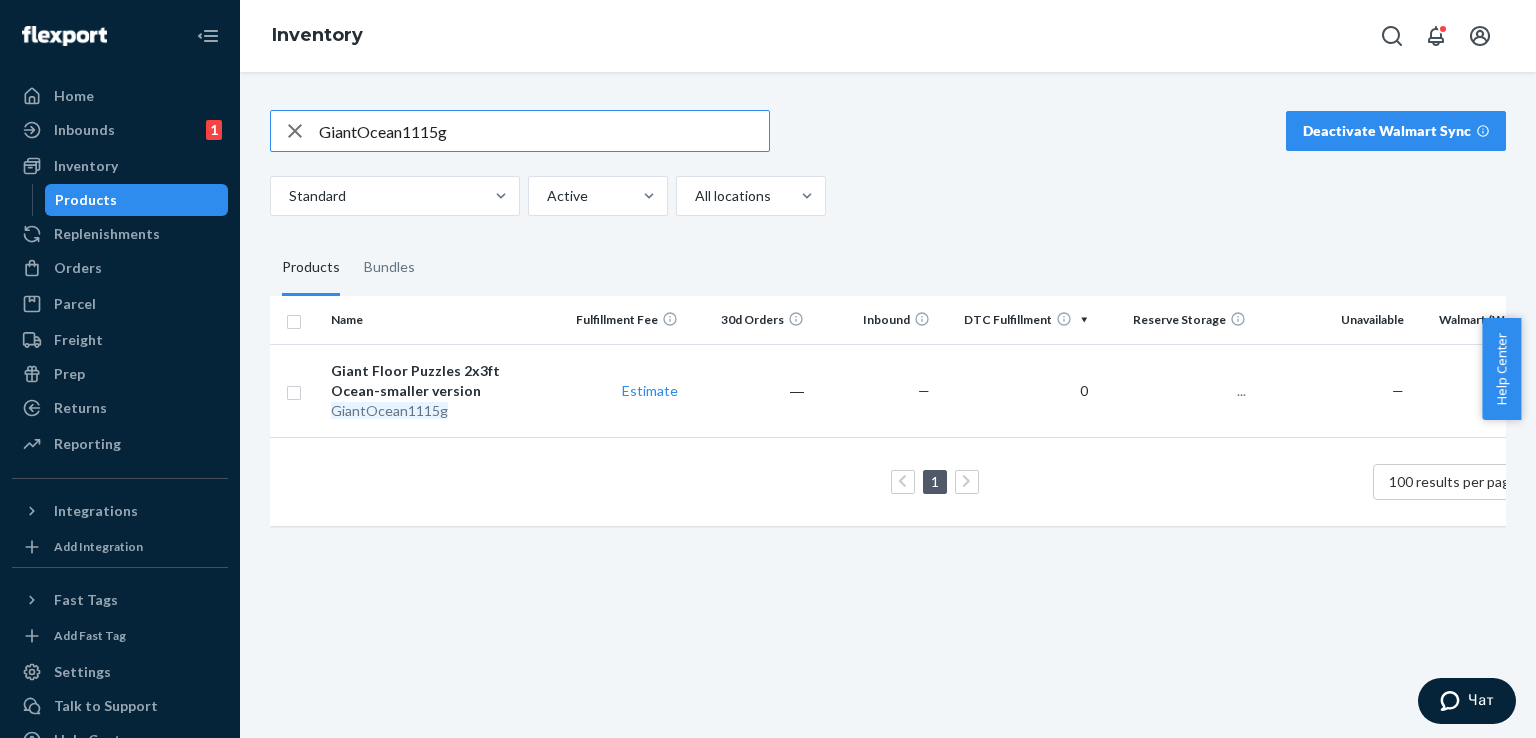 click on "GiantOcean1115g" at bounding box center (544, 131) 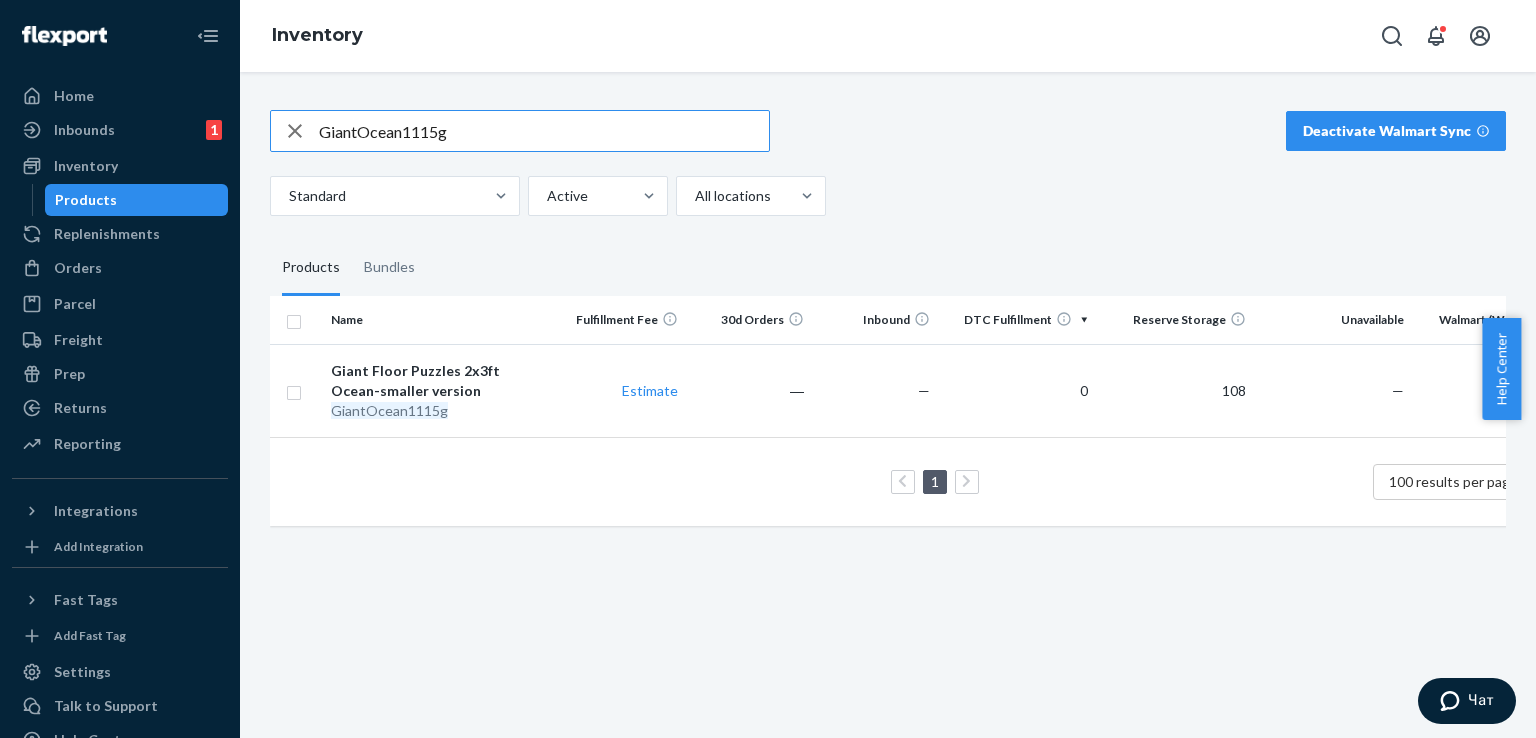 click on "GiantOcean1115g" at bounding box center [544, 131] 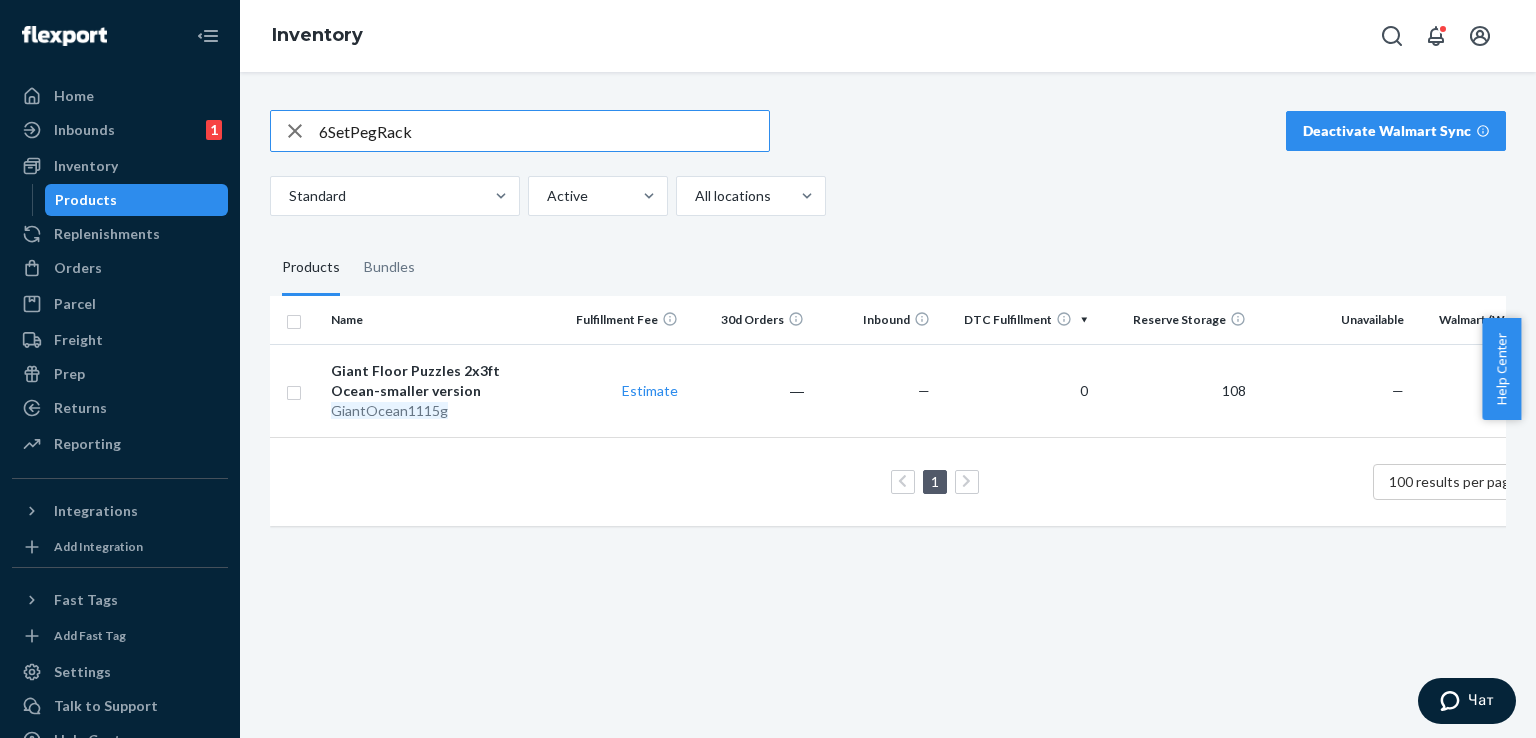 type on "6SetPegRack" 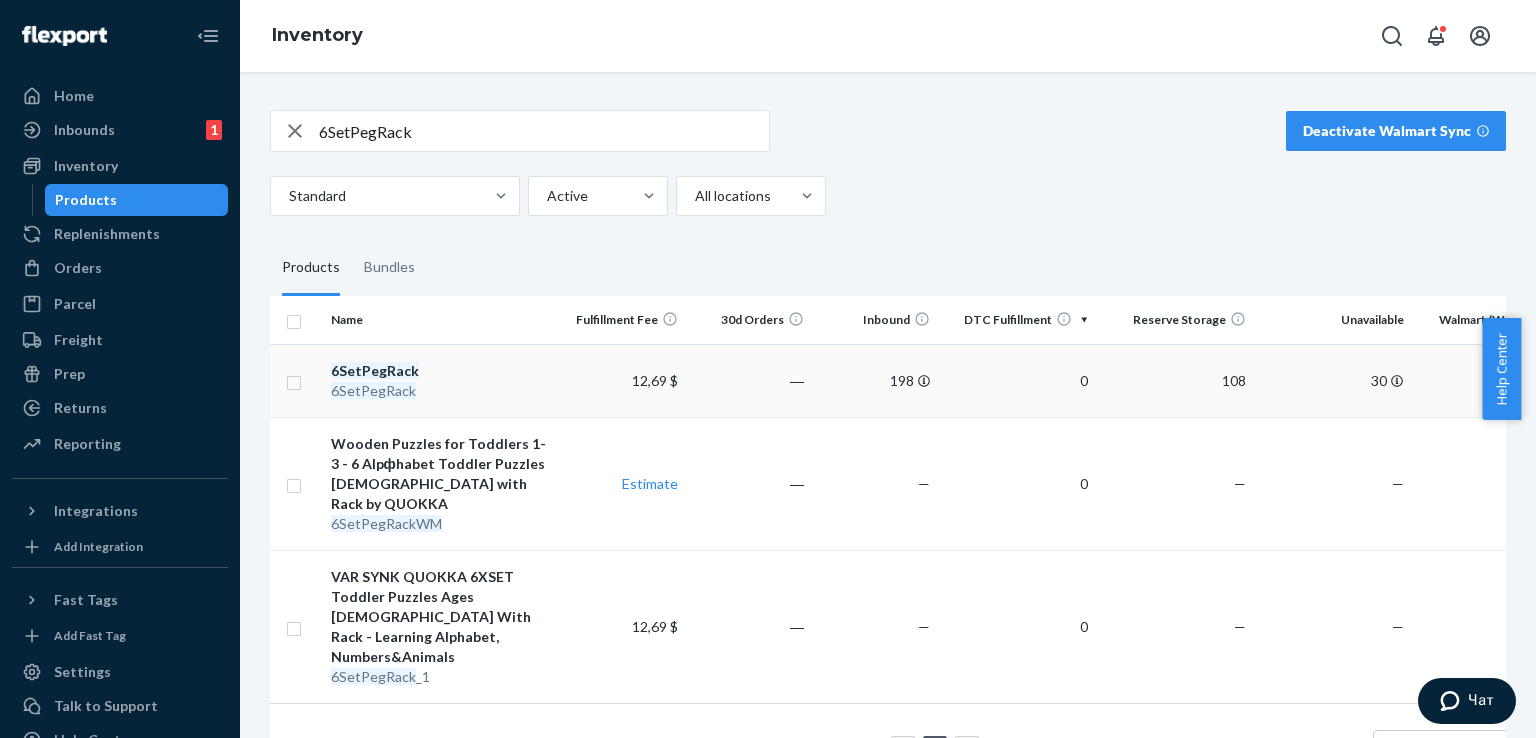 click on "12,69 $" at bounding box center [622, 380] 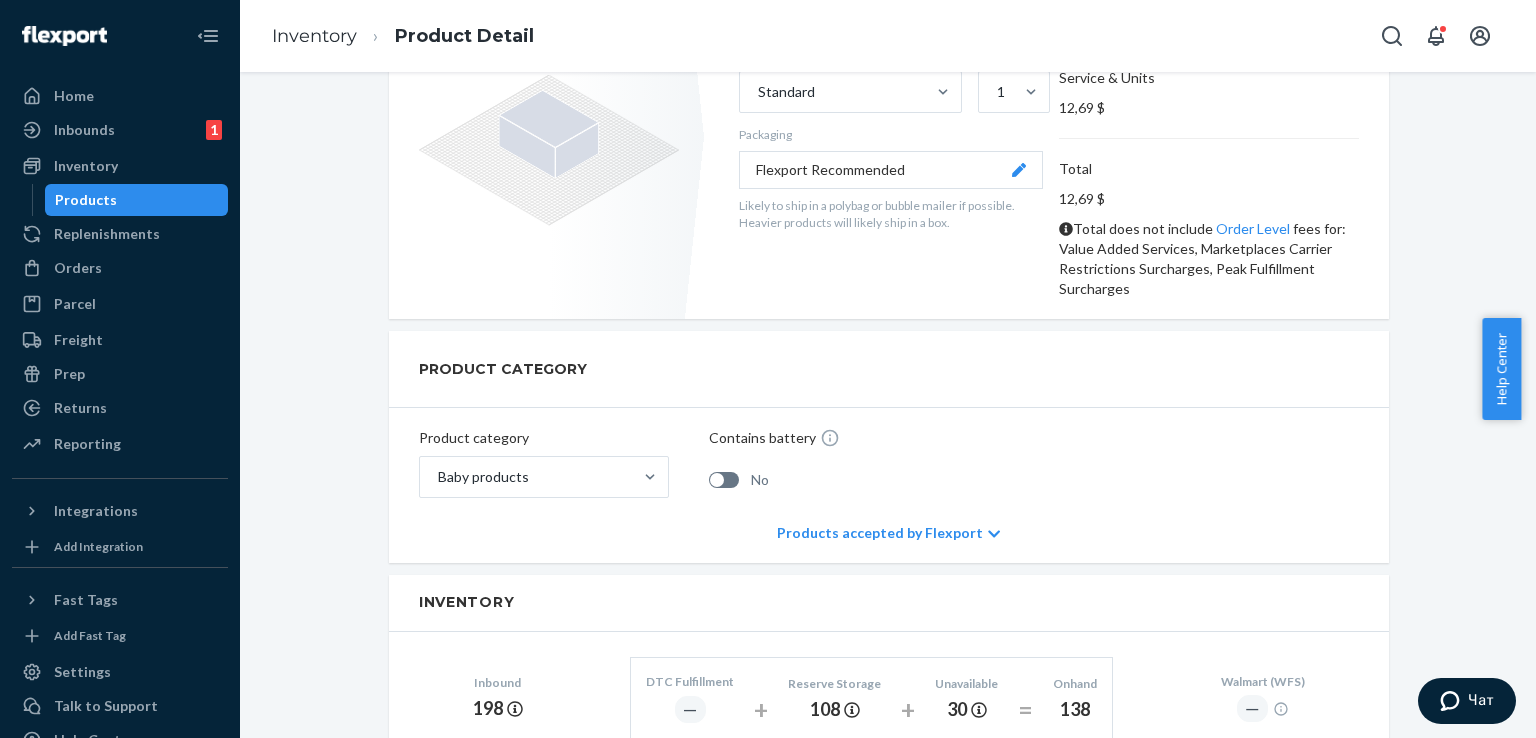 scroll, scrollTop: 137, scrollLeft: 0, axis: vertical 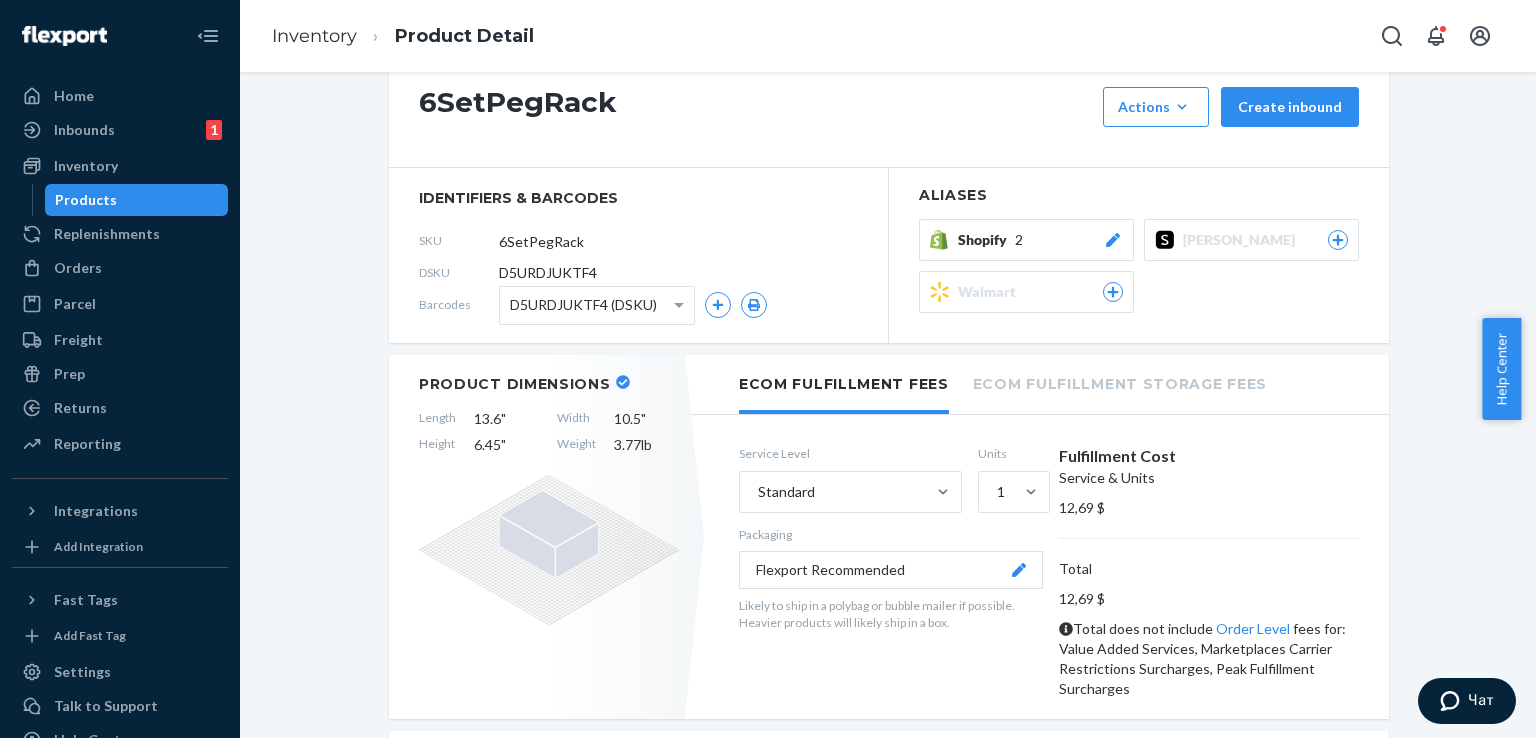 click on "Products" at bounding box center [137, 200] 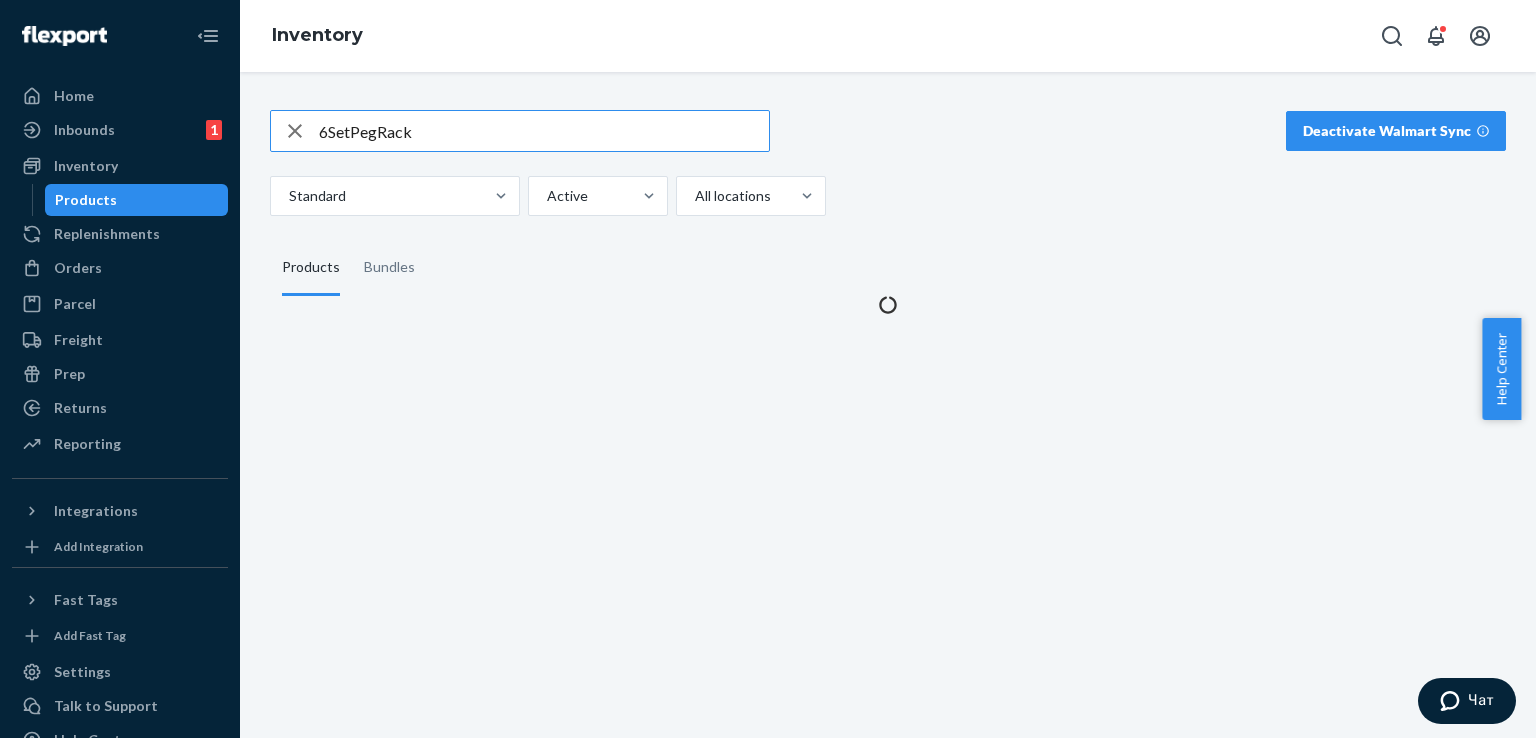 scroll, scrollTop: 0, scrollLeft: 0, axis: both 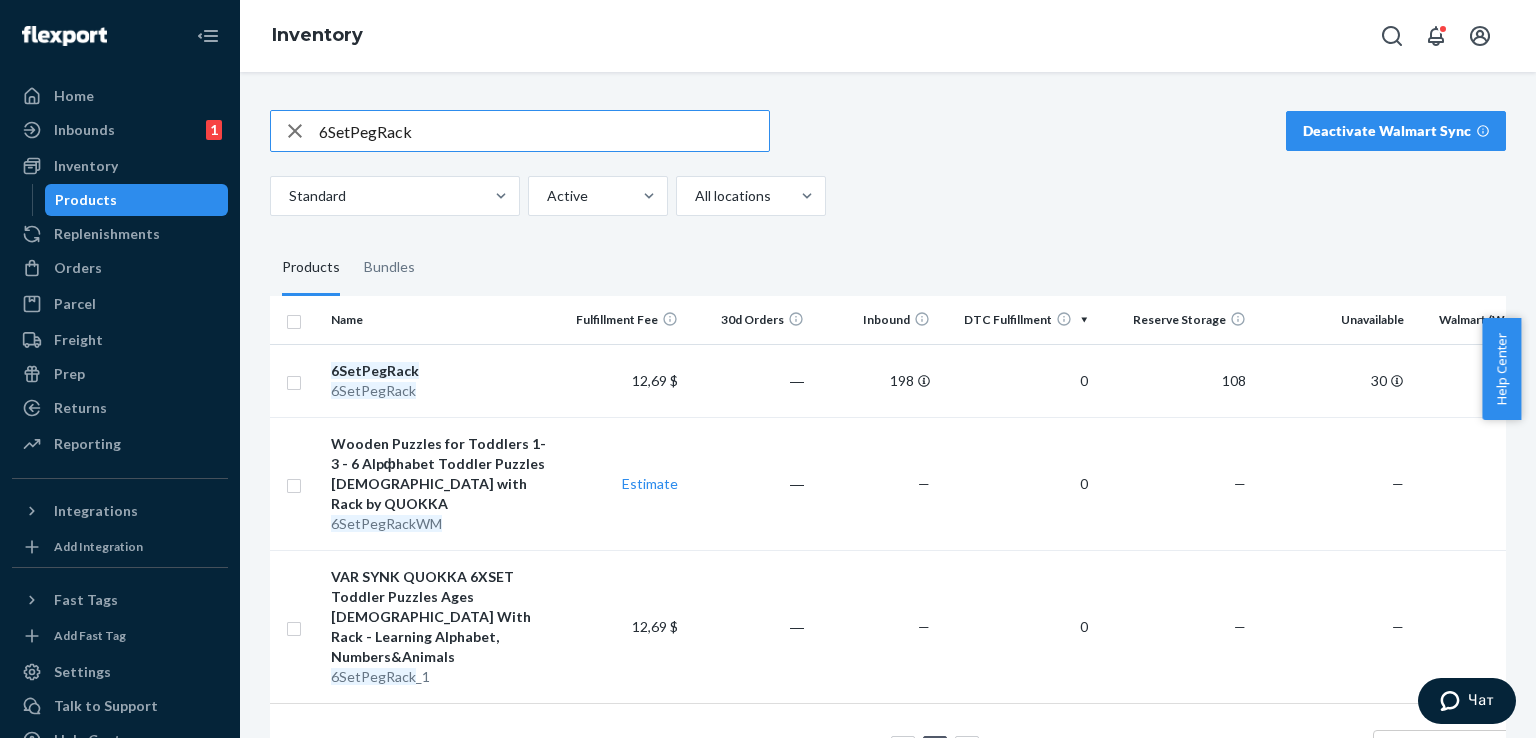 click on "6SetPegRack" at bounding box center [544, 131] 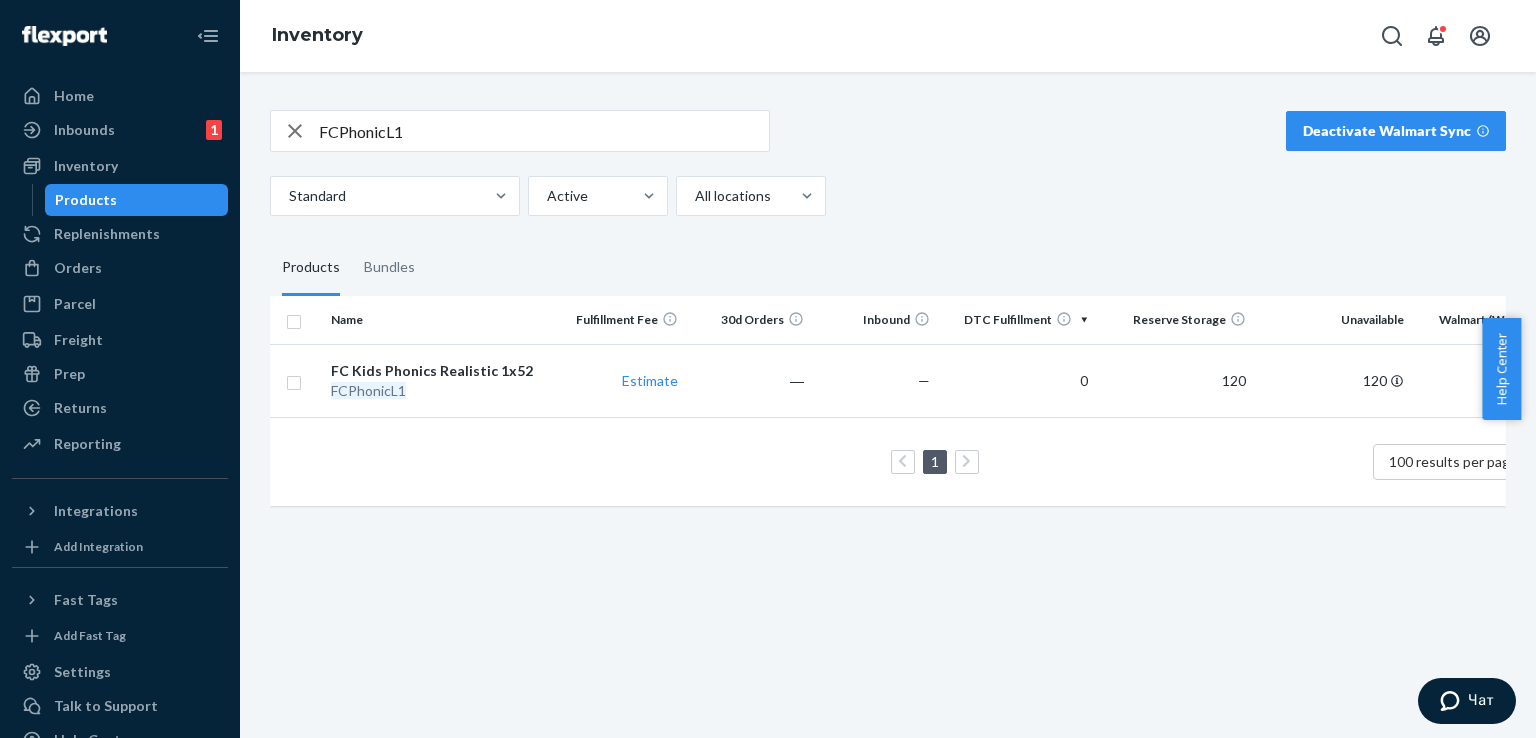 click on "FCPhonicL1" at bounding box center [544, 131] 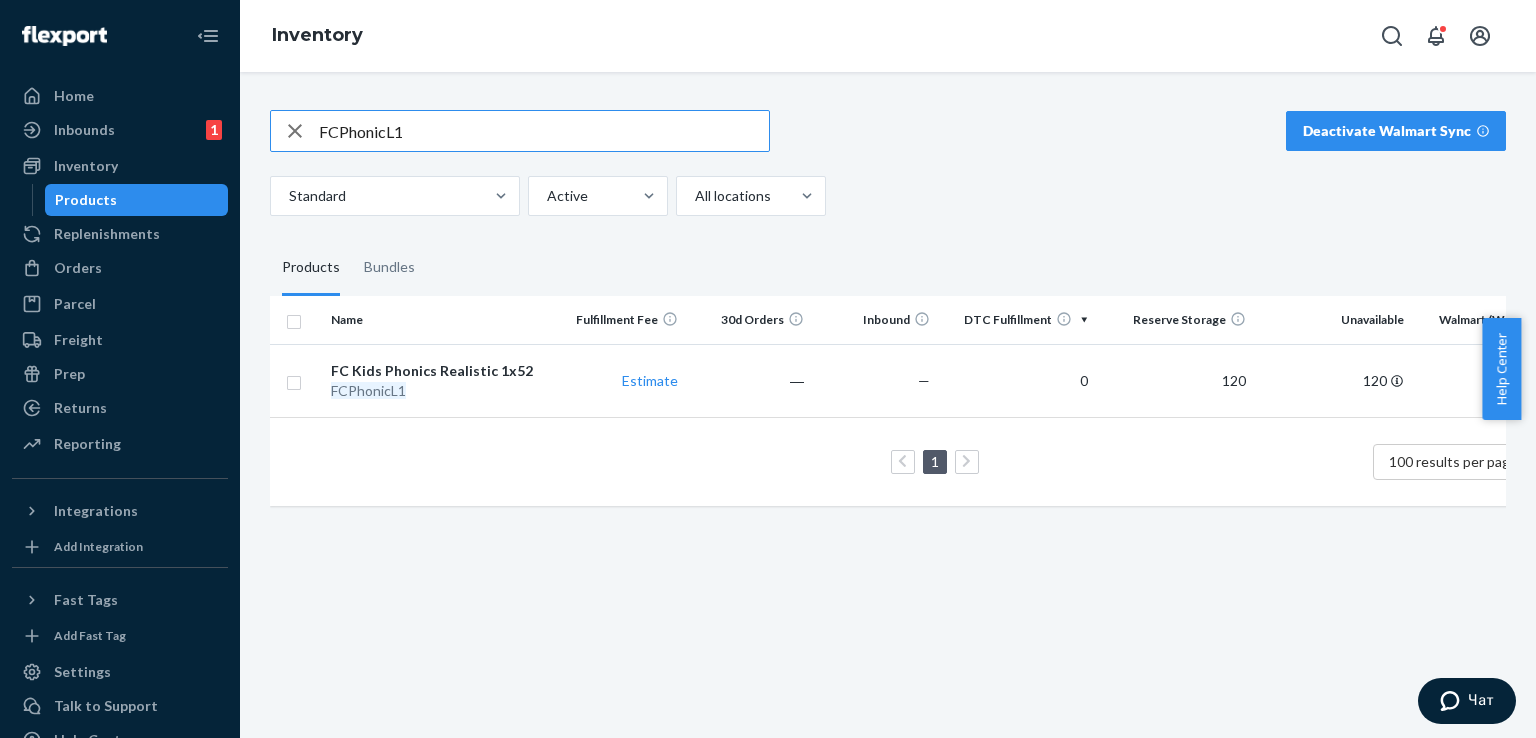 click on "FCPhonicL1" at bounding box center (544, 131) 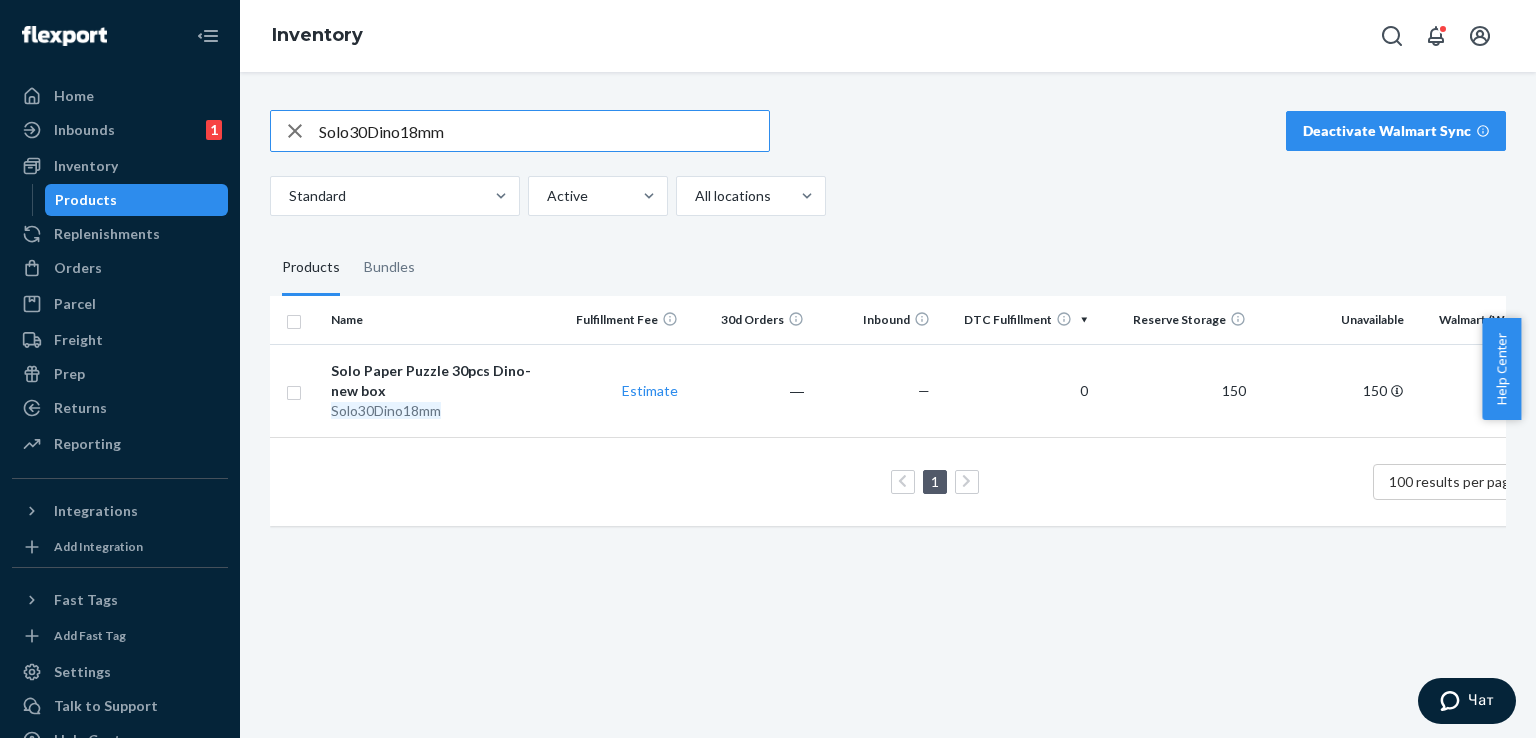 click on "Solo30Dino18mm" at bounding box center (544, 131) 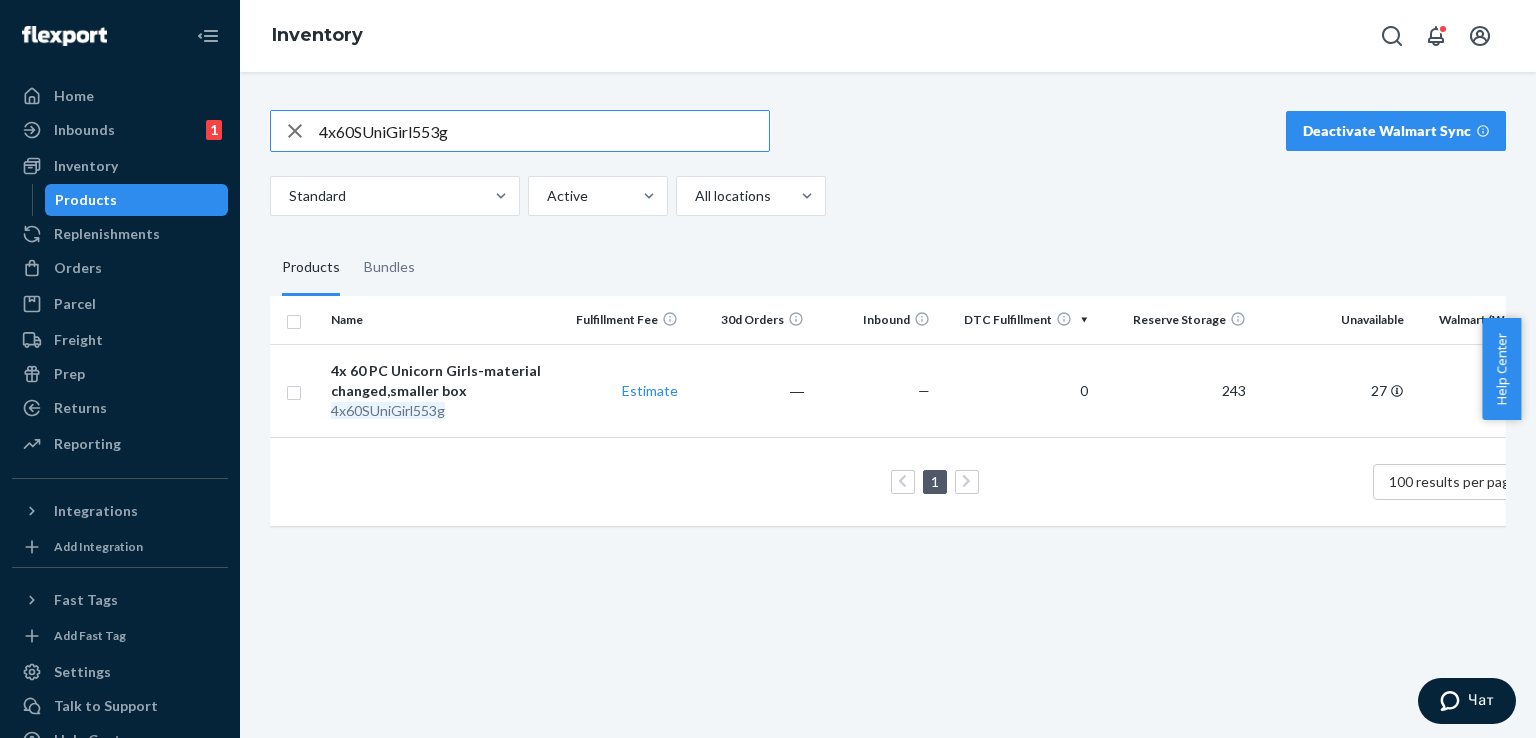 click on "4x60SUniGirl553g" at bounding box center (544, 131) 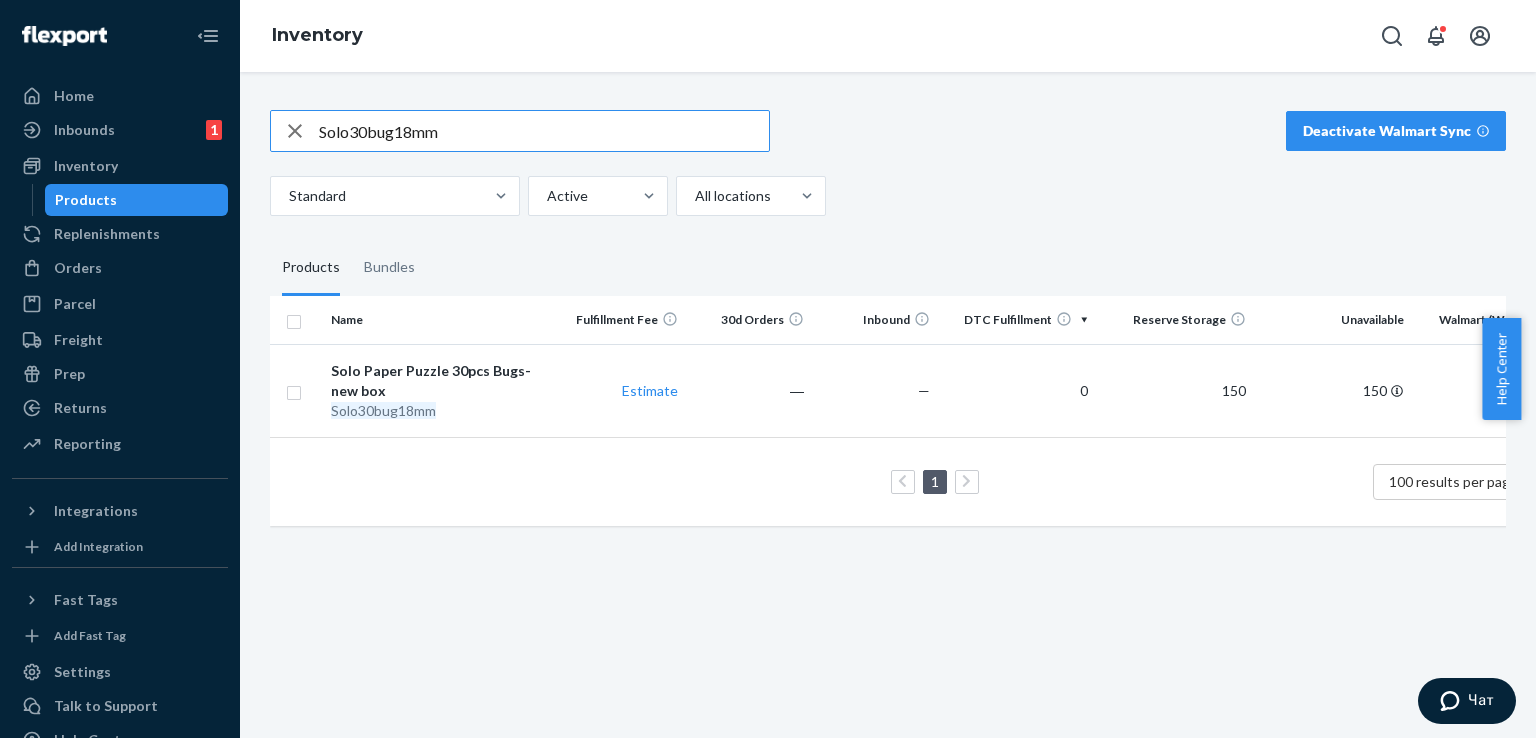 click on "Solo30bug18mm" at bounding box center (544, 131) 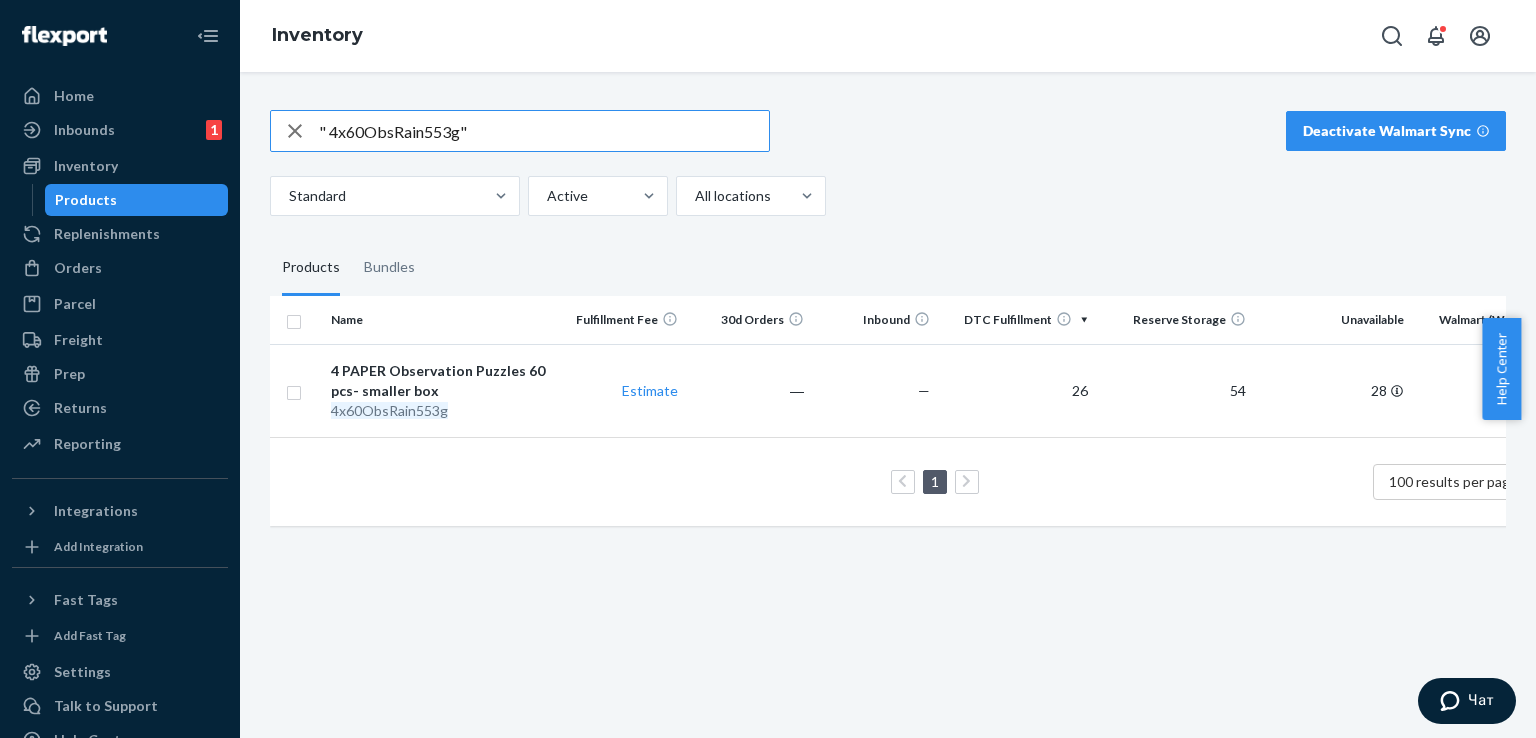 click on "" 4x60ObsRain553g"" at bounding box center (544, 131) 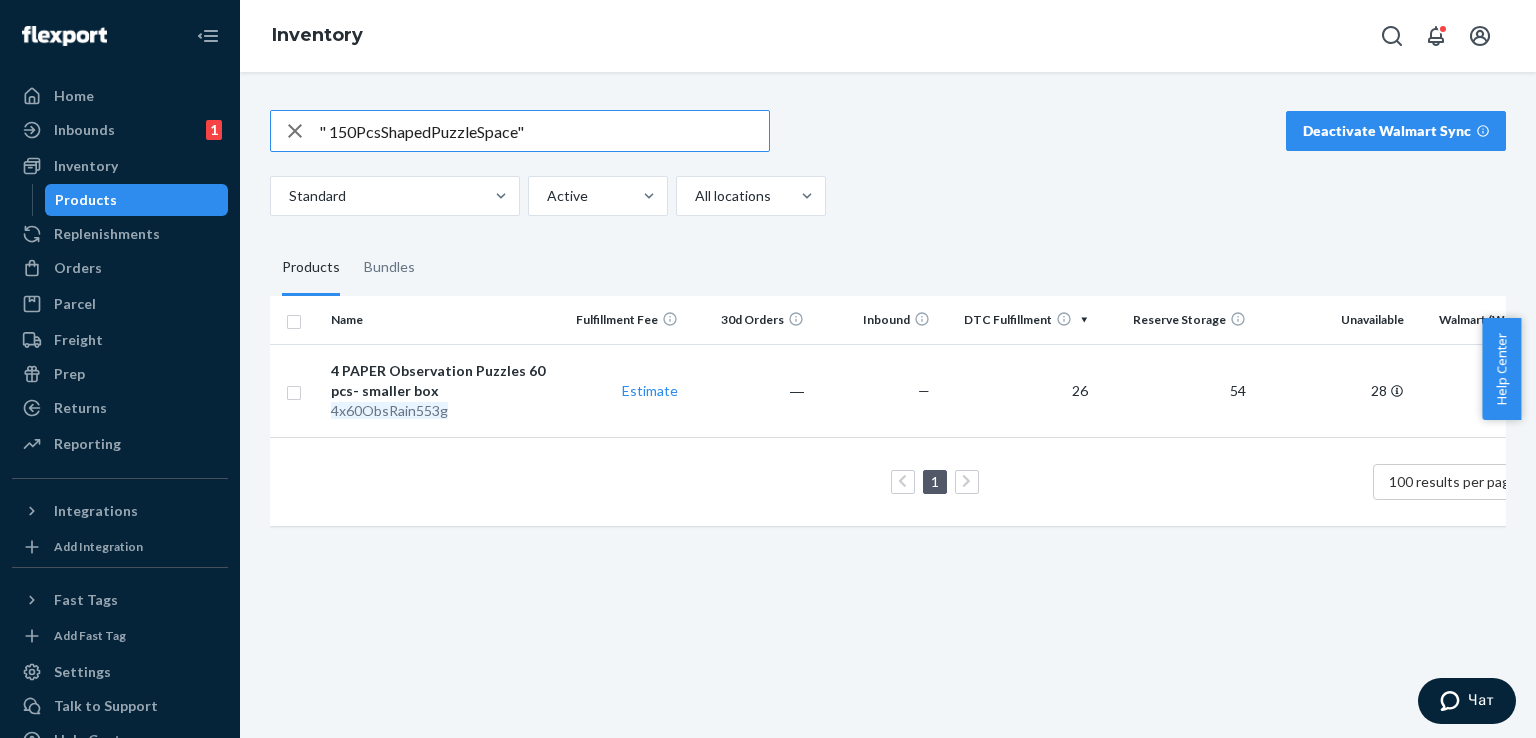 click on "" 150PcsShapedPuzzleSpace"" at bounding box center (544, 131) 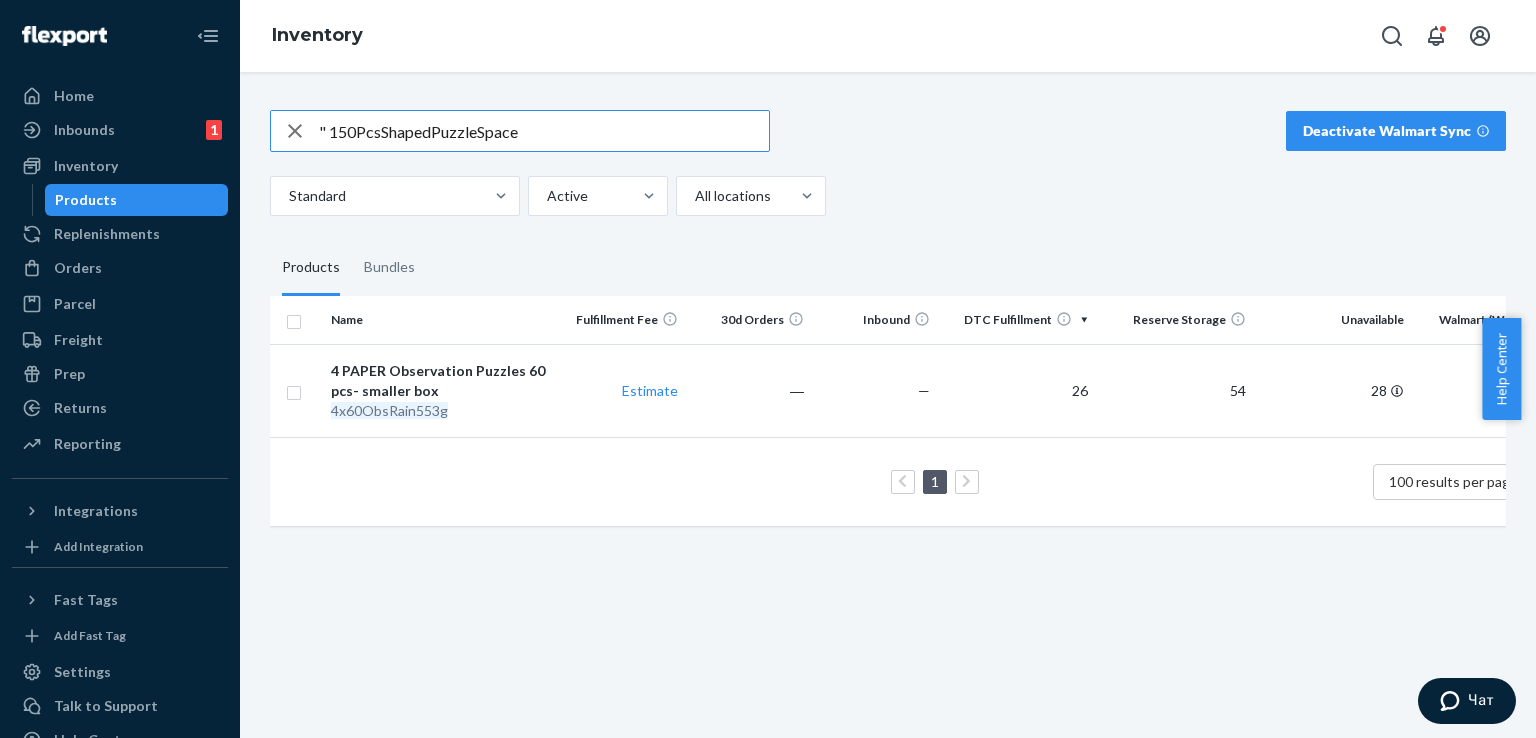 click on "" 150PcsShapedPuzzleSpace" at bounding box center [544, 131] 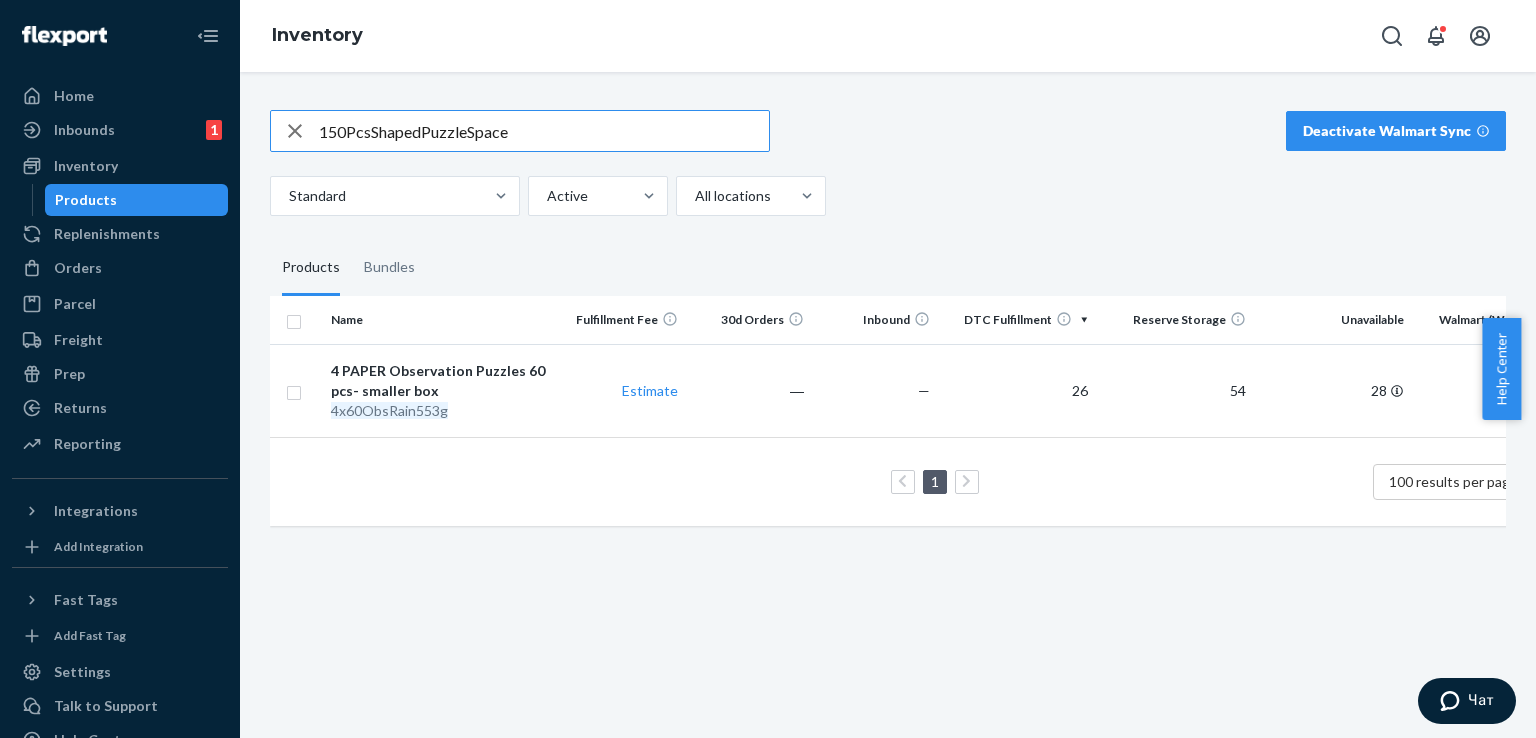 type on "150PcsShapedPuzzleSpace" 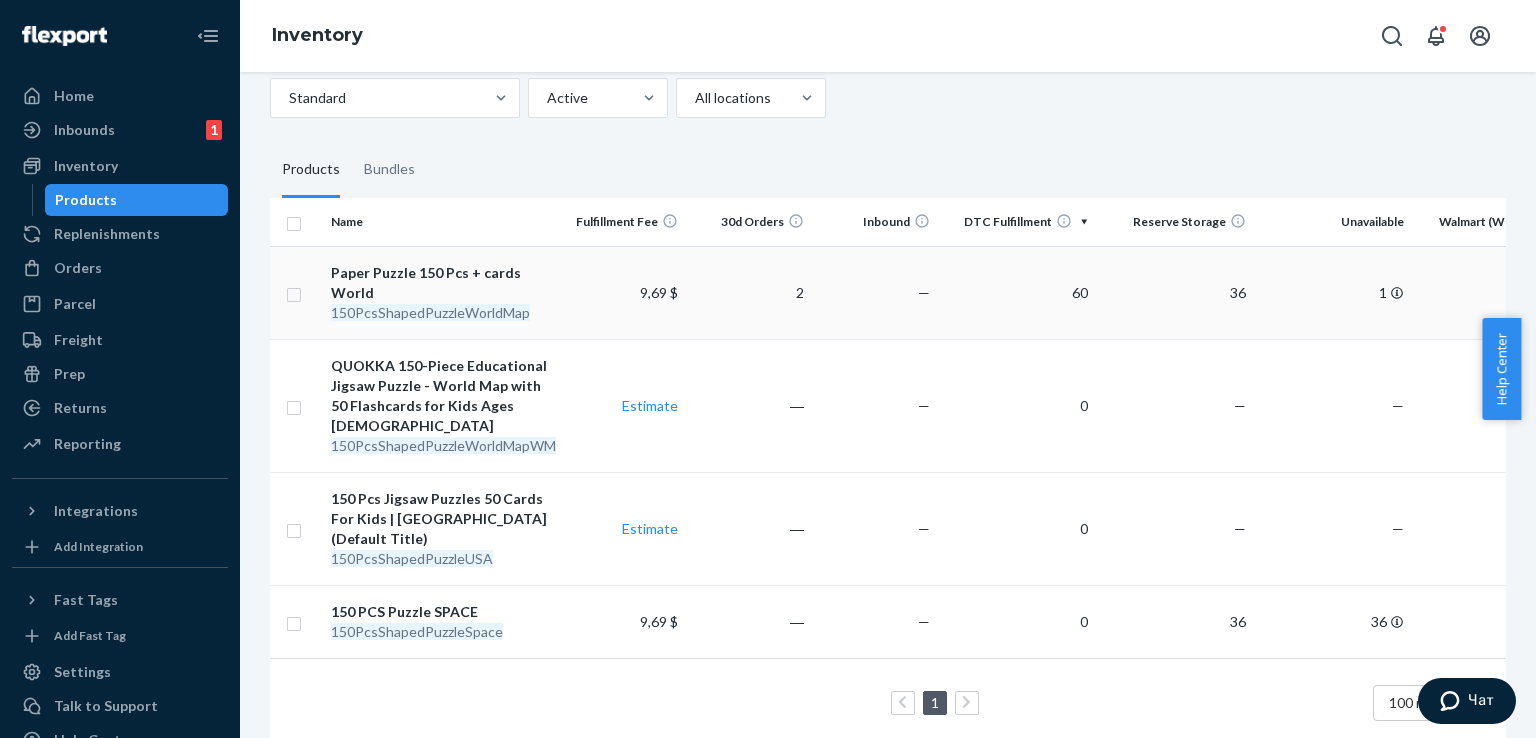 scroll, scrollTop: 100, scrollLeft: 0, axis: vertical 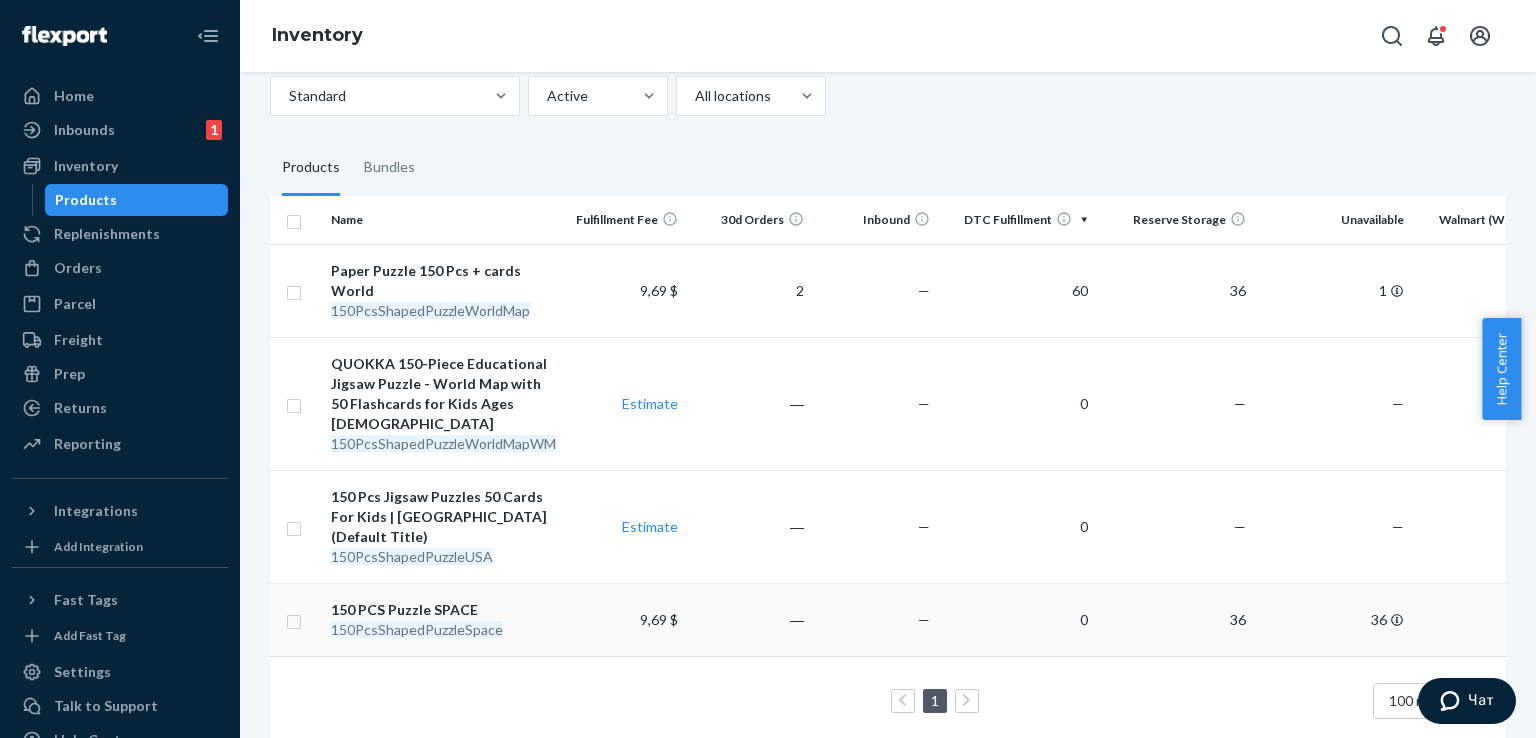 click on "9,69 $" at bounding box center (622, 619) 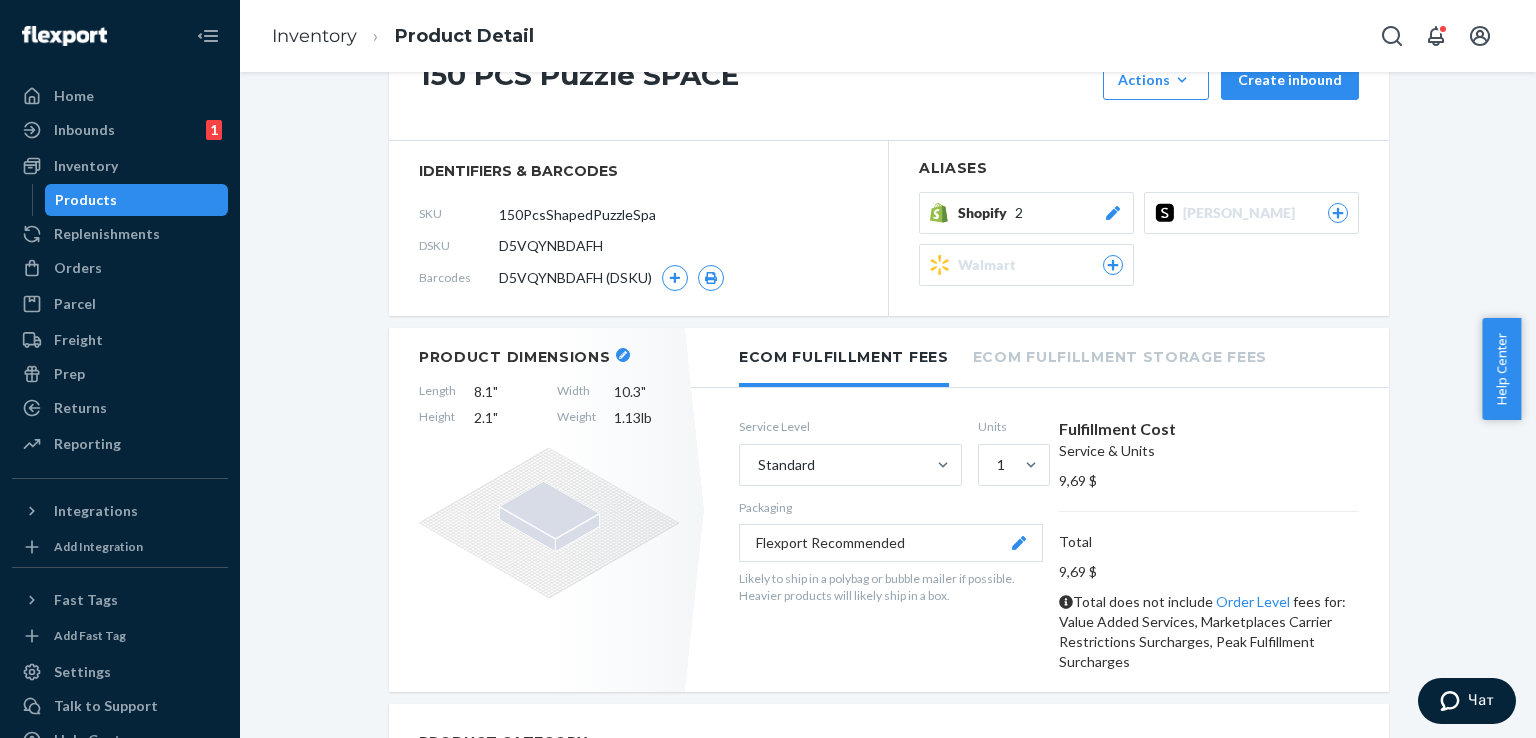 scroll, scrollTop: 0, scrollLeft: 0, axis: both 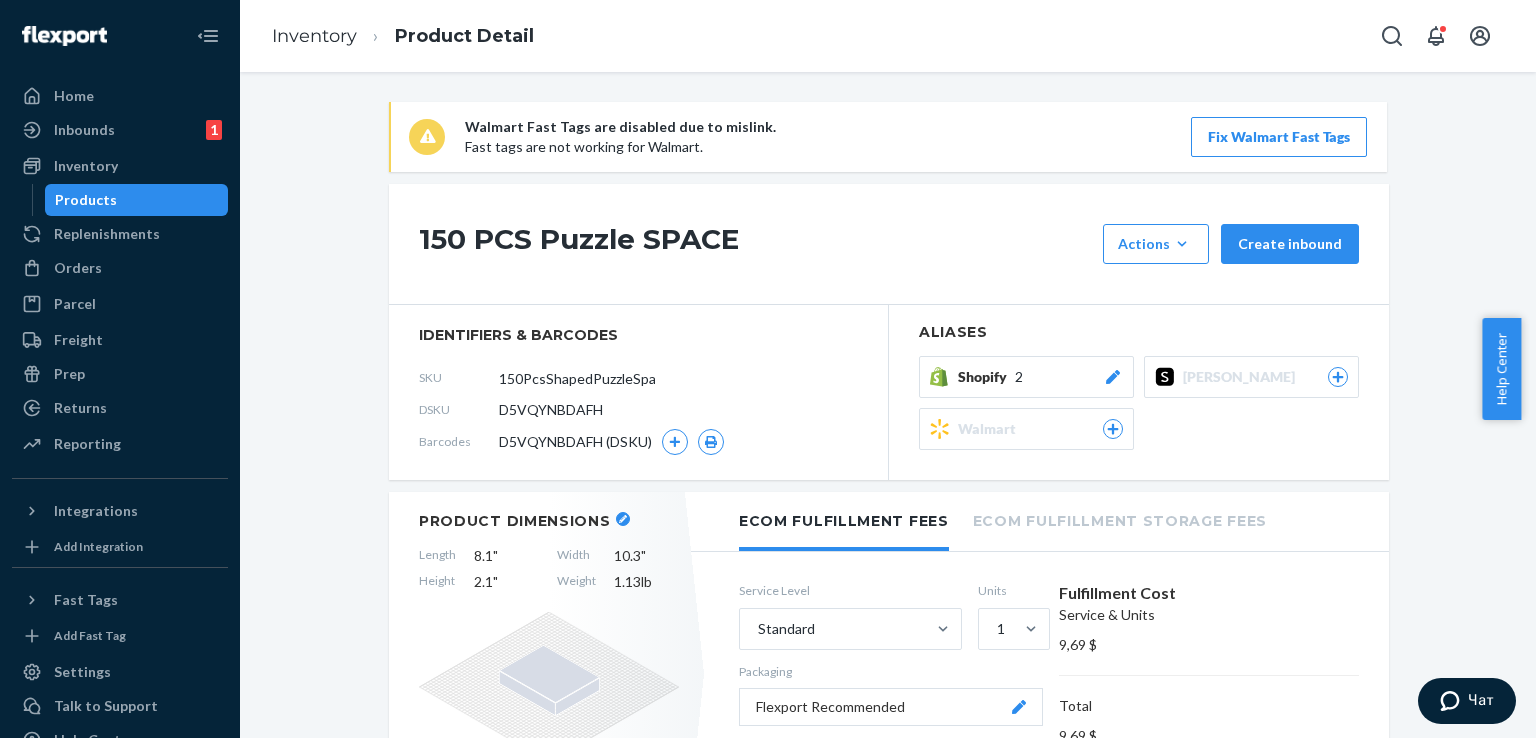 click on "Products" at bounding box center [137, 200] 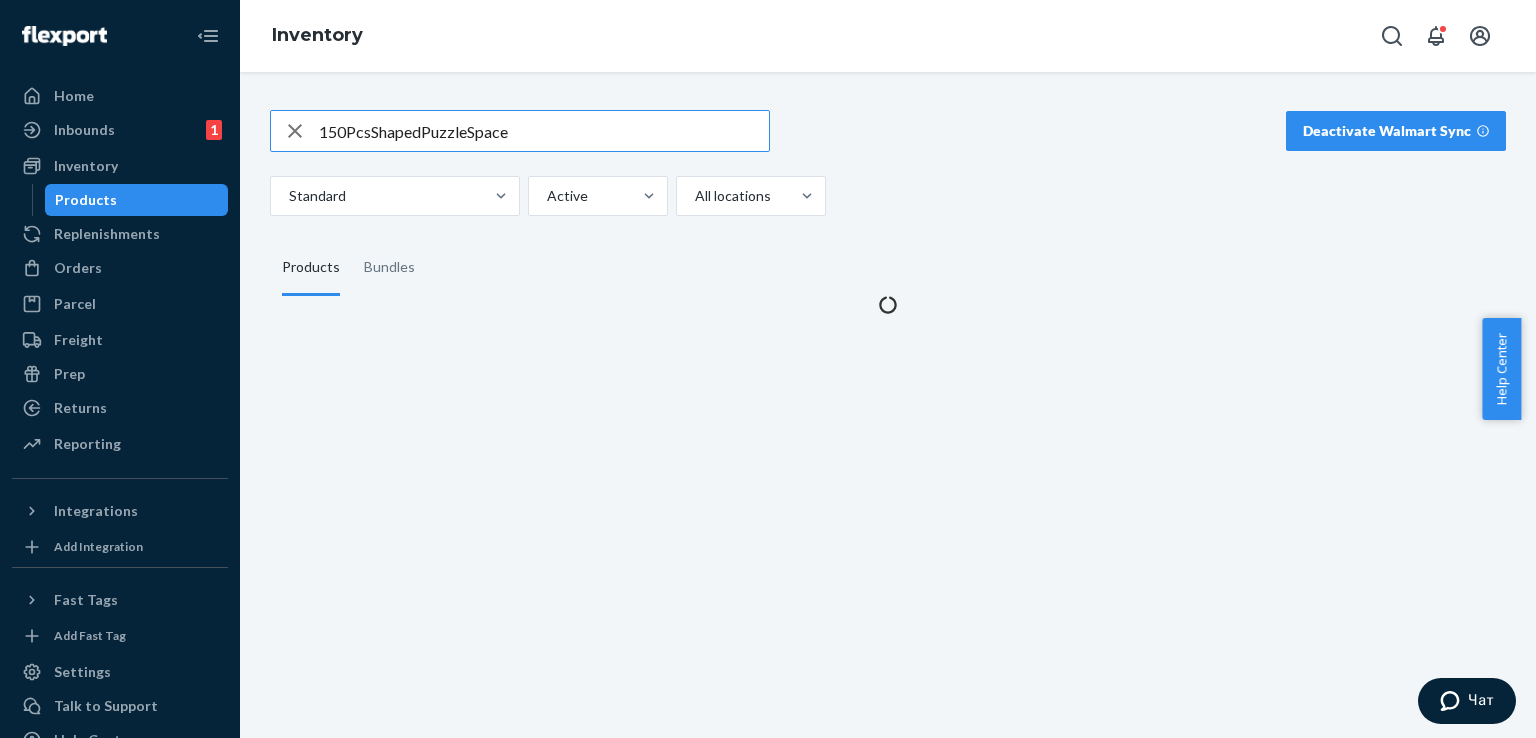 click on "150PcsShapedPuzzleSpace" at bounding box center (544, 131) 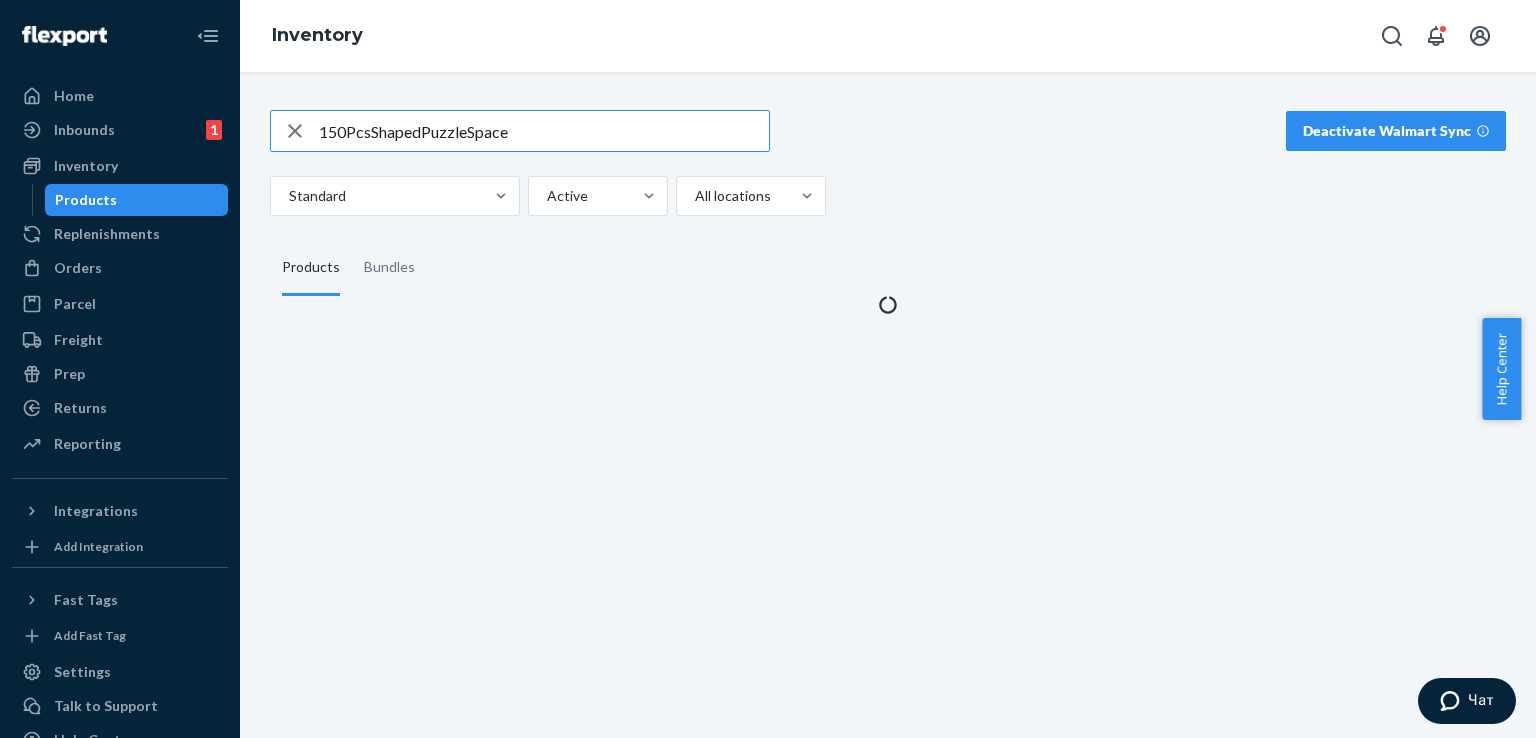 click on "150PcsShapedPuzzleSpace" at bounding box center [544, 131] 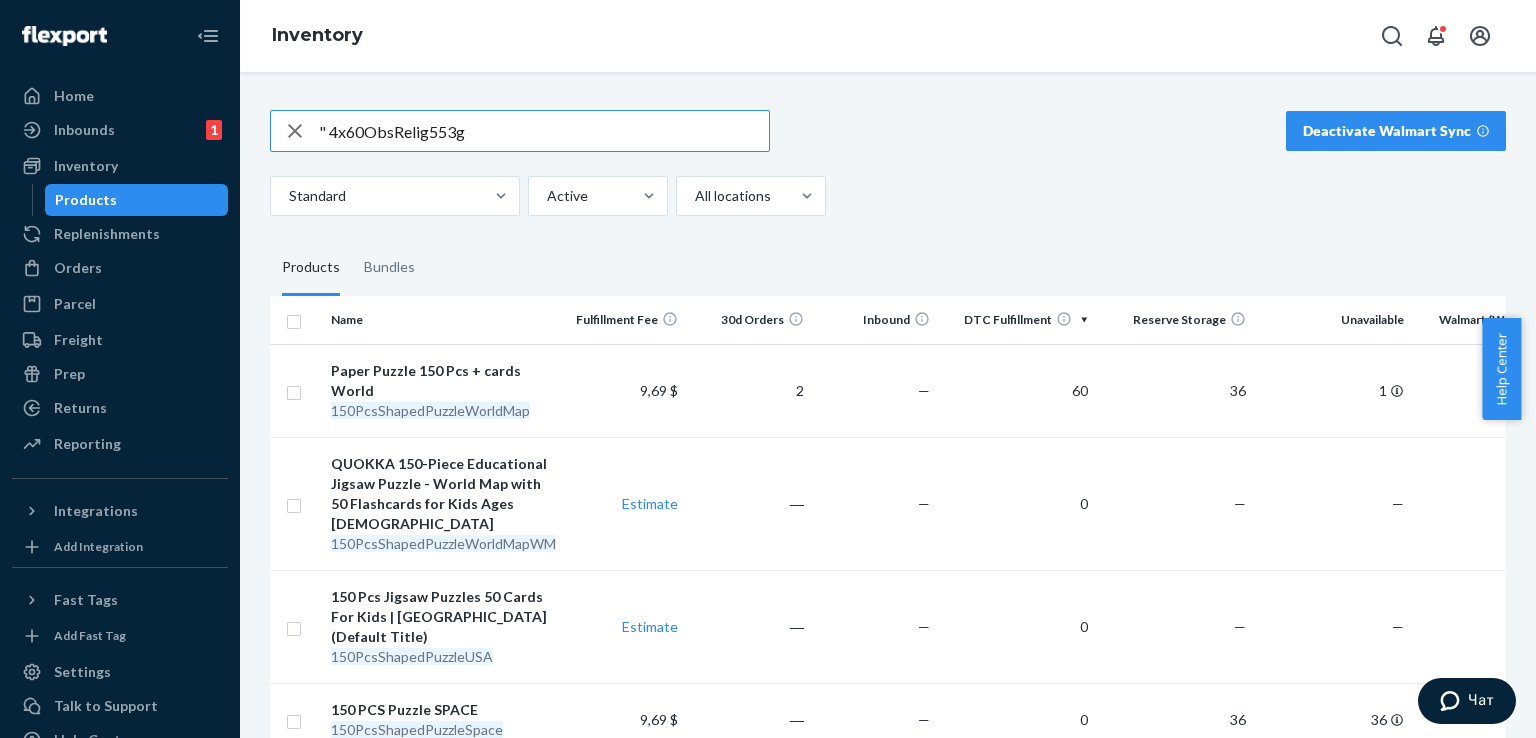 click on "" 4x60ObsRelig553g" at bounding box center (544, 131) 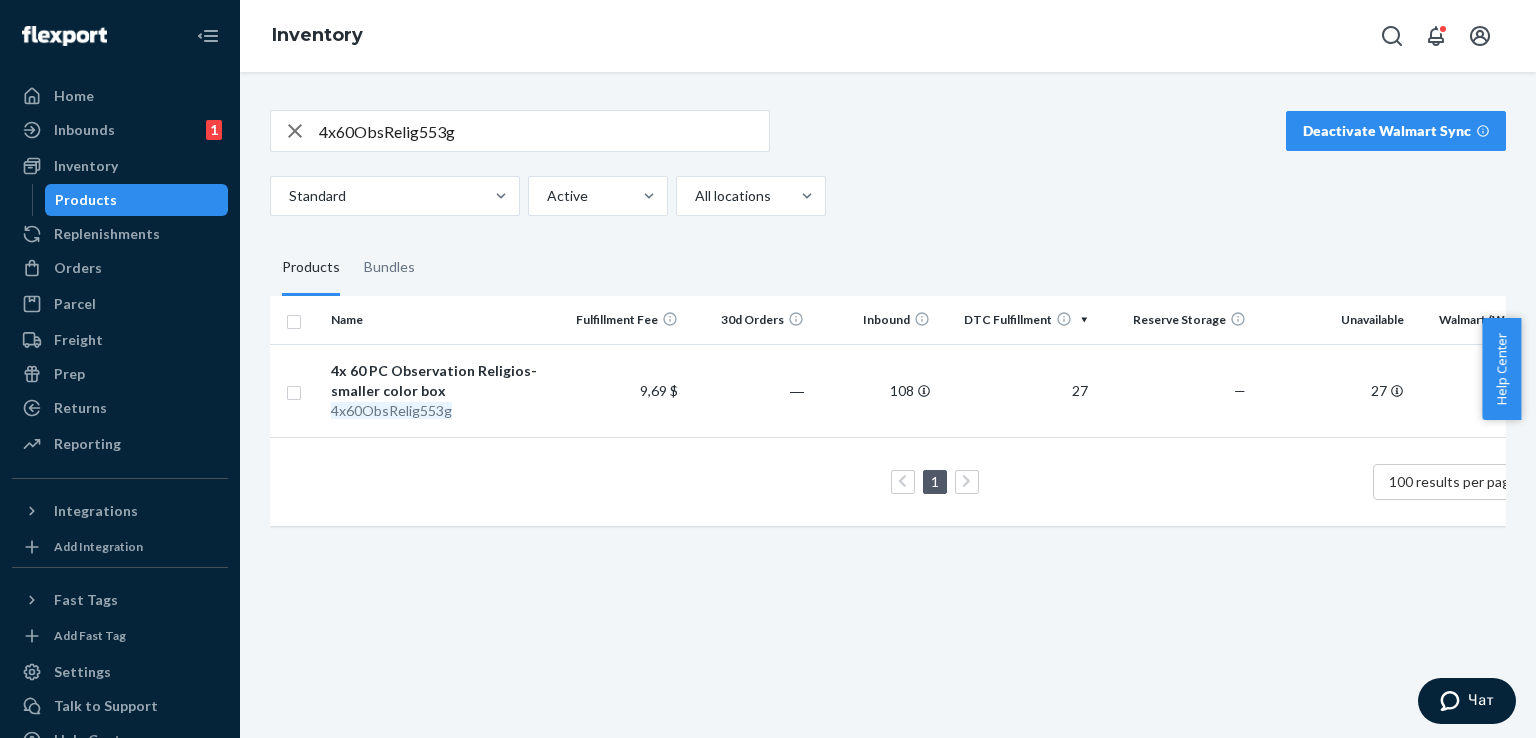 click on "4x60ObsRelig553g" at bounding box center (544, 131) 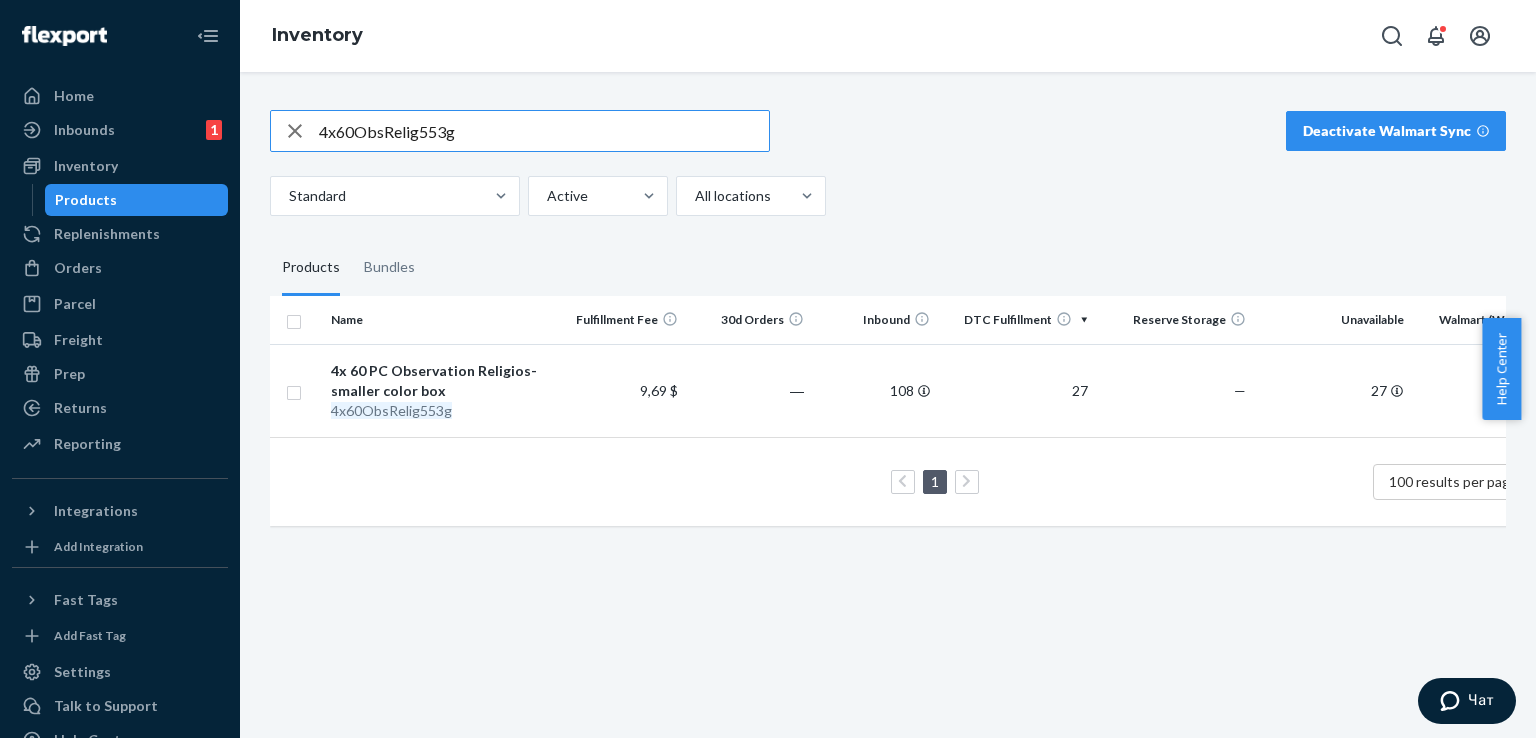 click on "4x60ObsRelig553g" at bounding box center [544, 131] 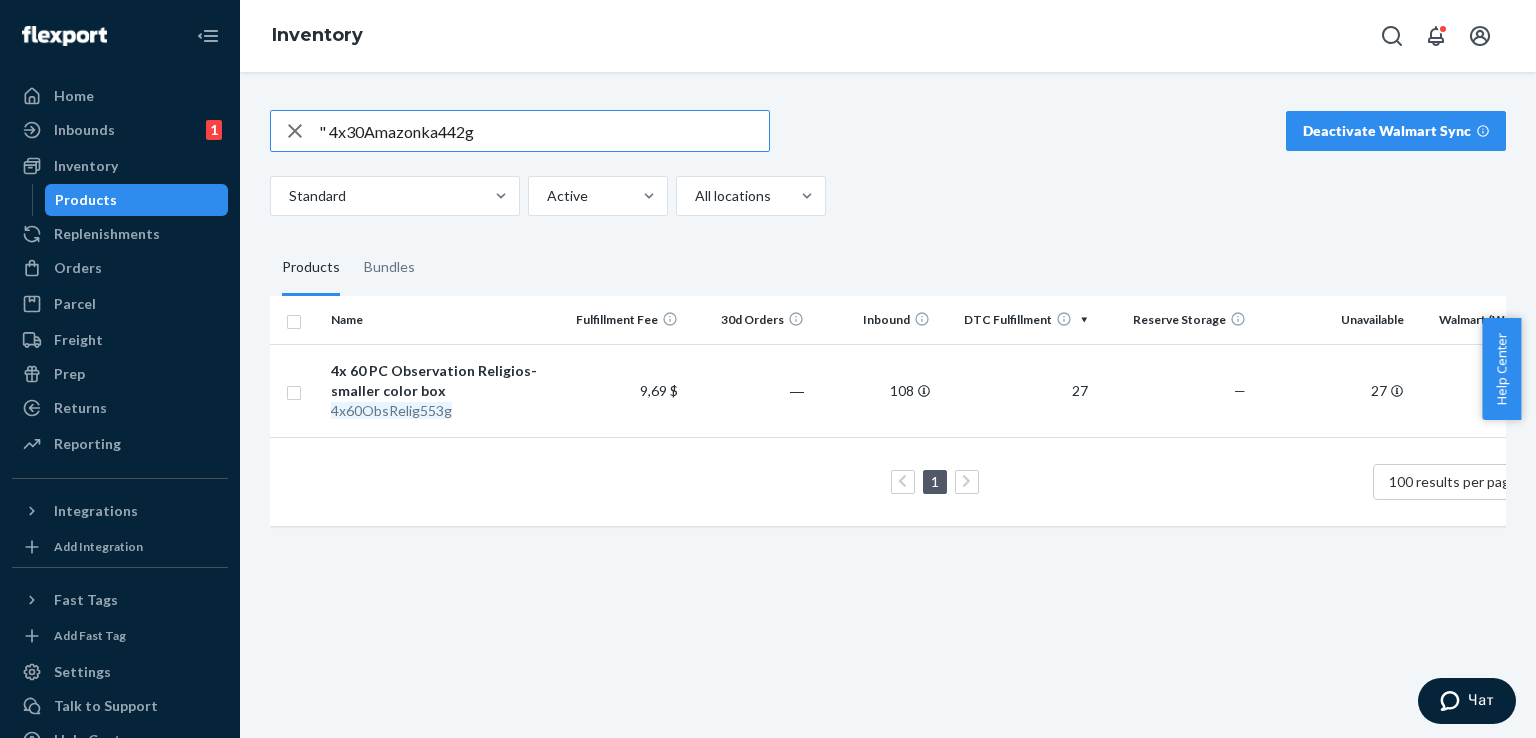 click on "" 4x30Amazonka442g" at bounding box center [544, 131] 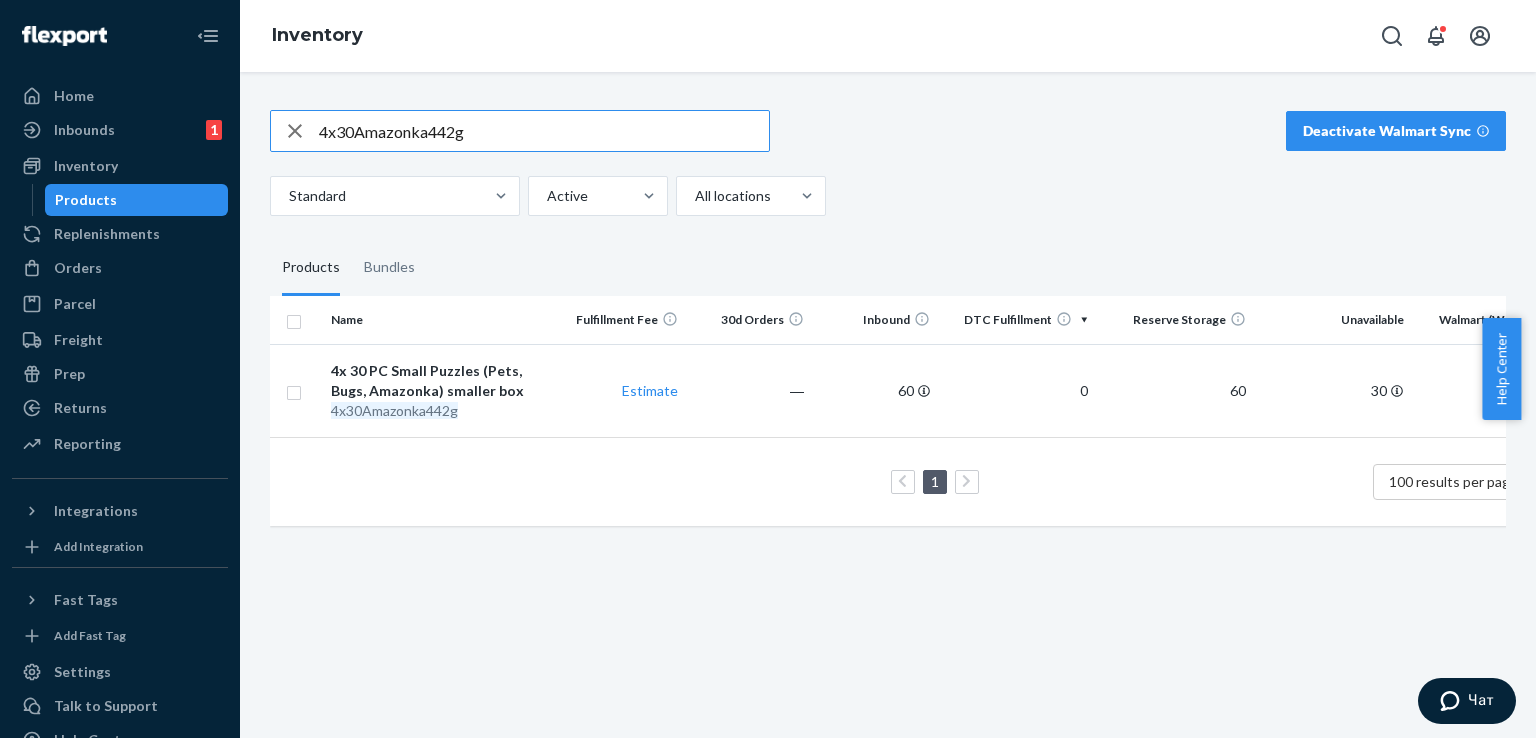 click on "4x30Amazonka442g" at bounding box center [544, 131] 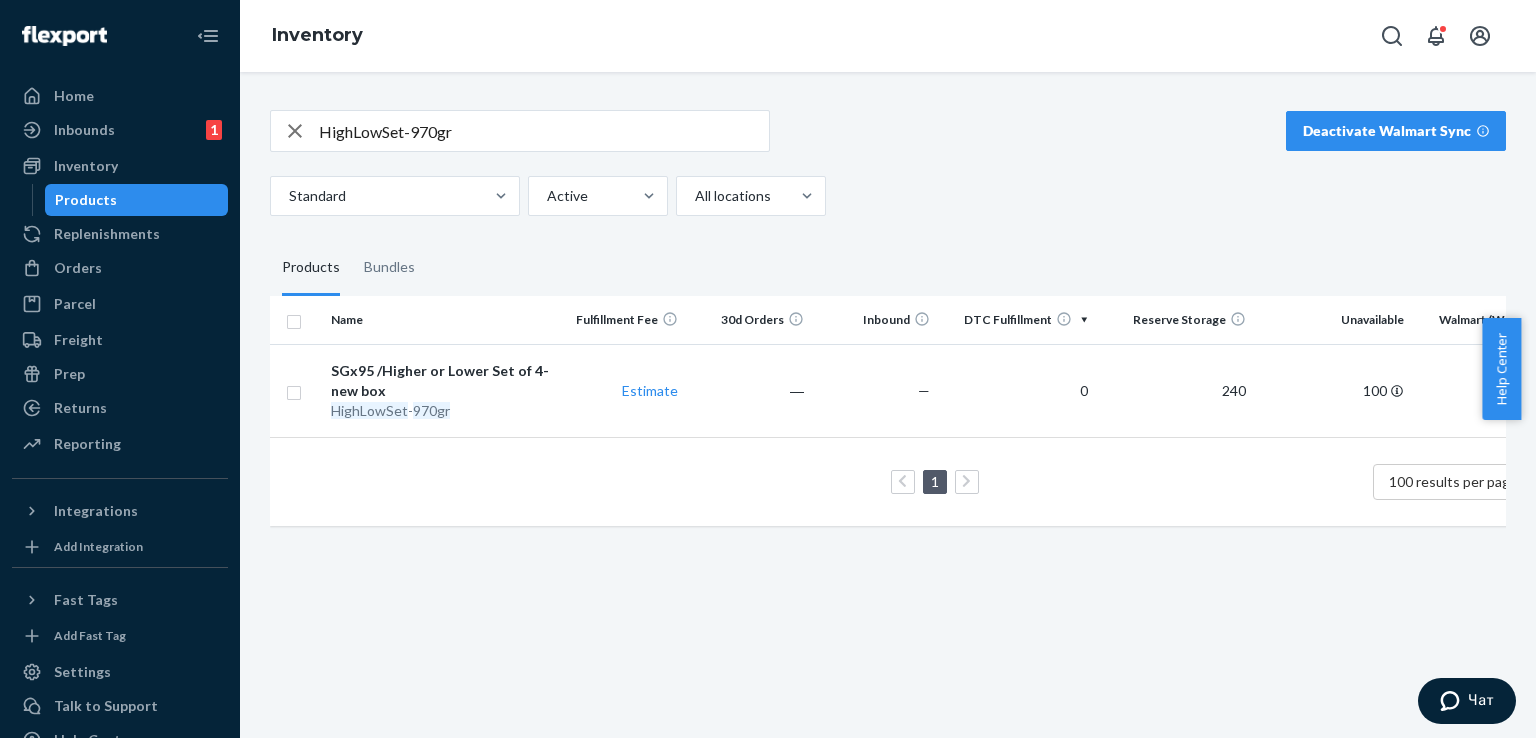 click on "HighLowSet-970gr" at bounding box center (544, 131) 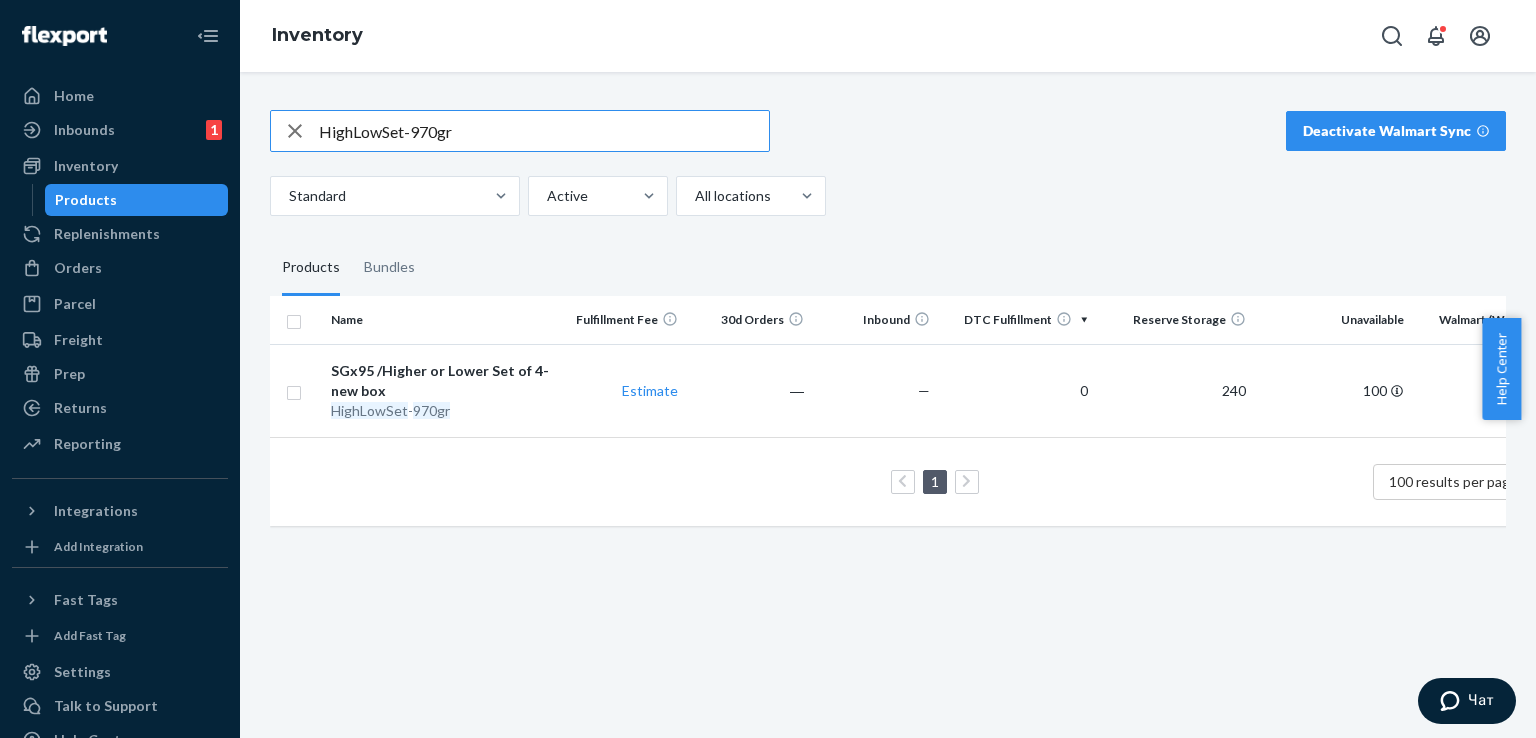 click on "HighLowSet-970gr" at bounding box center [544, 131] 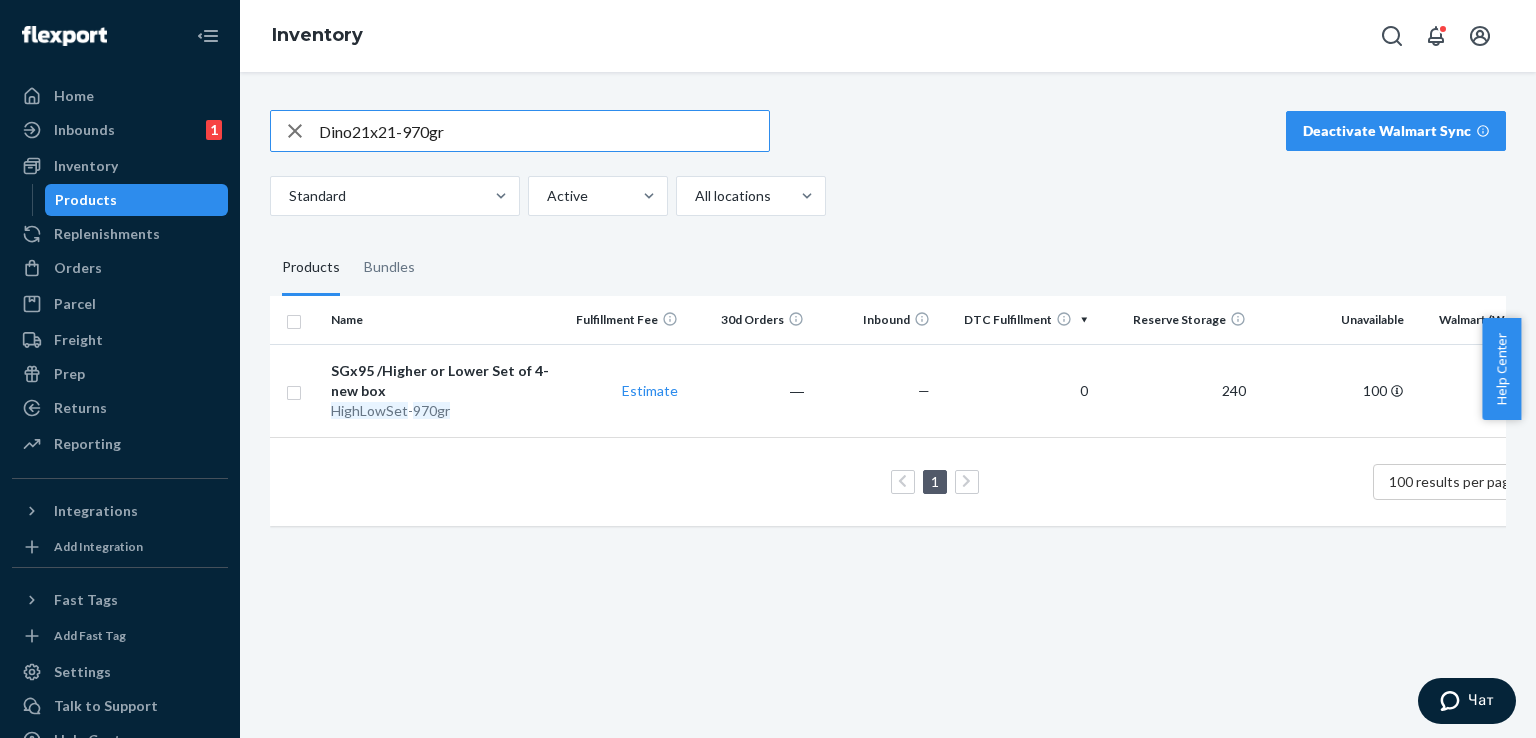 drag, startPoint x: 472, startPoint y: 137, endPoint x: 312, endPoint y: 133, distance: 160.04999 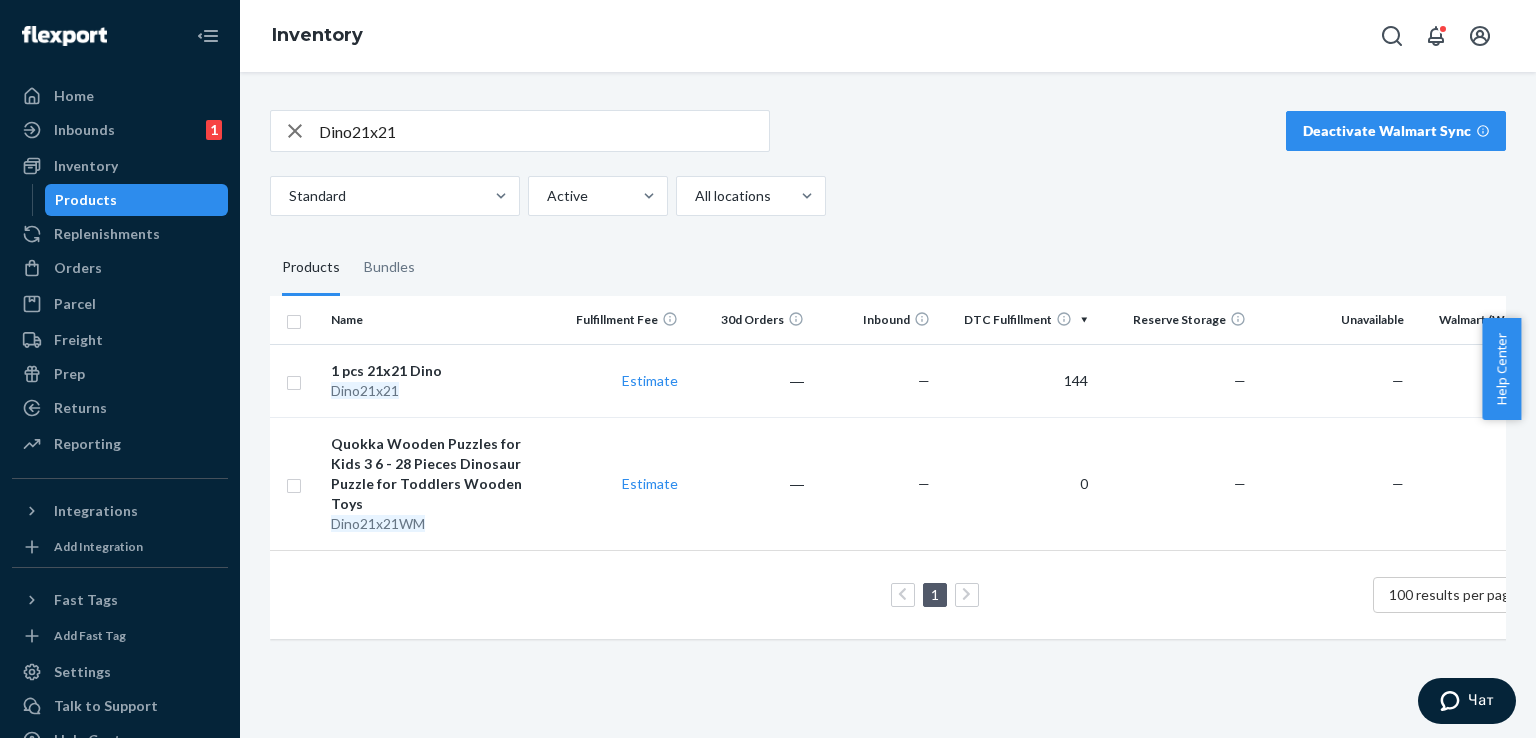 click on "Dino21x21" at bounding box center [544, 131] 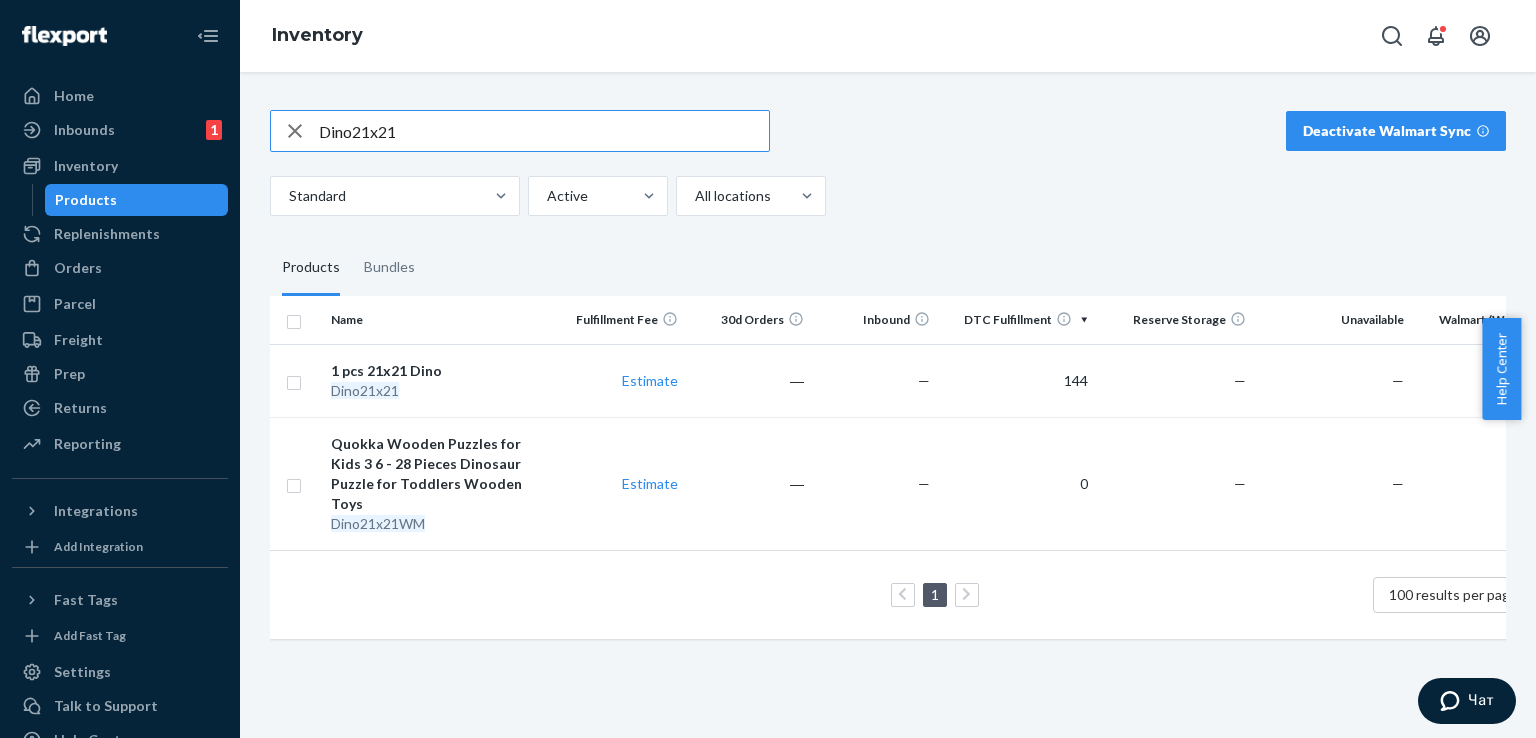 click on "Dino21x21" at bounding box center (544, 131) 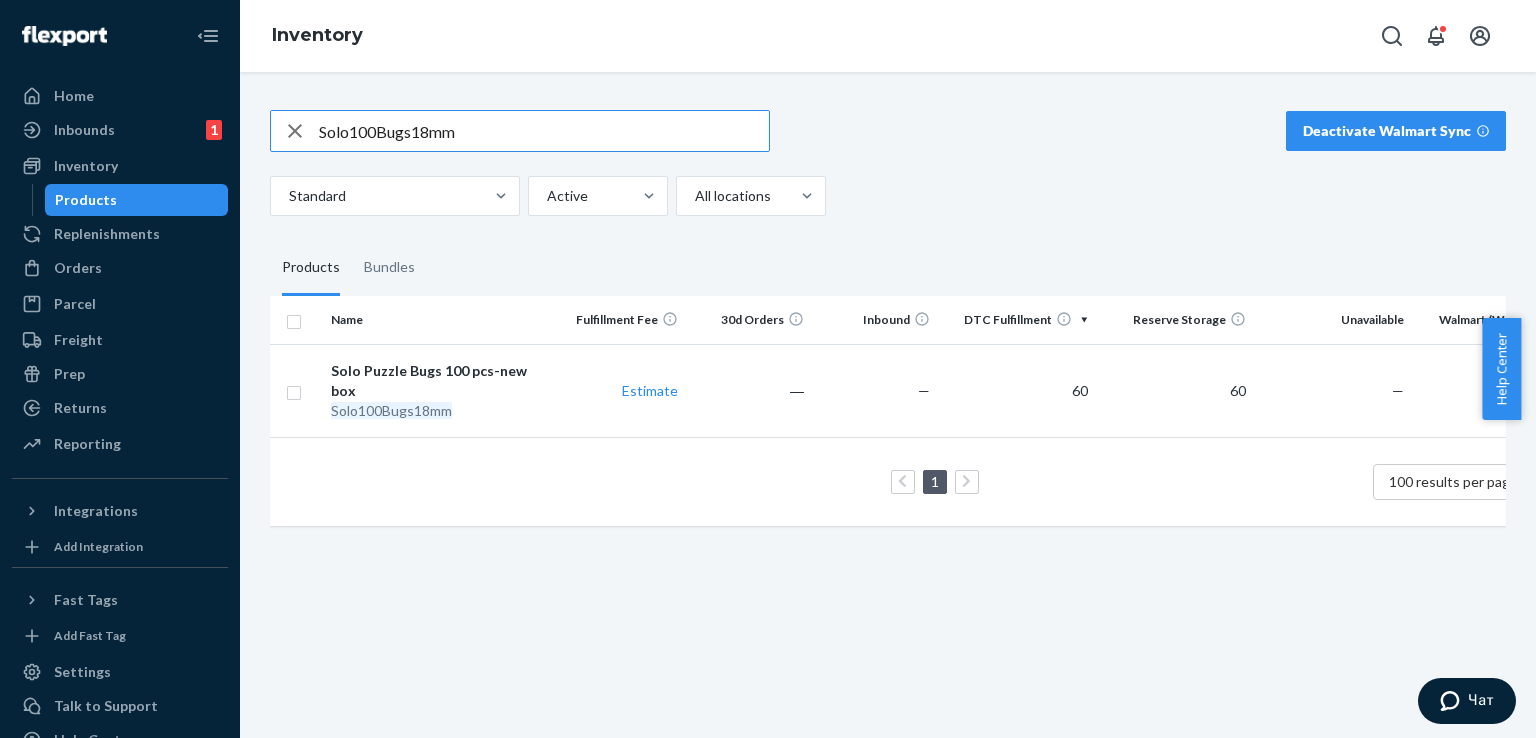 click on "Solo100Bugs18mm" at bounding box center [544, 131] 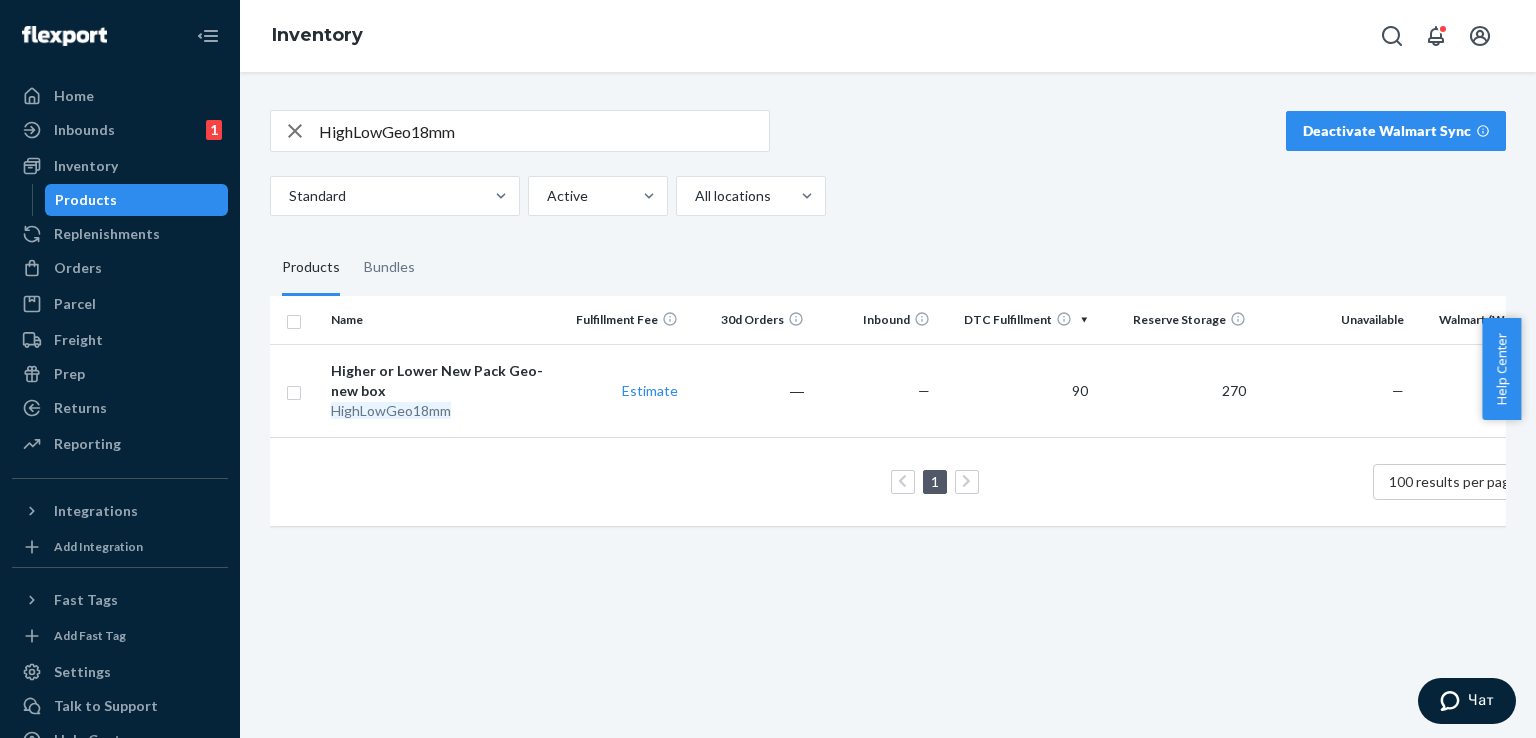 click on "HighLowGeo18mm" at bounding box center [544, 131] 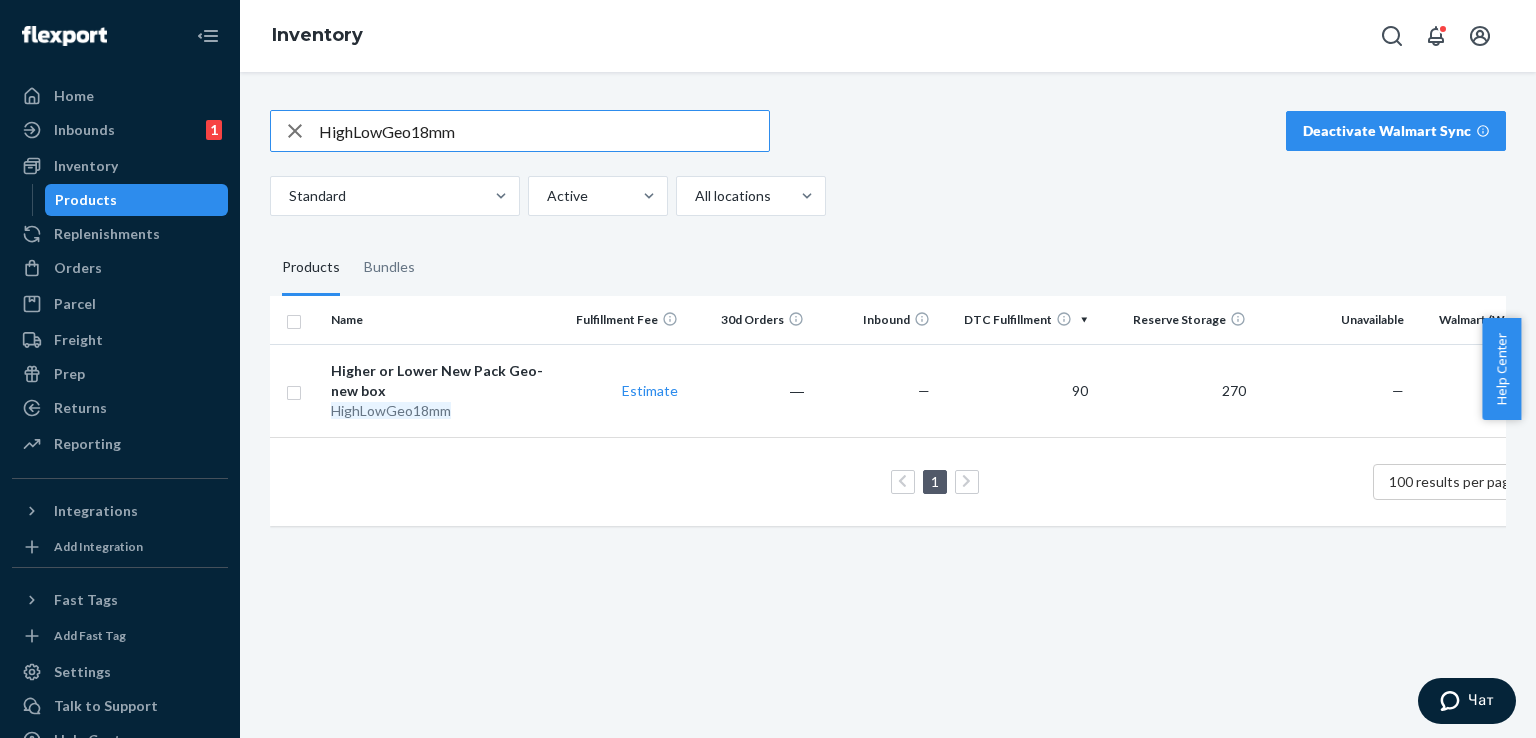click on "HighLowGeo18mm" at bounding box center [544, 131] 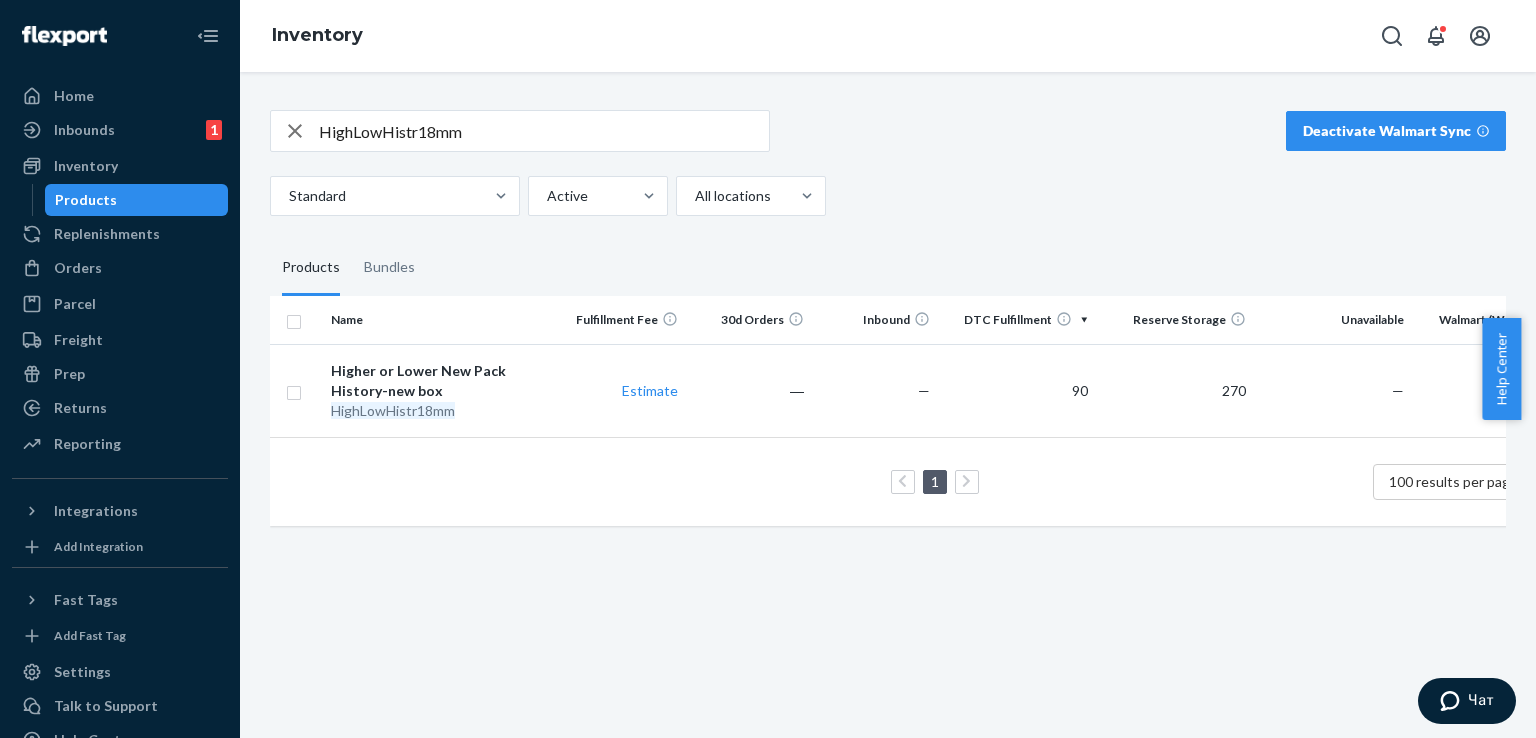 click on "HighLowHistr18mm" at bounding box center [544, 131] 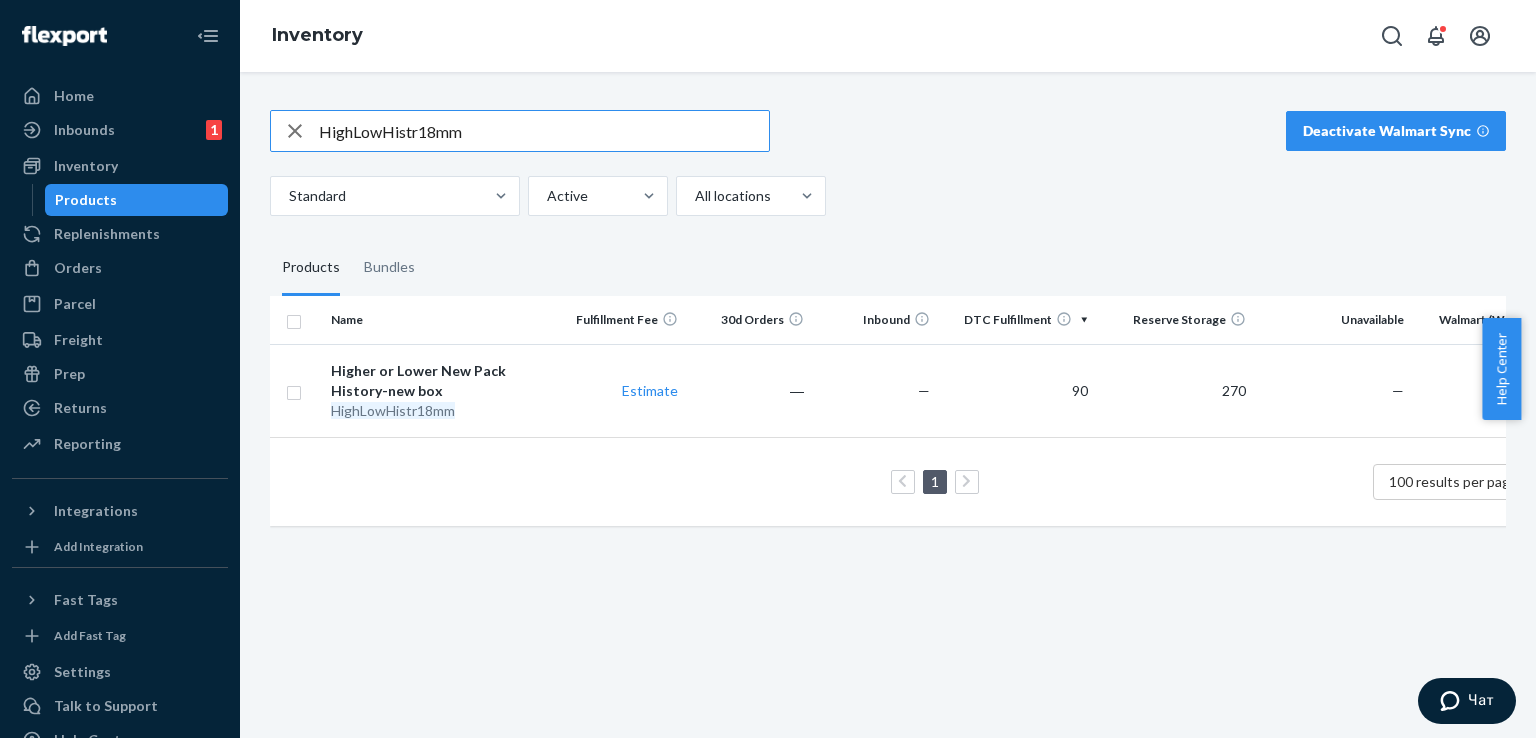 click on "HighLowHistr18mm" at bounding box center [544, 131] 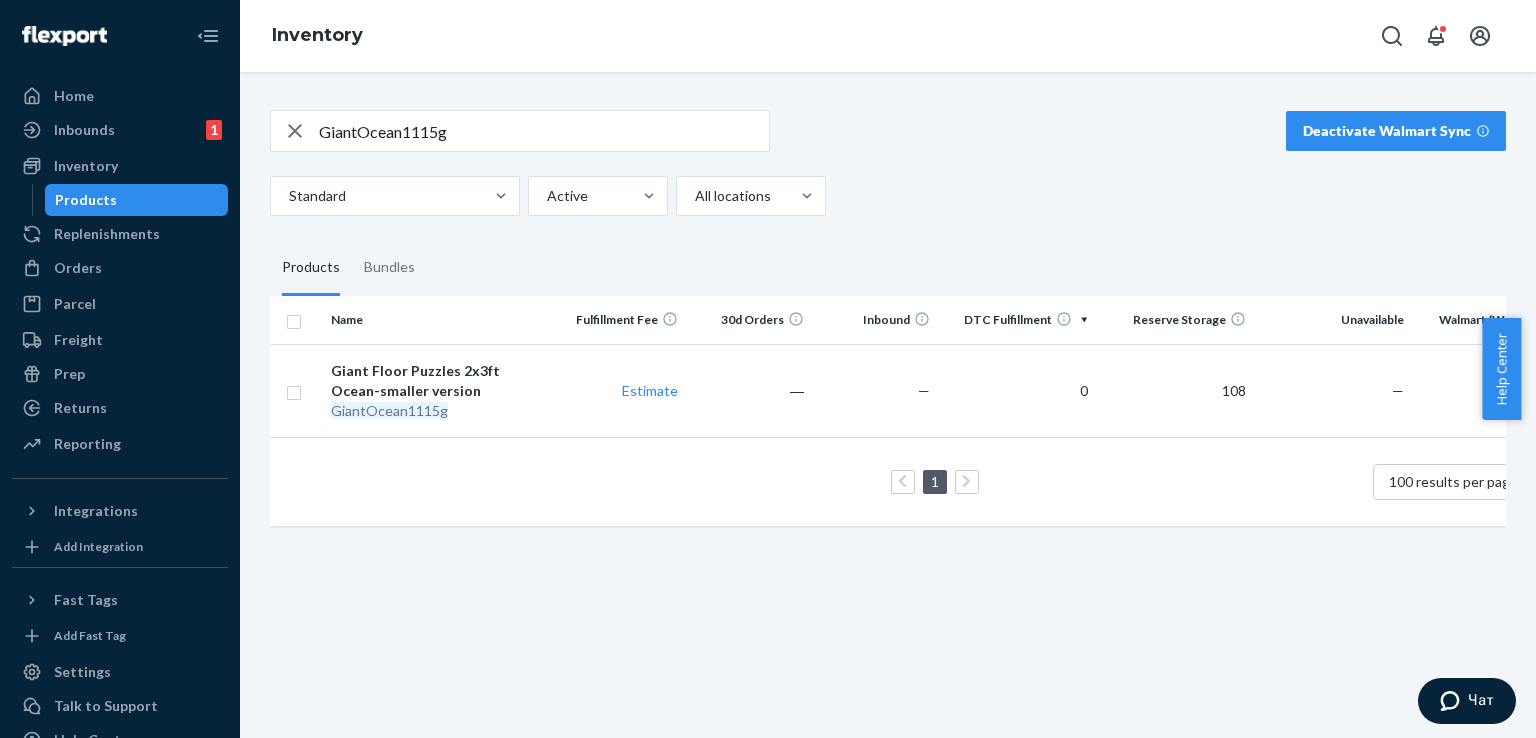 click on "GiantOcean1115g" at bounding box center [544, 131] 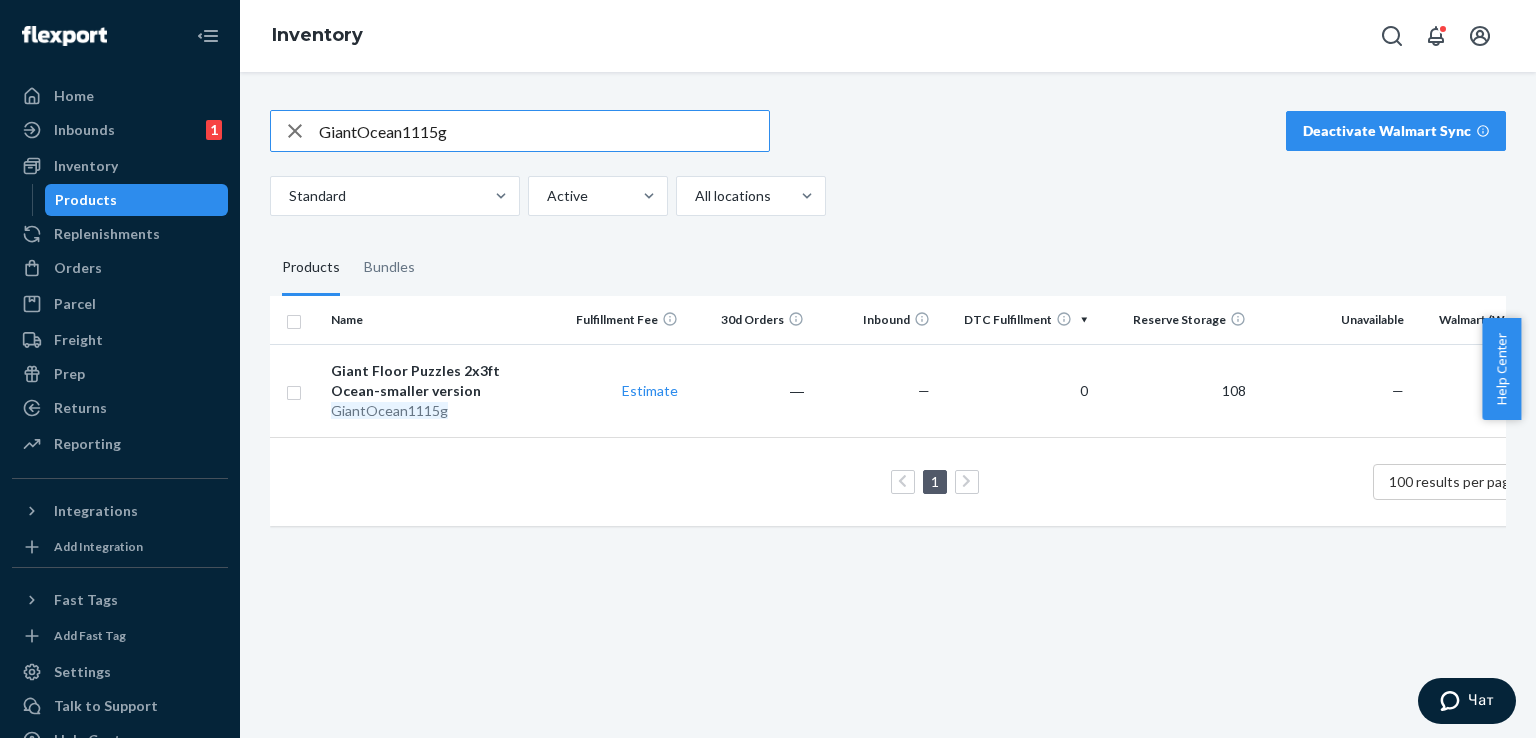 click on "GiantOcean1115g" at bounding box center (544, 131) 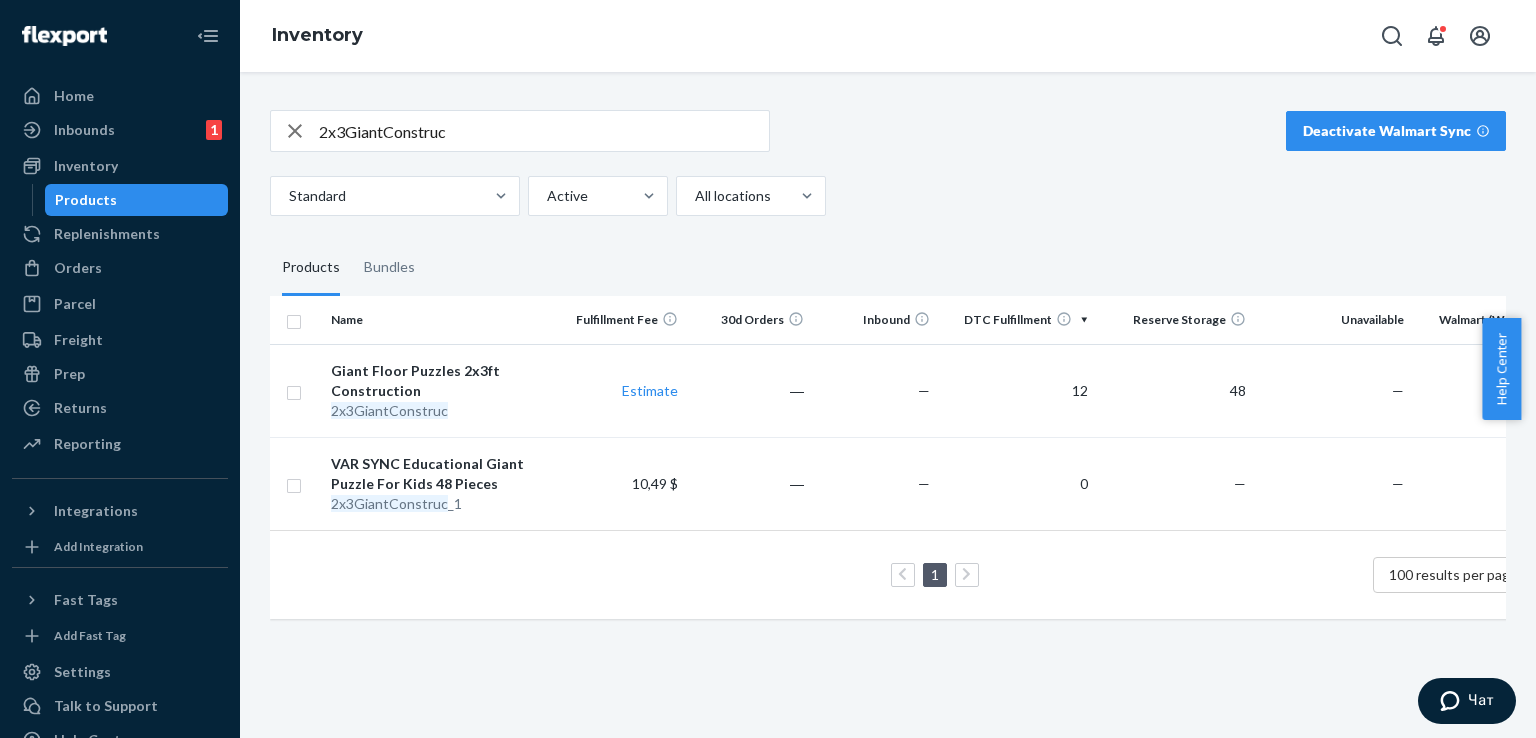 click on "2x3GiantConstruc" at bounding box center (544, 131) 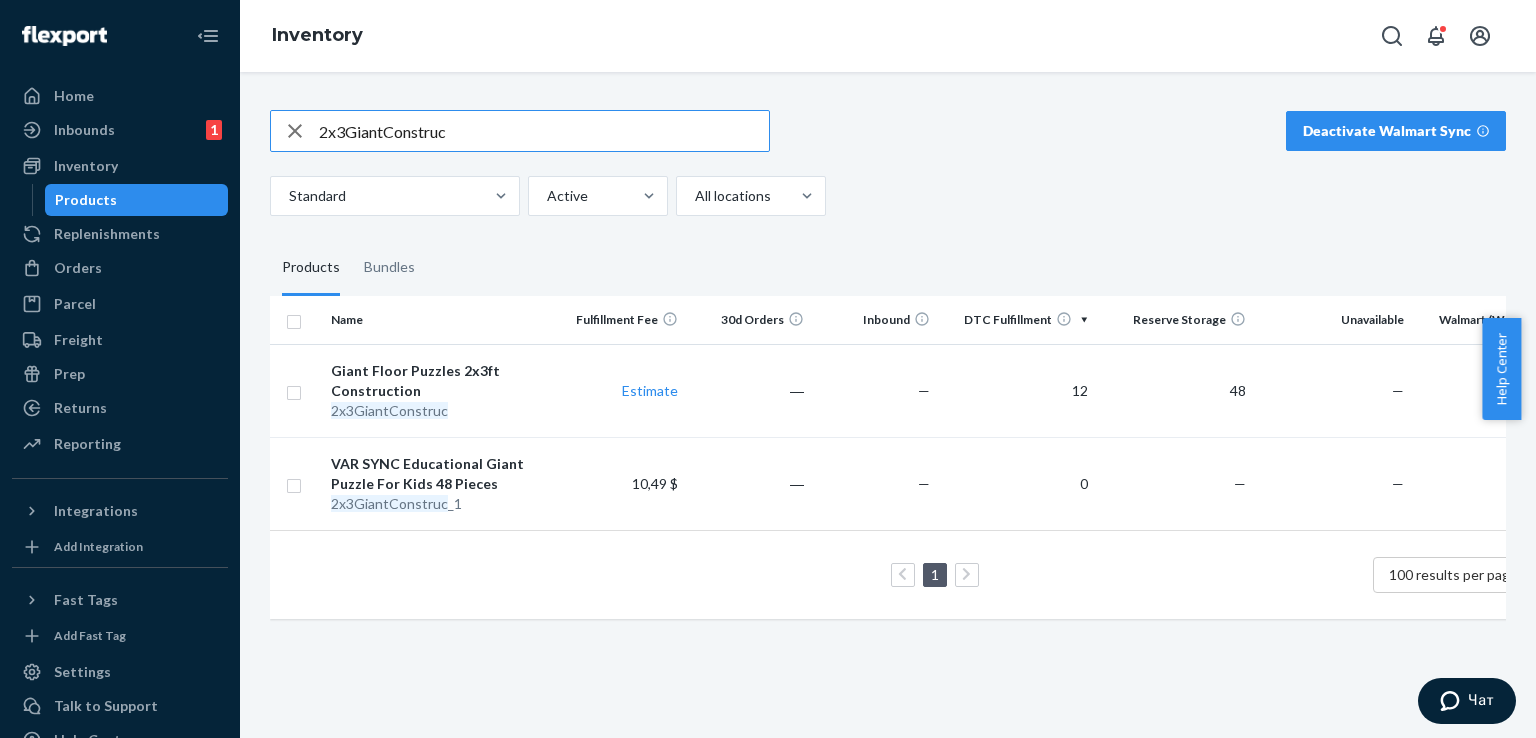 click on "2x3GiantConstruc" at bounding box center [544, 131] 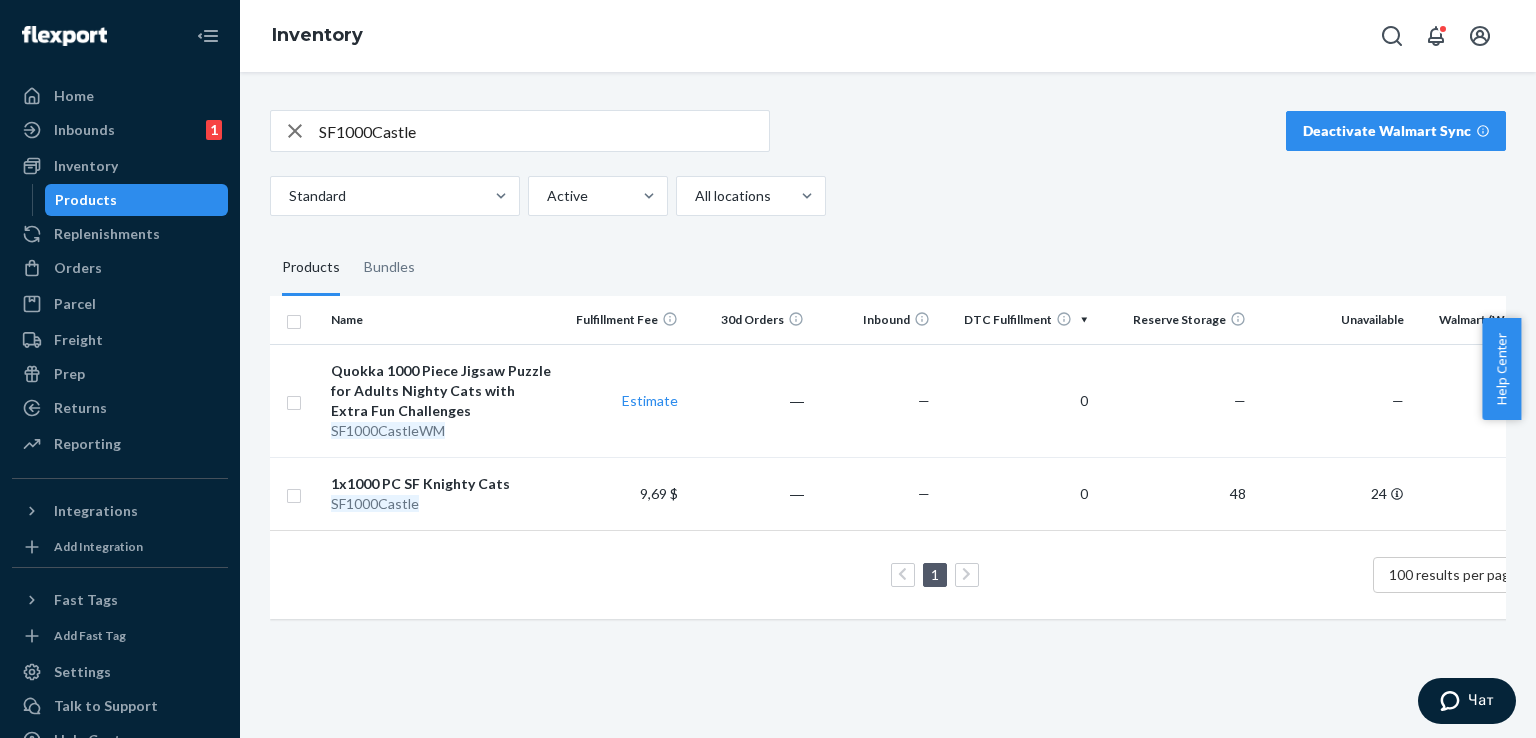 click on "SF1000Castle" at bounding box center (544, 131) 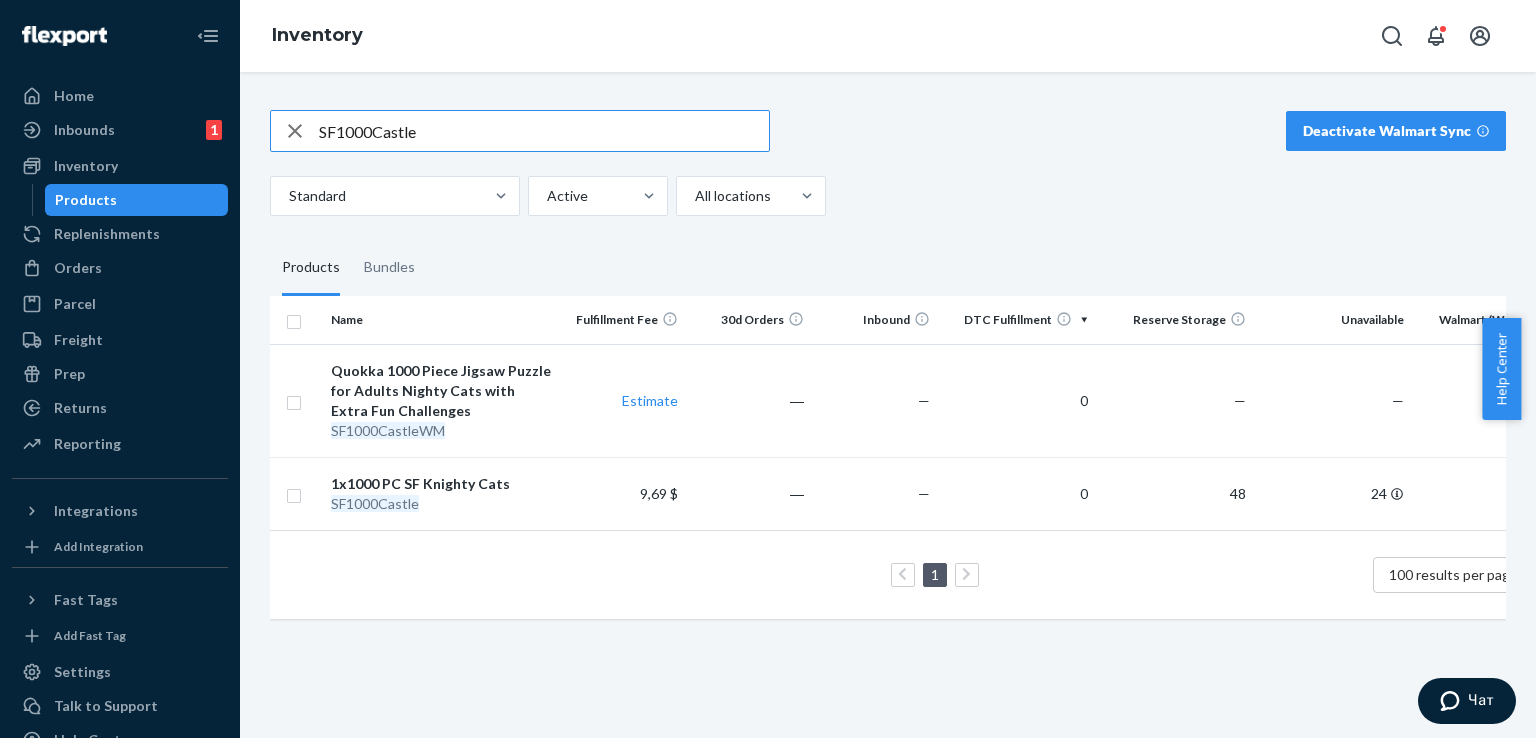 click on "SF1000Castle" at bounding box center (544, 131) 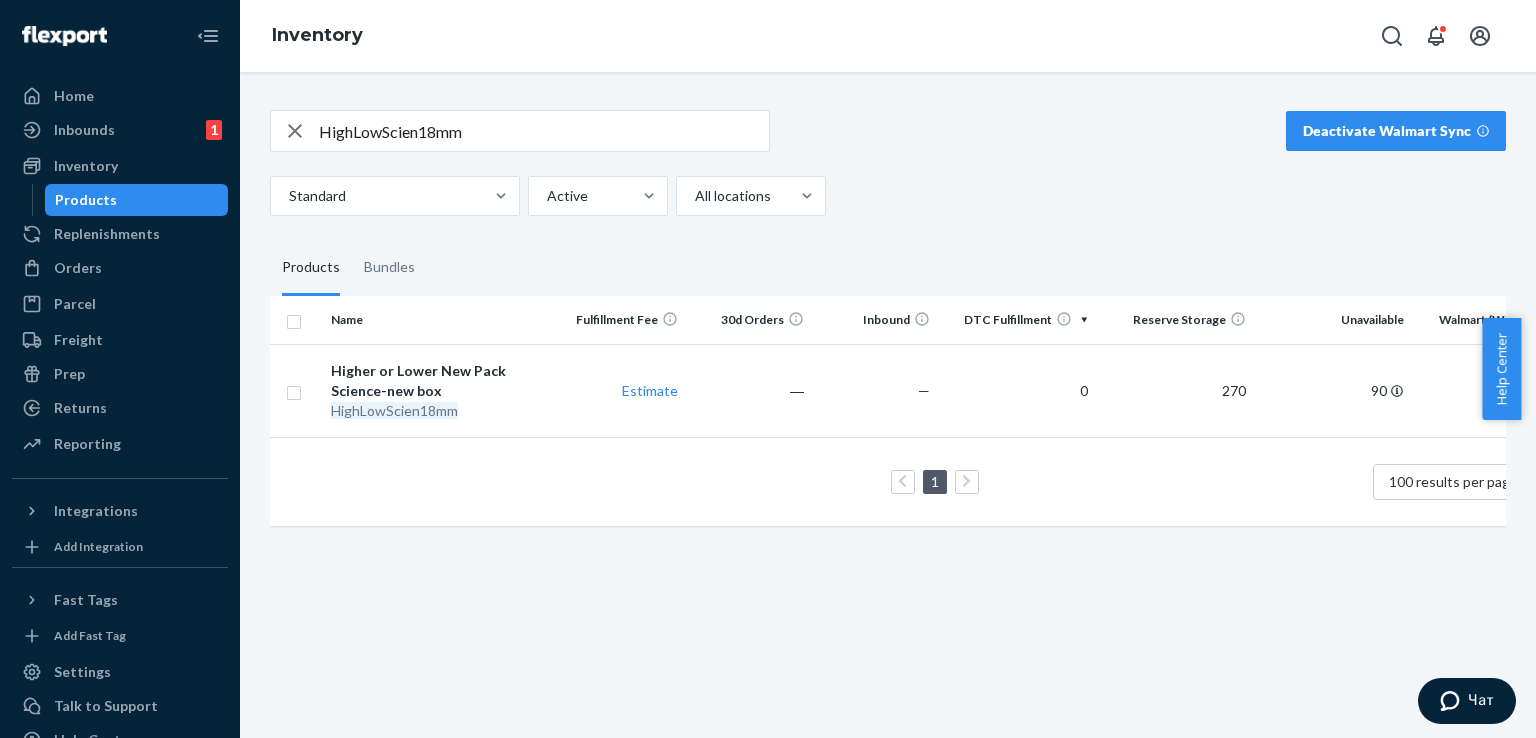 click on "HighLowScien18mm" at bounding box center [544, 131] 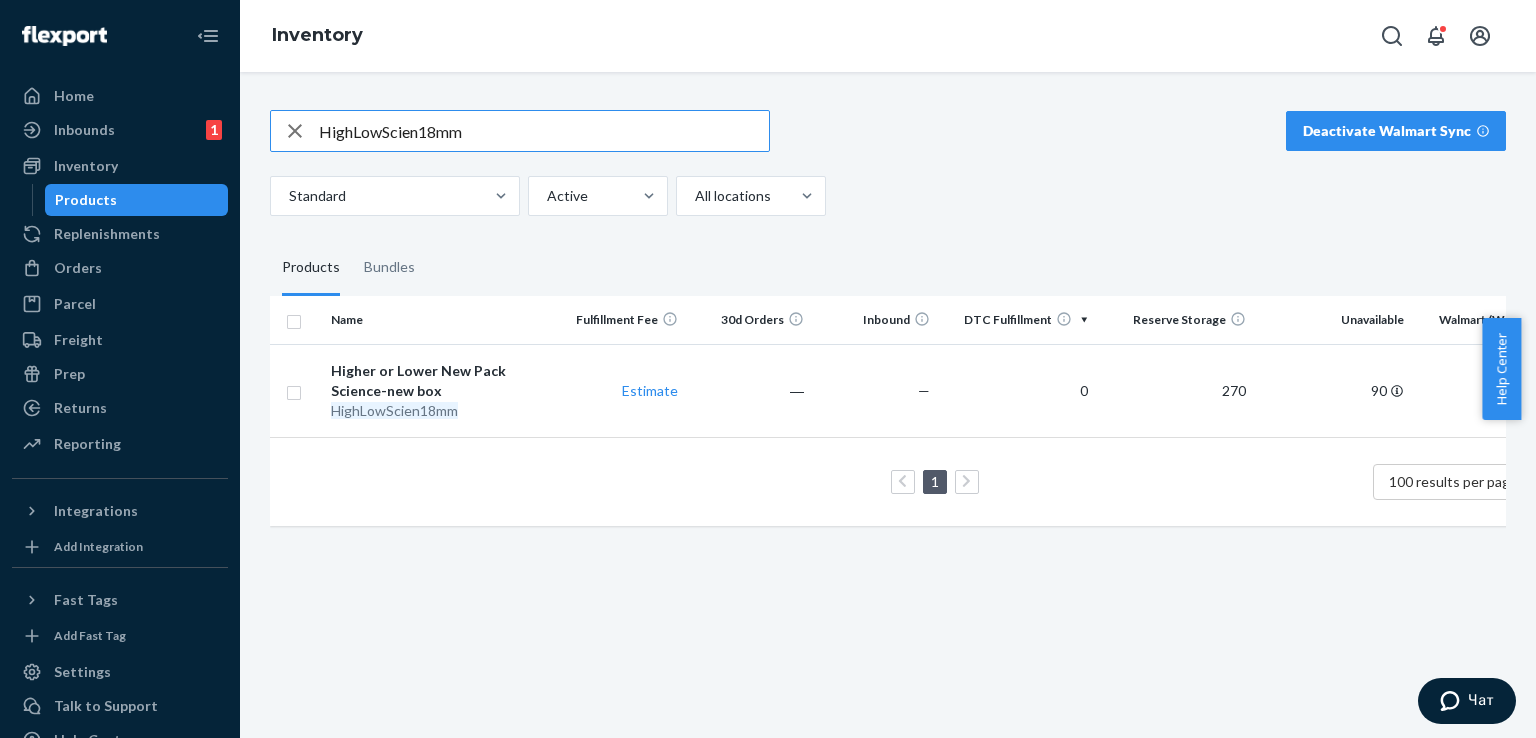 click on "HighLowScien18mm" at bounding box center [544, 131] 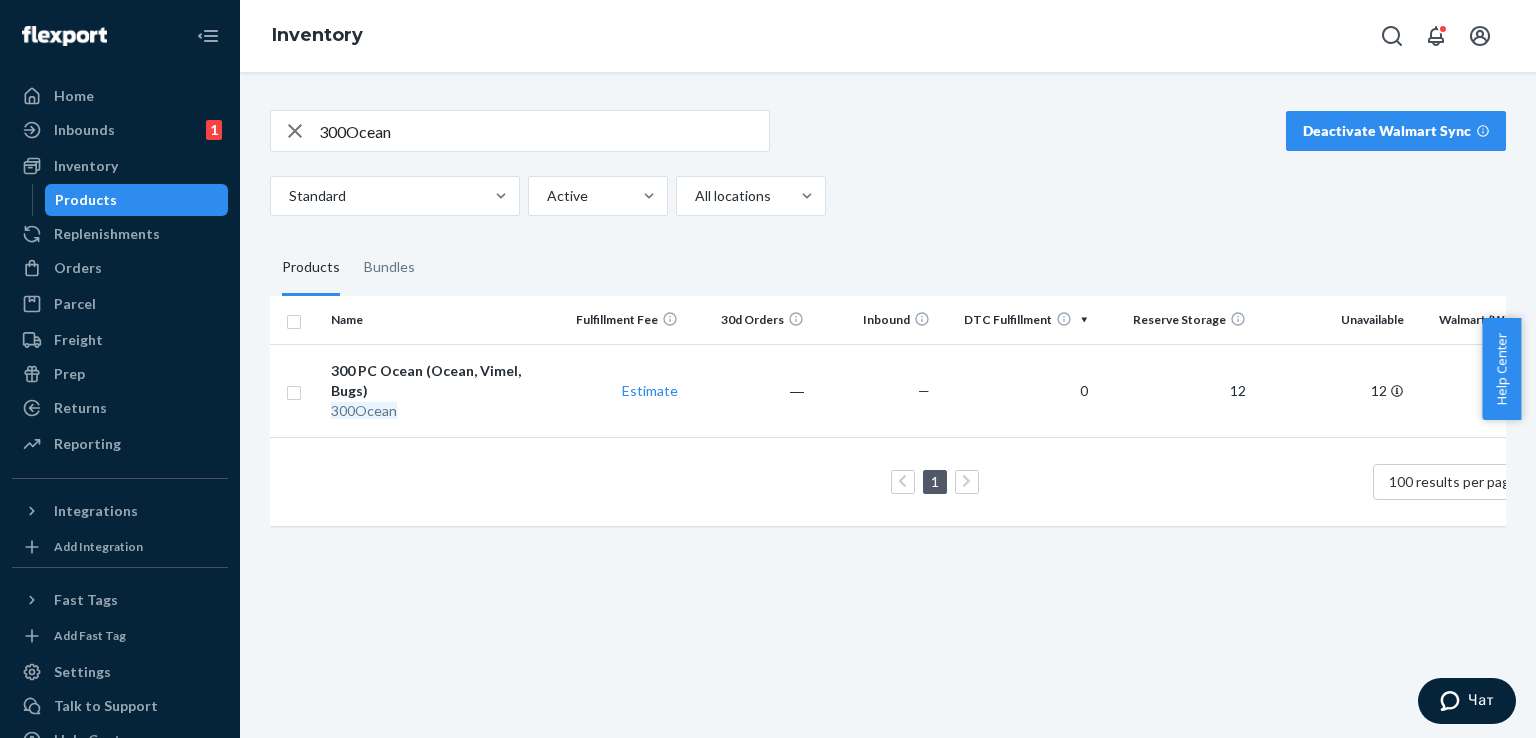 click on "300Ocean" at bounding box center (544, 131) 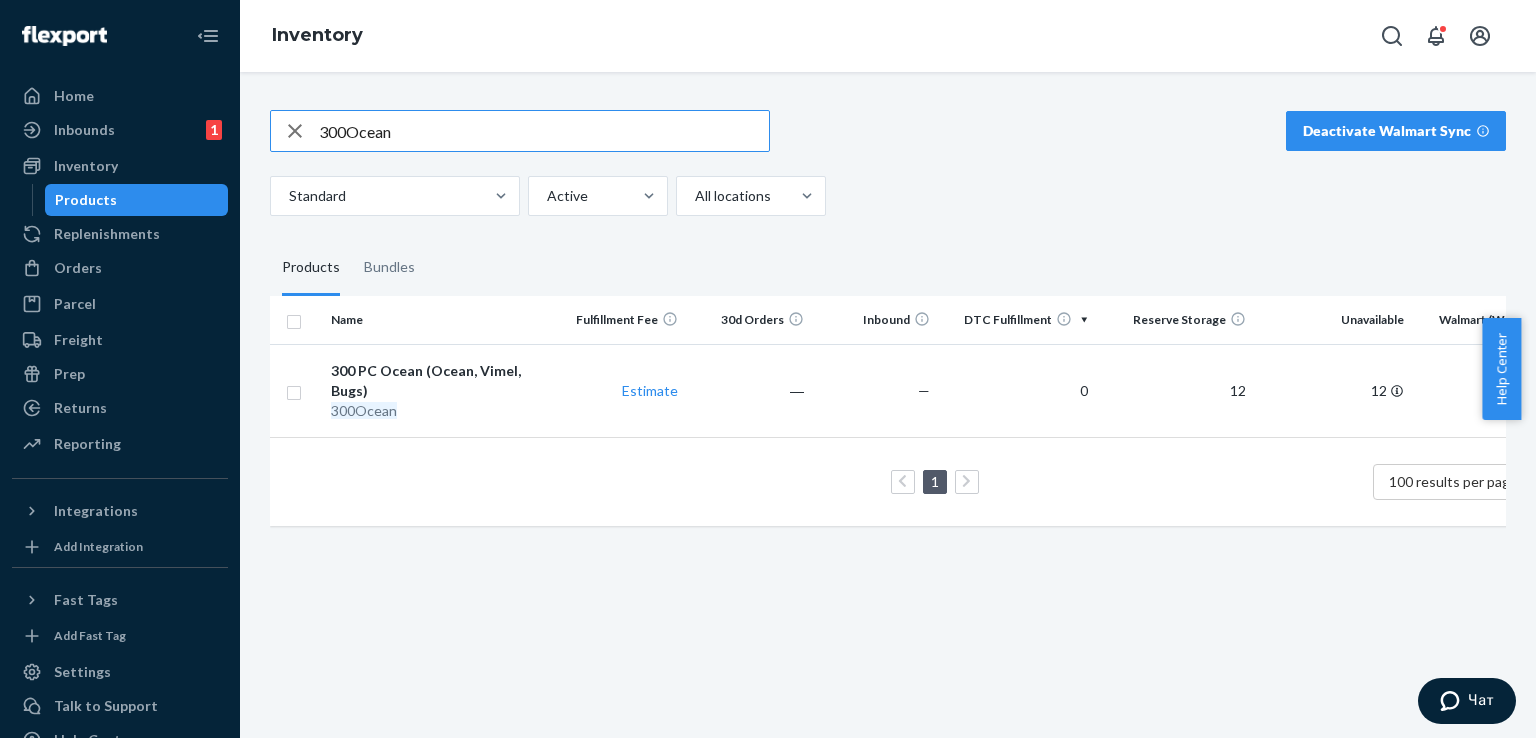 click on "300Ocean" at bounding box center [544, 131] 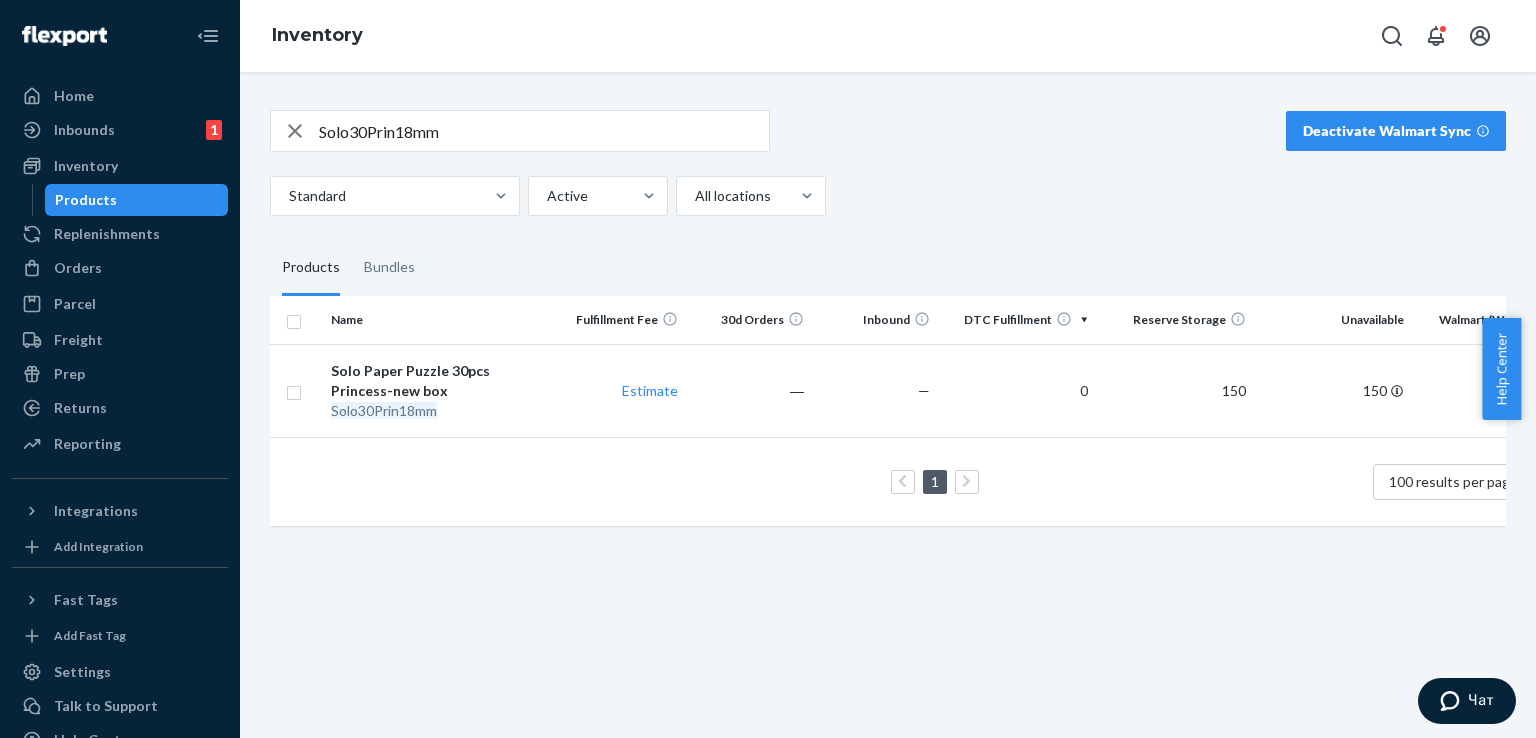 click on "Solo30Prin18mm" at bounding box center (544, 131) 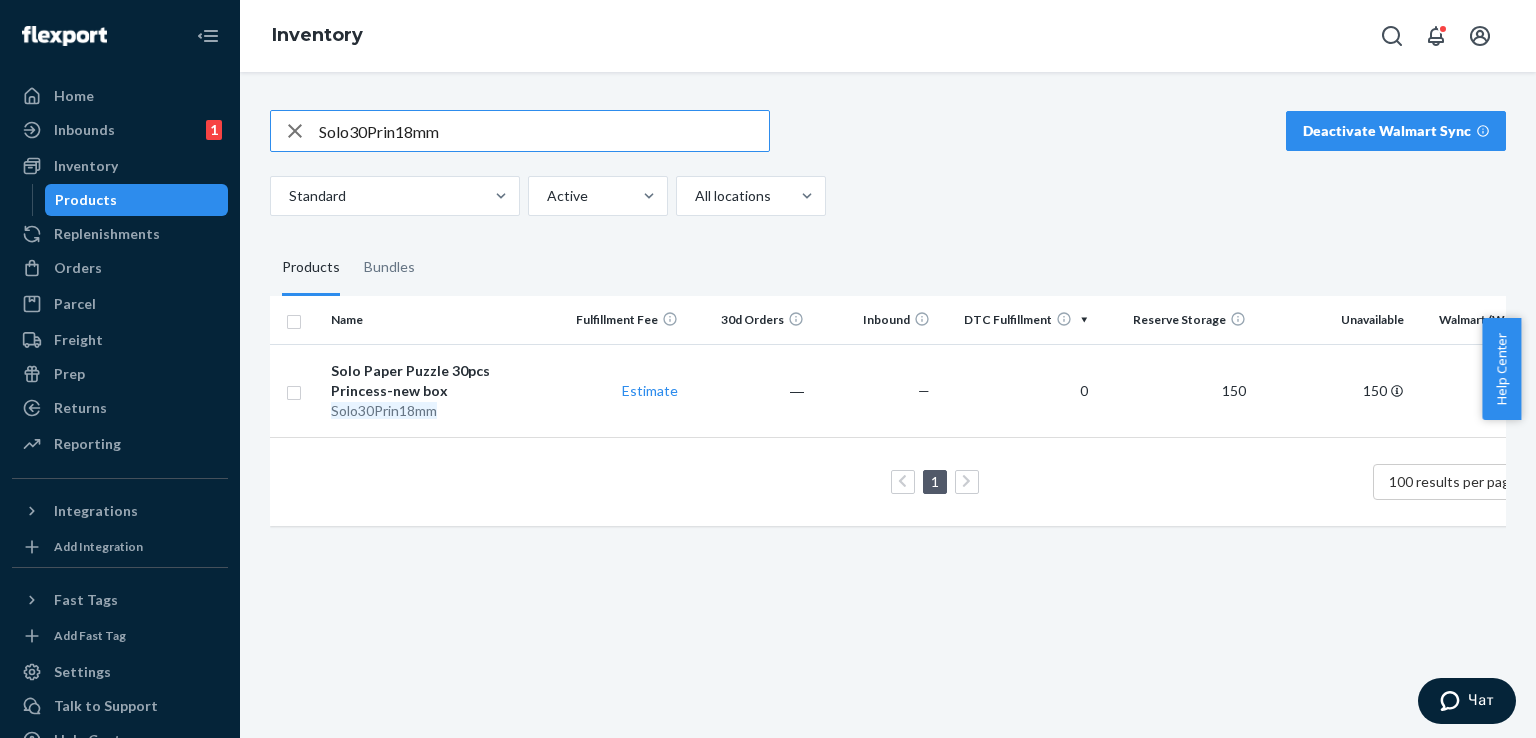 click on "Solo30Prin18mm" at bounding box center (544, 131) 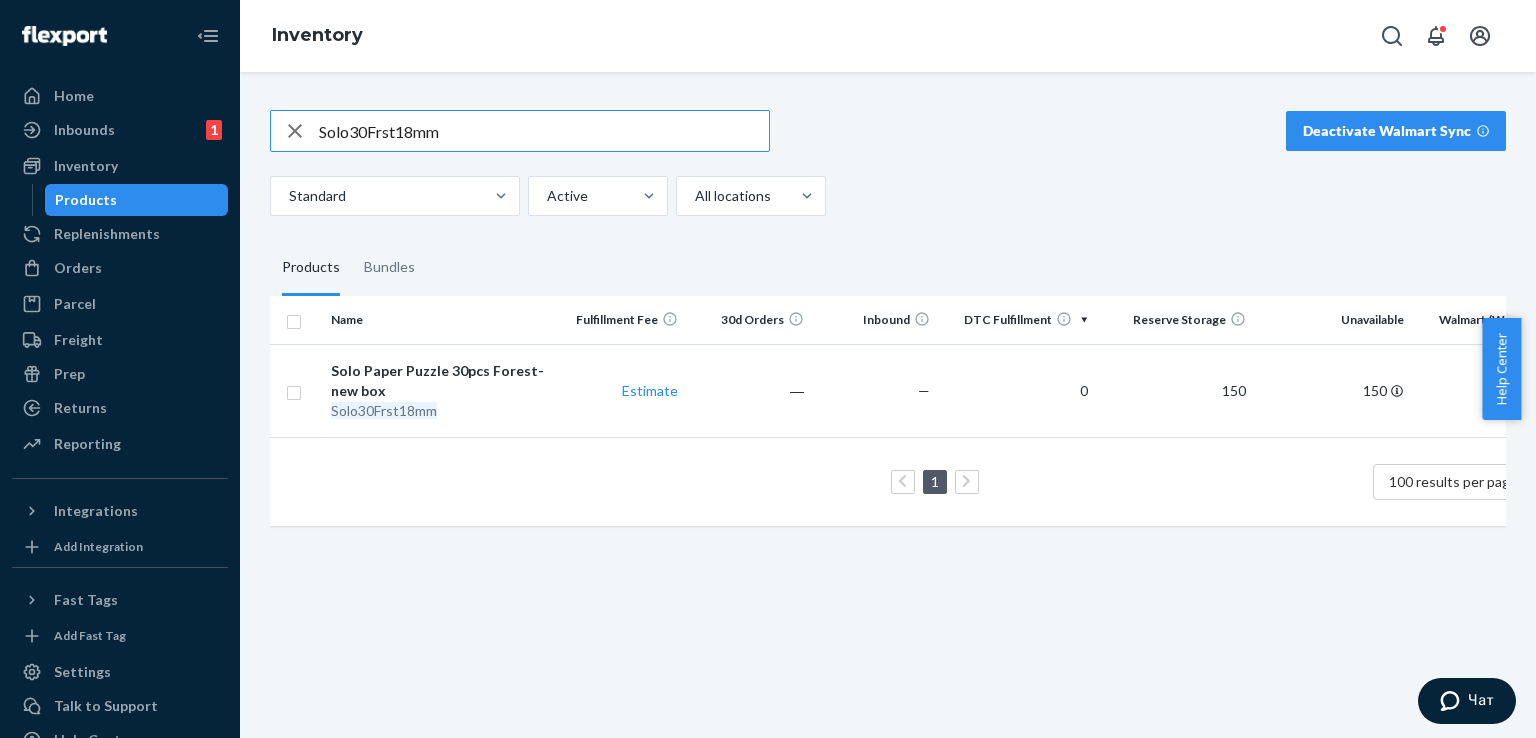 click on "Solo30Frst18mm" at bounding box center [544, 131] 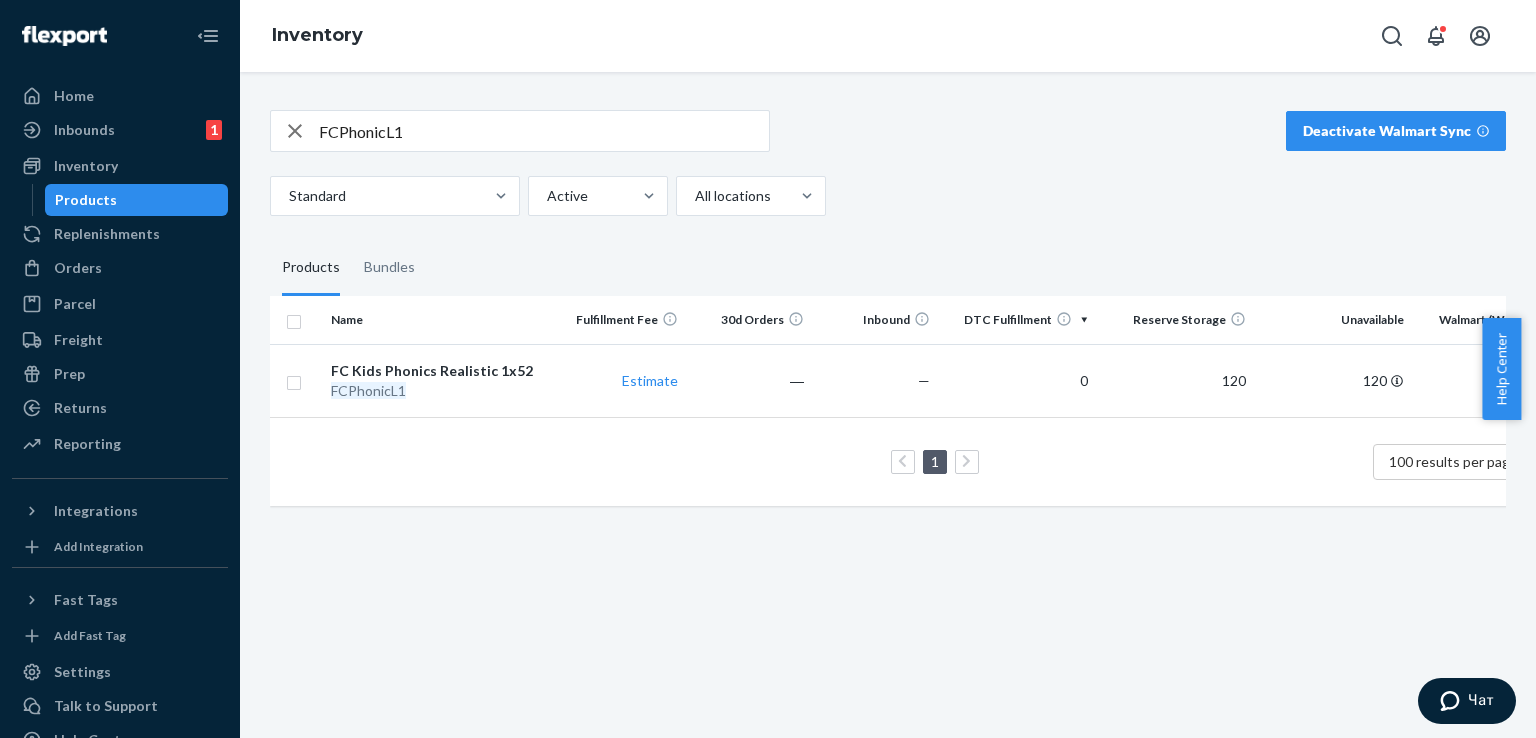 click on "FCPhonicL1" at bounding box center [544, 131] 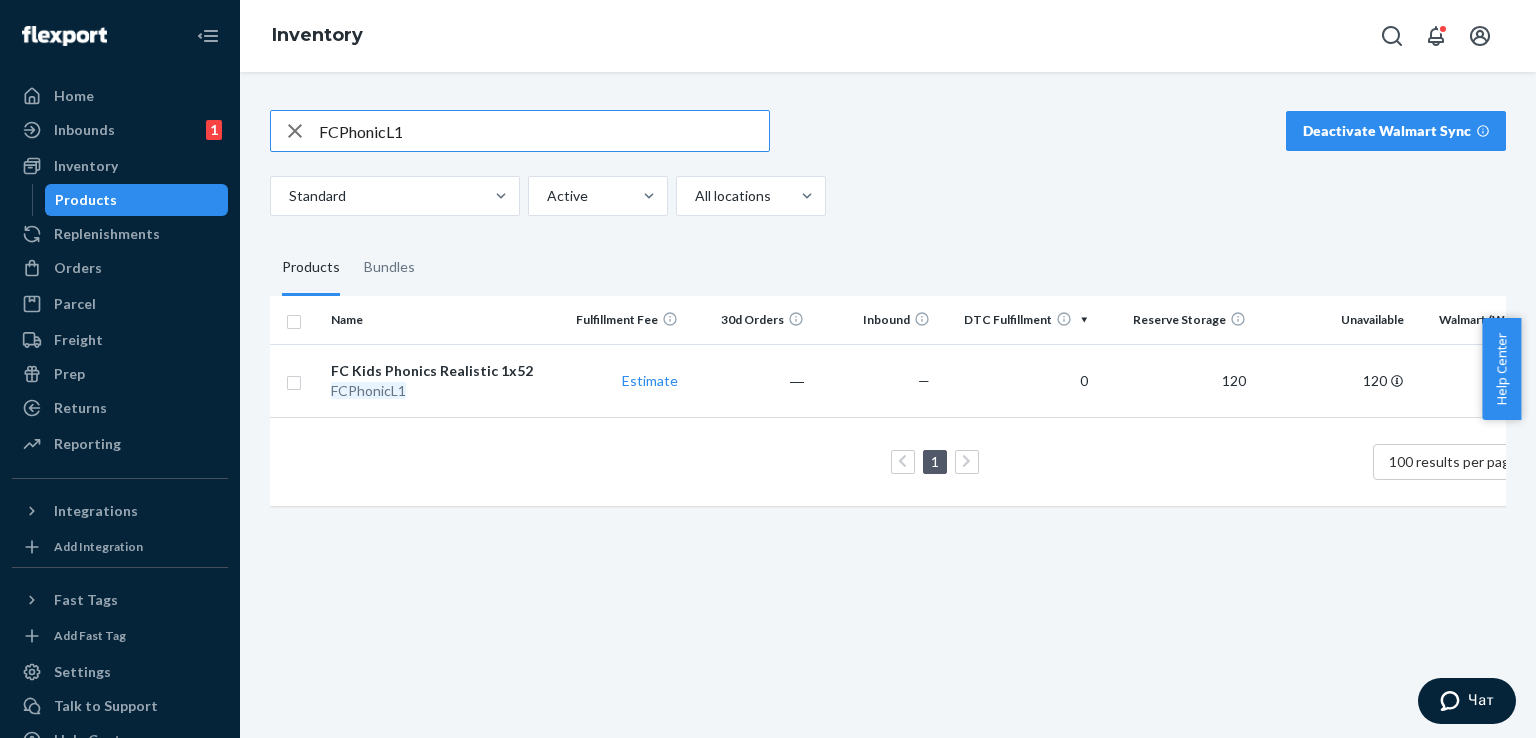 click on "FCPhonicL1" at bounding box center (544, 131) 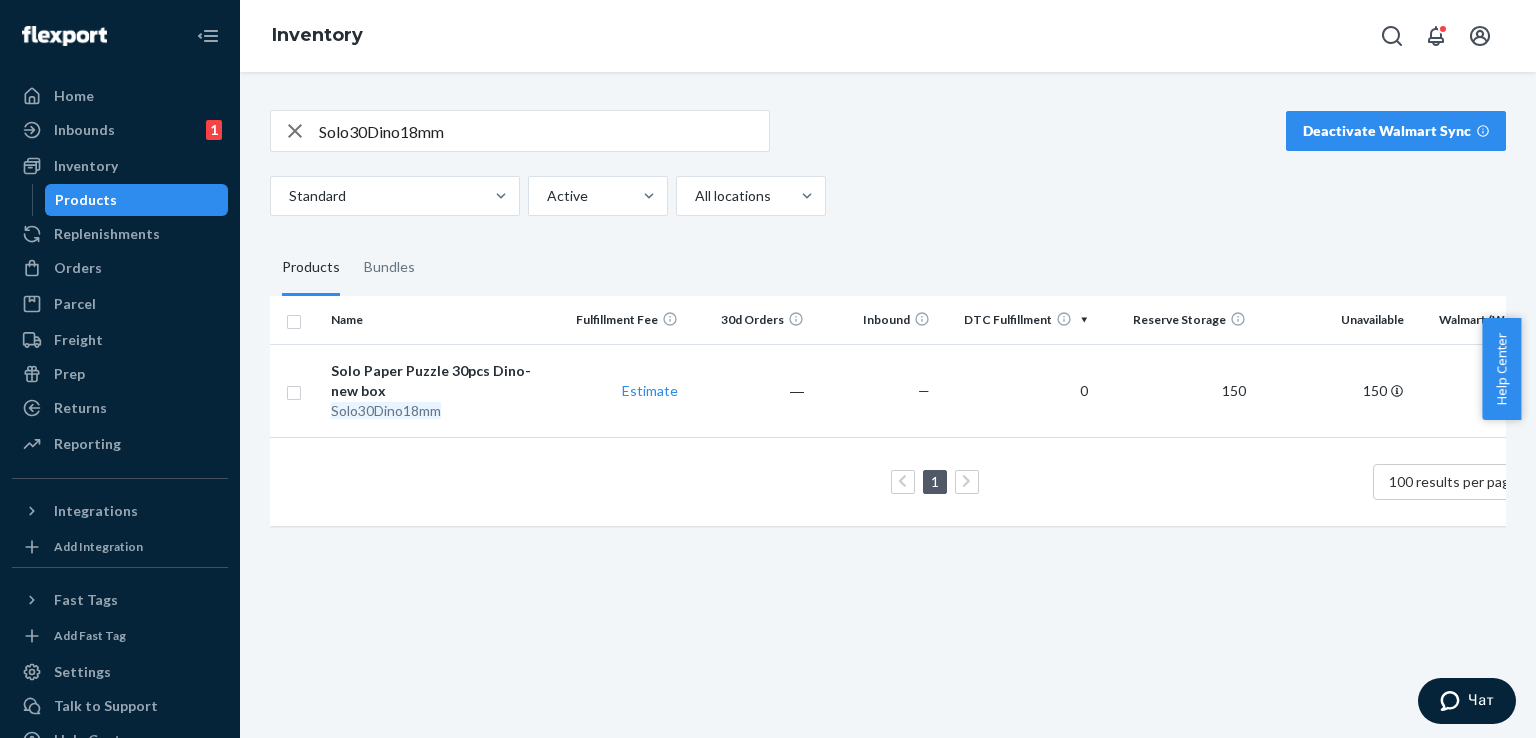 click on "Solo30Dino18mm" at bounding box center (544, 131) 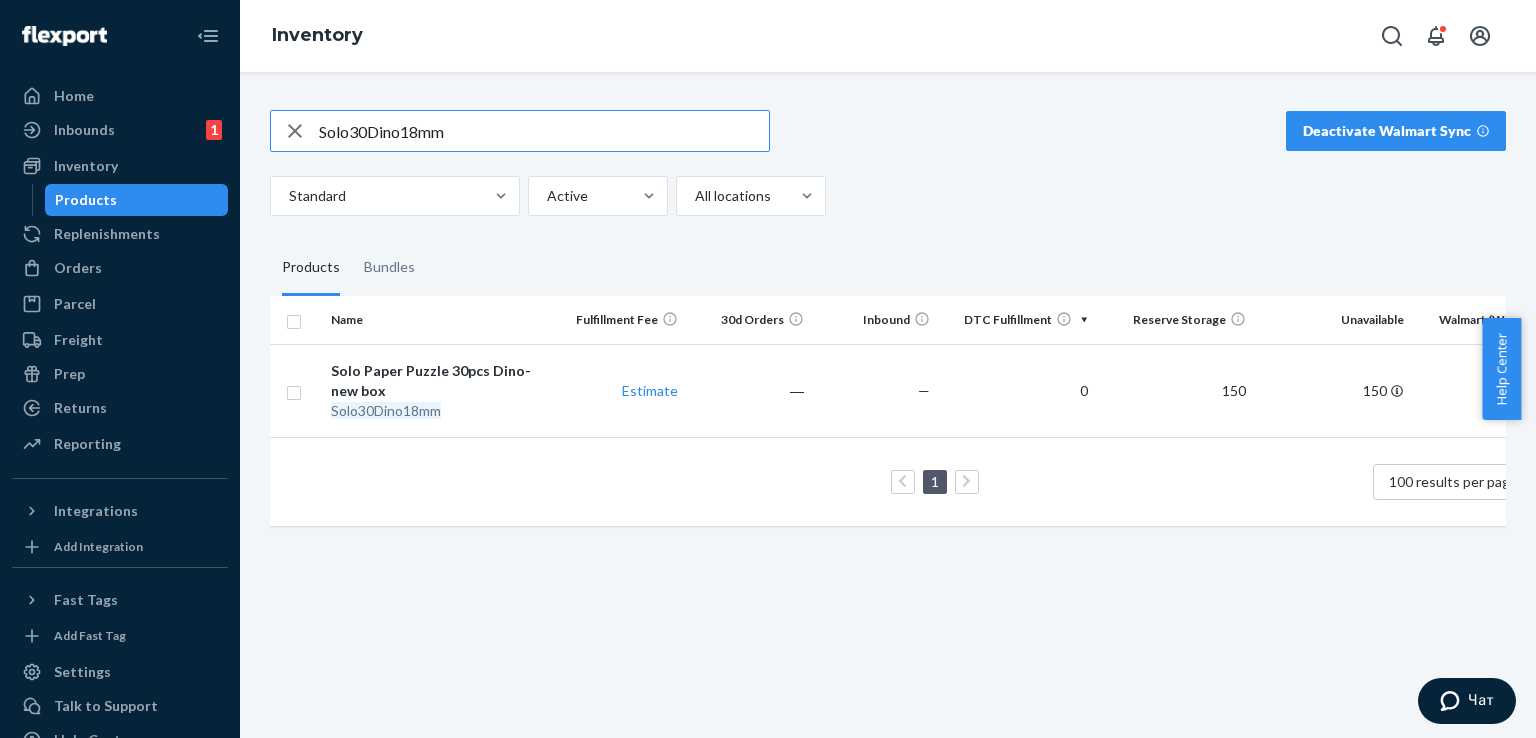 click on "Solo30Dino18mm" at bounding box center [544, 131] 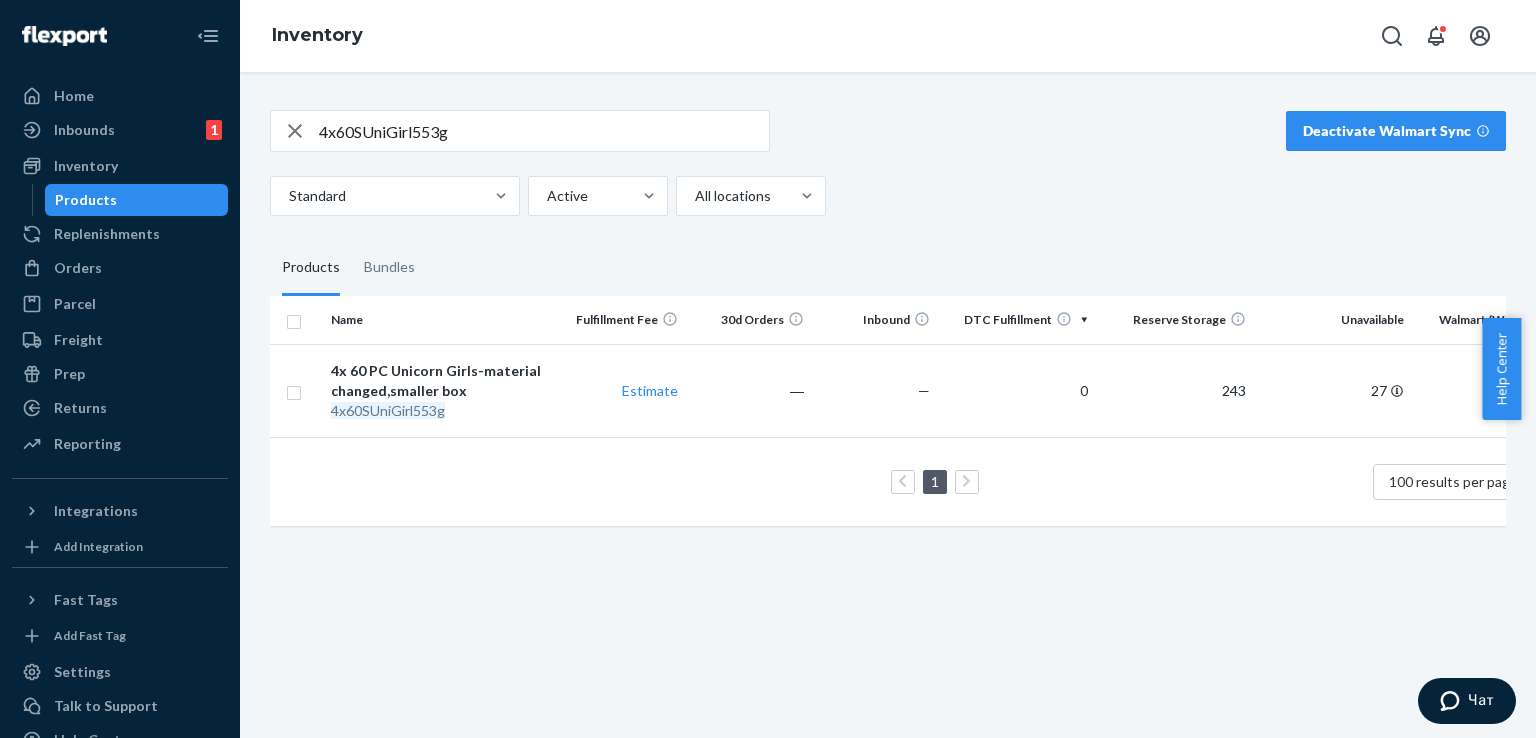 click on "4x60SUniGirl553g" at bounding box center (544, 131) 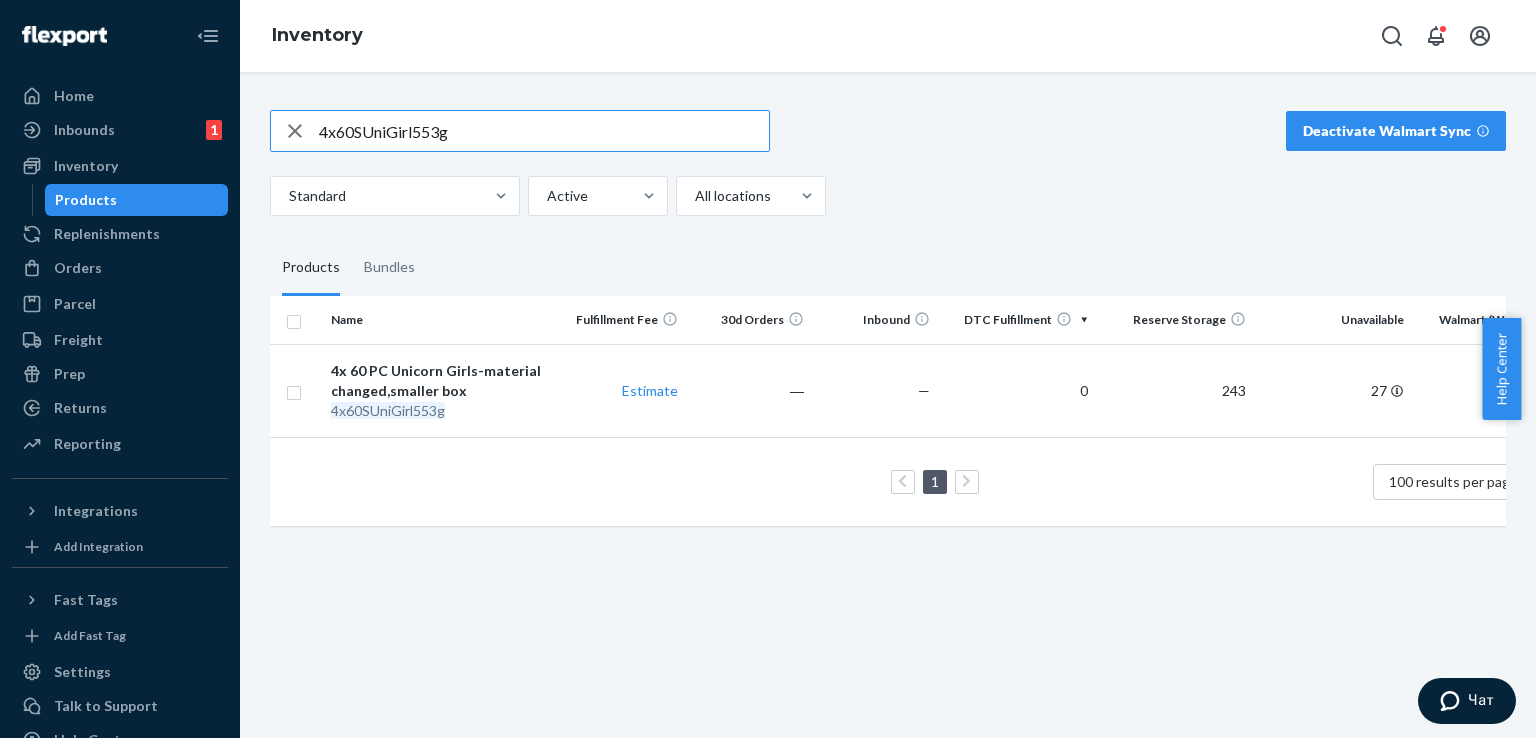click on "4x60SUniGirl553g" at bounding box center [544, 131] 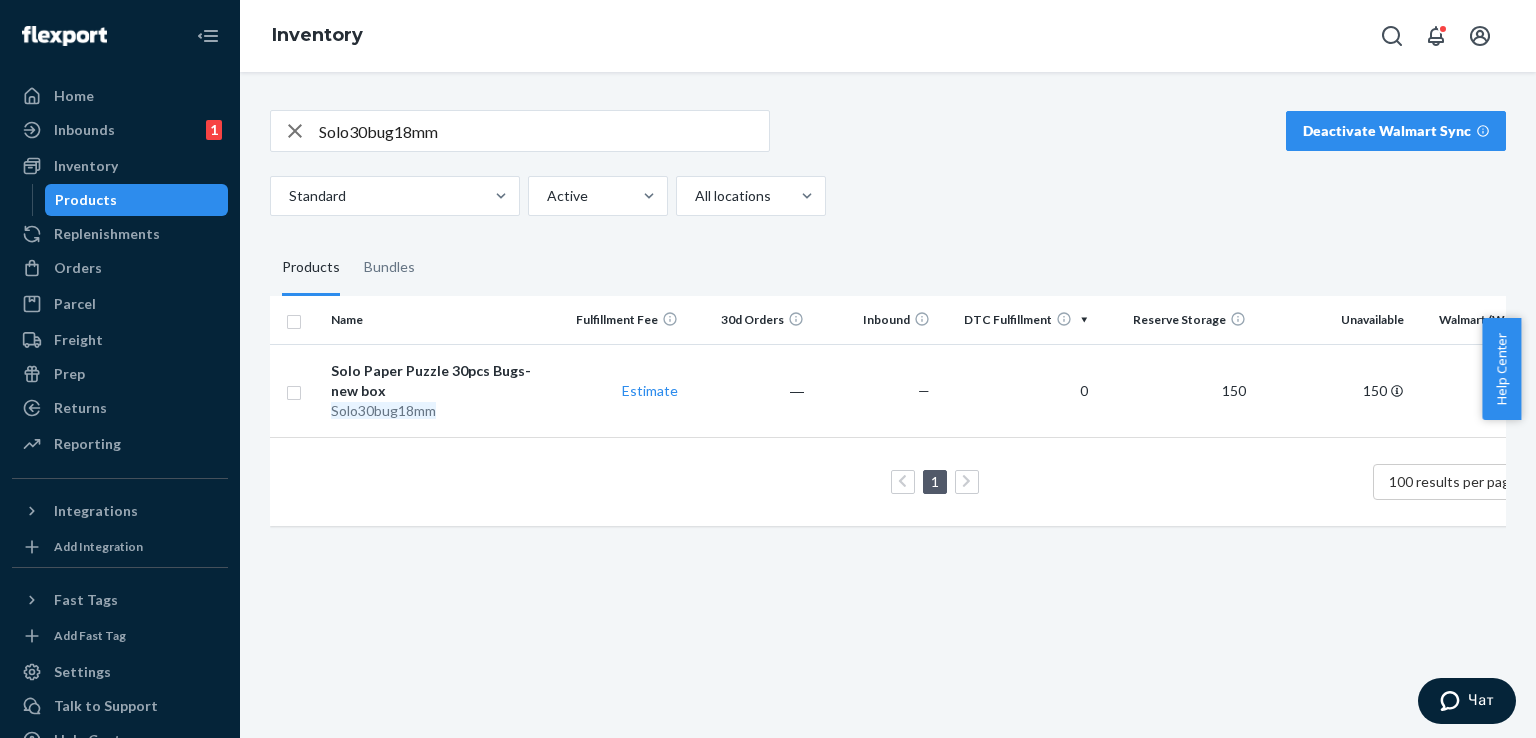 click on "Solo30bug18mm" at bounding box center (544, 131) 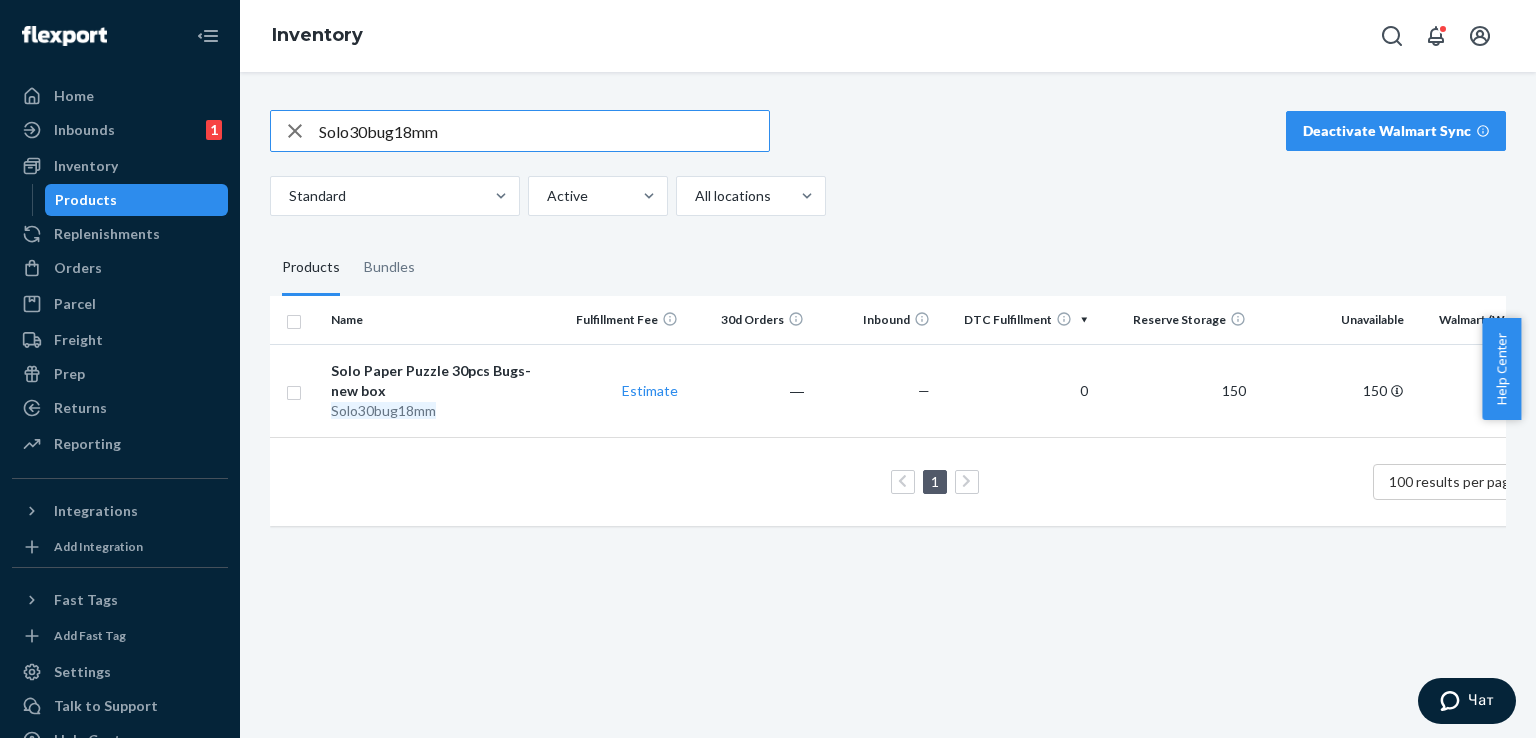 click on "Solo30bug18mm" at bounding box center [544, 131] 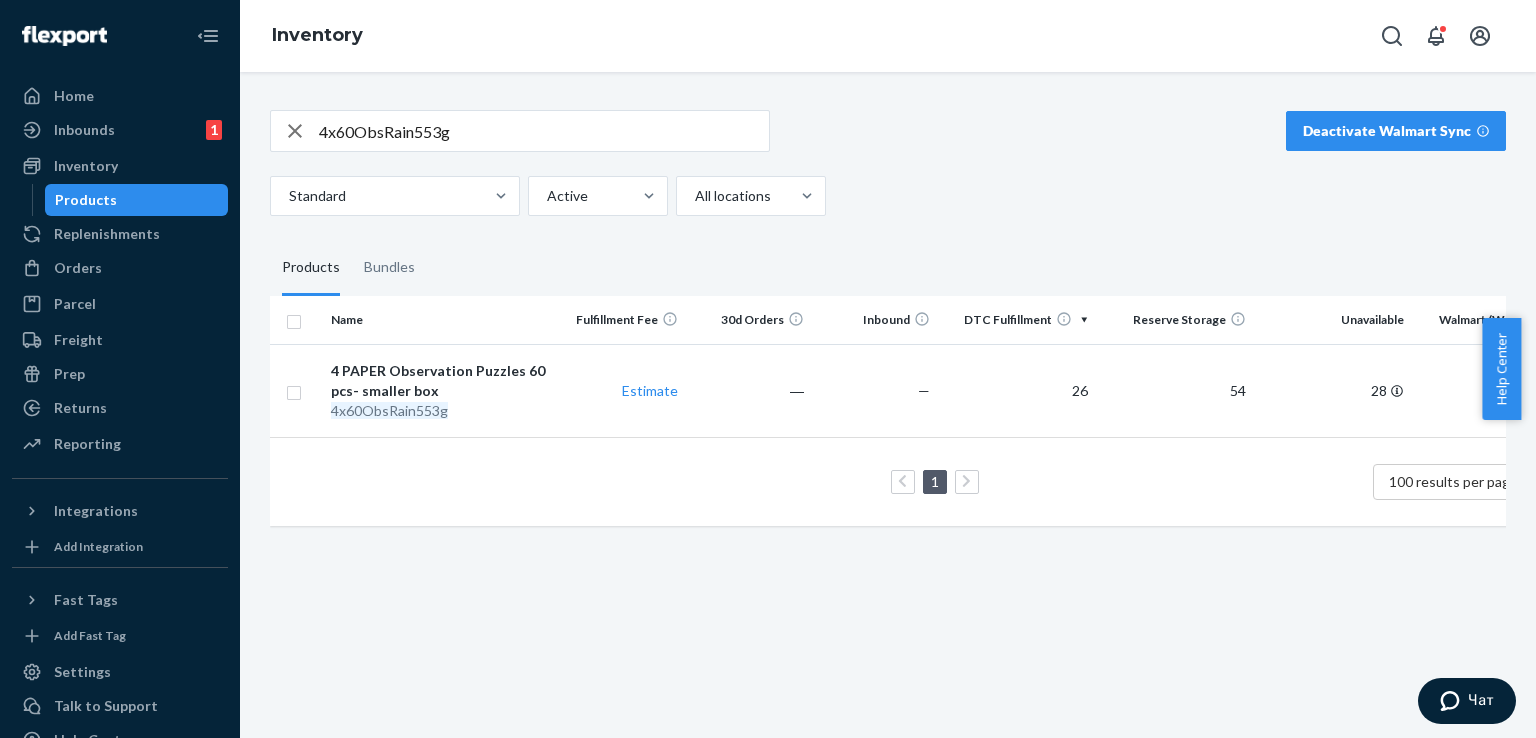 click on "4x60ObsRain553g" at bounding box center [544, 131] 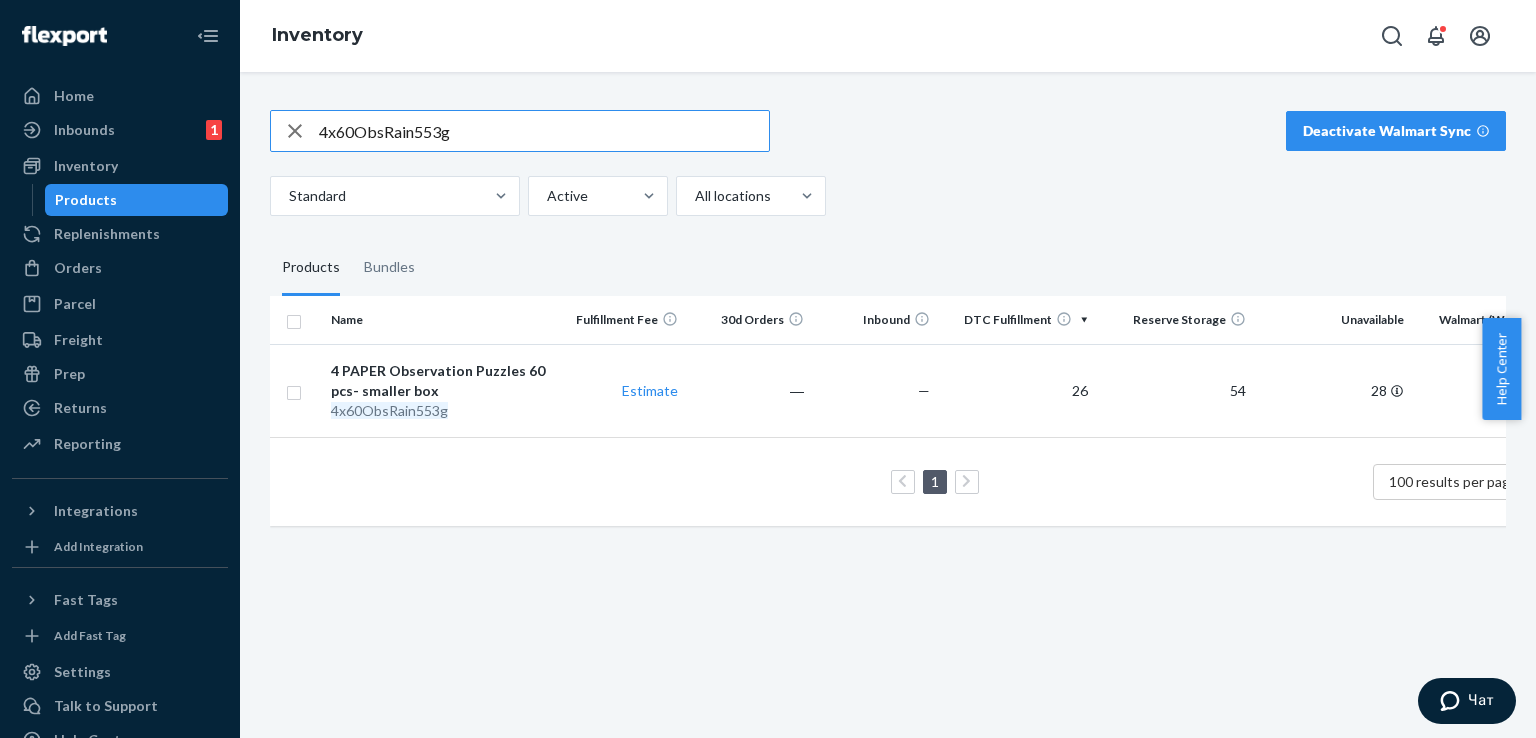 click on "4x60ObsRain553g" at bounding box center (544, 131) 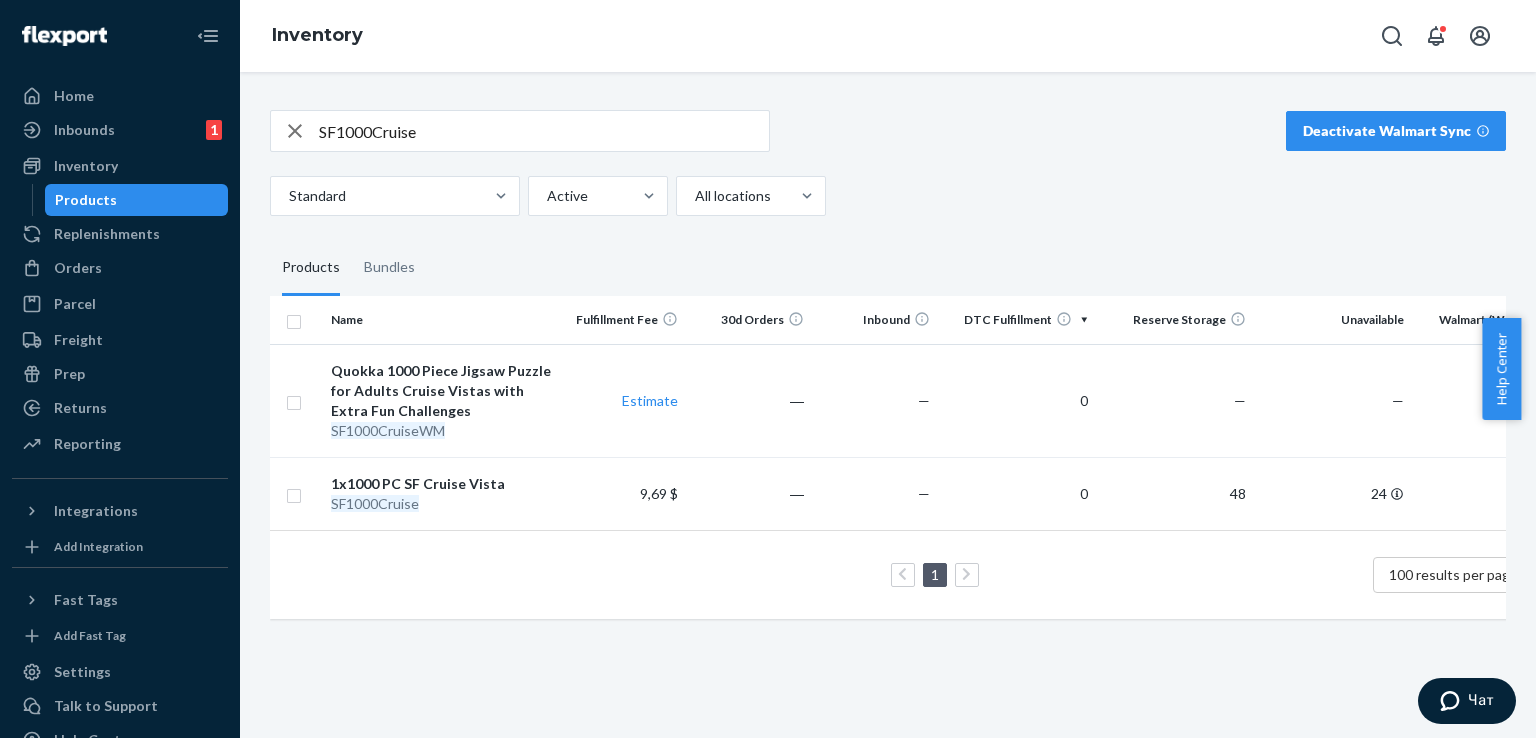 click on "SF1000Cruise" at bounding box center [544, 131] 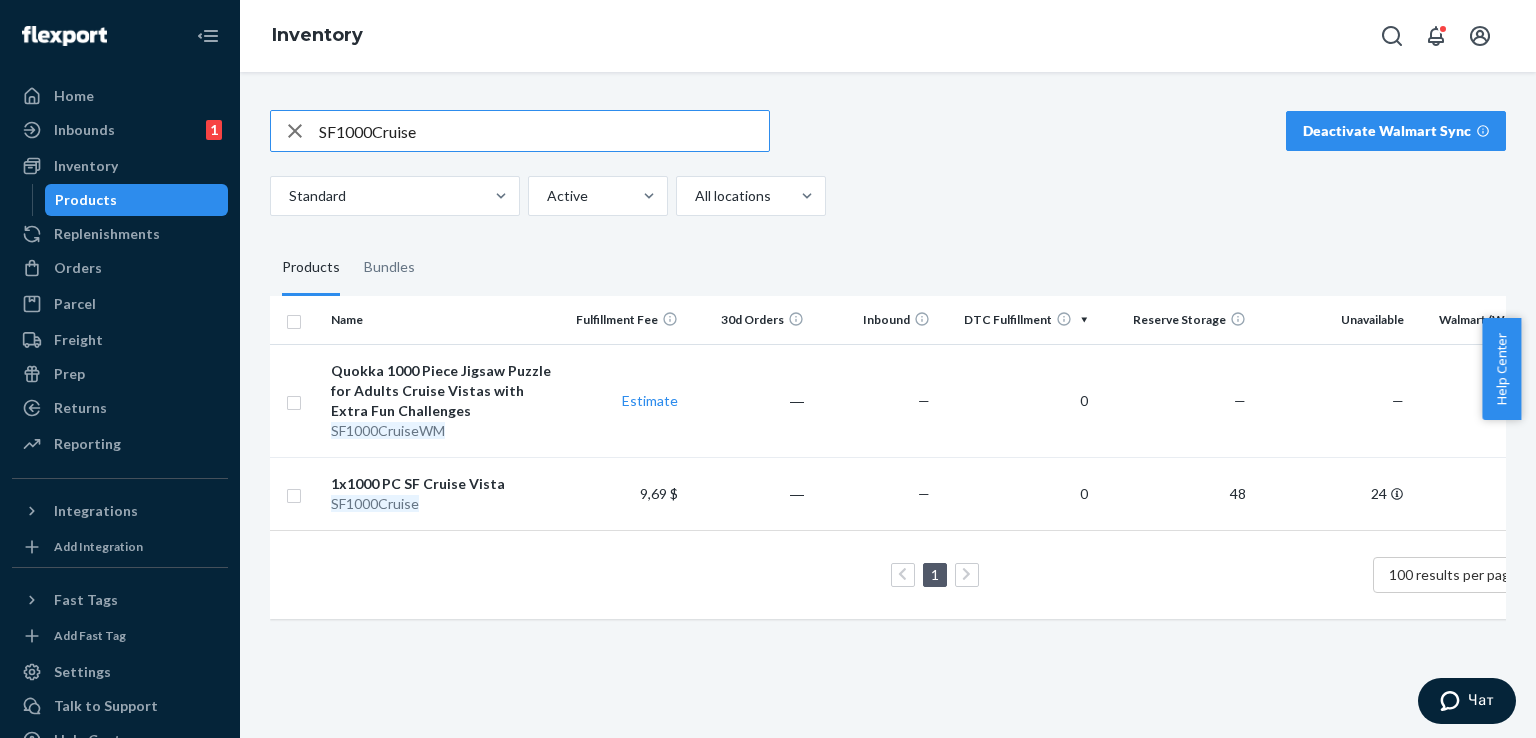 click on "SF1000Cruise" at bounding box center [544, 131] 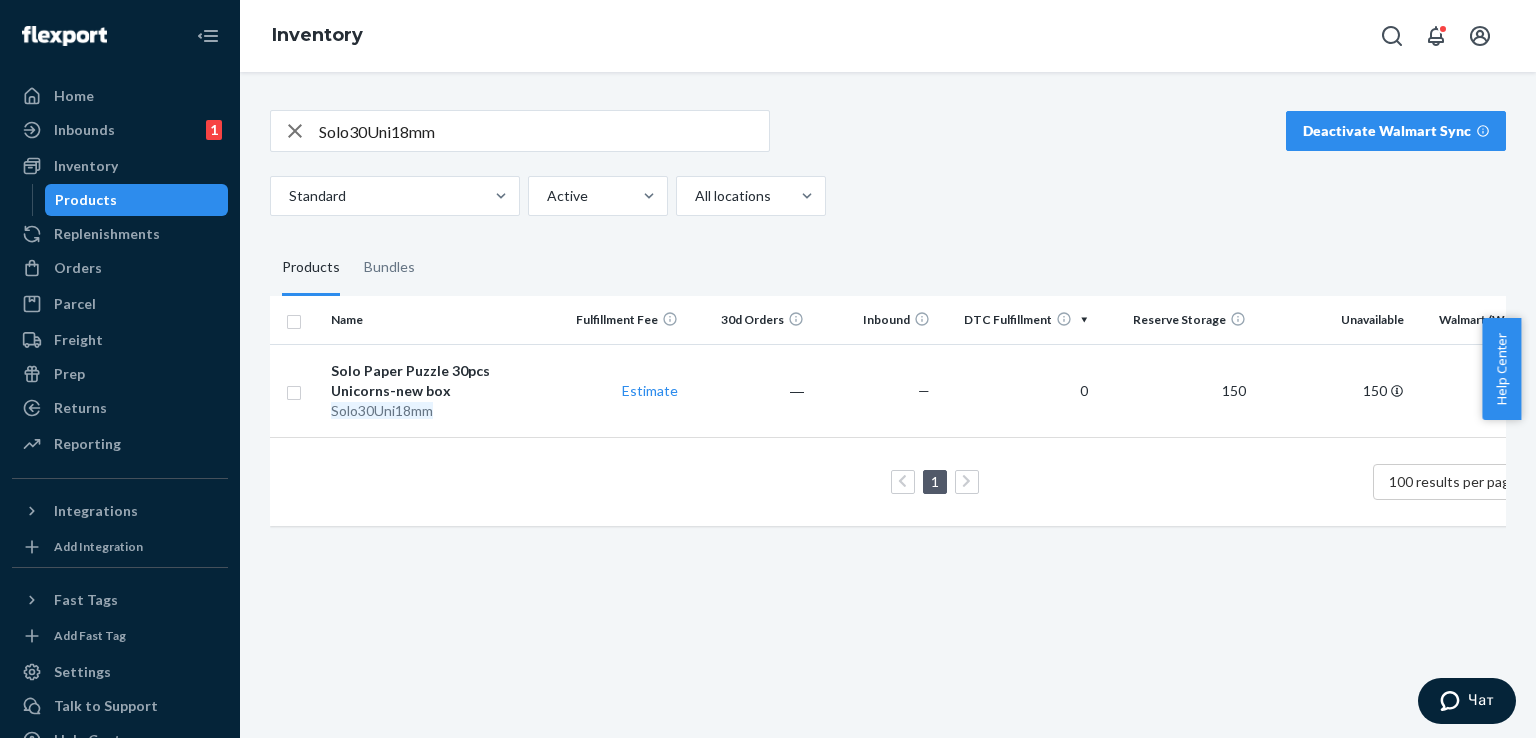 click on "Solo30Uni18mm" at bounding box center (544, 131) 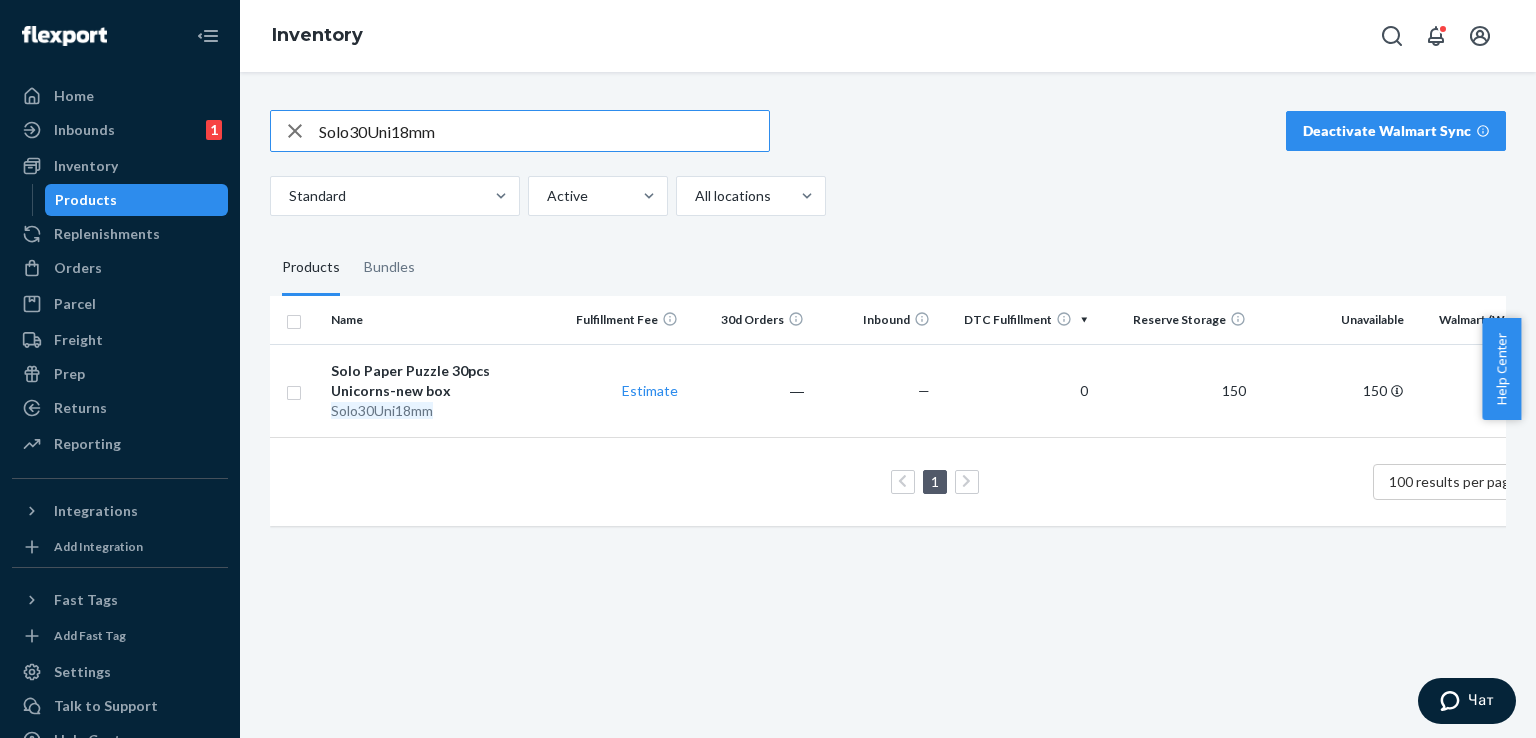 click on "Solo30Uni18mm" at bounding box center [544, 131] 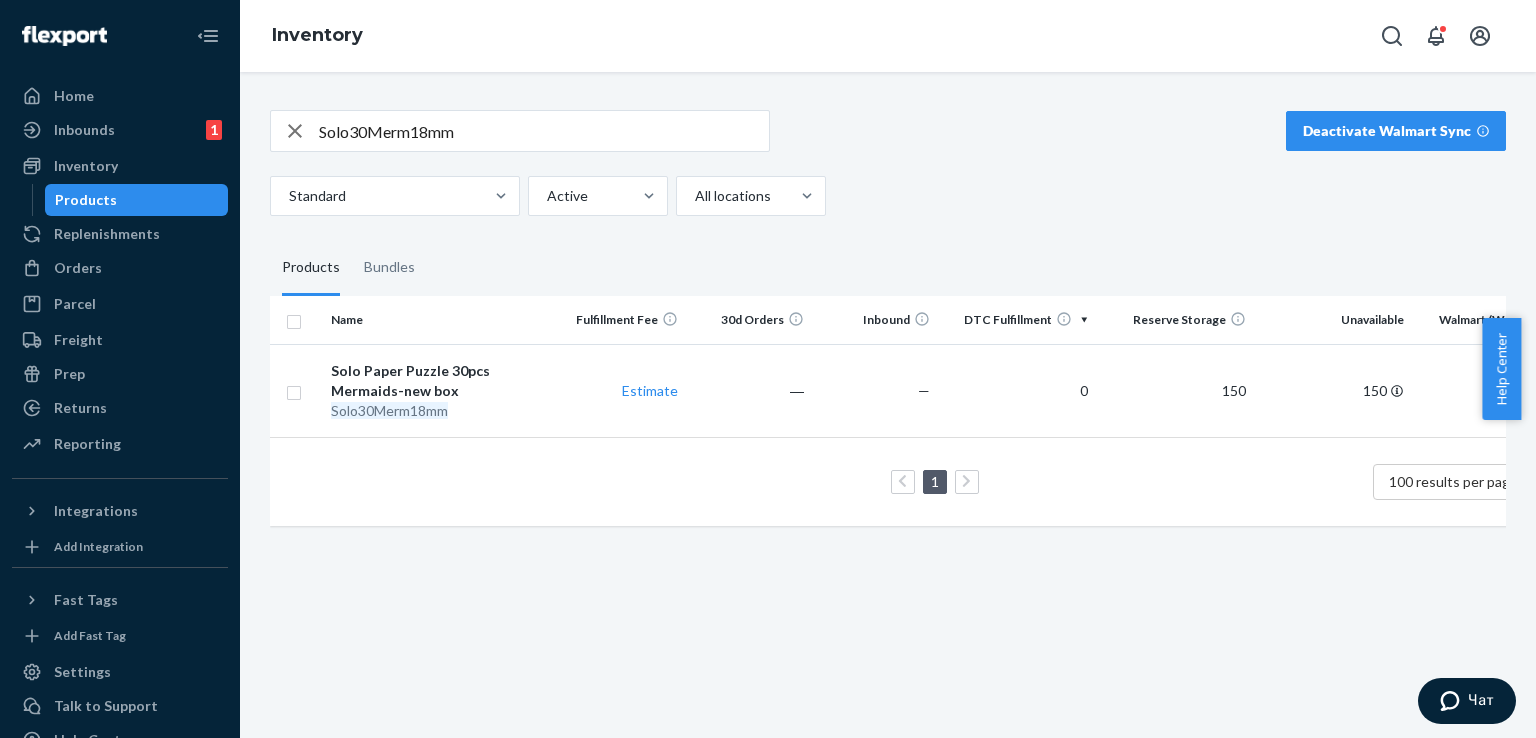 click on "Solo30Merm18mm" at bounding box center [544, 131] 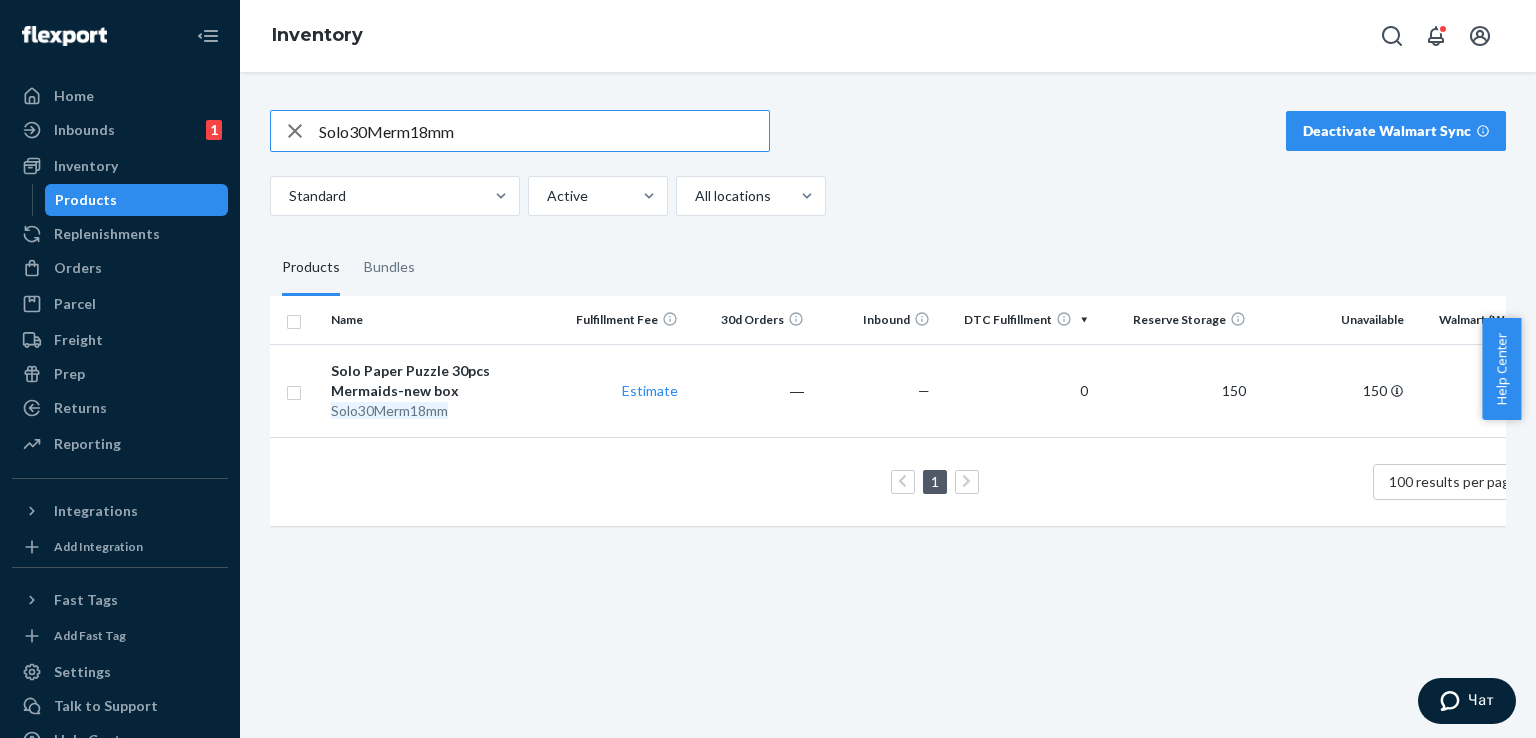 click on "Solo30Merm18mm" at bounding box center (544, 131) 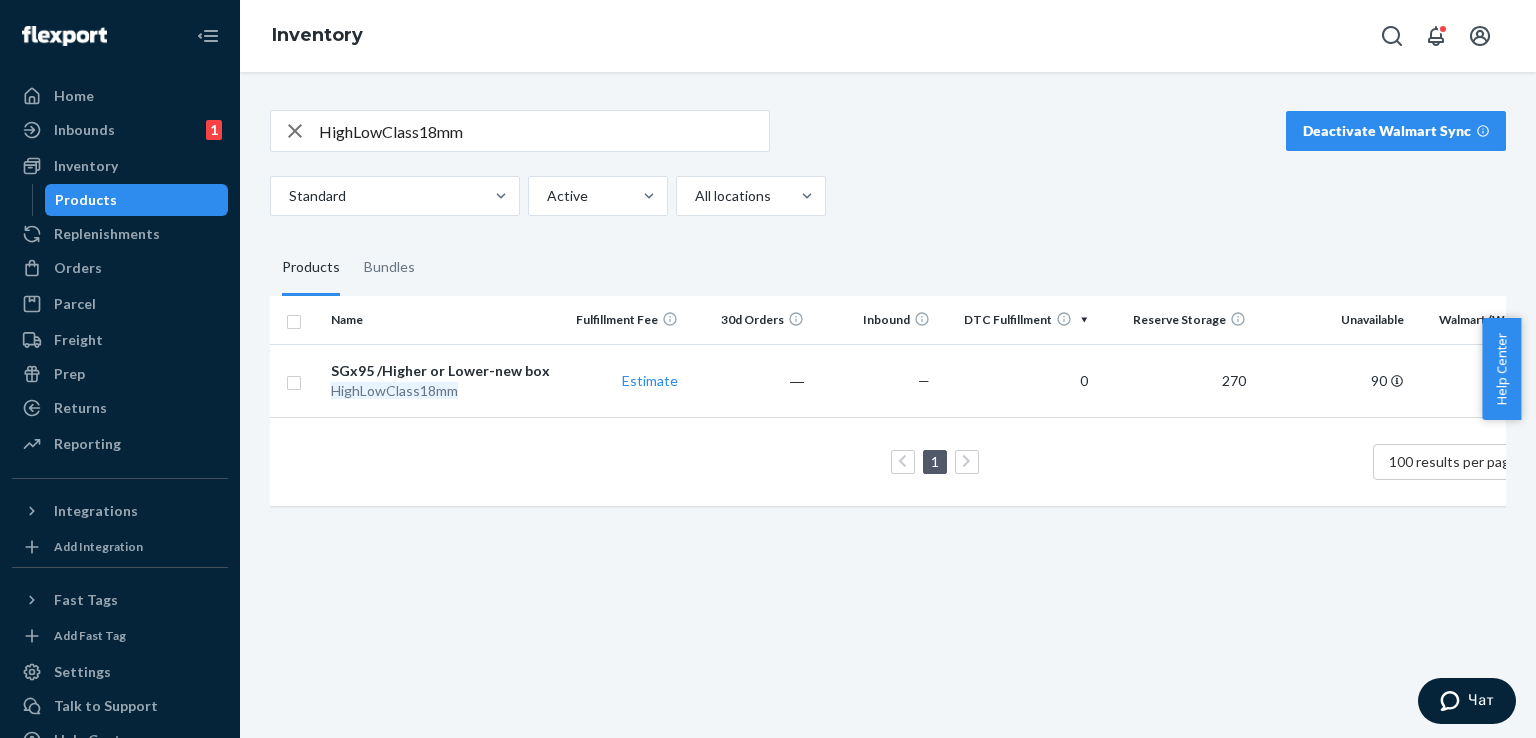 click on "HighLowClass18mm" at bounding box center (544, 131) 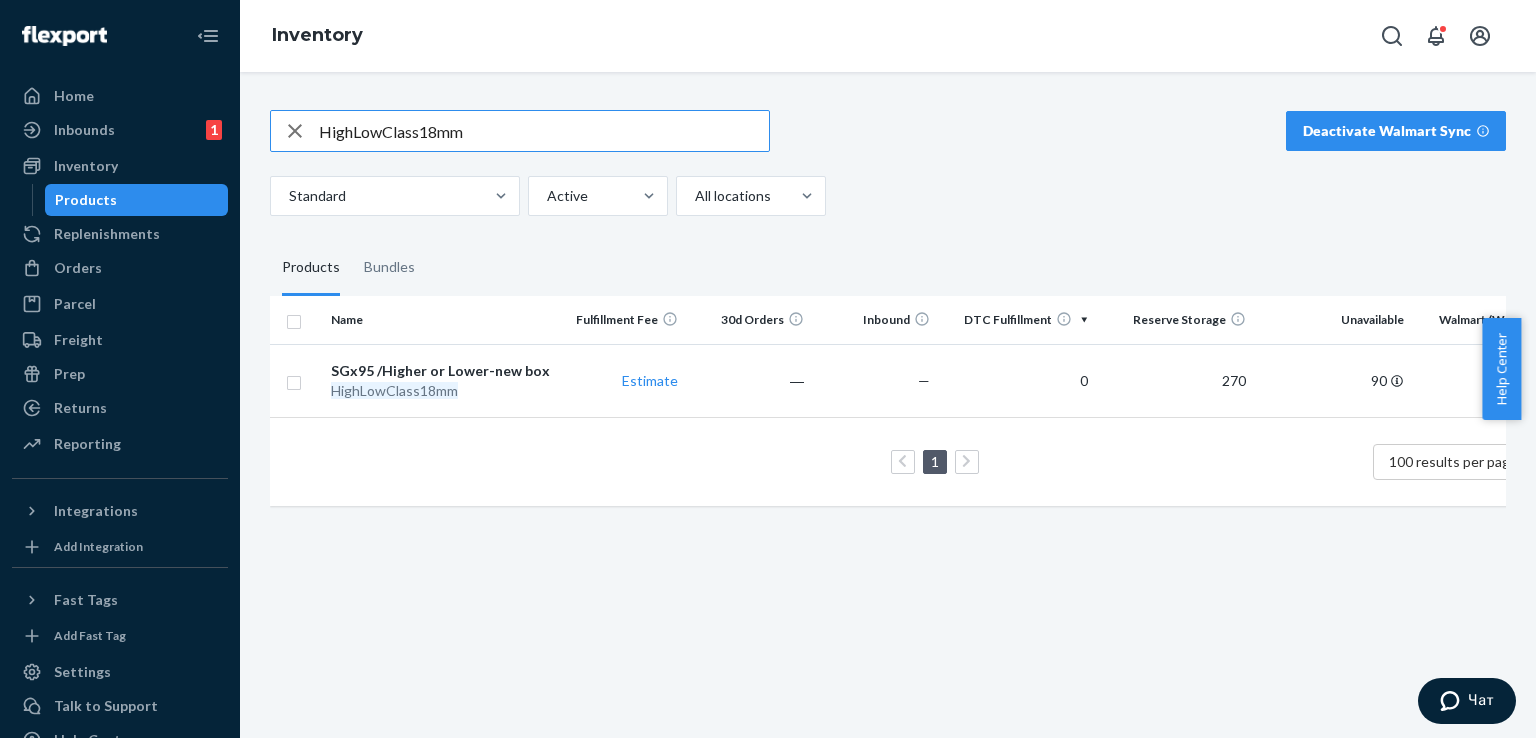 click on "HighLowClass18mm" at bounding box center [544, 131] 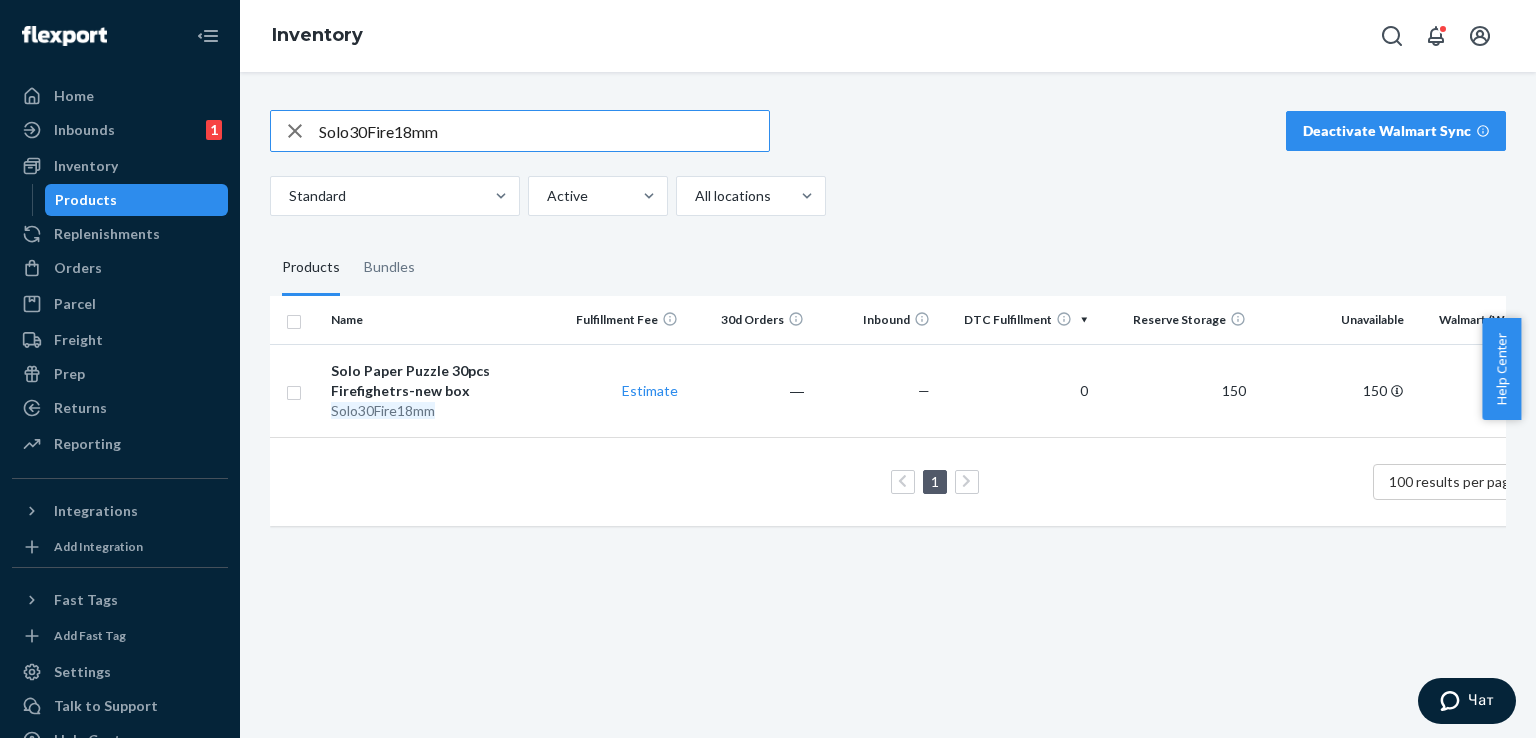 click on "Solo30Fire18mm" at bounding box center (544, 131) 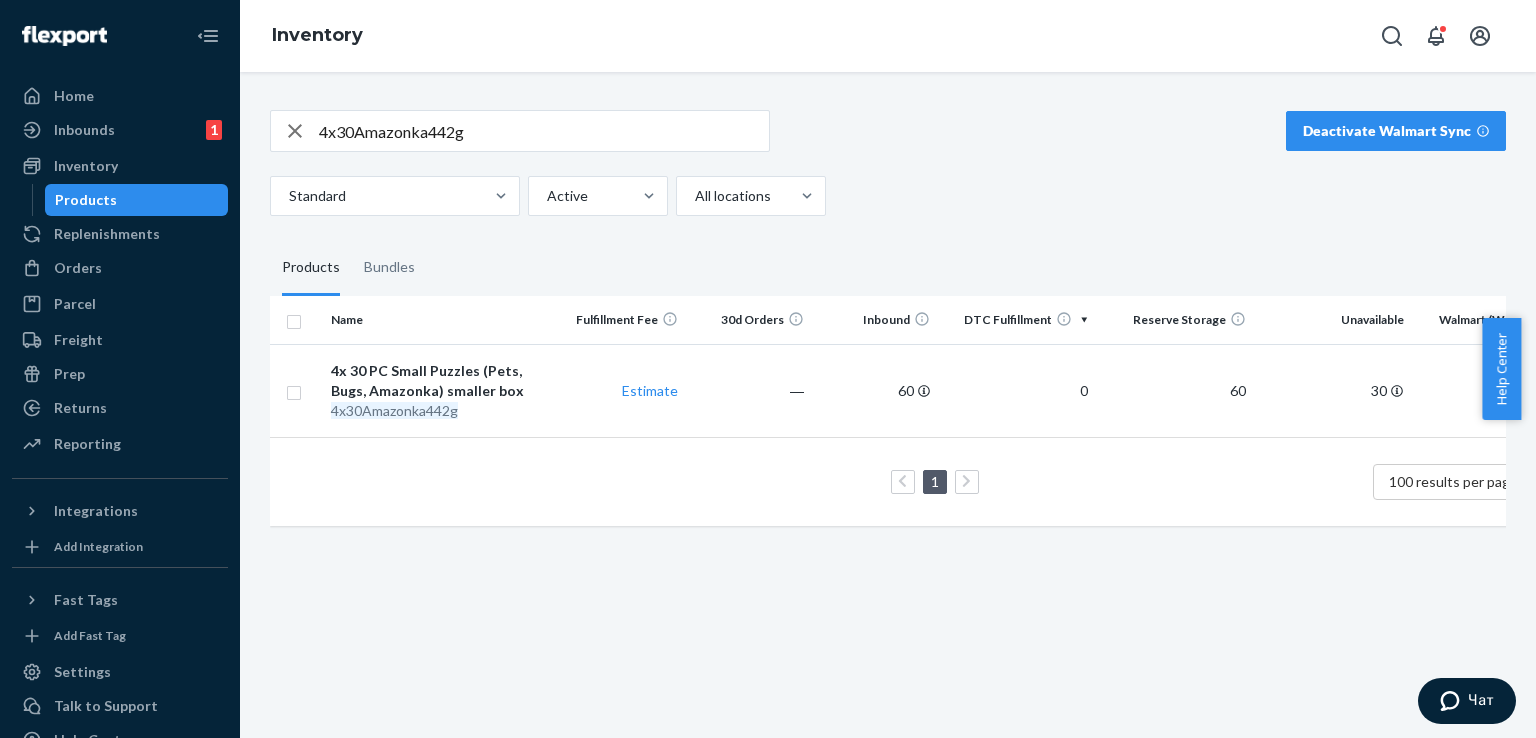 click on "4x30Amazonka442g" at bounding box center (544, 131) 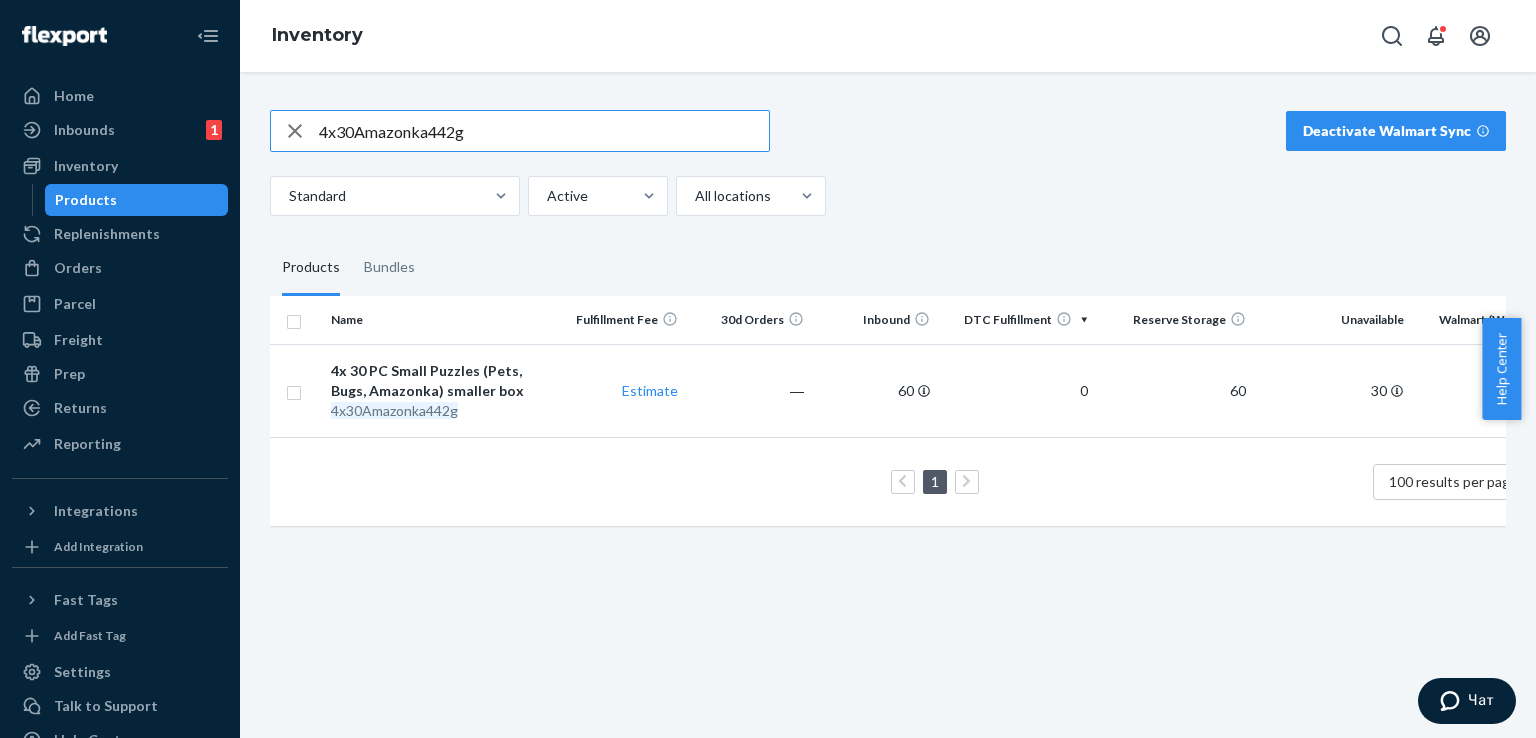 click on "4x30Amazonka442g" at bounding box center (544, 131) 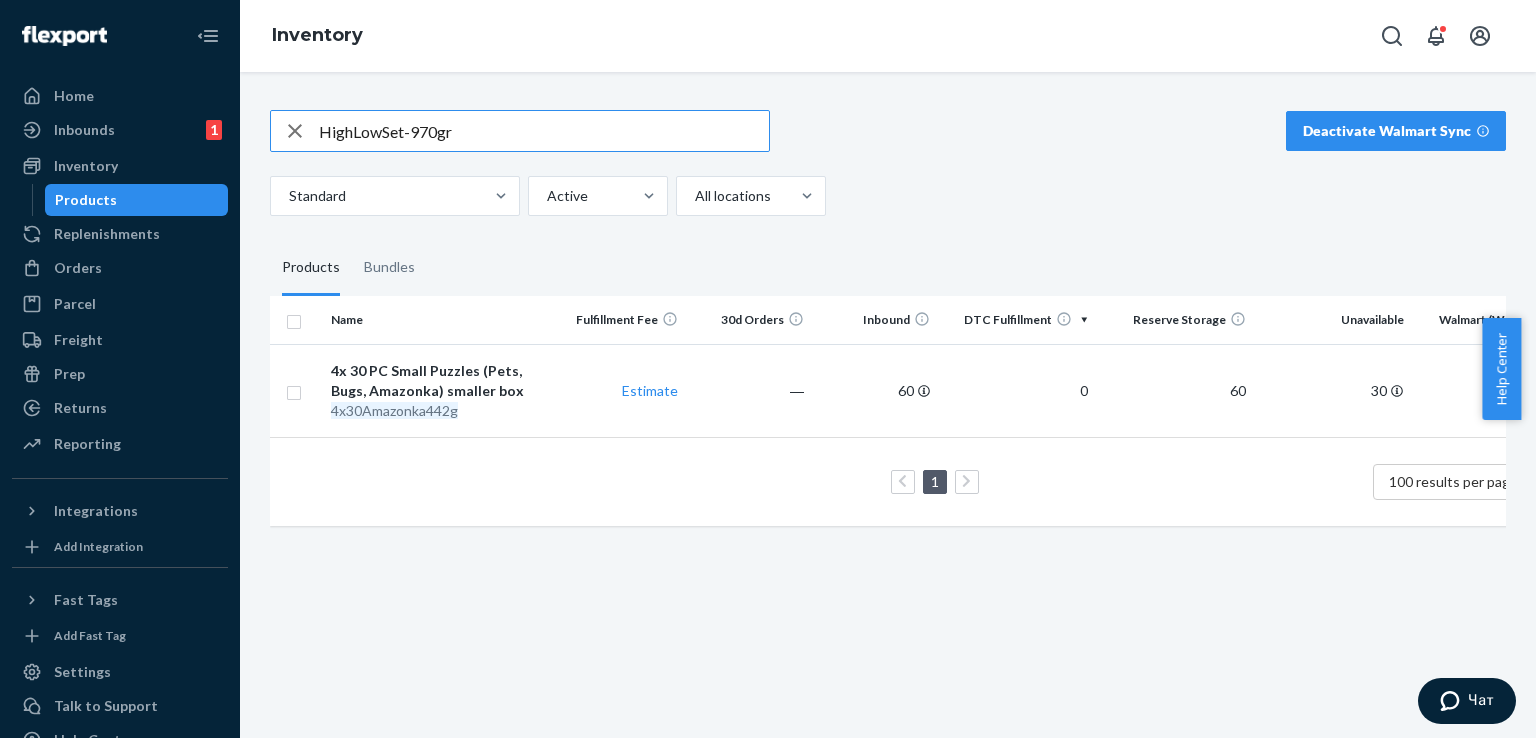 type on "HighLowSet-970gr" 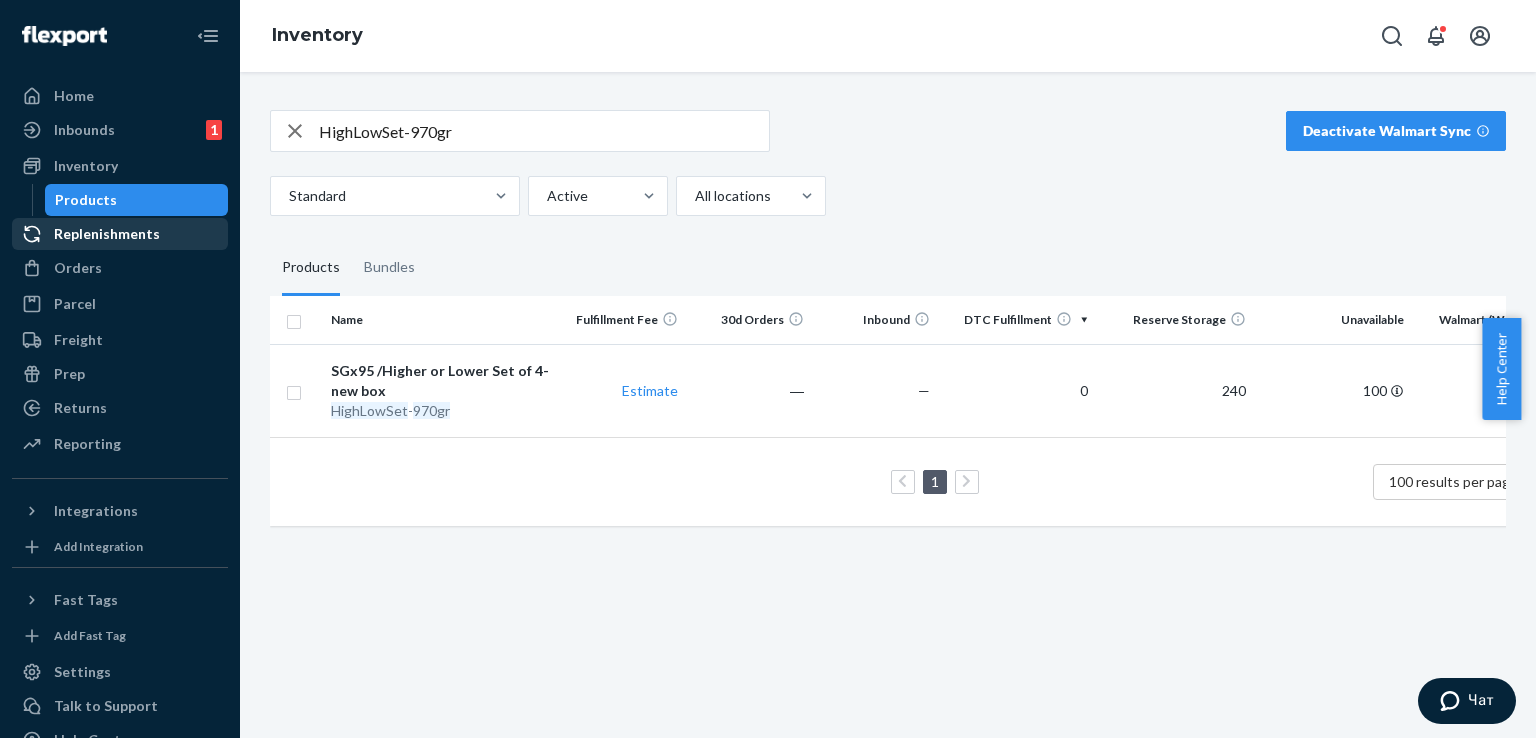 click on "Replenishments" at bounding box center (107, 234) 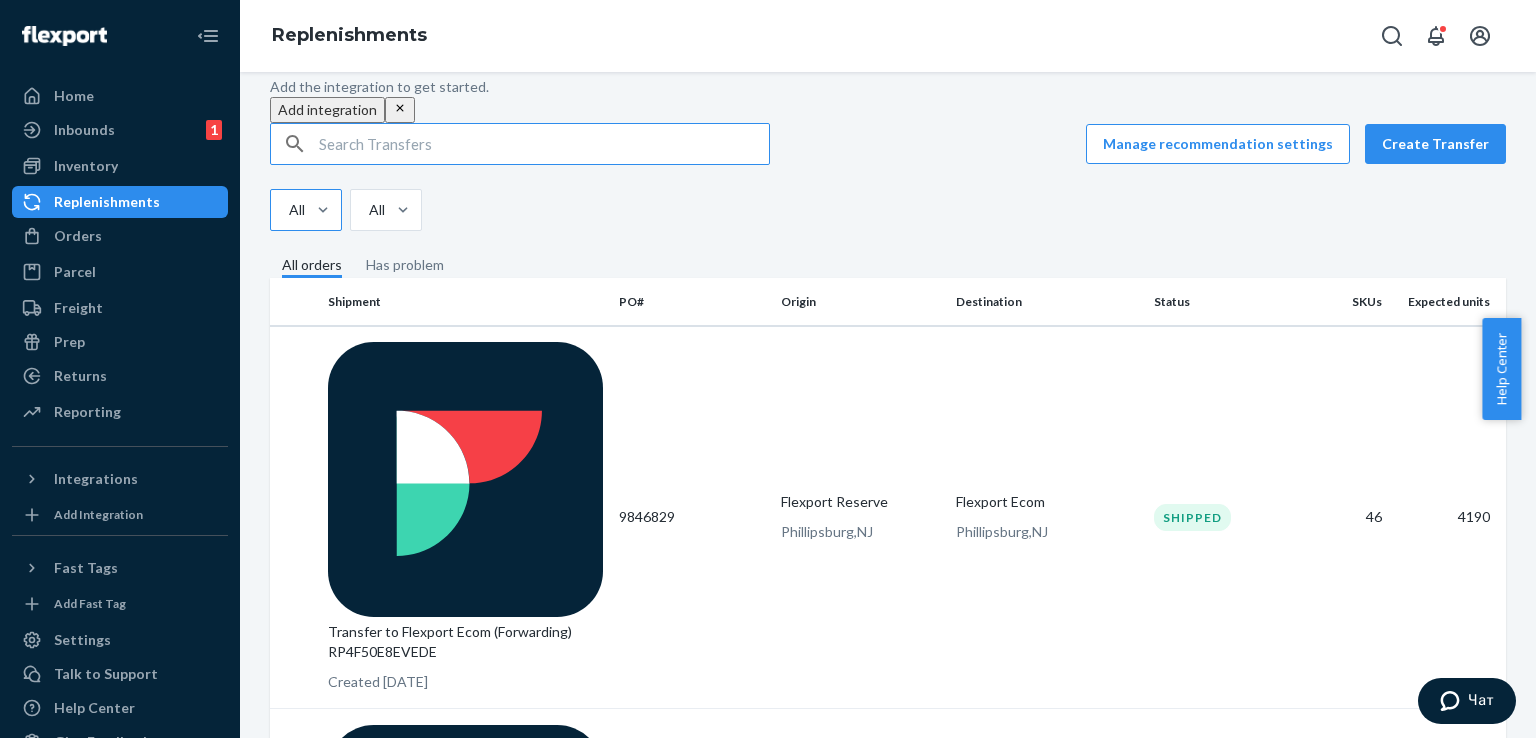 scroll, scrollTop: 200, scrollLeft: 0, axis: vertical 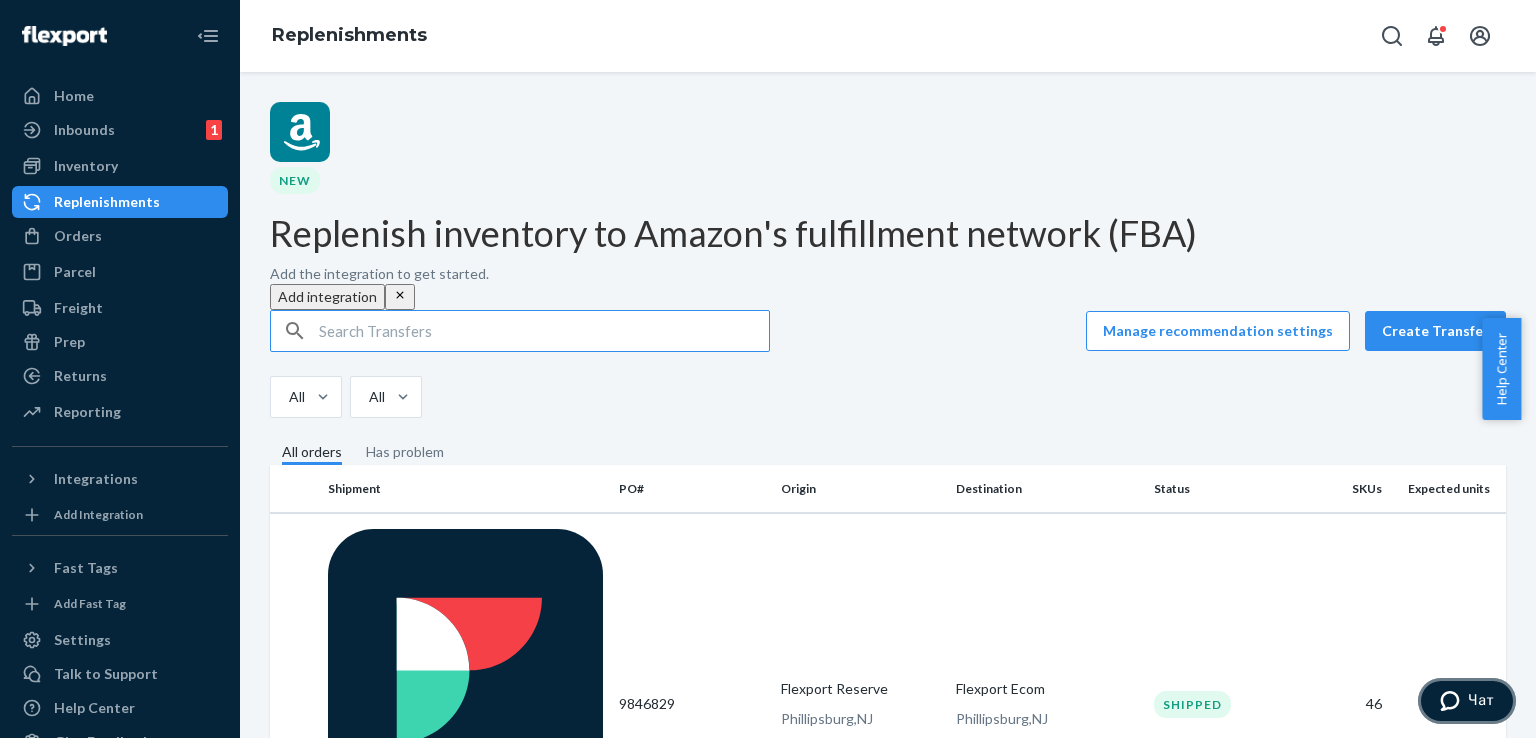 click on "Чат" at bounding box center (1481, 700) 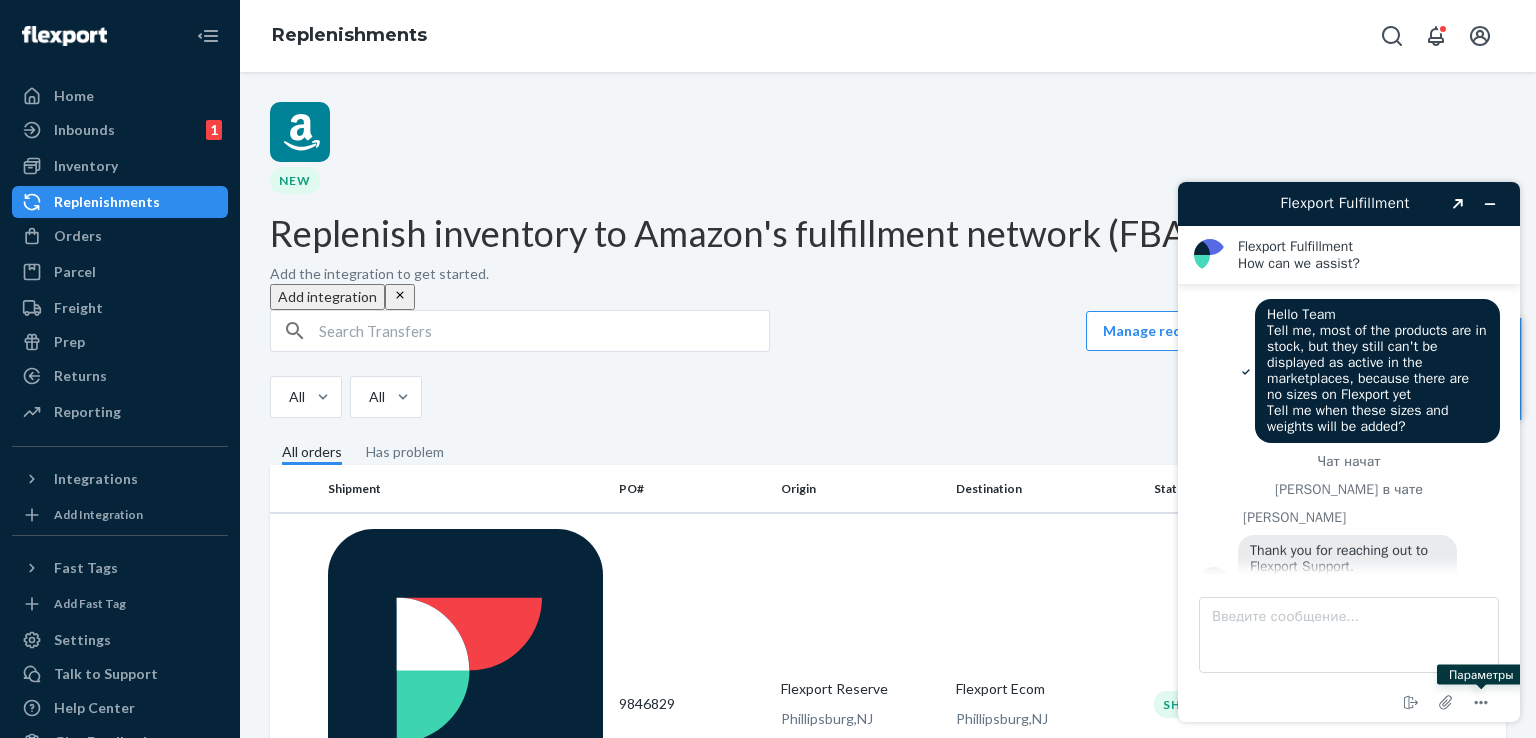 scroll, scrollTop: 0, scrollLeft: 0, axis: both 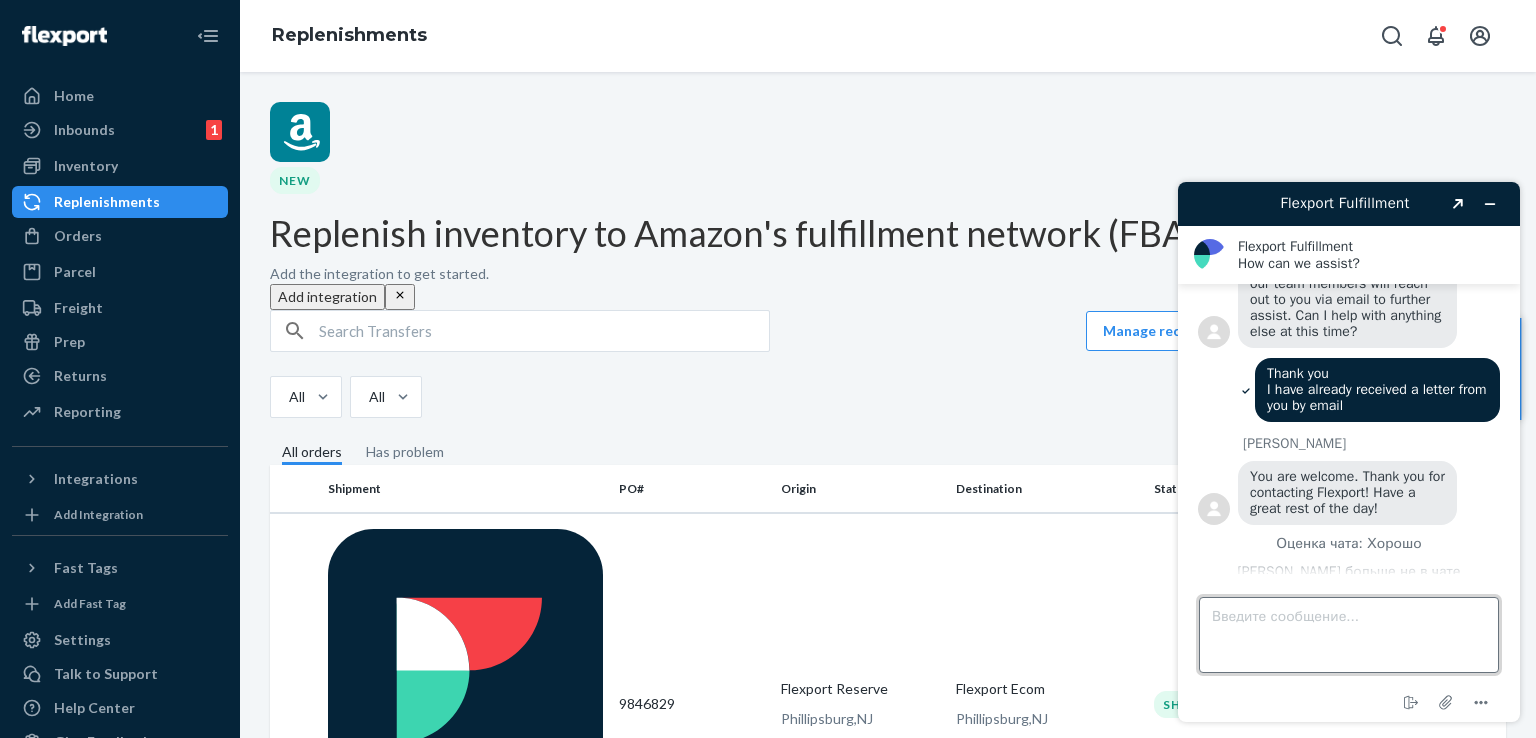 click on "Введите сообщение..." at bounding box center [1349, 635] 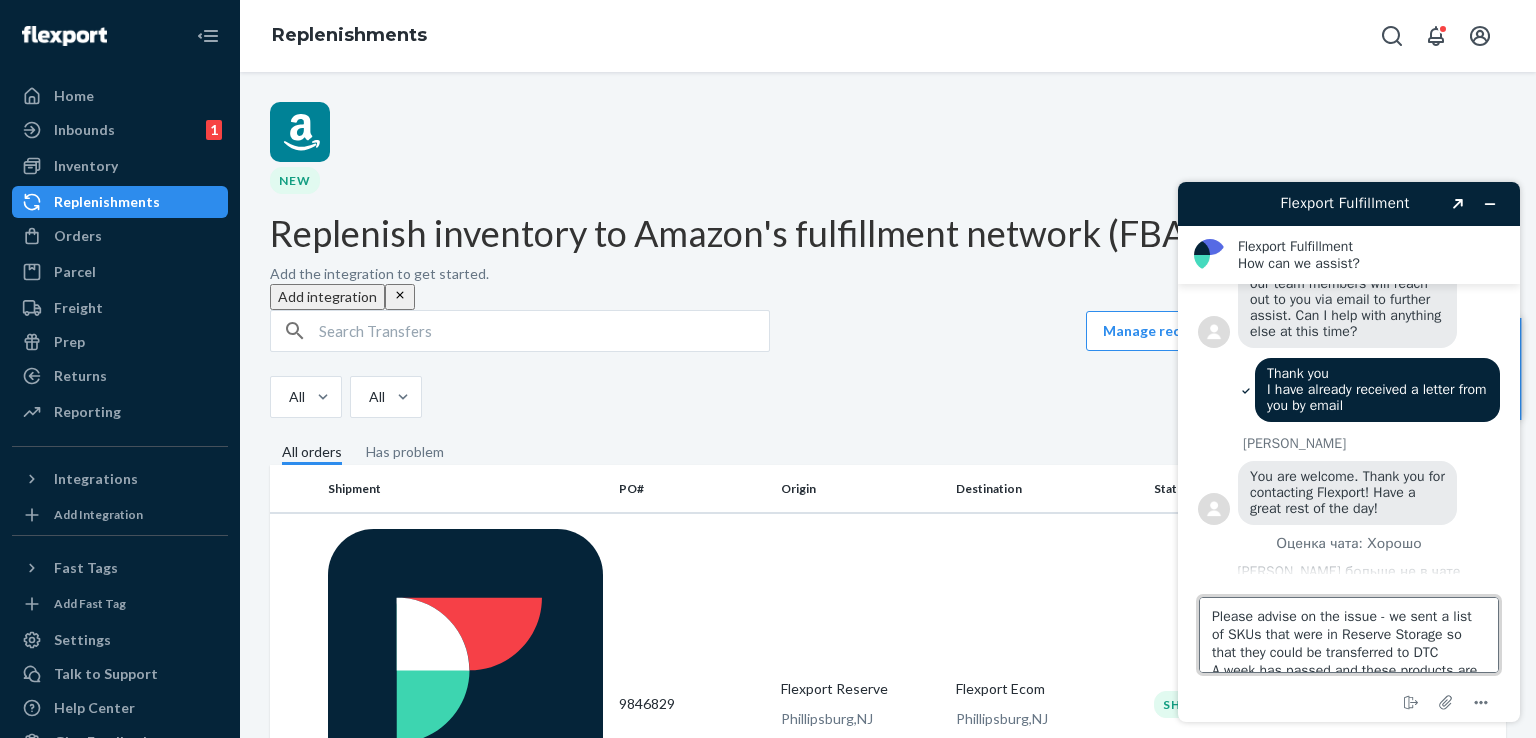 scroll, scrollTop: 25, scrollLeft: 0, axis: vertical 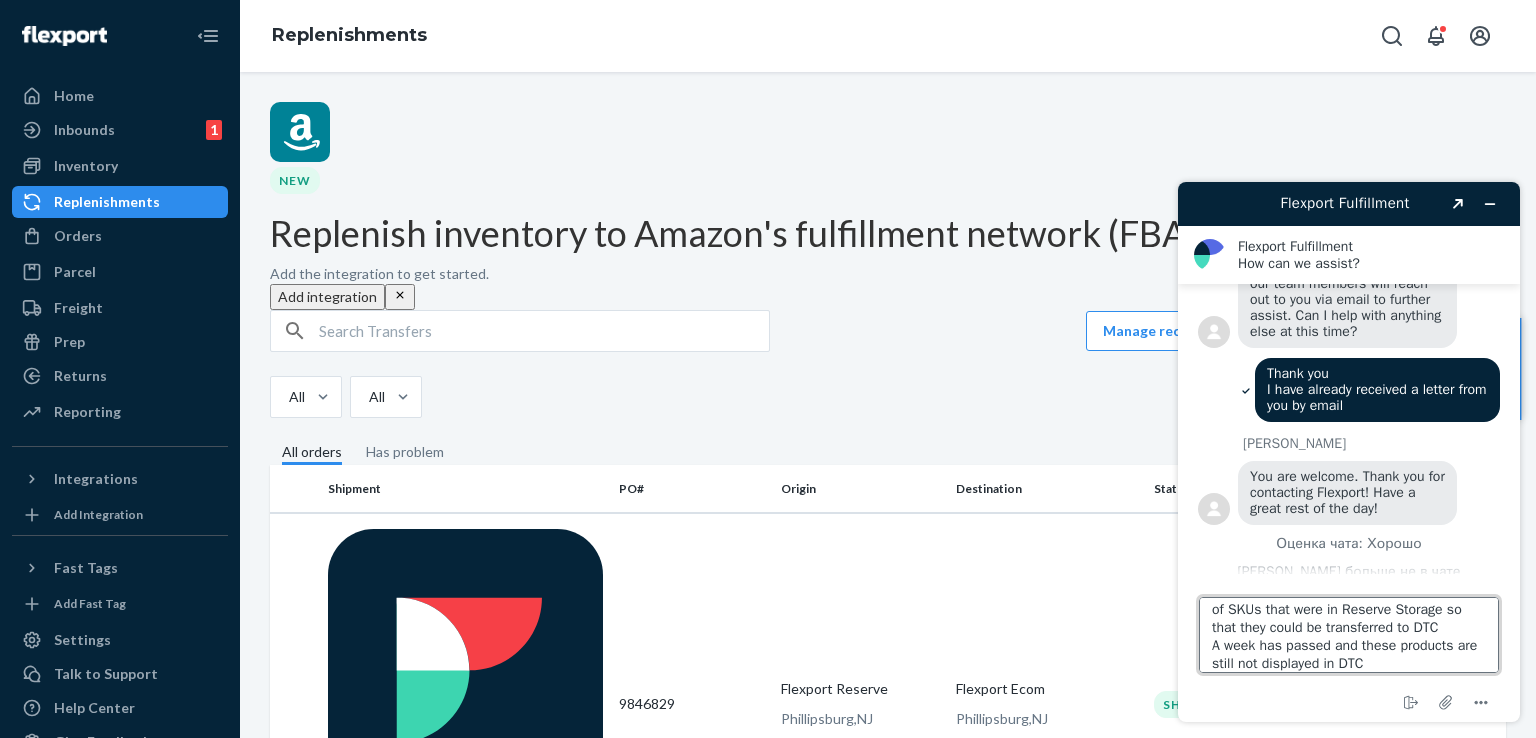 type 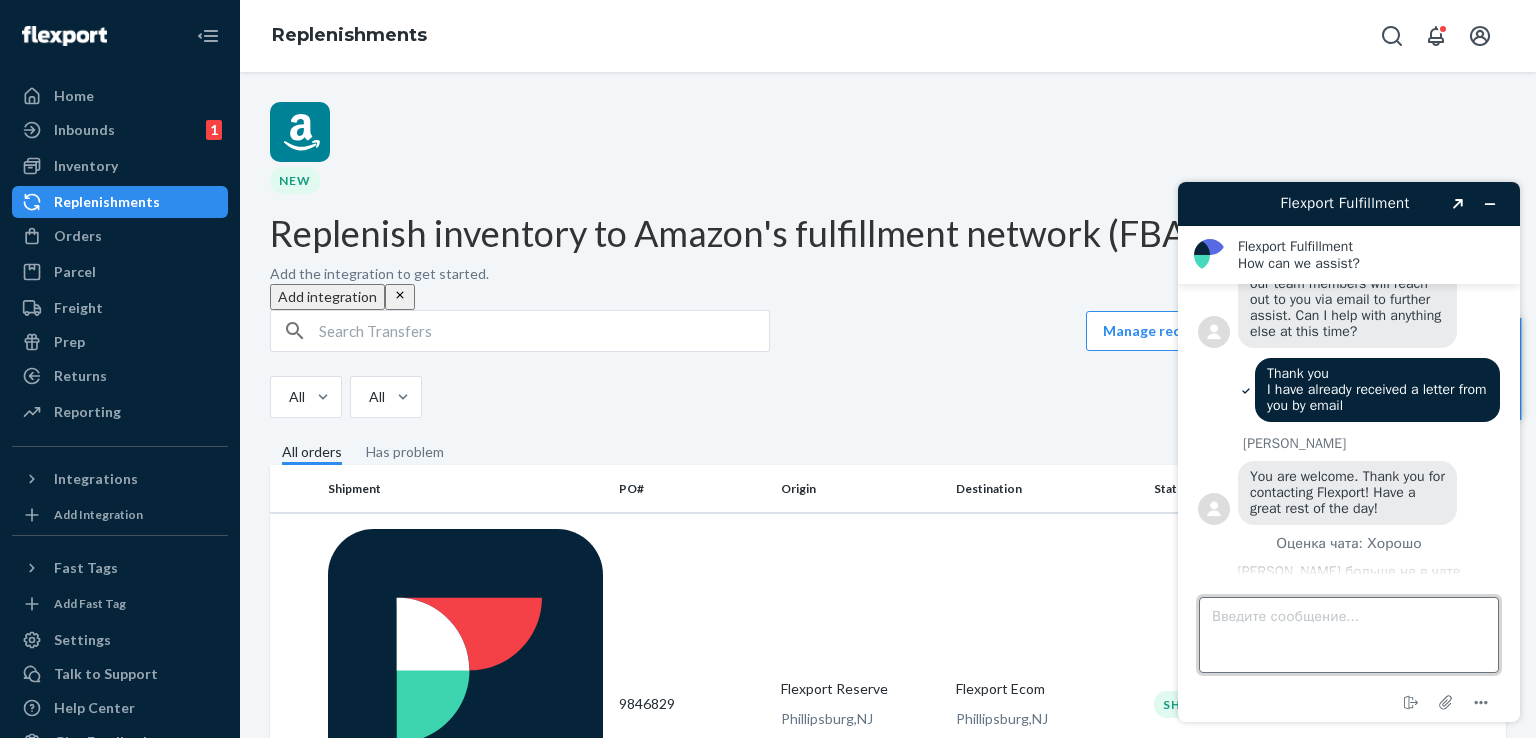 scroll, scrollTop: 0, scrollLeft: 0, axis: both 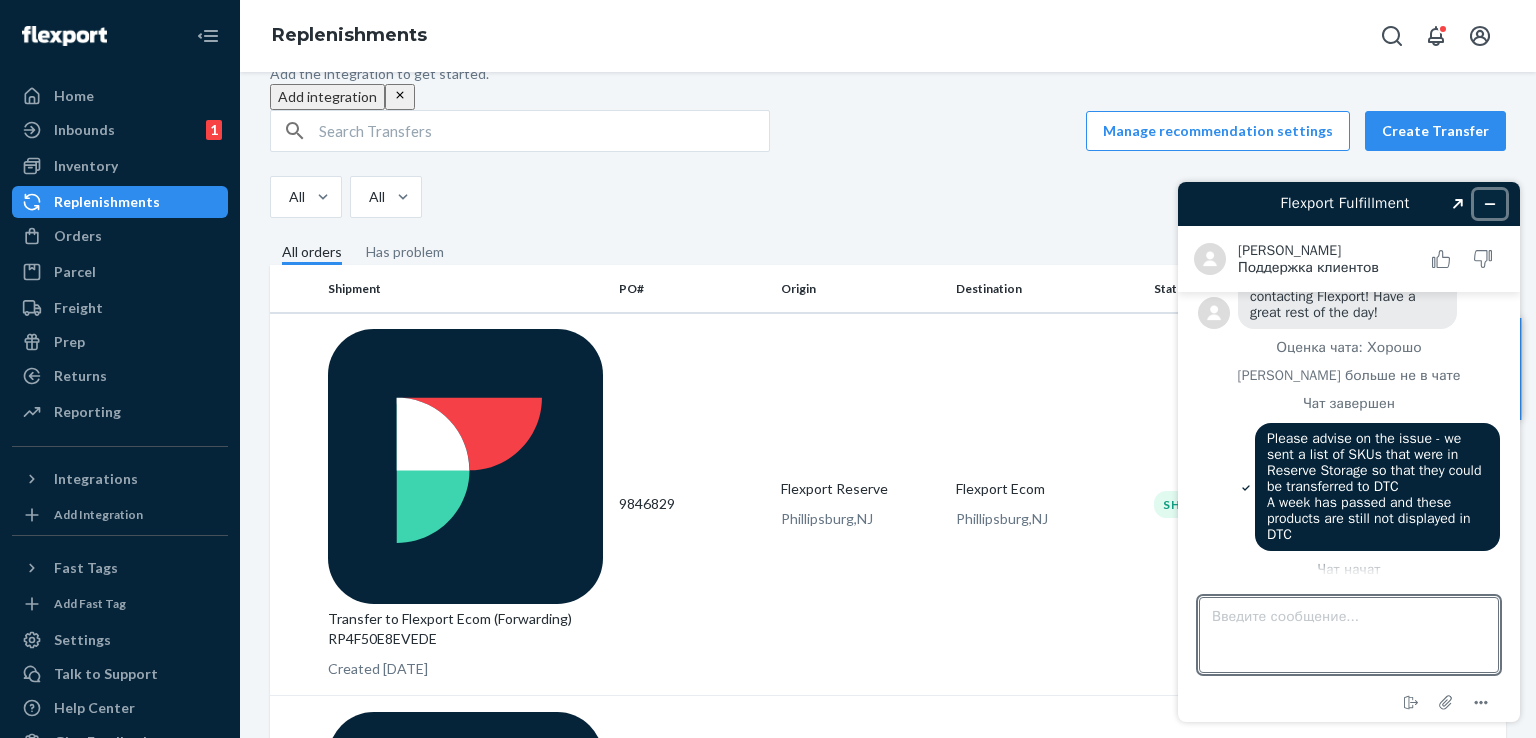 click 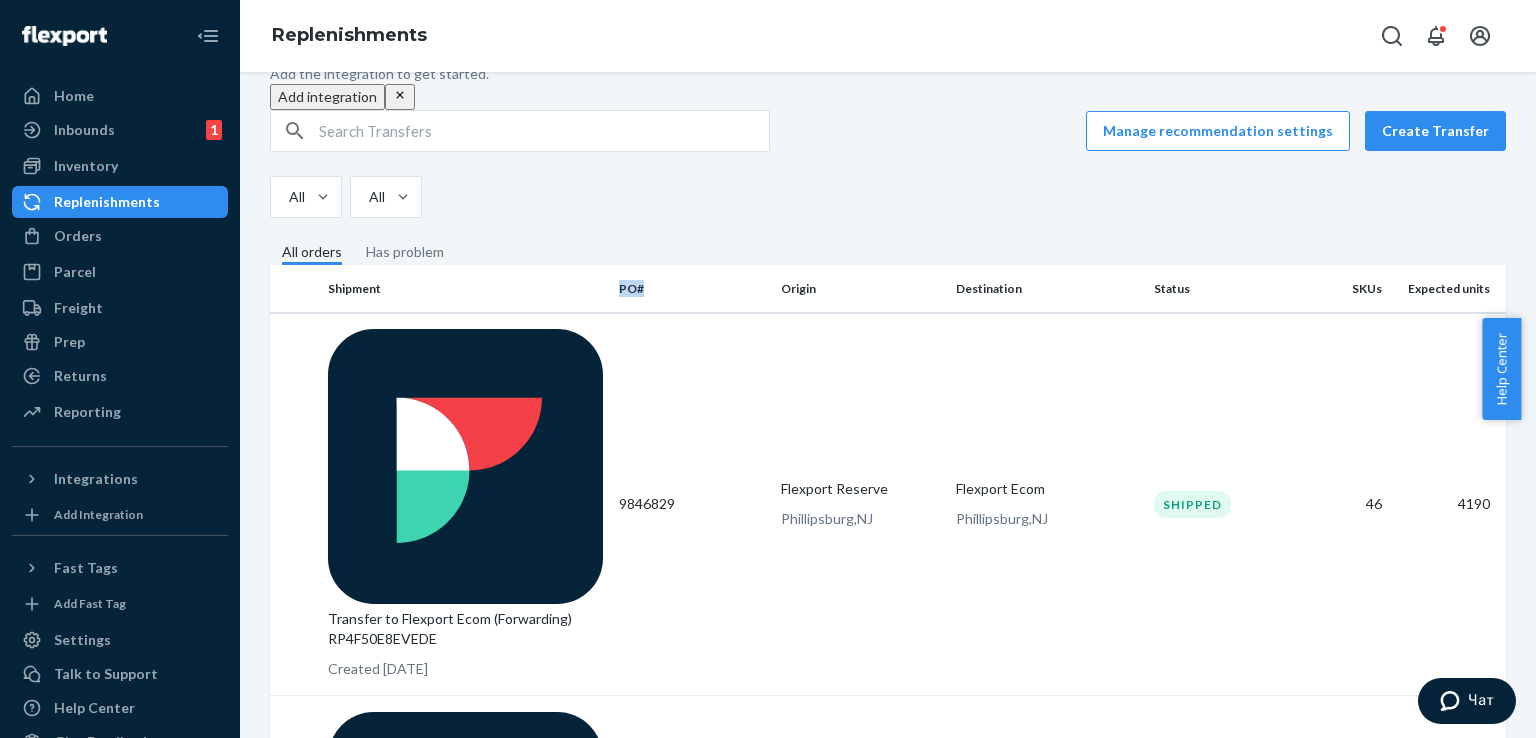drag, startPoint x: 610, startPoint y: 225, endPoint x: 665, endPoint y: 232, distance: 55.443665 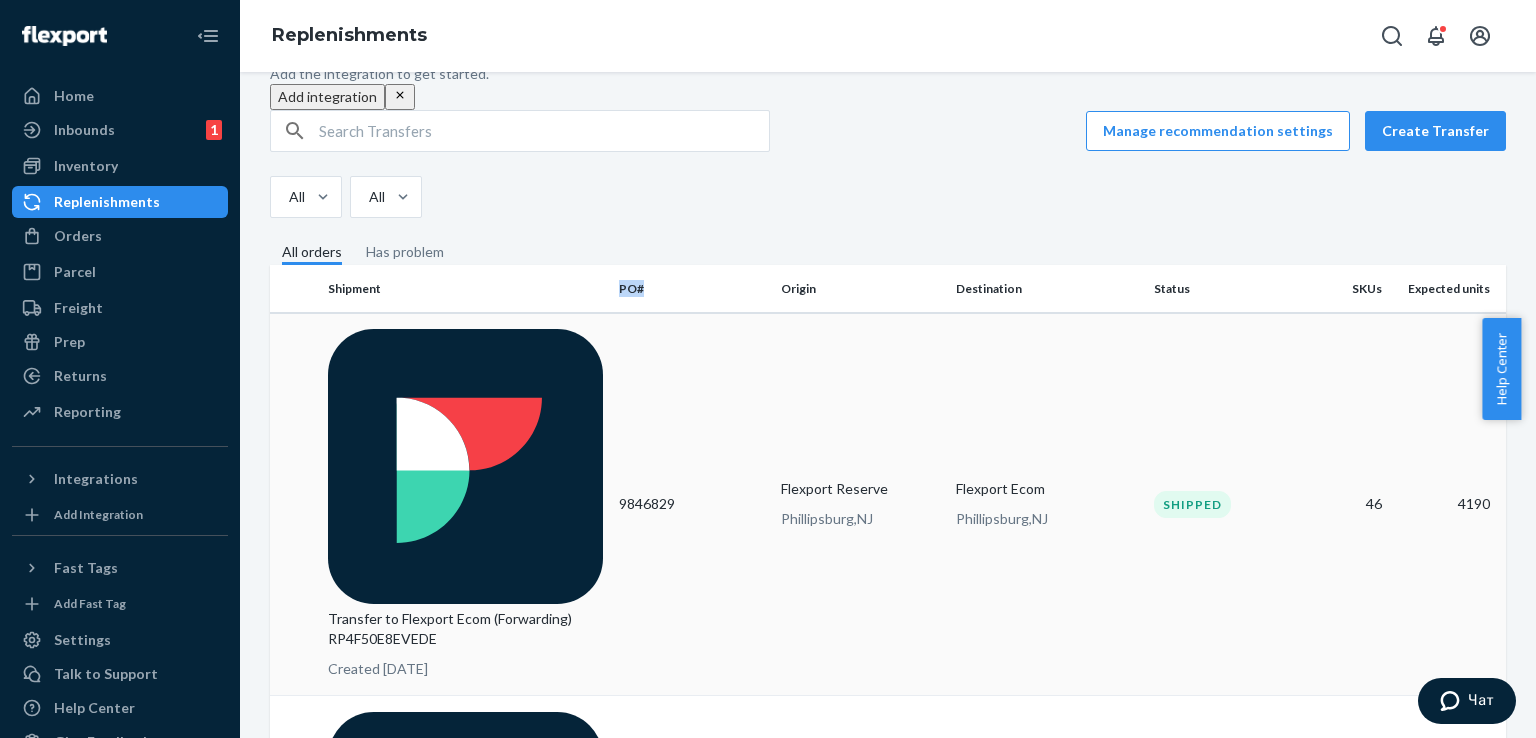 copy on "PO#" 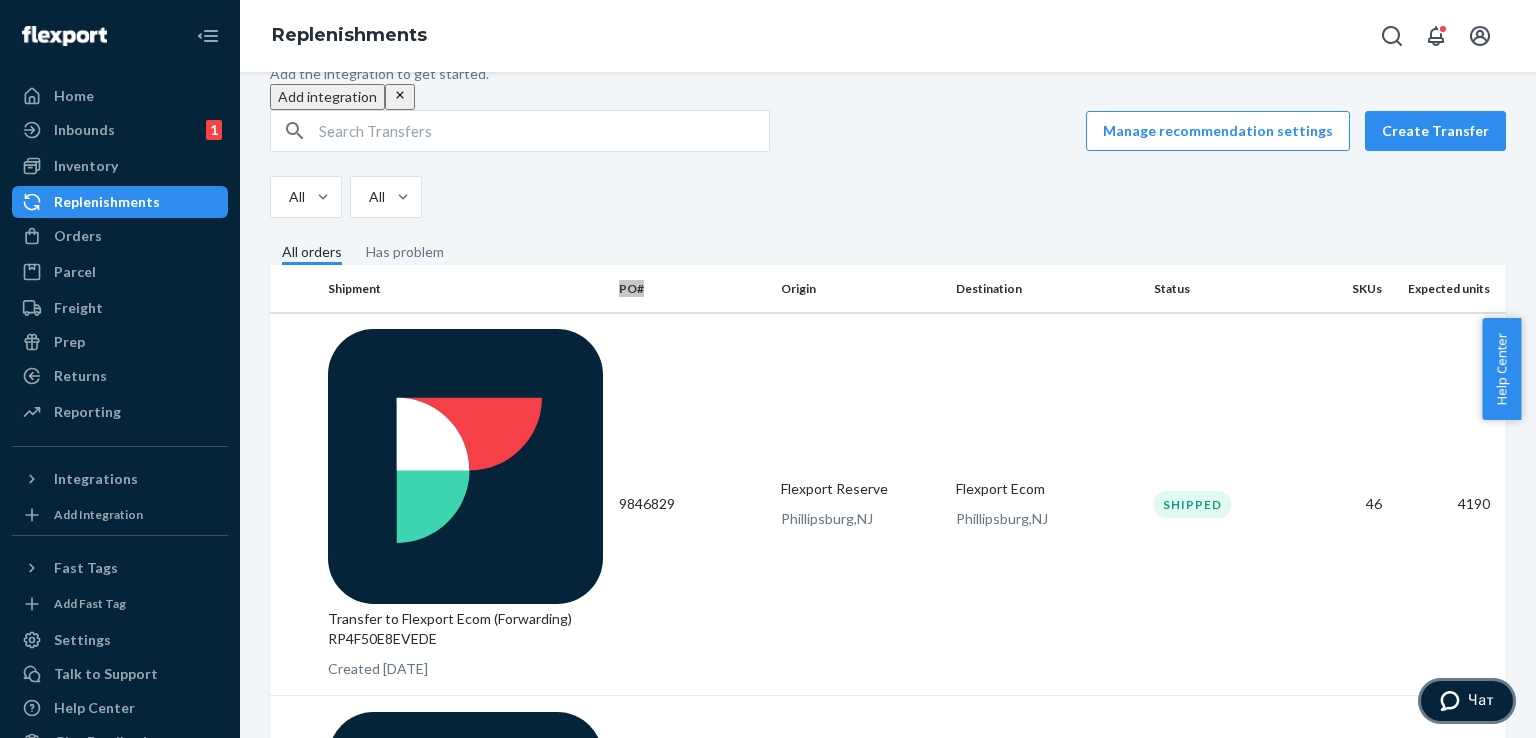 click at bounding box center (1454, 701) 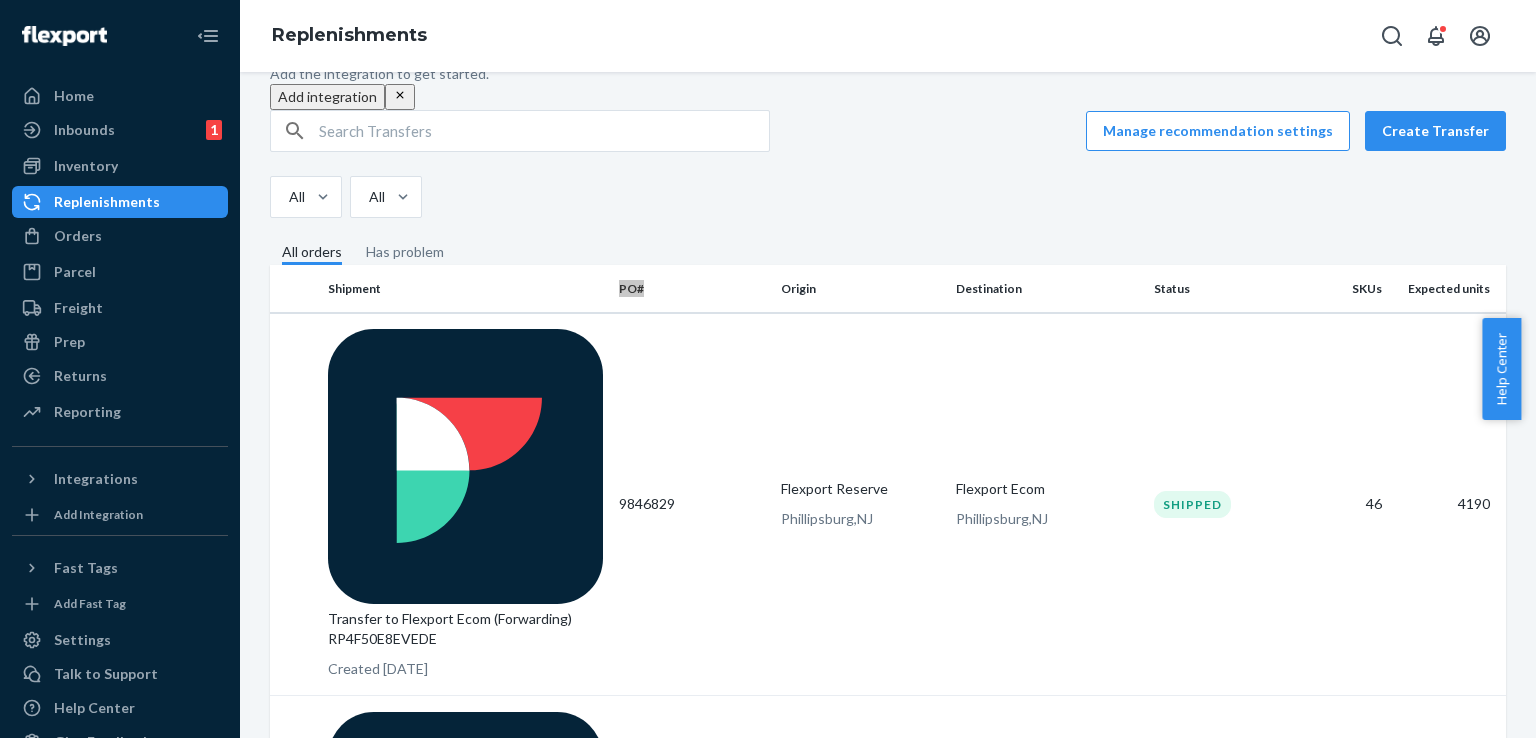 scroll, scrollTop: 0, scrollLeft: 0, axis: both 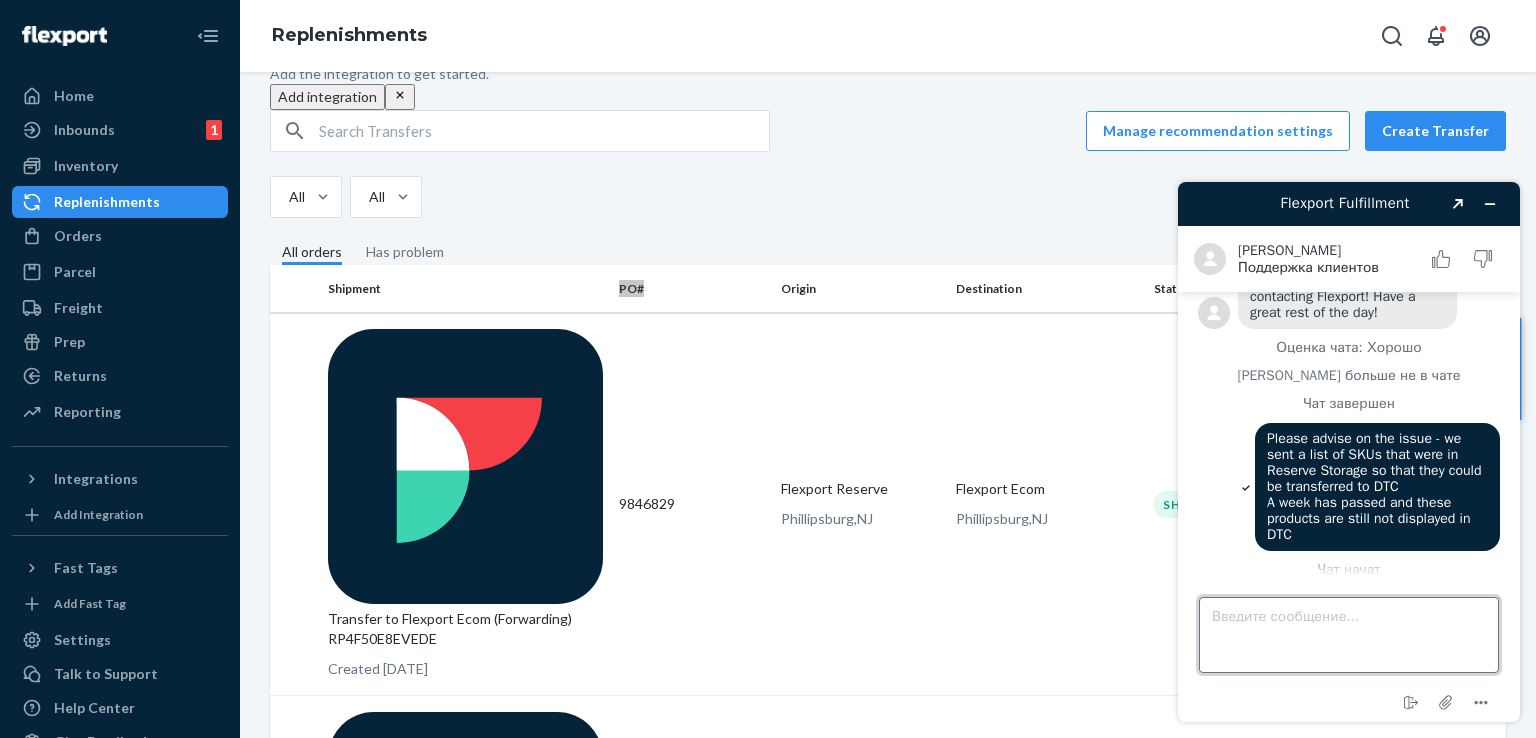 click on "Введите сообщение..." at bounding box center (1349, 635) 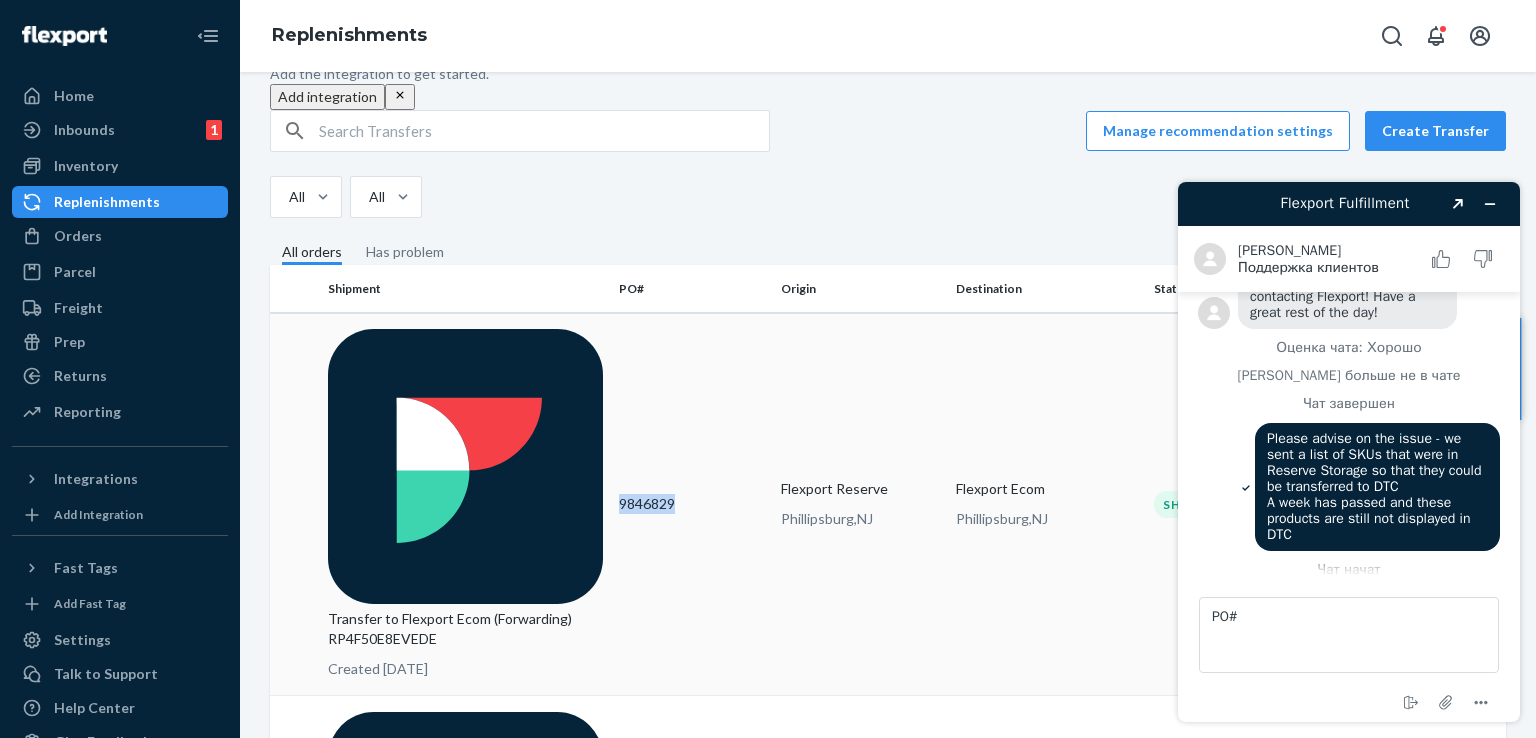 copy on "9846829" 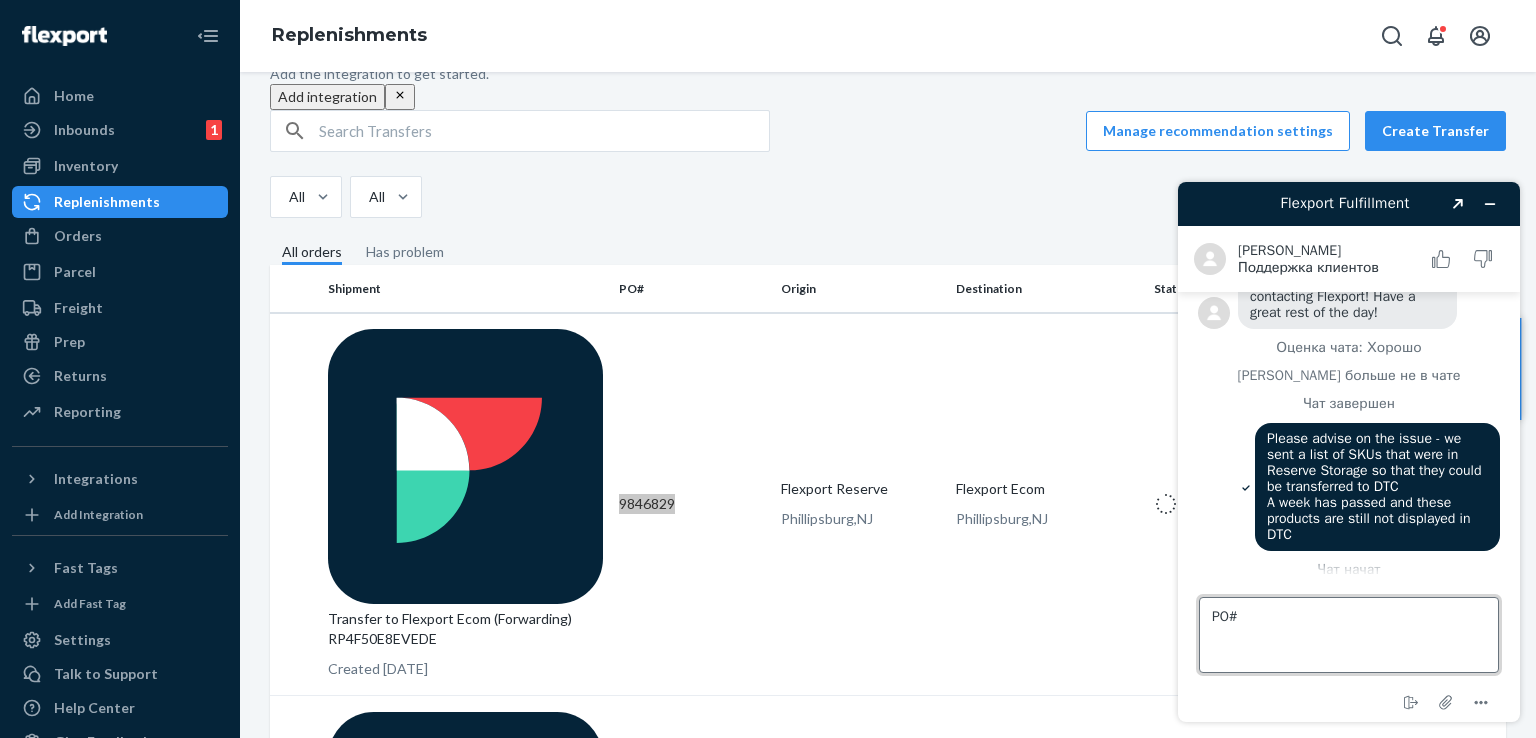 click on "PO#" at bounding box center [1349, 635] 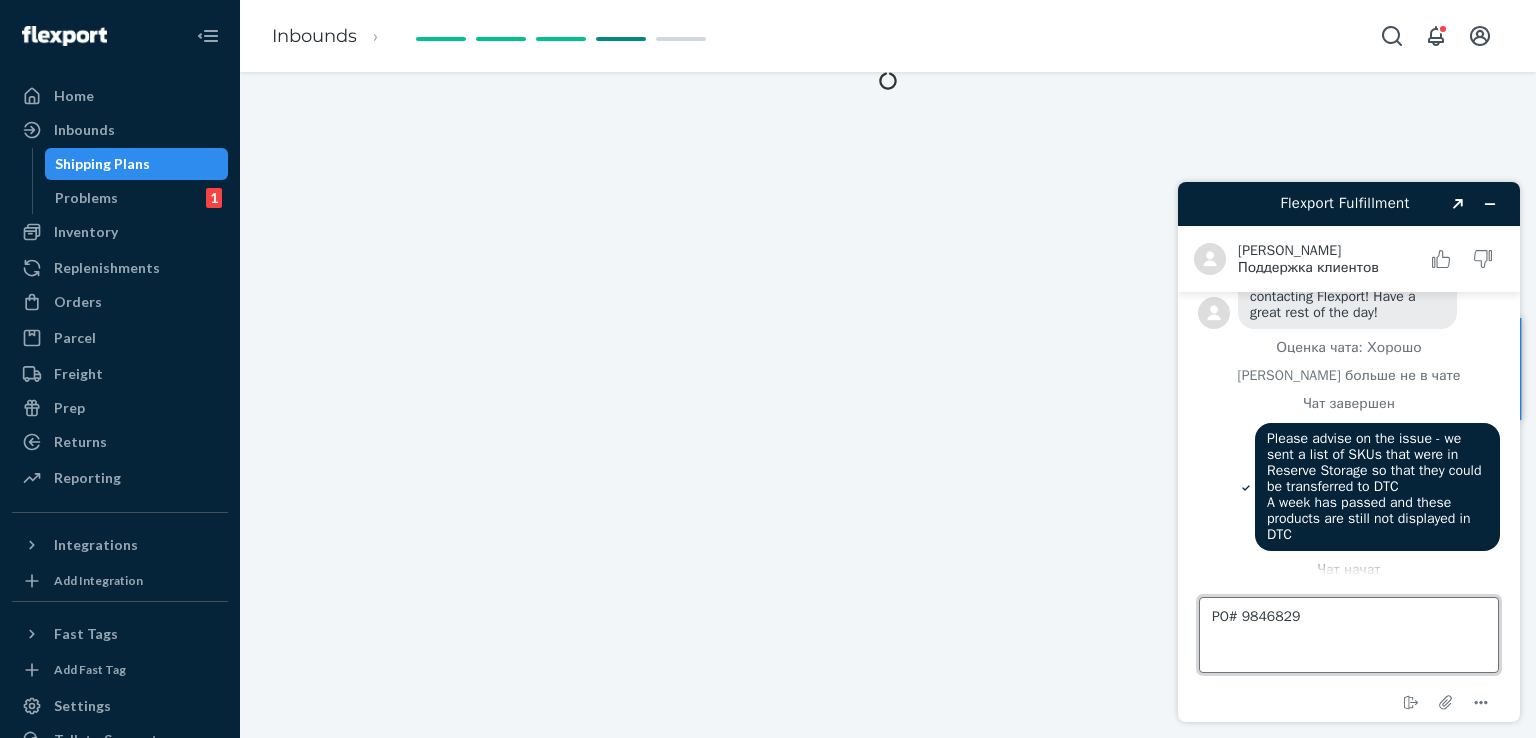 scroll, scrollTop: 0, scrollLeft: 0, axis: both 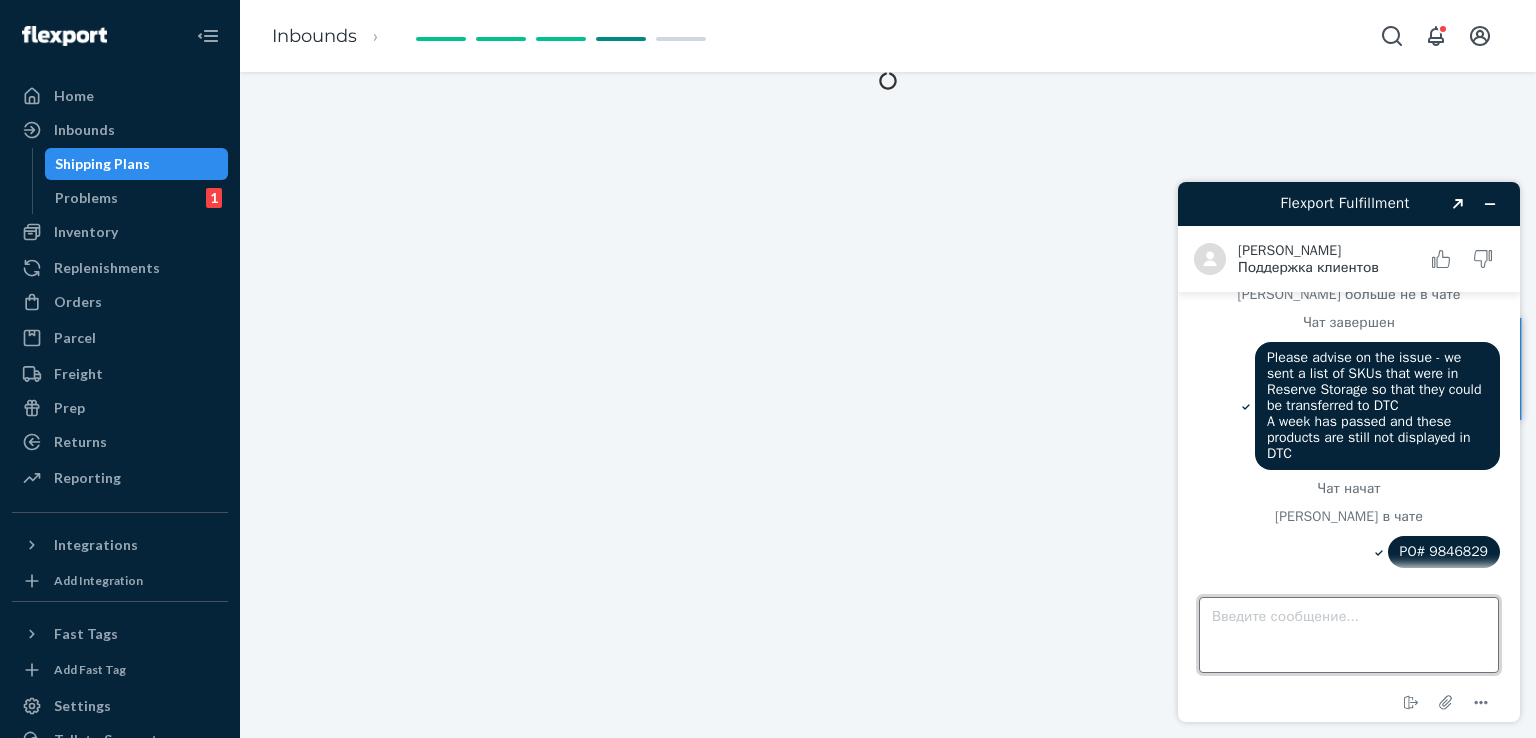 type 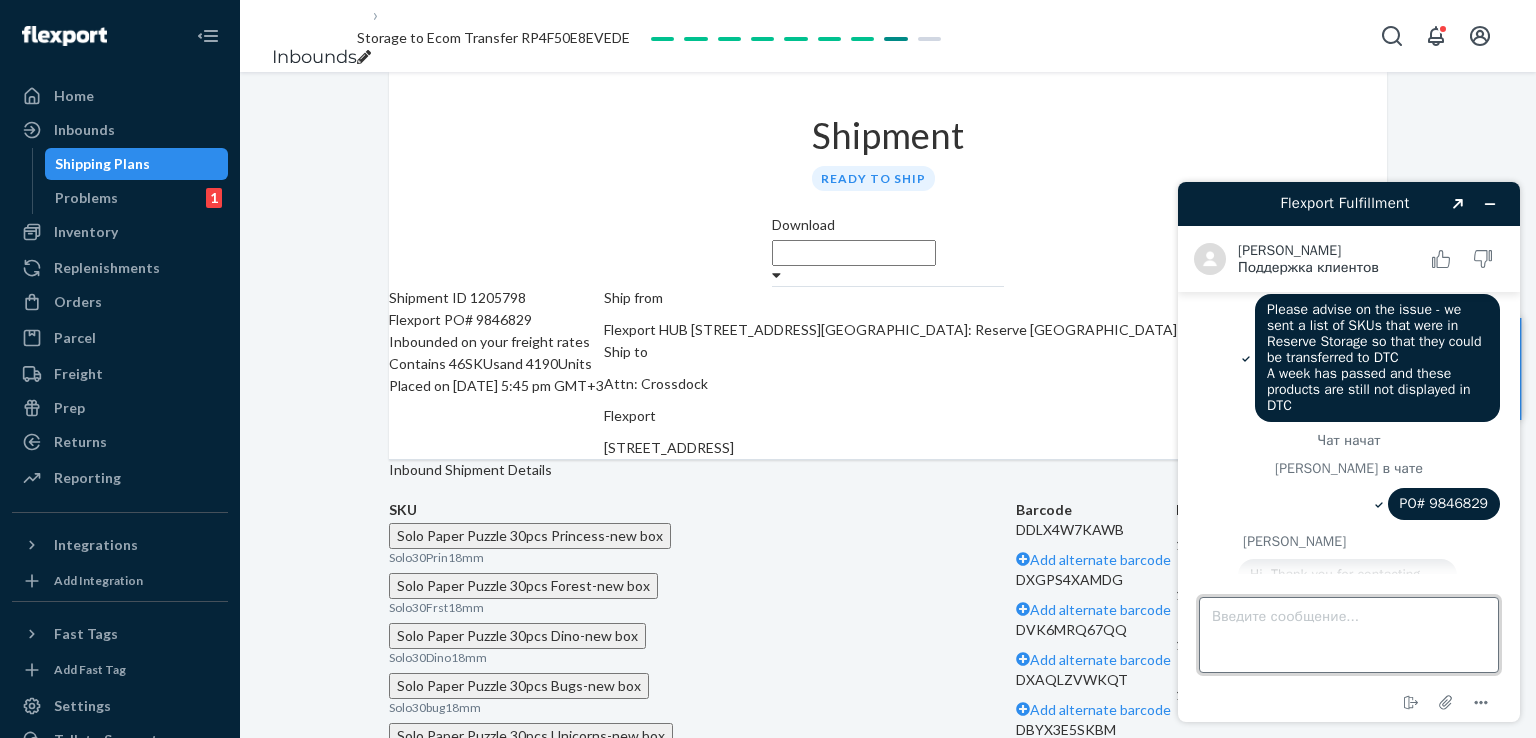 scroll, scrollTop: 1868, scrollLeft: 0, axis: vertical 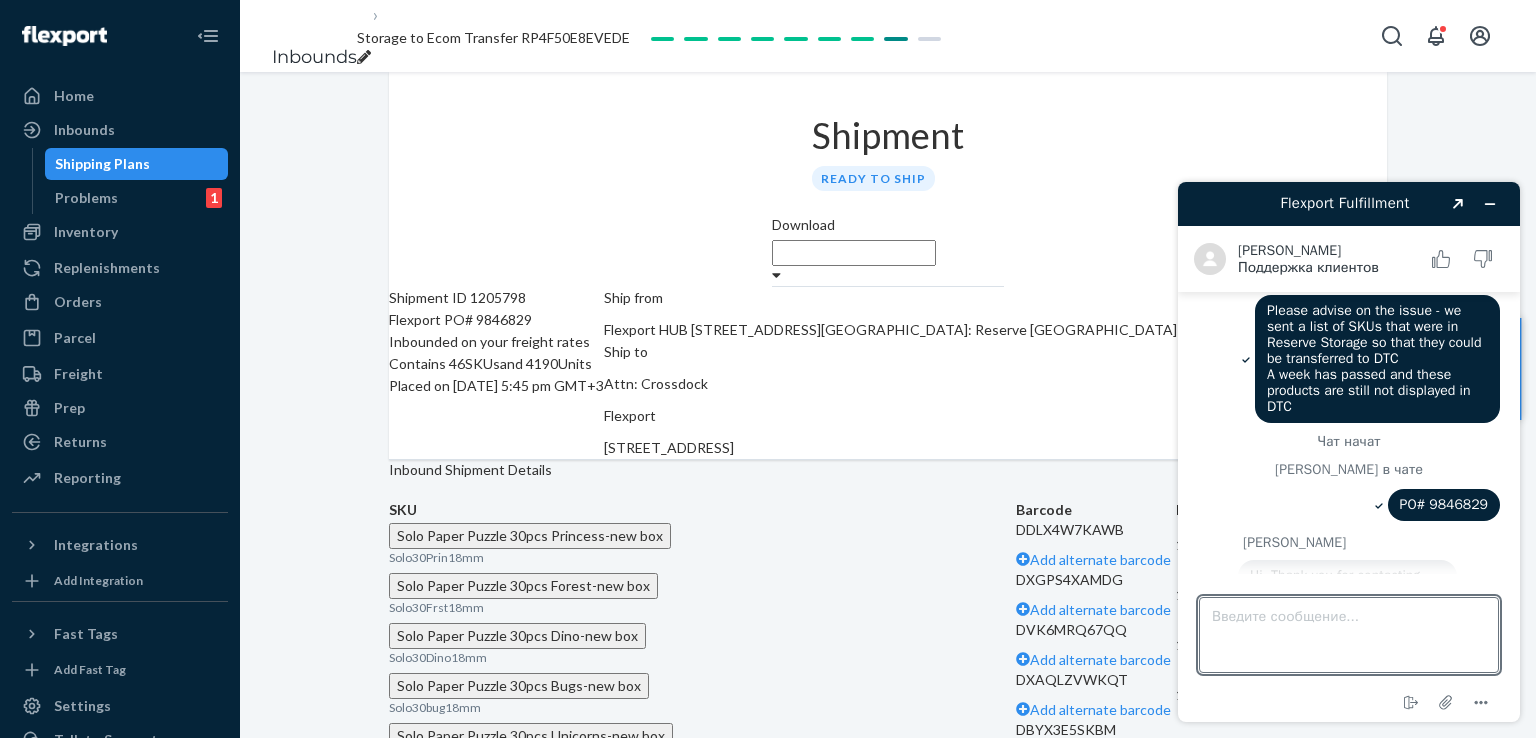 click on "Hi. Thank you for contacting Flexport. Checking this now" at bounding box center [1337, 583] 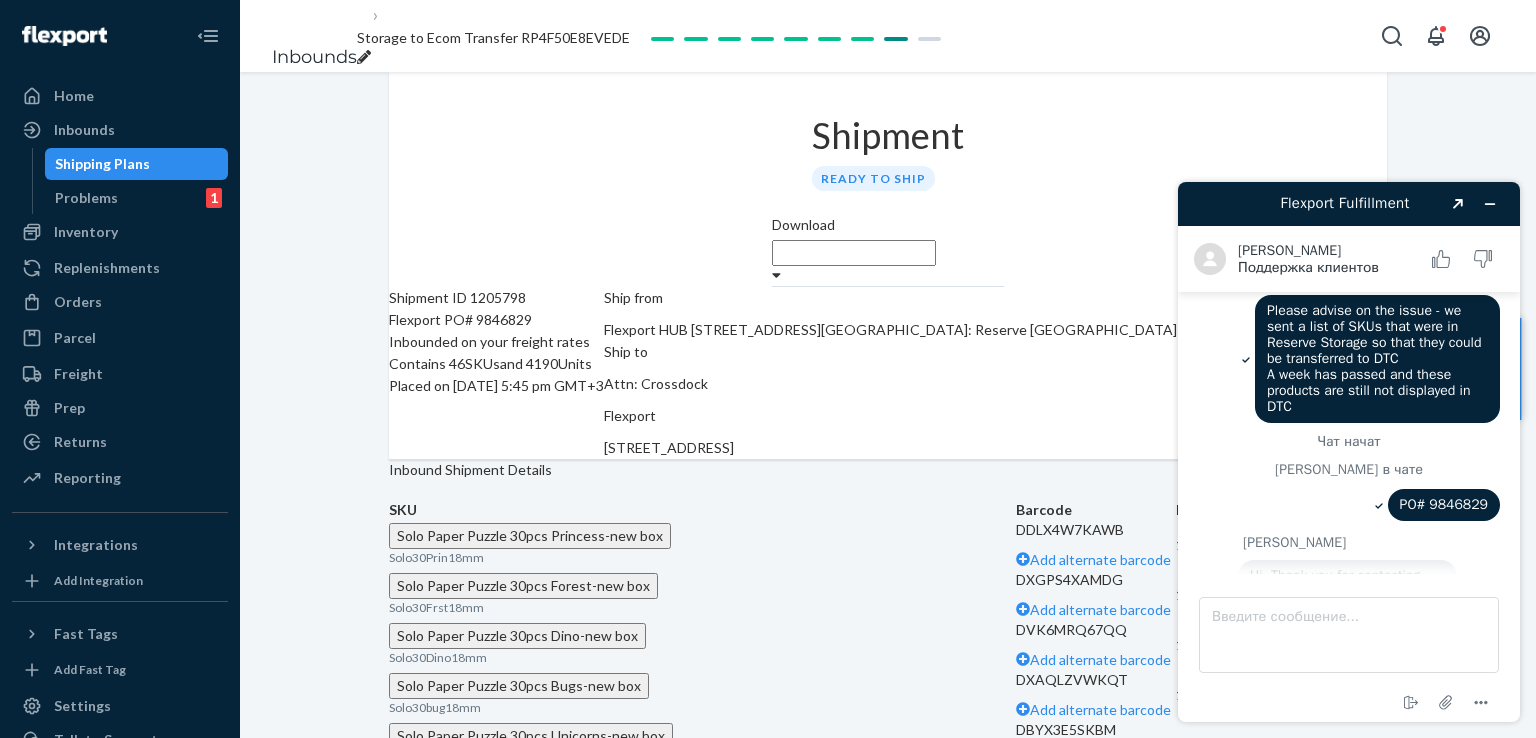 click on "Hi. Thank you for contacting Flexport. Checking this now" at bounding box center [1337, 583] 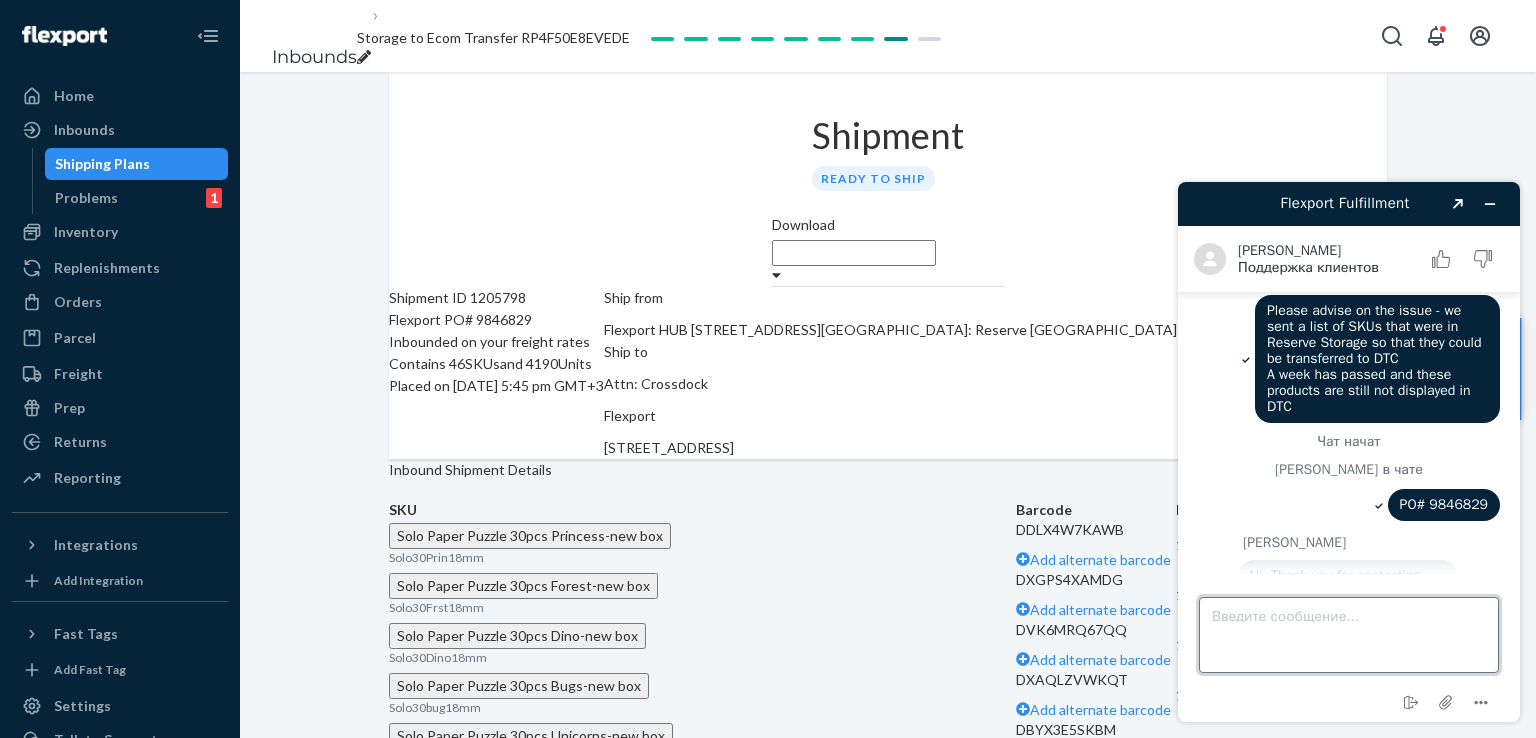 click on "Введите сообщение..." at bounding box center [1349, 635] 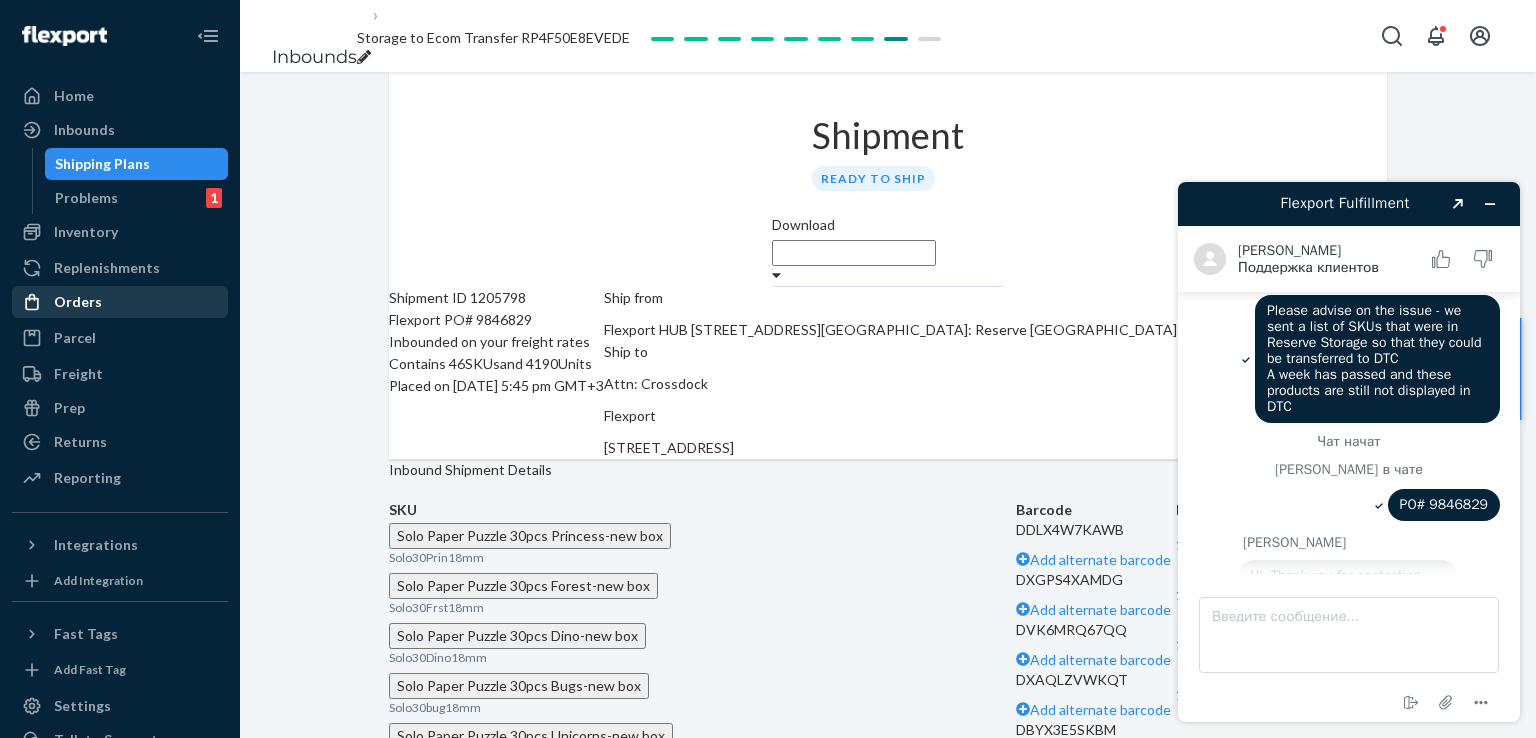 click on "Orders" at bounding box center (120, 302) 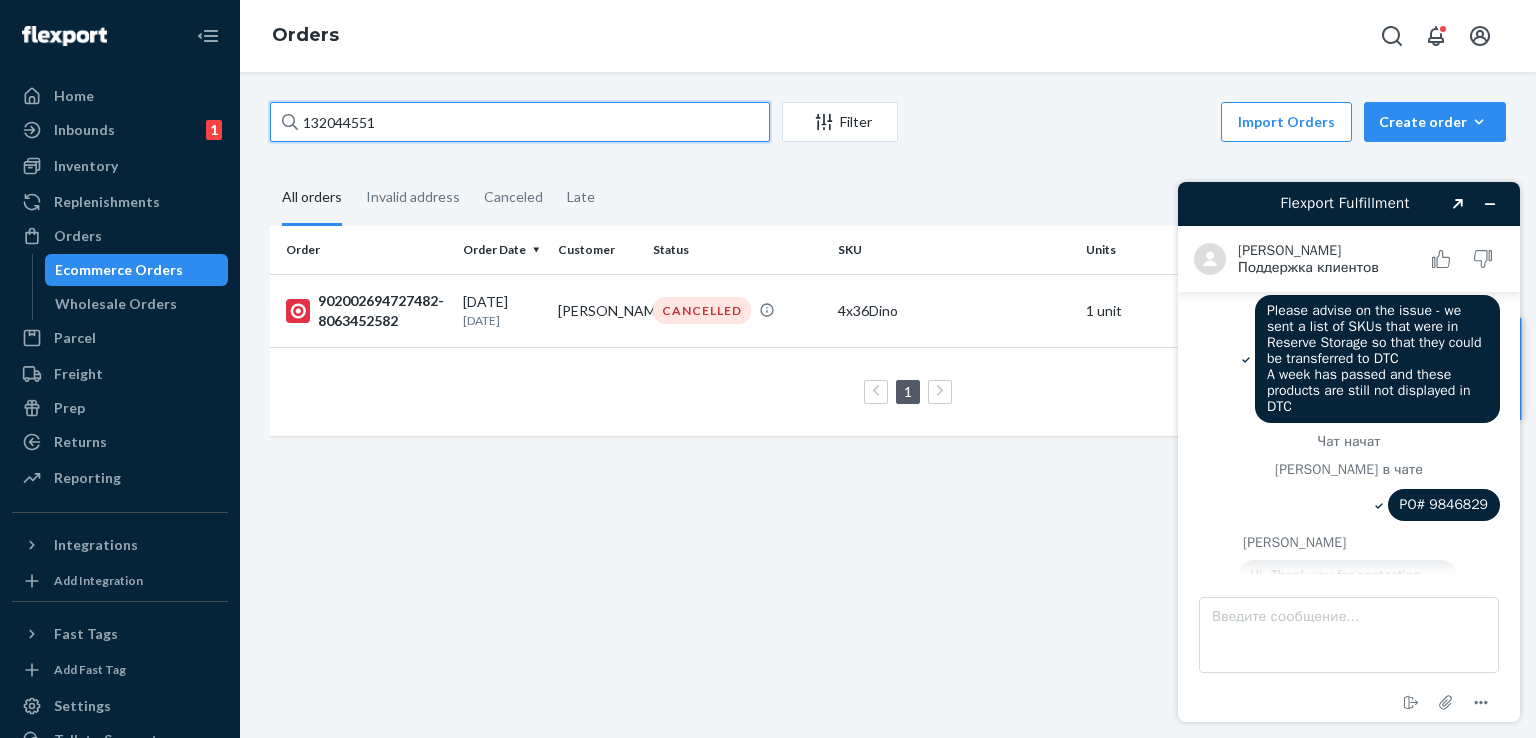 click on "132044551" at bounding box center (520, 122) 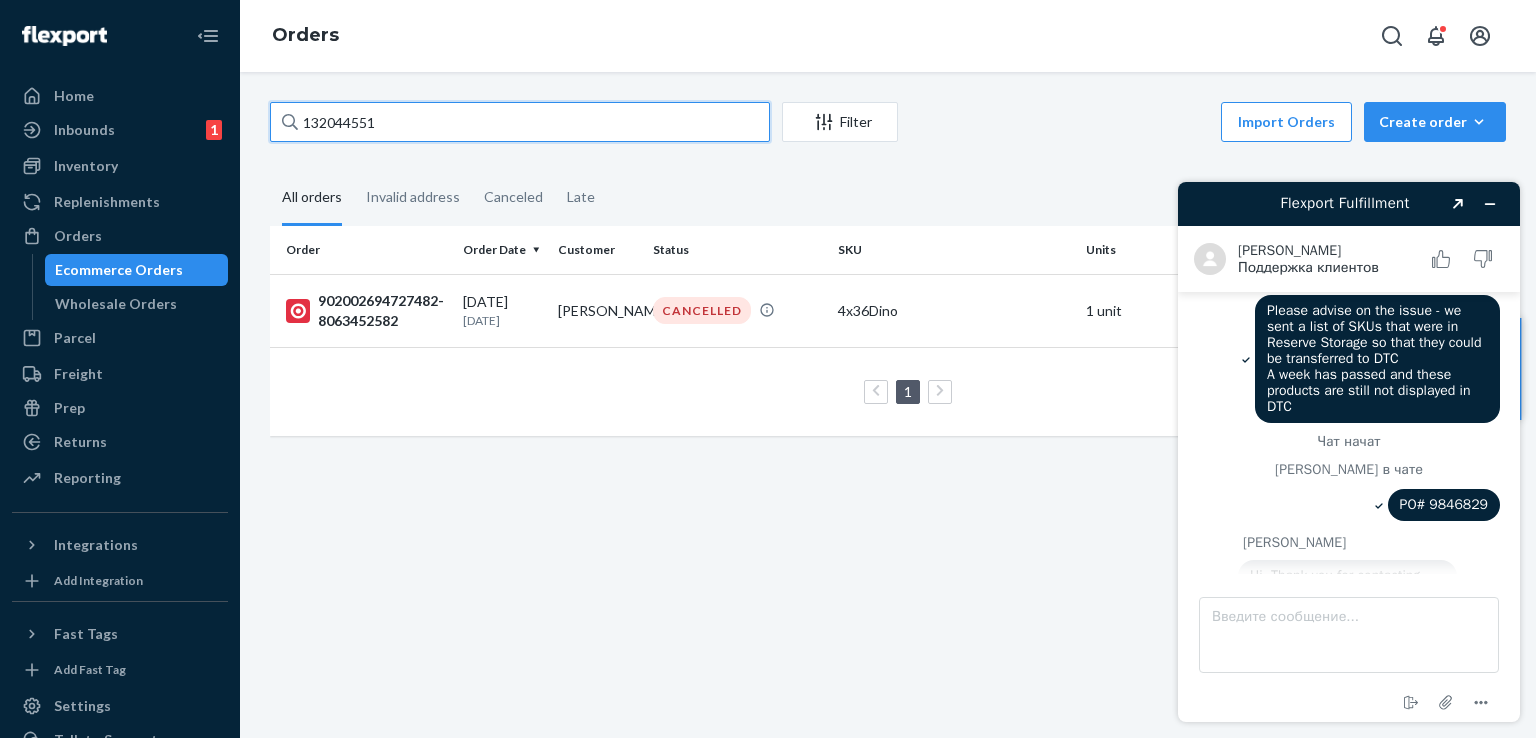 paste on "Shopify13320" 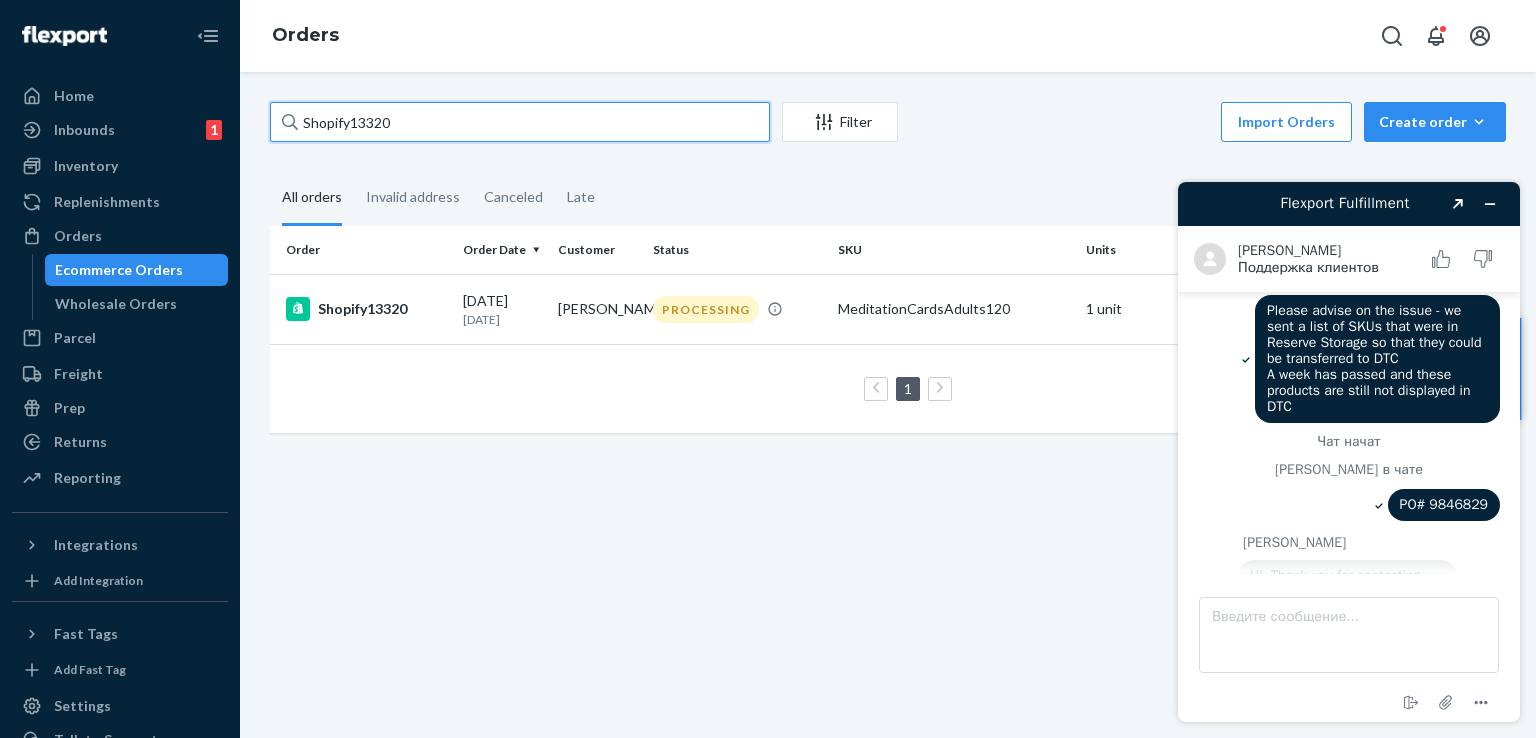 type on "Shopify13320" 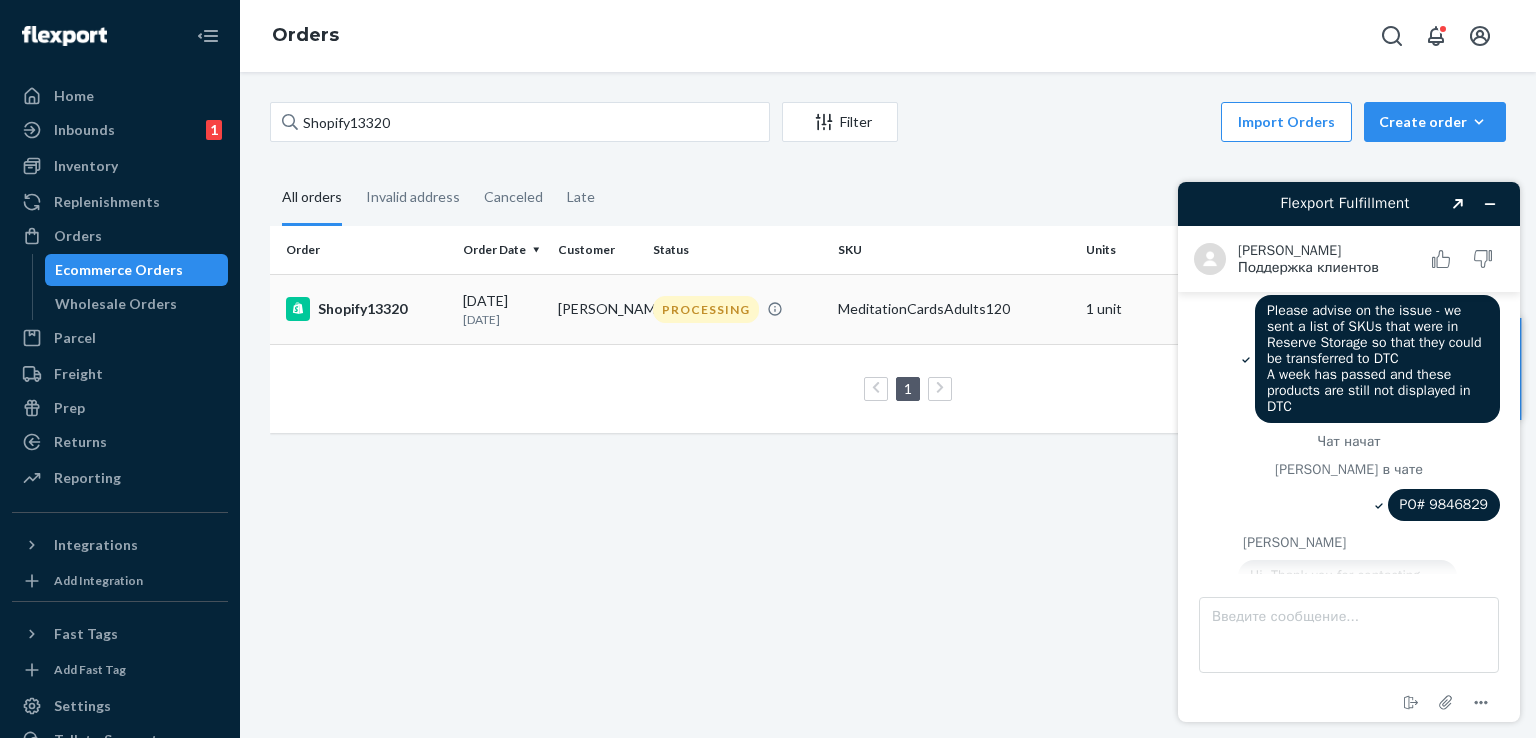 click on "[DATE]" at bounding box center [502, 319] 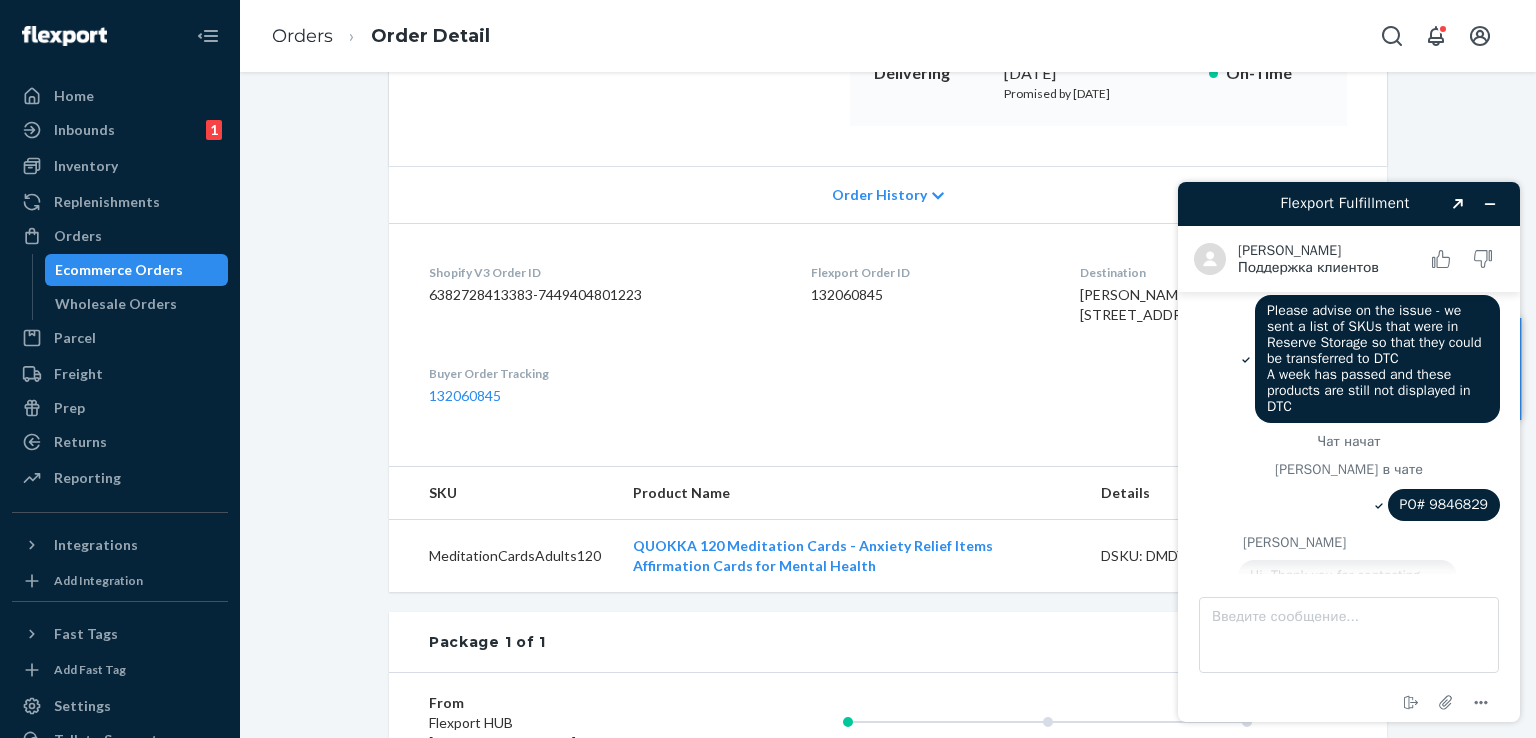 scroll, scrollTop: 236, scrollLeft: 0, axis: vertical 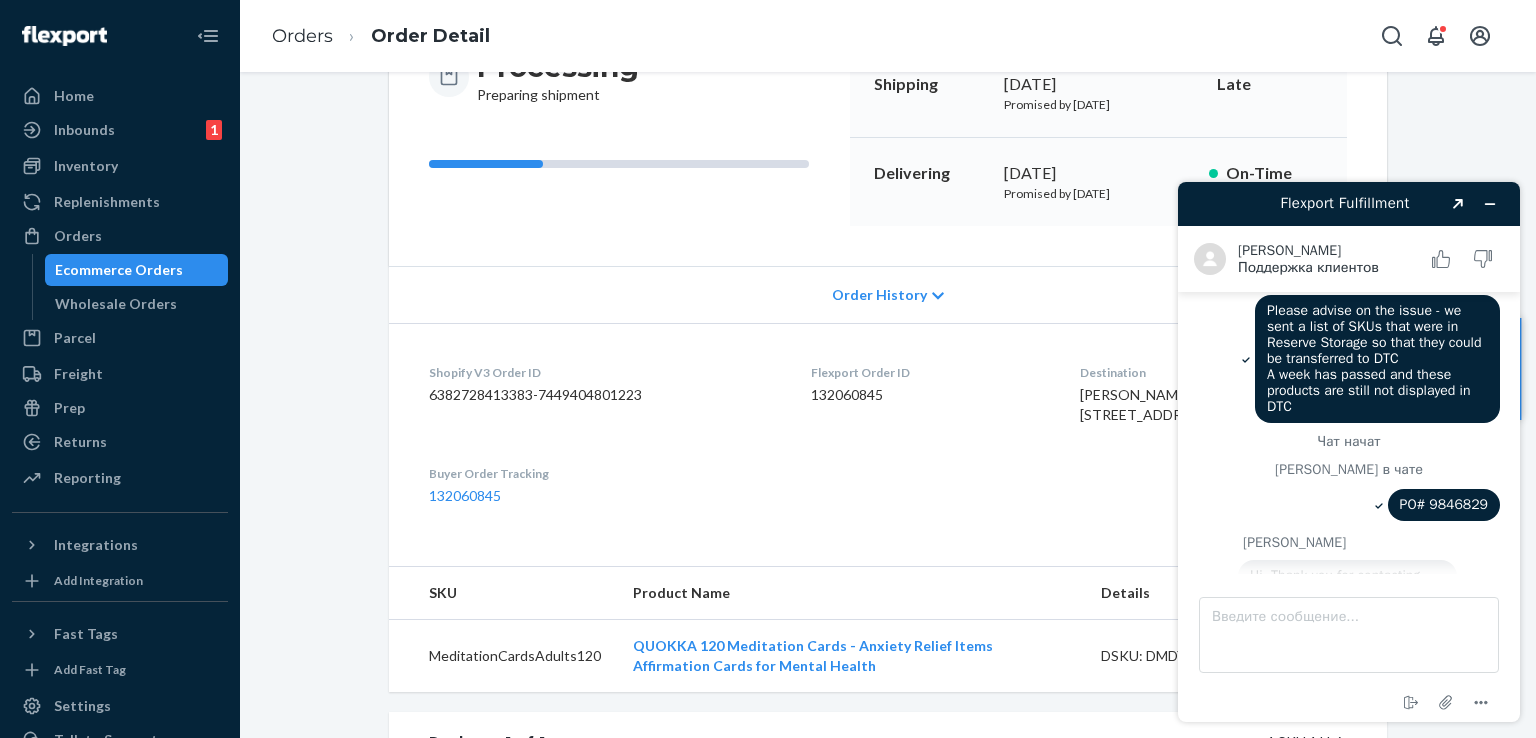 click on "Order History" at bounding box center (879, 295) 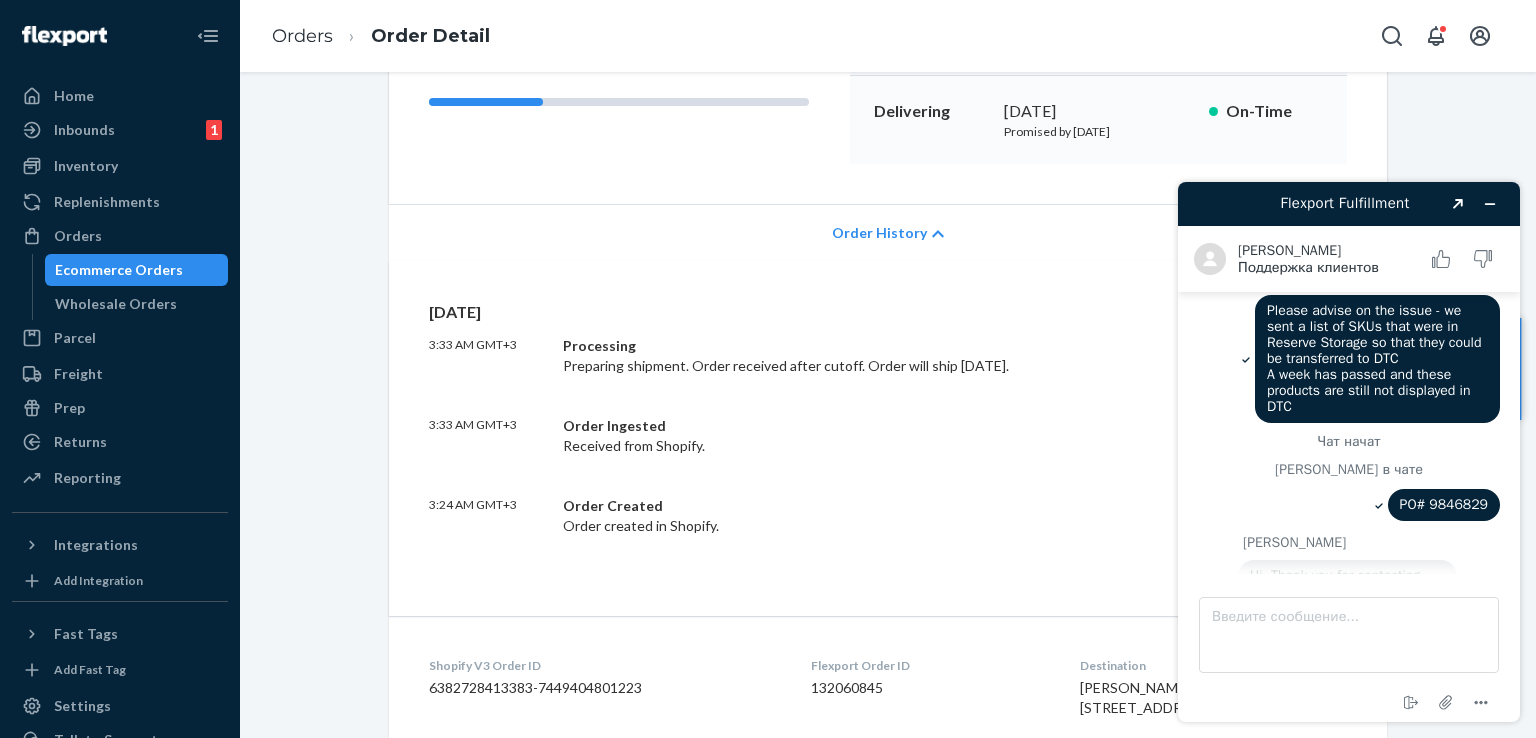 scroll, scrollTop: 292, scrollLeft: 0, axis: vertical 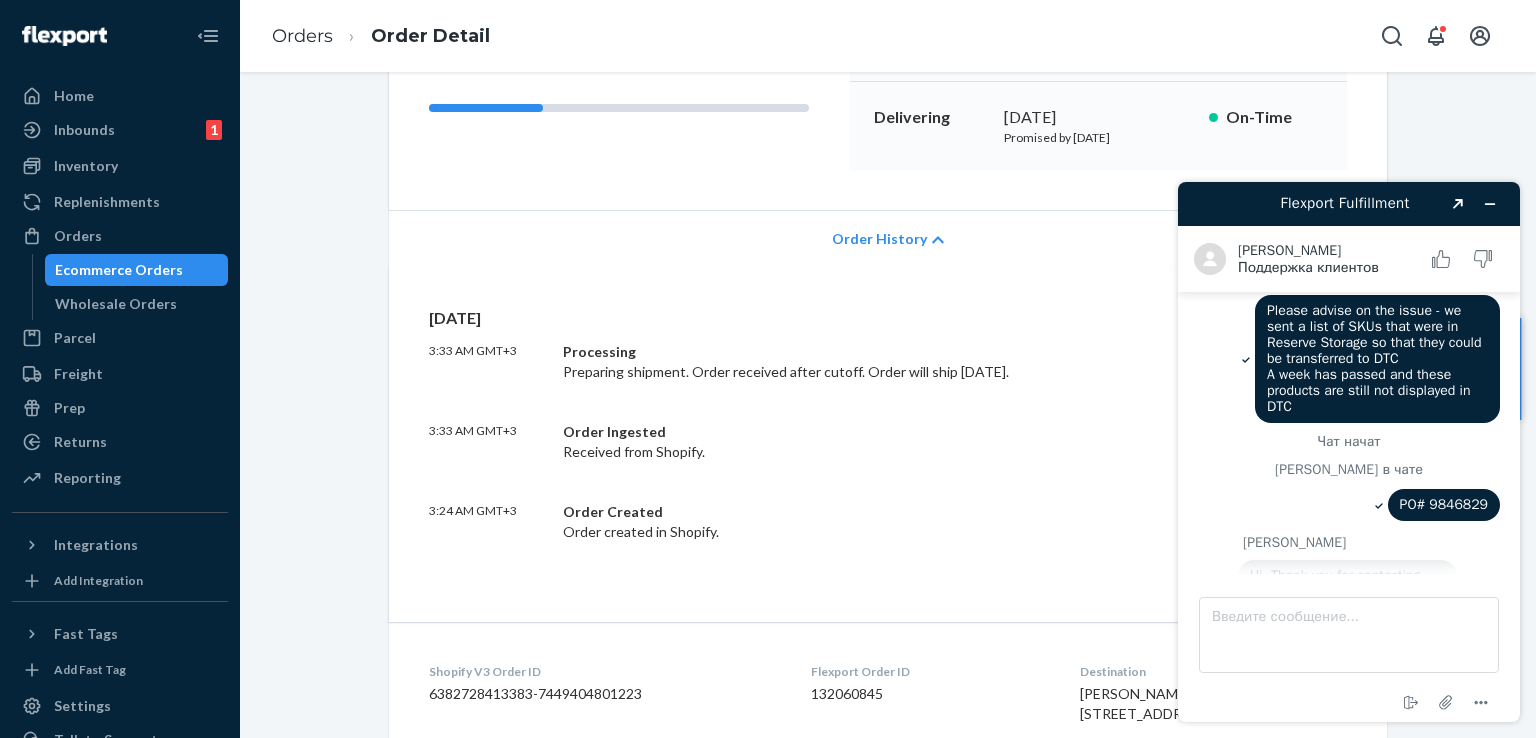 click on "Processing Preparing shipment. Order received after cutoff. Order will ship [DATE]." at bounding box center [858, 362] 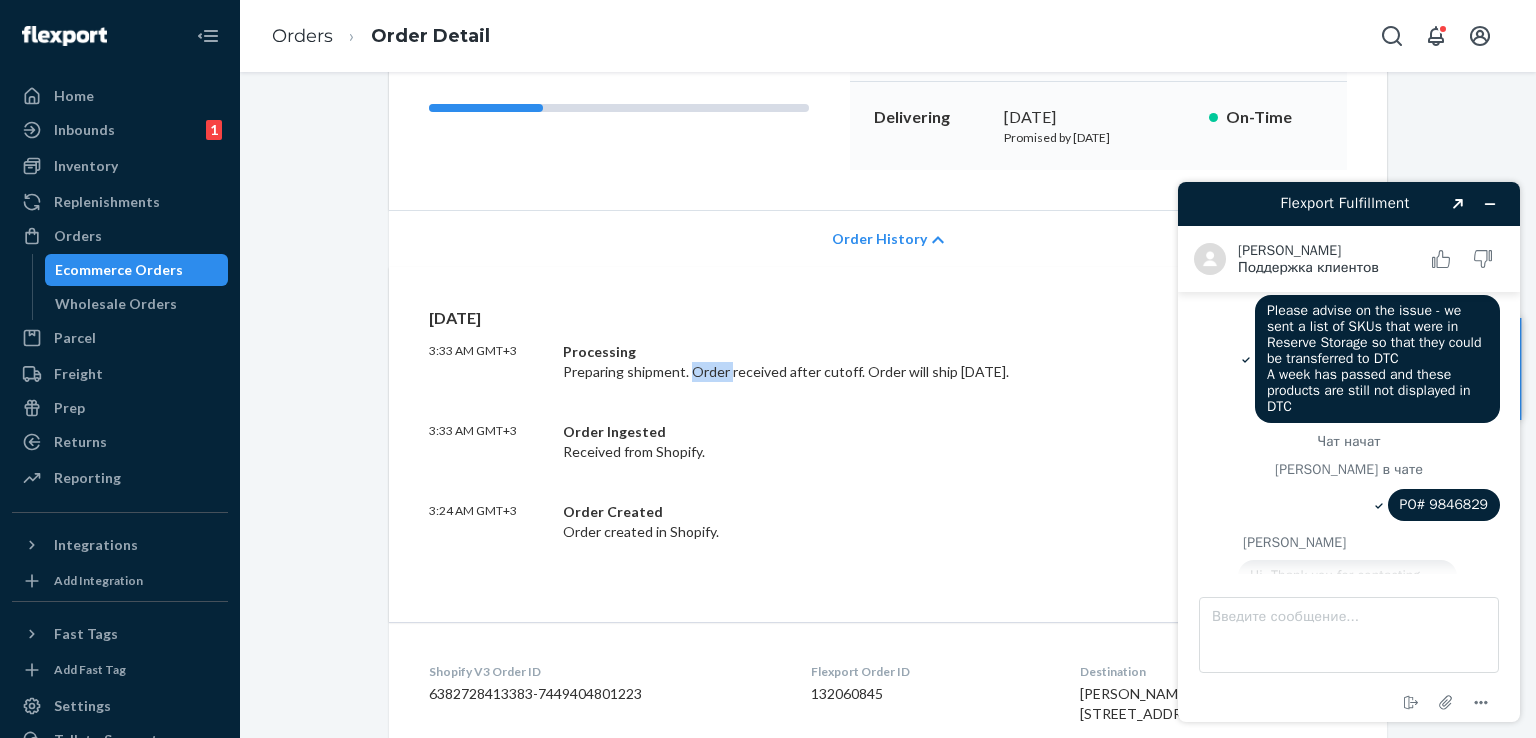 click on "Processing Preparing shipment. Order received after cutoff. Order will ship [DATE]." at bounding box center [858, 362] 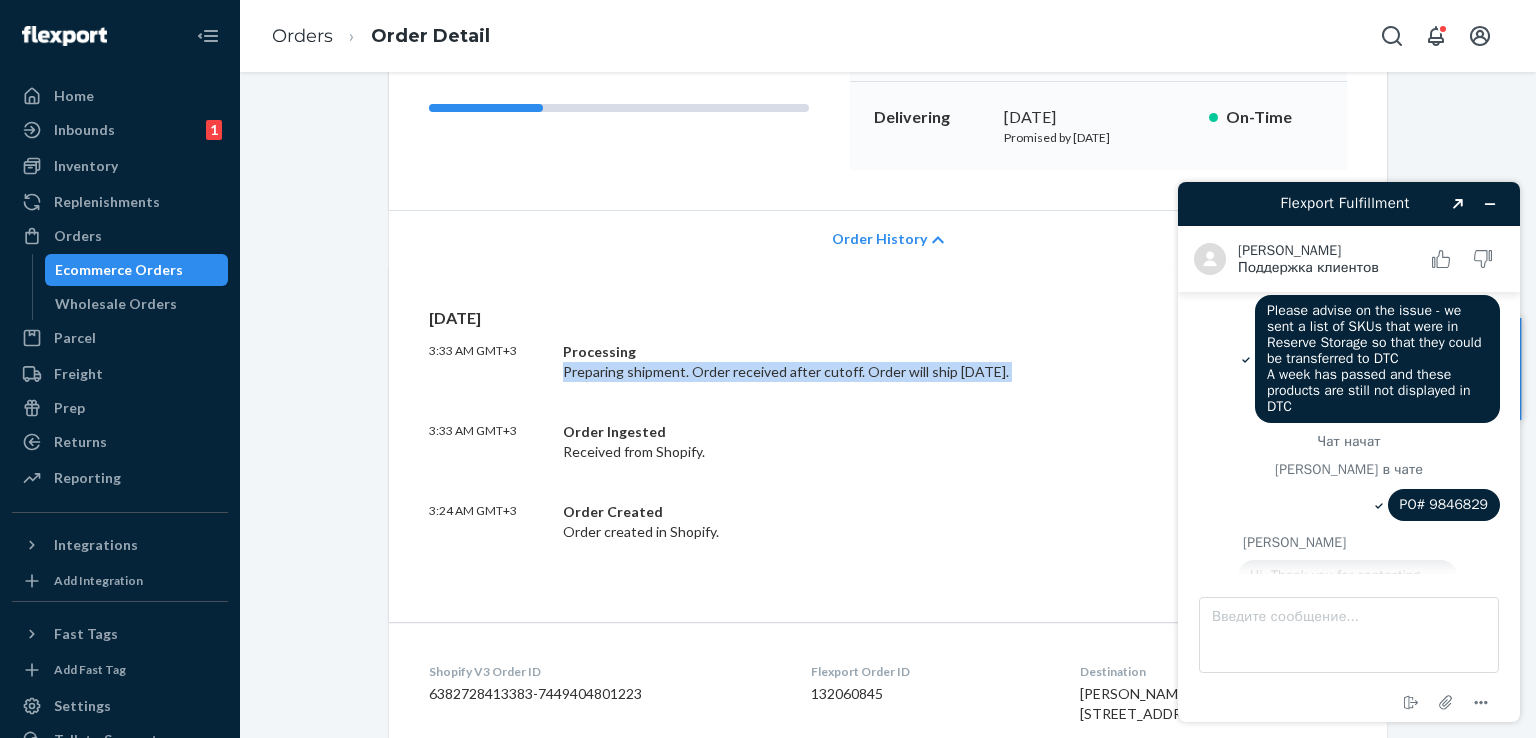 click on "Processing Preparing shipment. Order received after cutoff. Order will ship [DATE]." at bounding box center [858, 362] 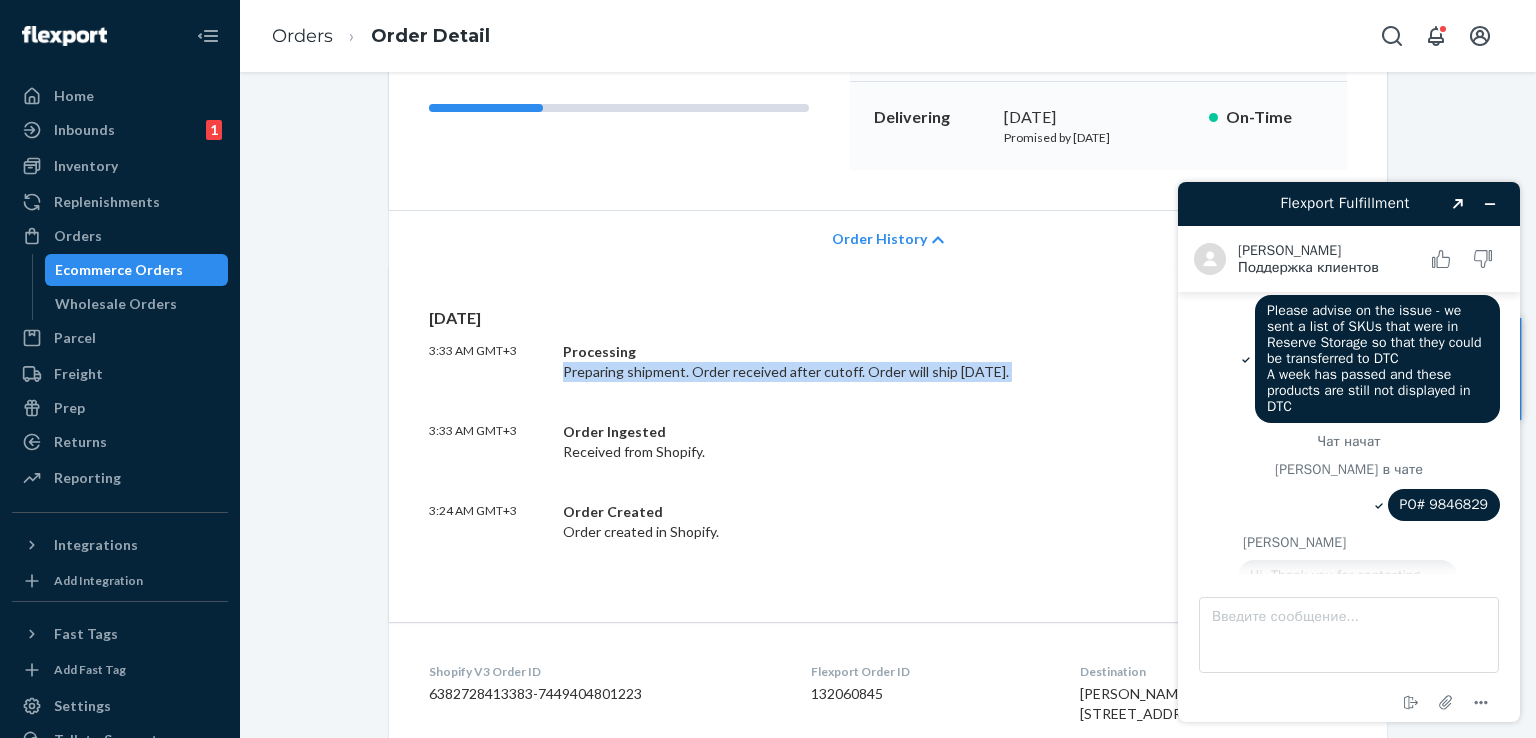 click on "Processing Preparing shipment. Order received after cutoff. Order will ship [DATE]." at bounding box center [858, 362] 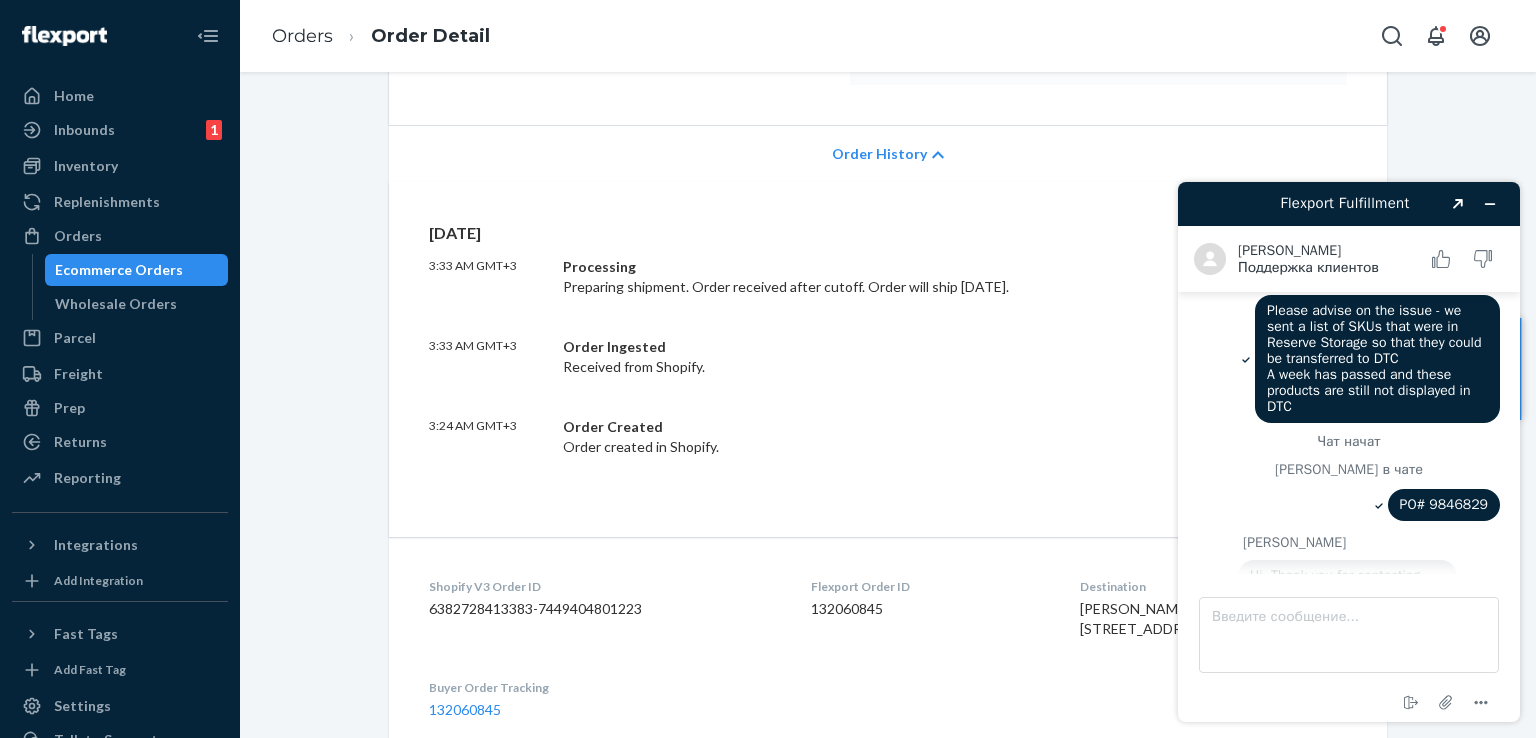 scroll, scrollTop: 500, scrollLeft: 0, axis: vertical 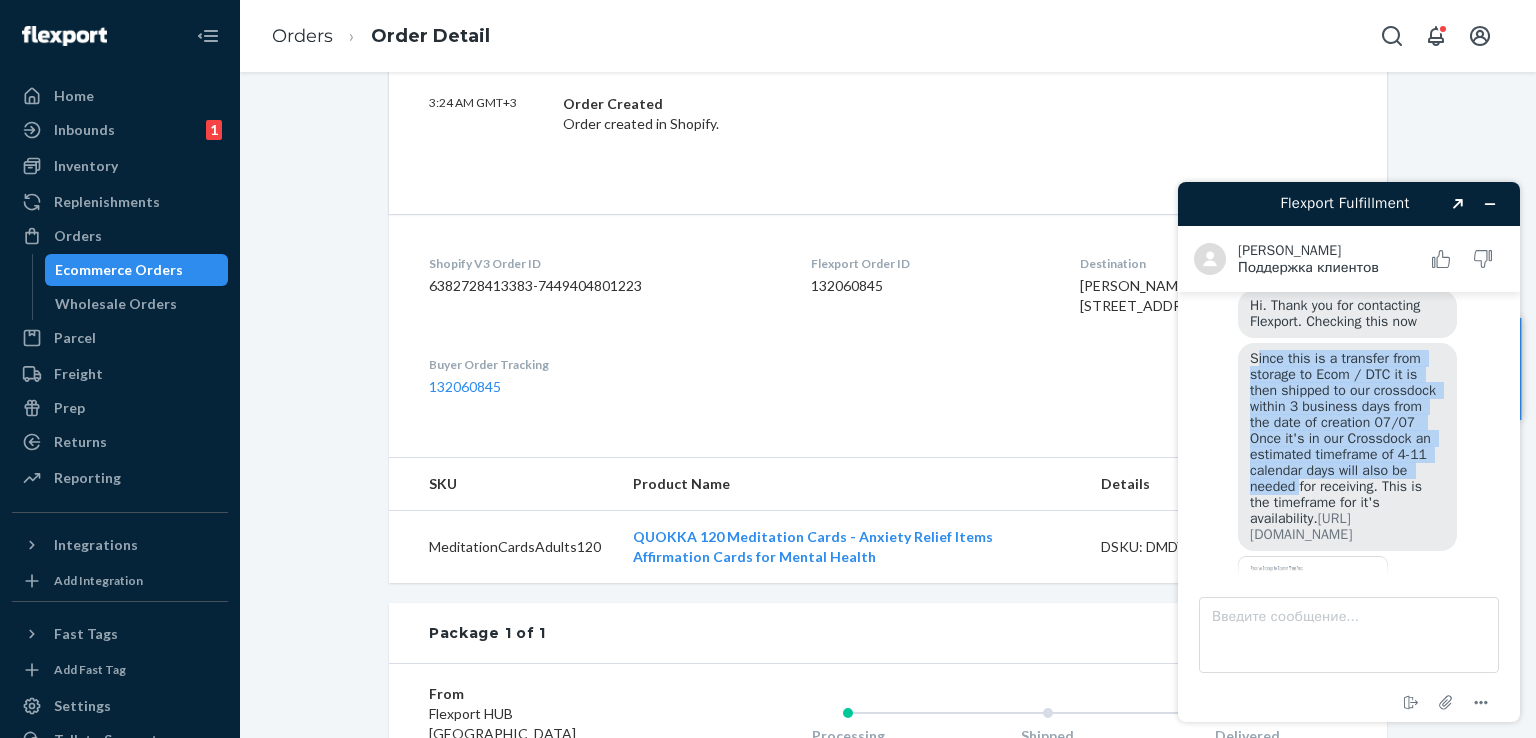 drag, startPoint x: 1255, startPoint y: 420, endPoint x: 1300, endPoint y: 443, distance: 50.537113 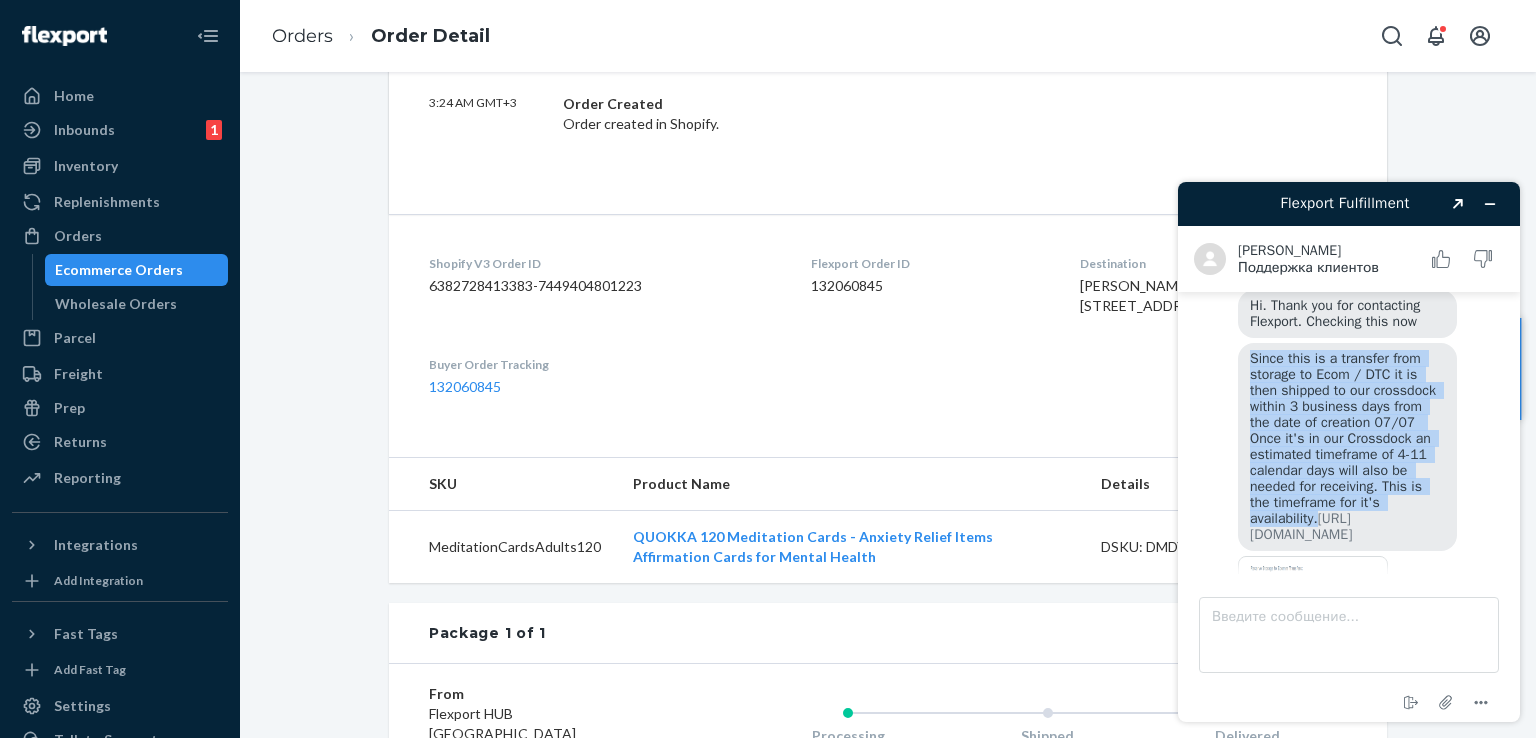 drag, startPoint x: 1319, startPoint y: 484, endPoint x: 1244, endPoint y: 318, distance: 182.15652 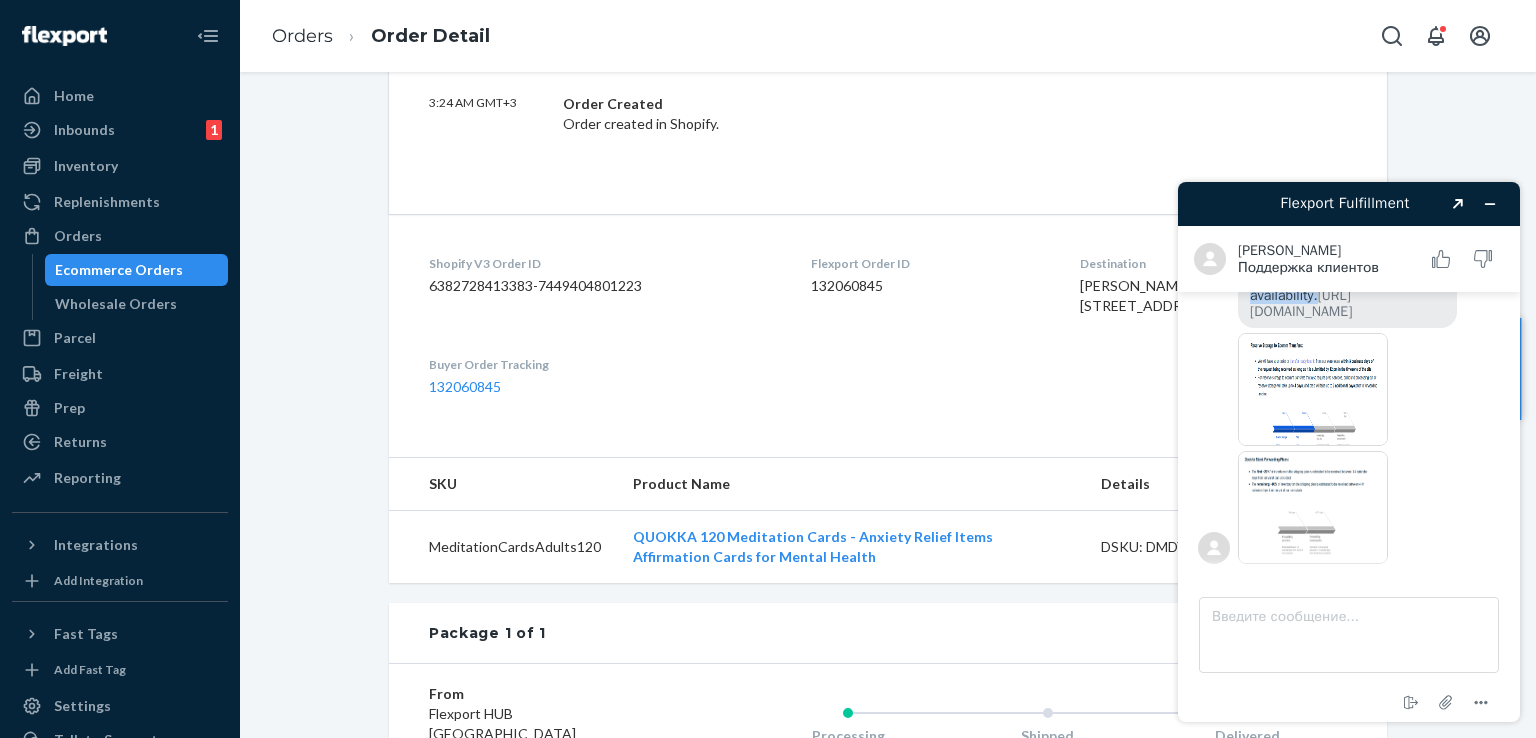 scroll, scrollTop: 2429, scrollLeft: 0, axis: vertical 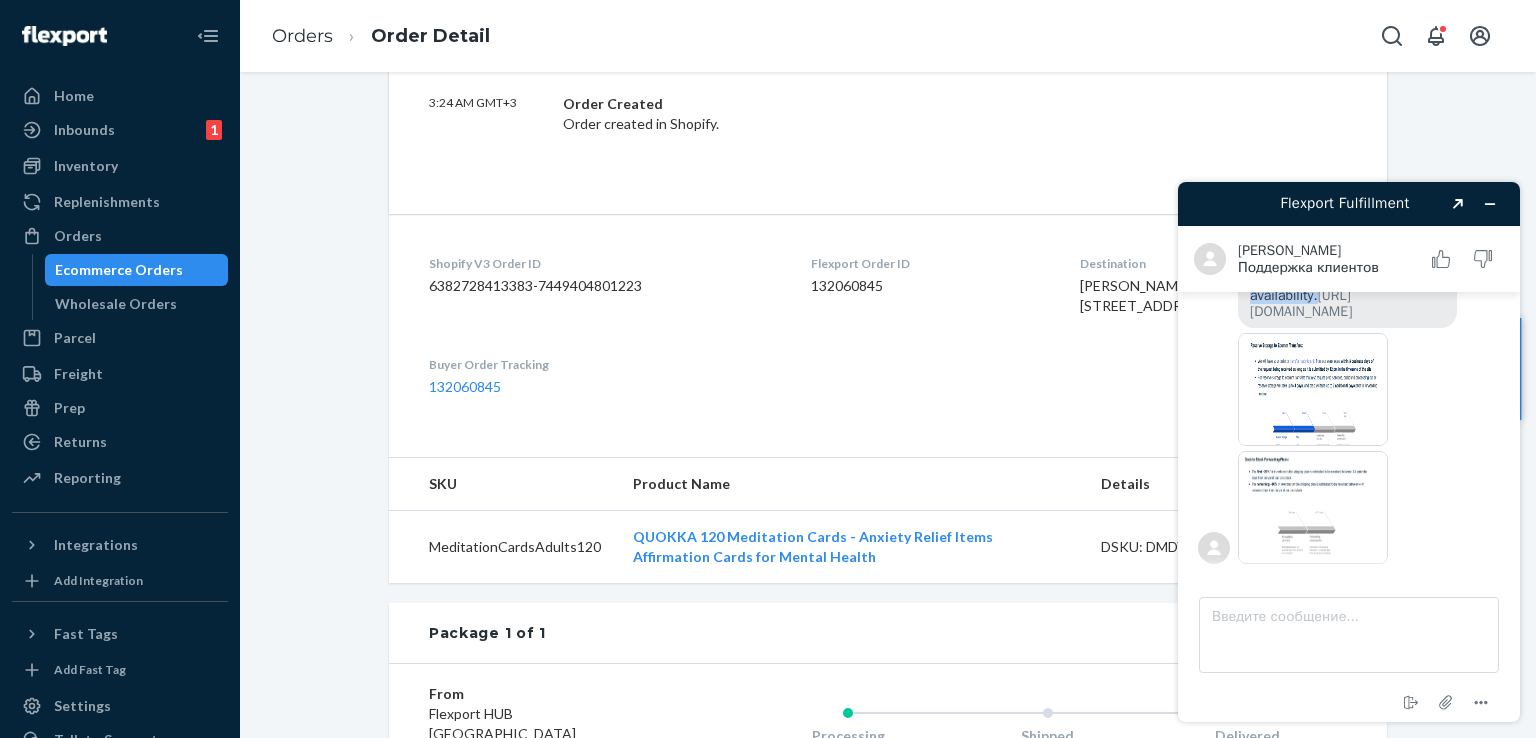 click at bounding box center [1313, 389] 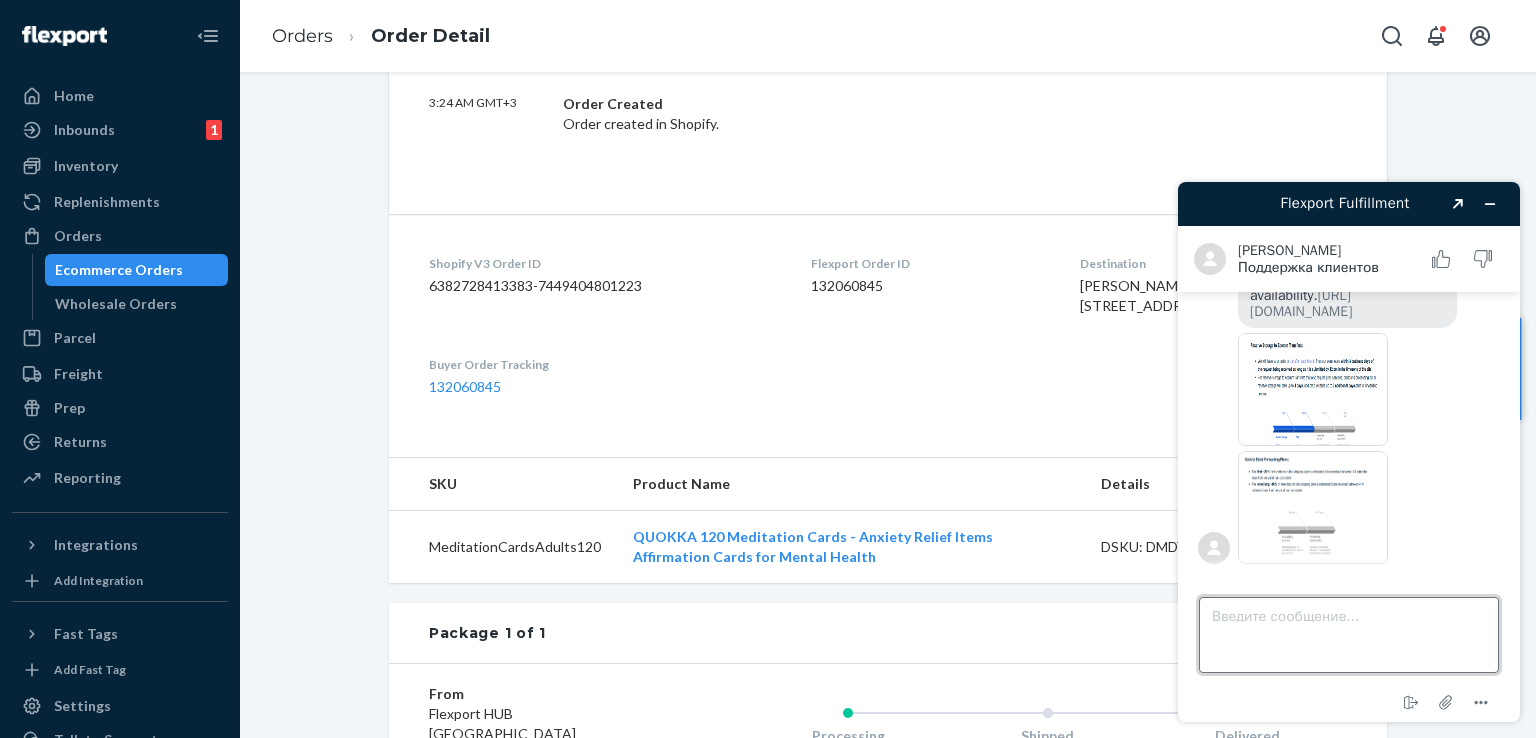 click on "Введите сообщение..." at bounding box center (1349, 635) 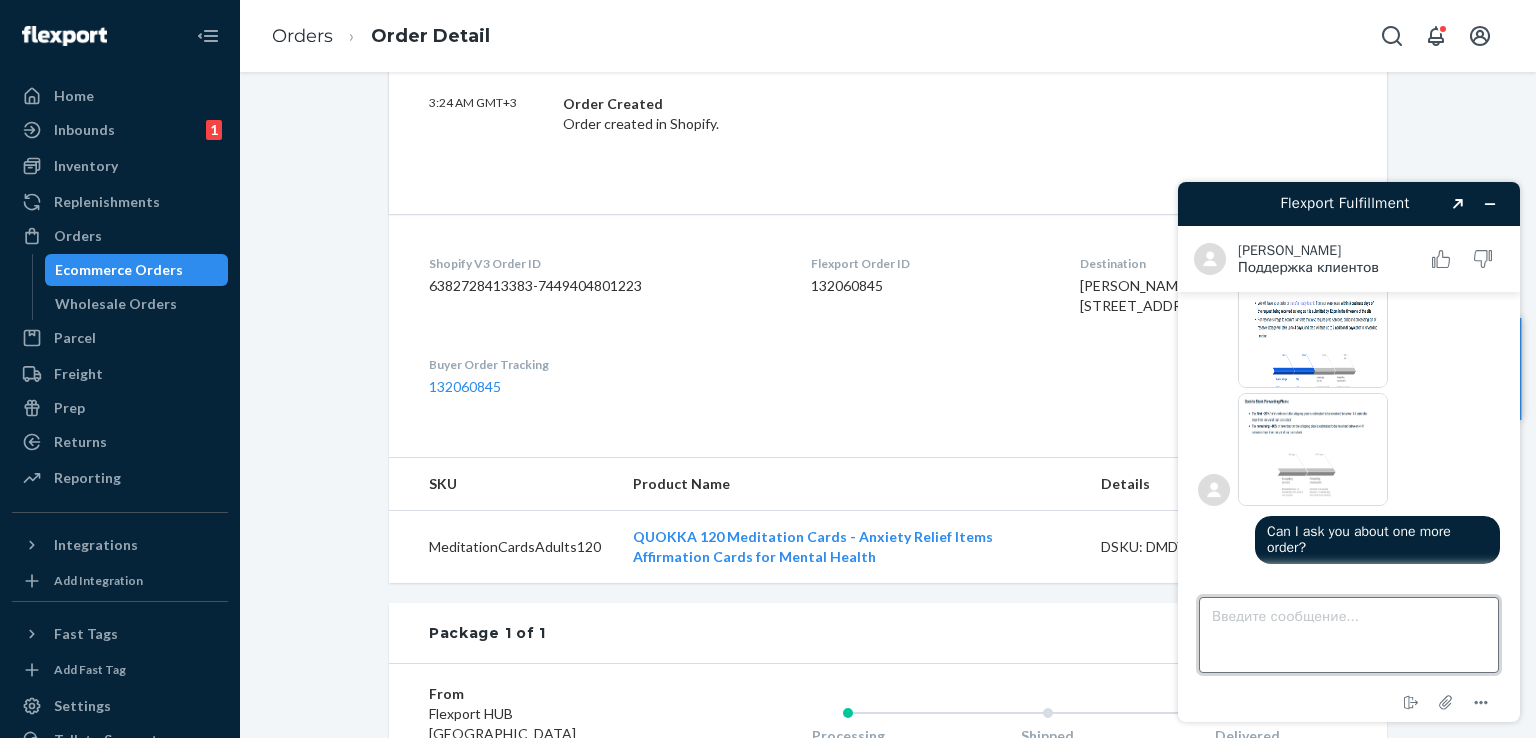 scroll, scrollTop: 2488, scrollLeft: 0, axis: vertical 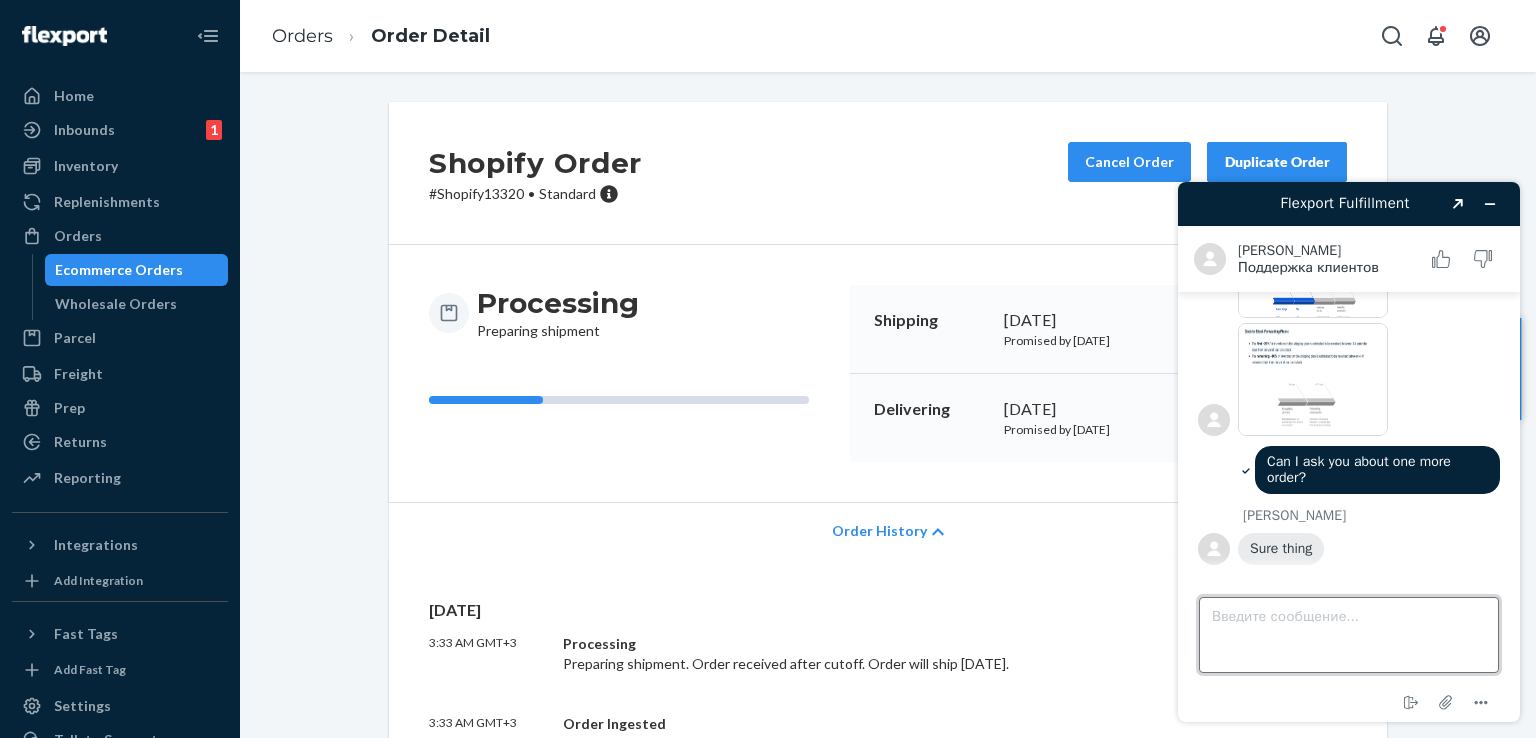 click on "Введите сообщение..." at bounding box center [1349, 635] 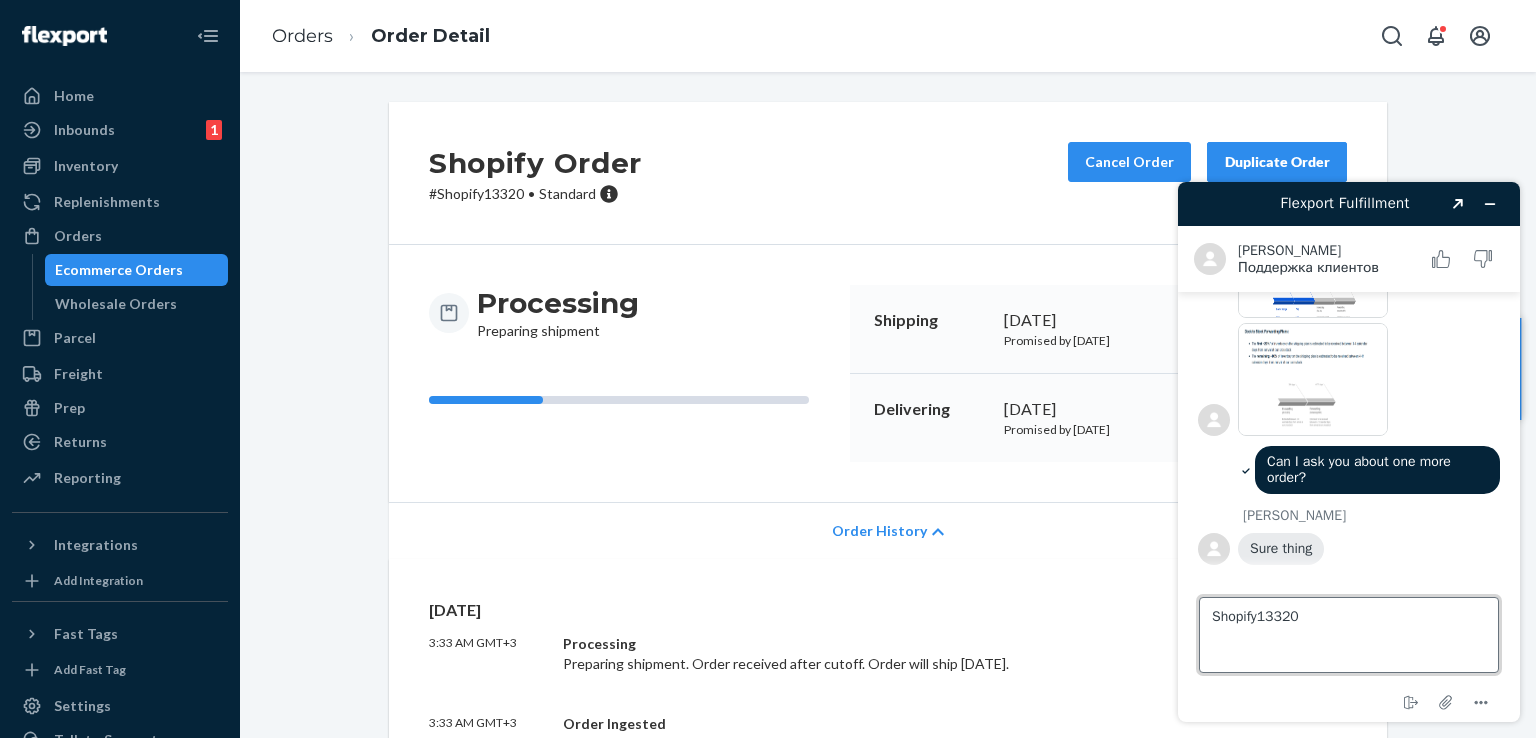 paste on "It says this order was placed on [DATE], but there is no tracking number yet." 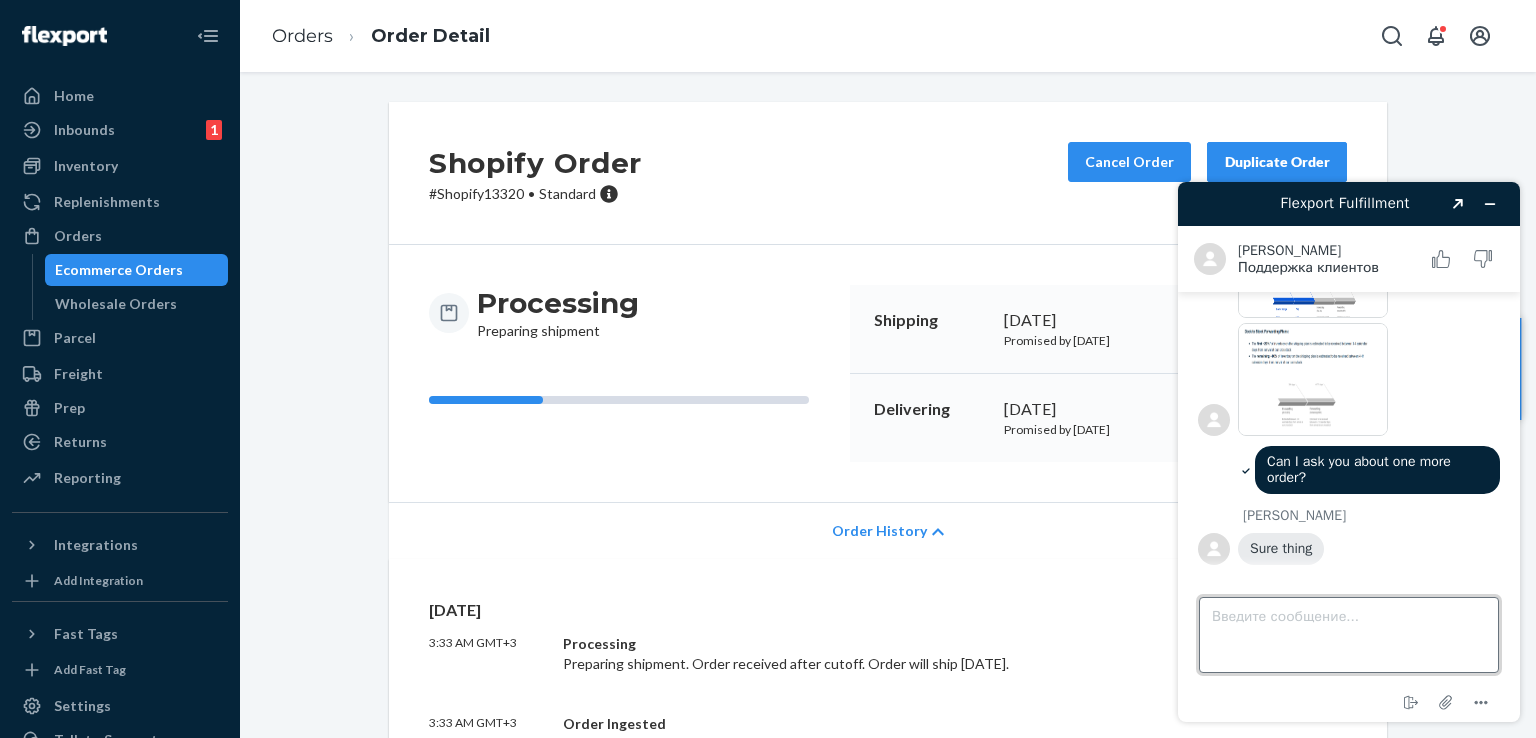 scroll, scrollTop: 2649, scrollLeft: 0, axis: vertical 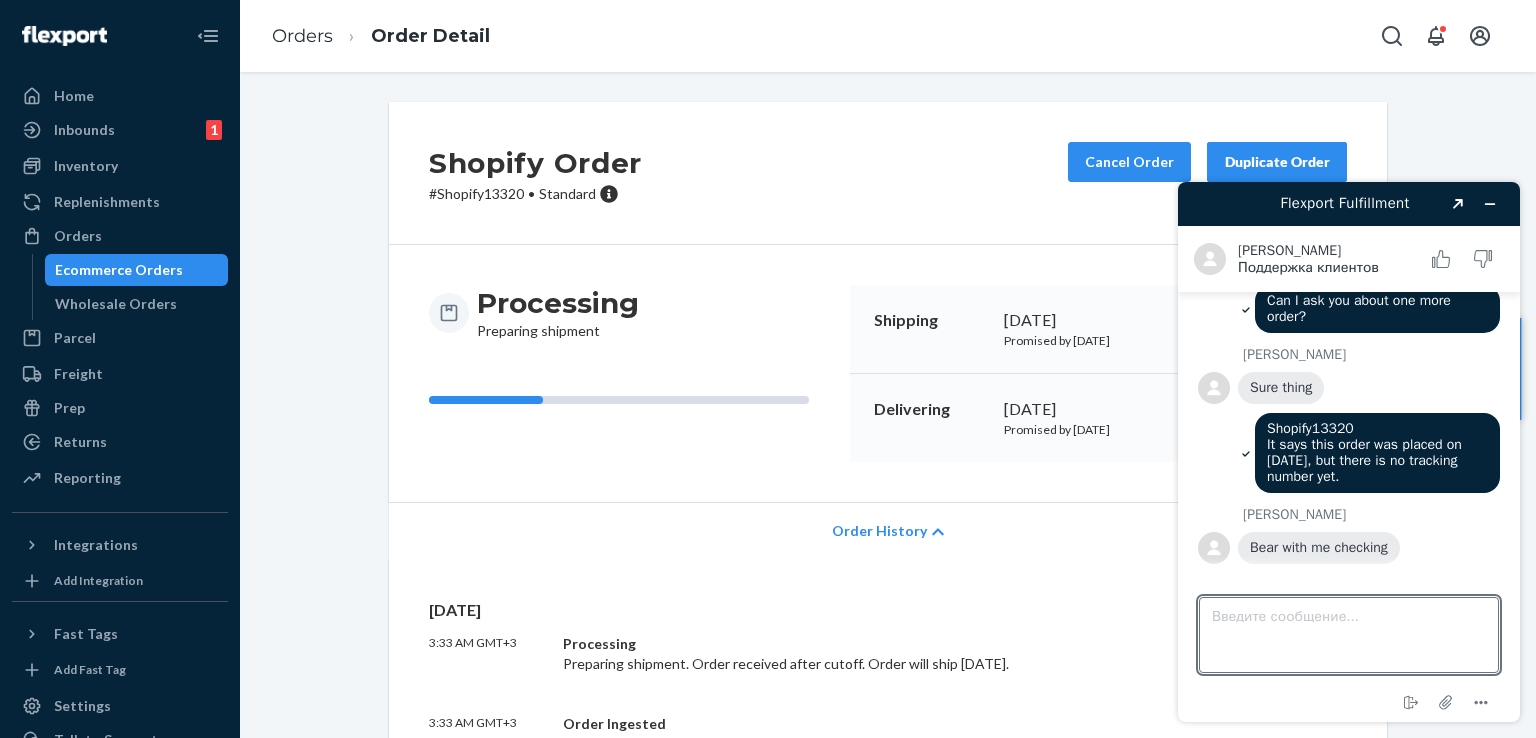 click on "Bear with me checking" at bounding box center (1319, 547) 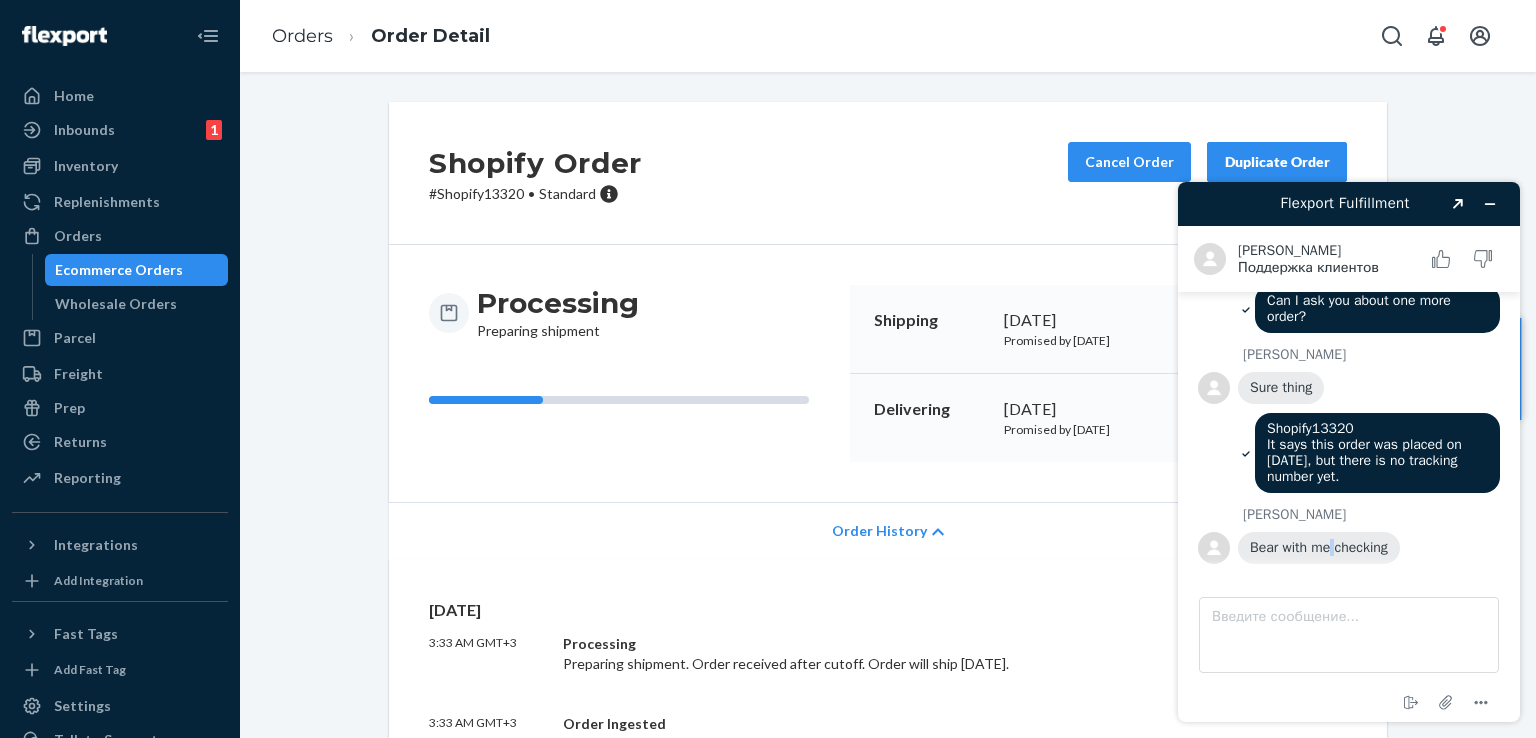 click on "Bear with me checking" at bounding box center [1319, 547] 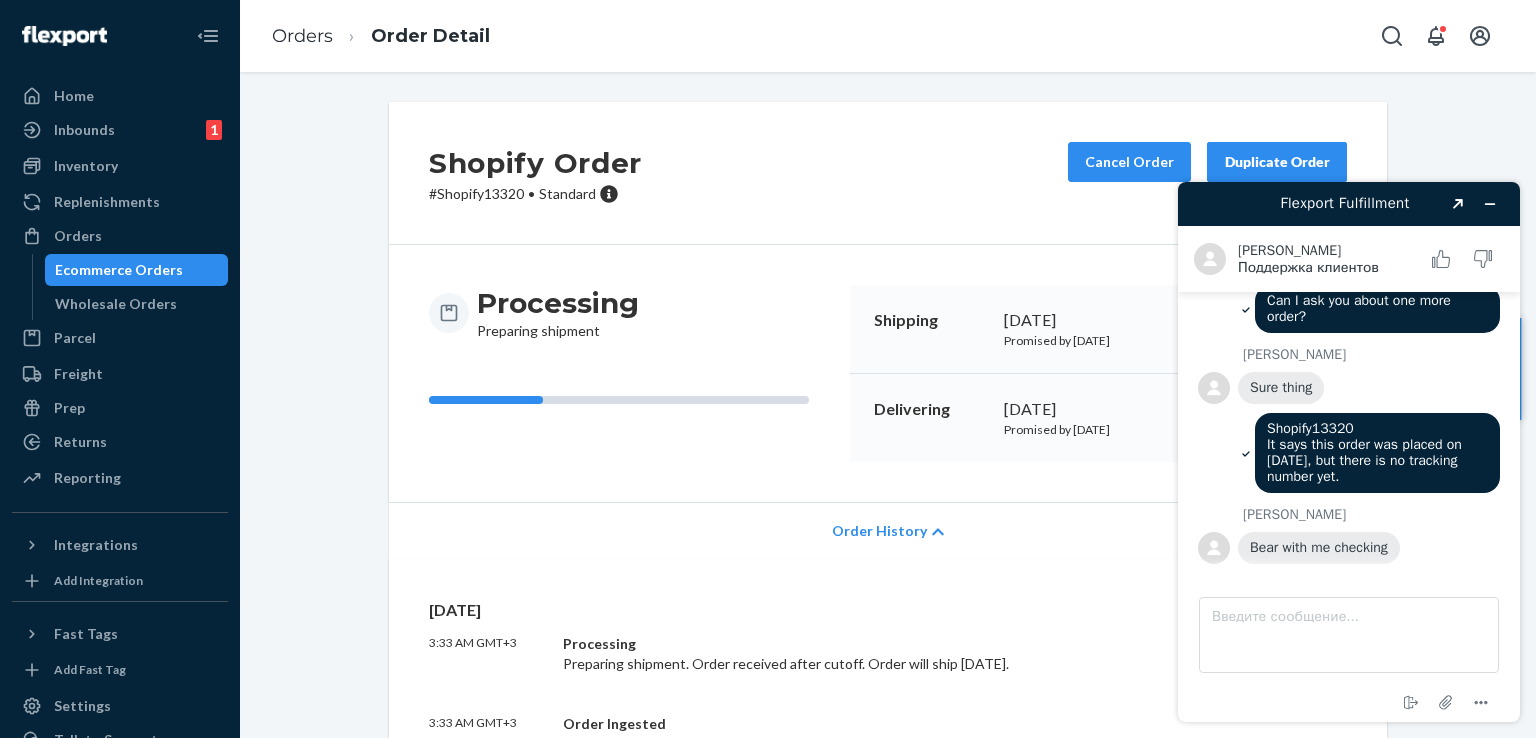 click on "Bear with me checking" at bounding box center [1319, 547] 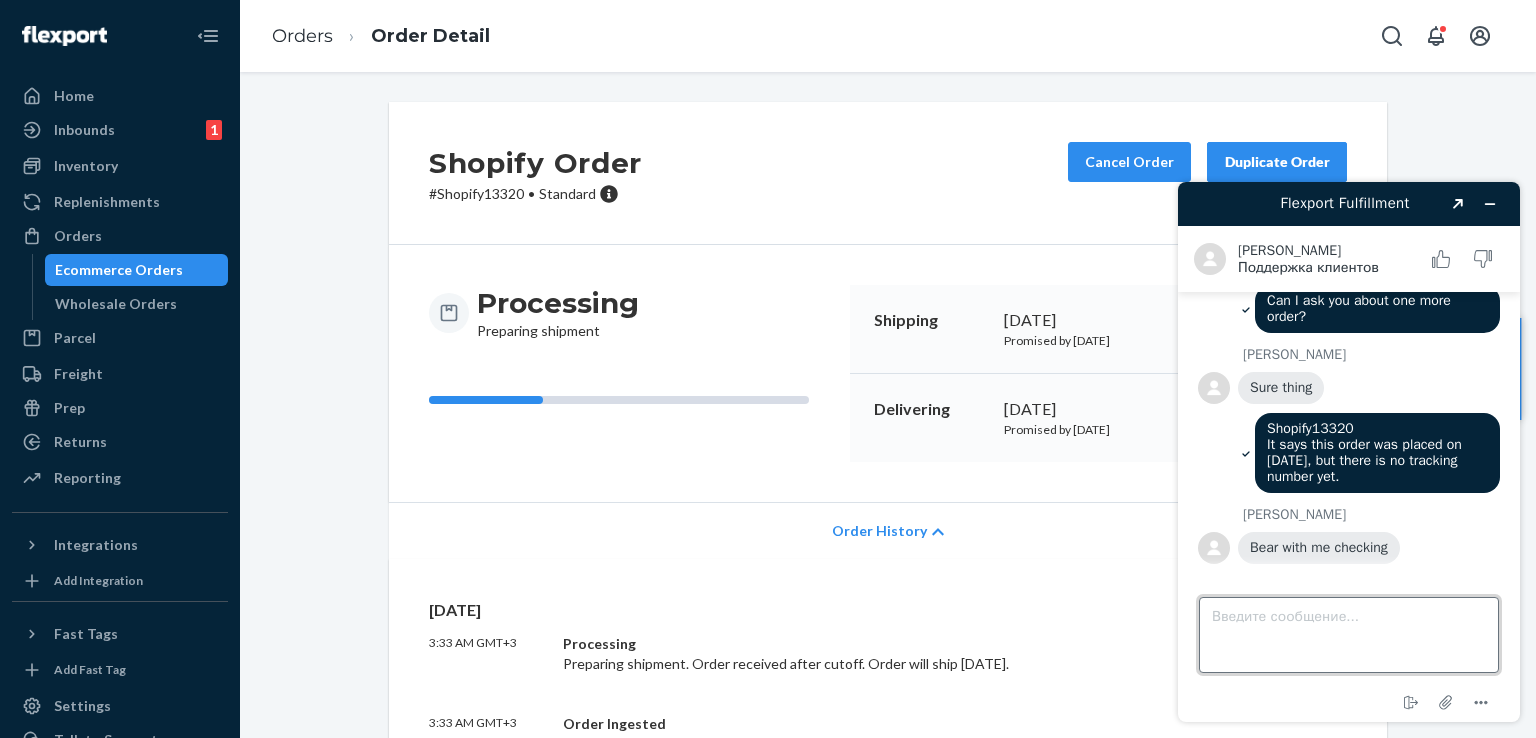 click on "Введите сообщение..." at bounding box center [1349, 635] 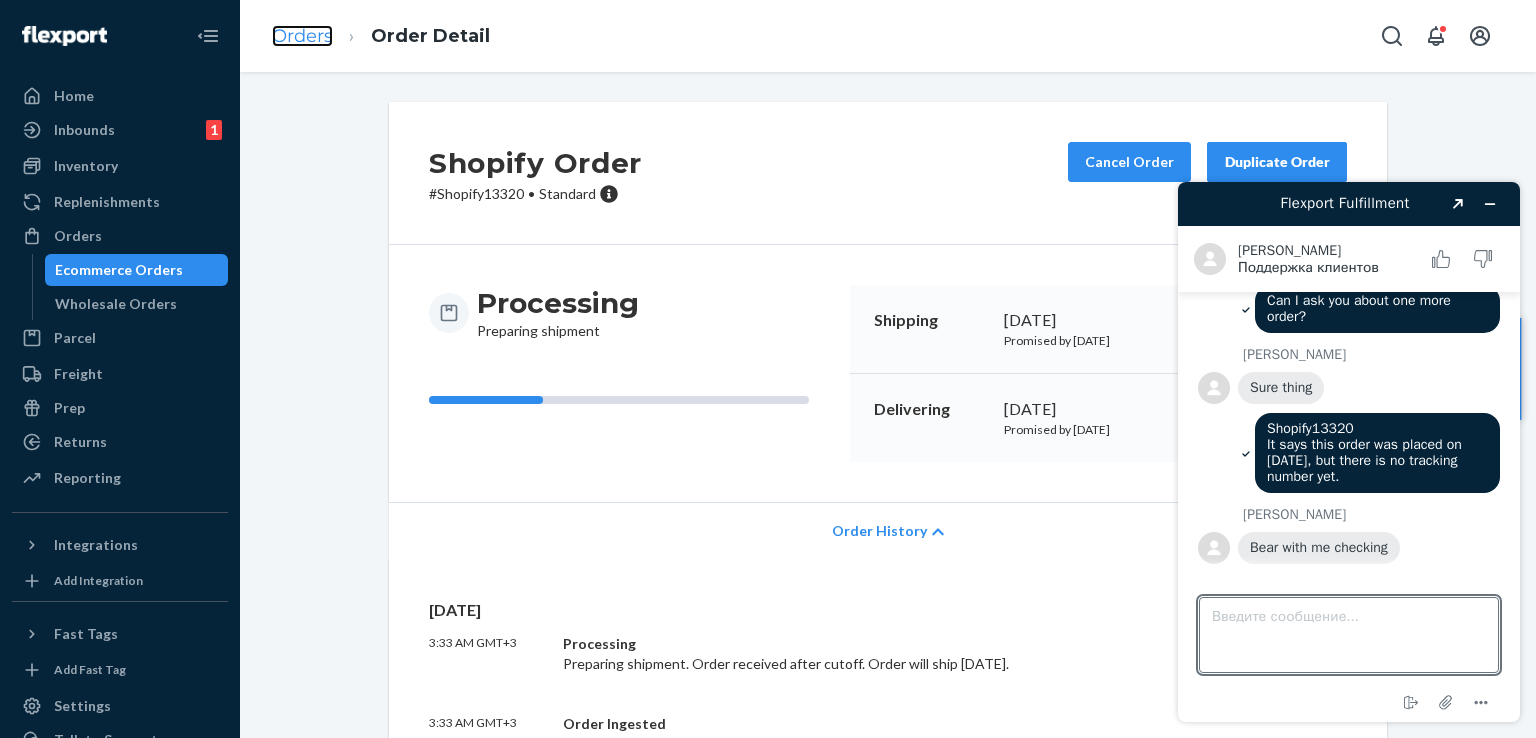 click on "Orders" at bounding box center (302, 36) 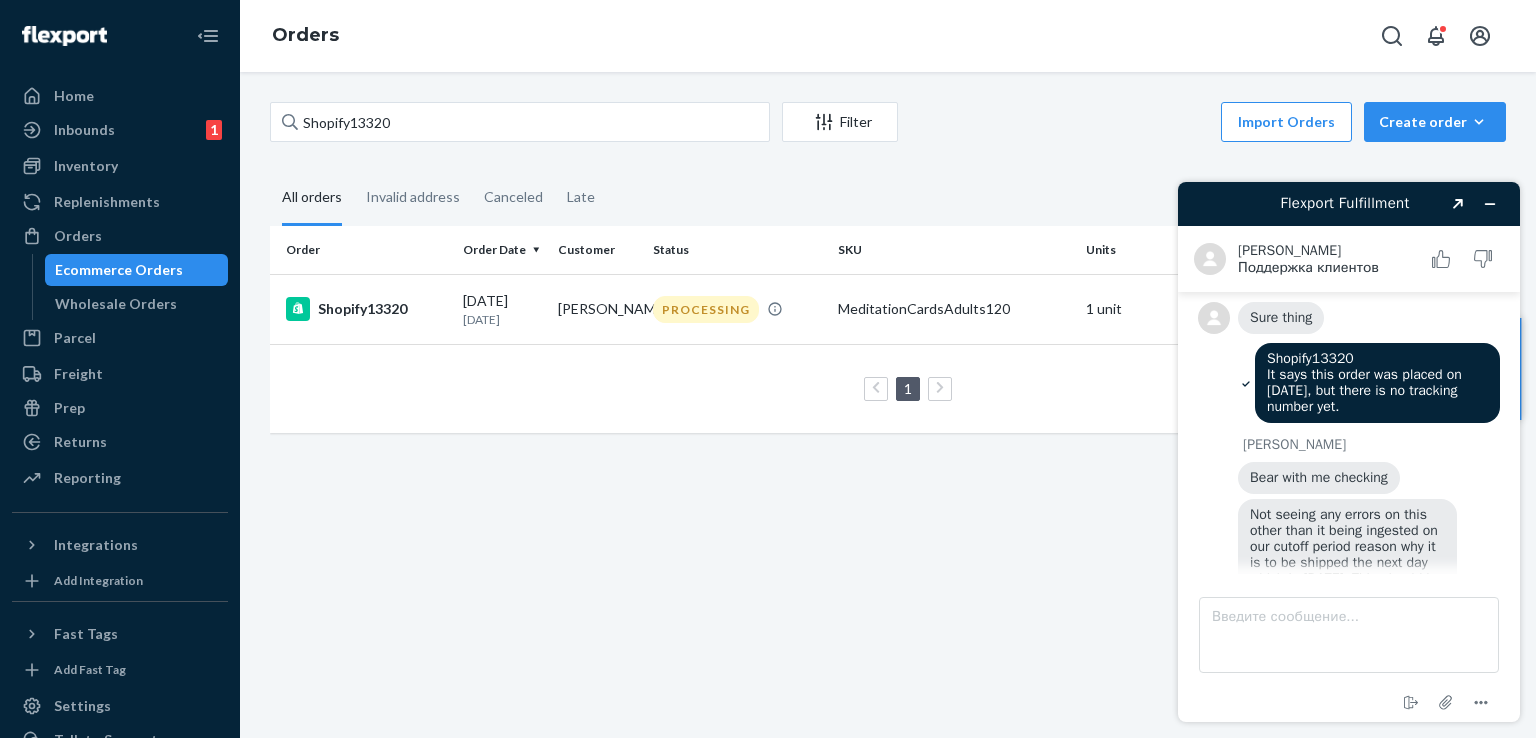 scroll, scrollTop: 2837, scrollLeft: 0, axis: vertical 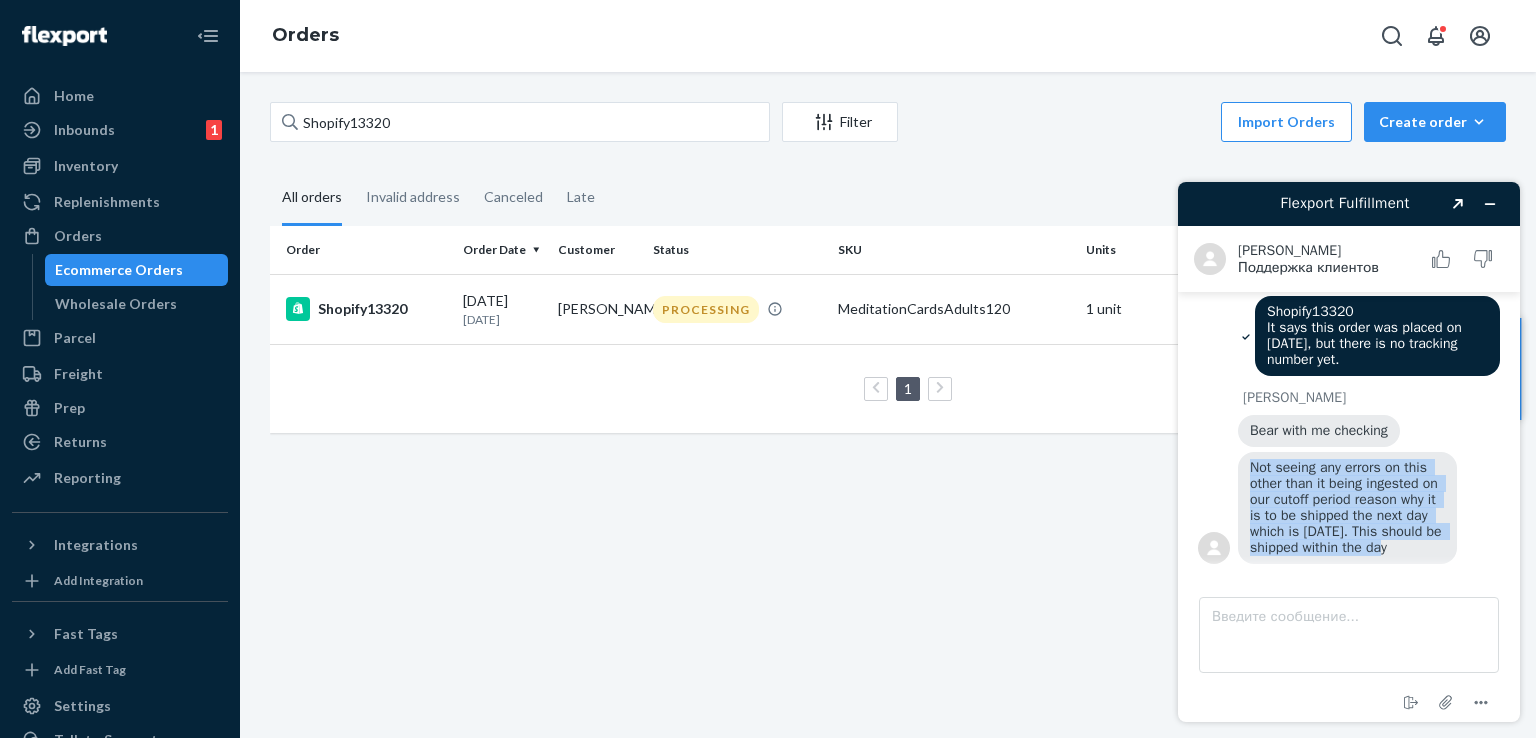 drag, startPoint x: 1253, startPoint y: 466, endPoint x: 1417, endPoint y: 545, distance: 182.0357 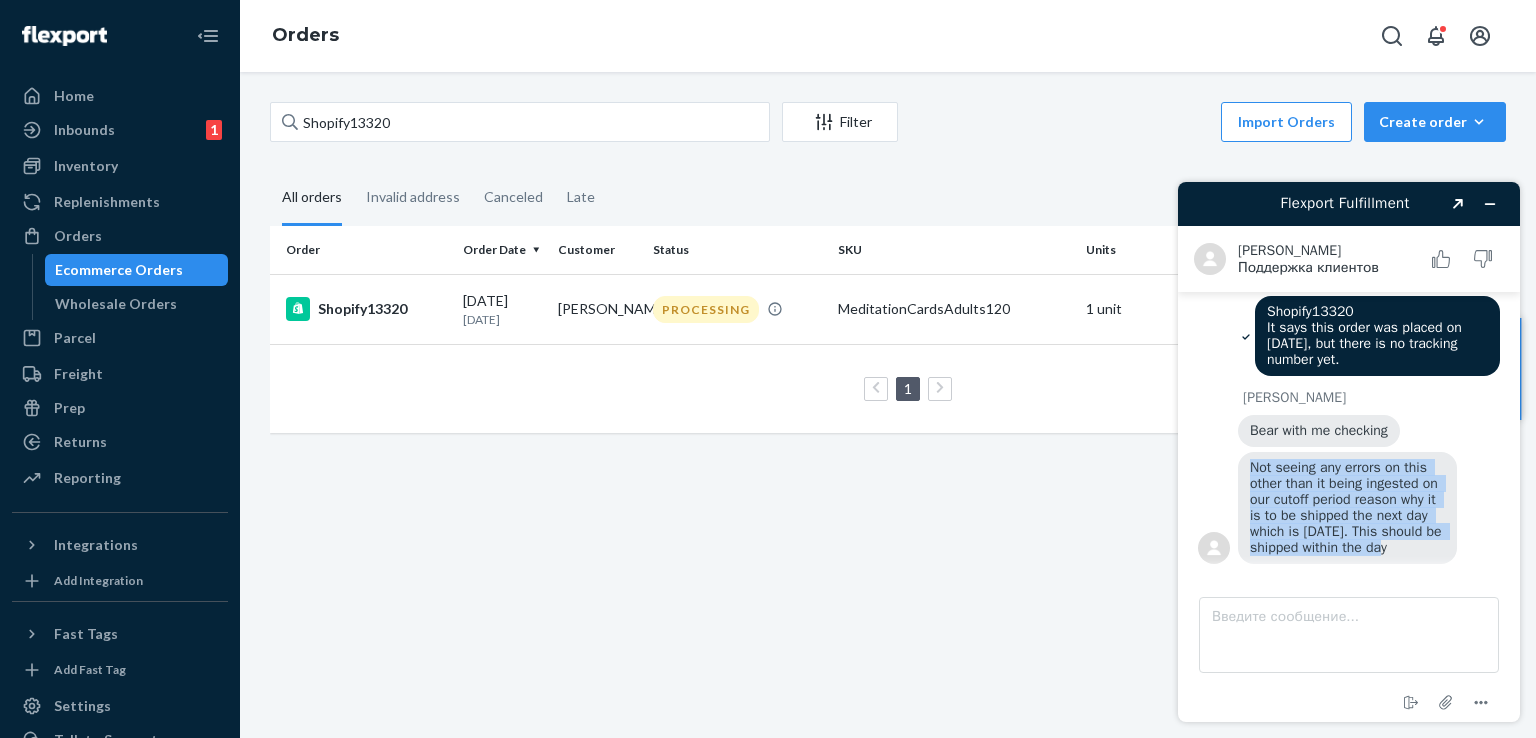 click on "Not seeing any errors on this other than it being ingested on our cutoff period reason why it is to be shipped the next day which is [DATE]. This should be shipped within the day" at bounding box center (1347, 508) 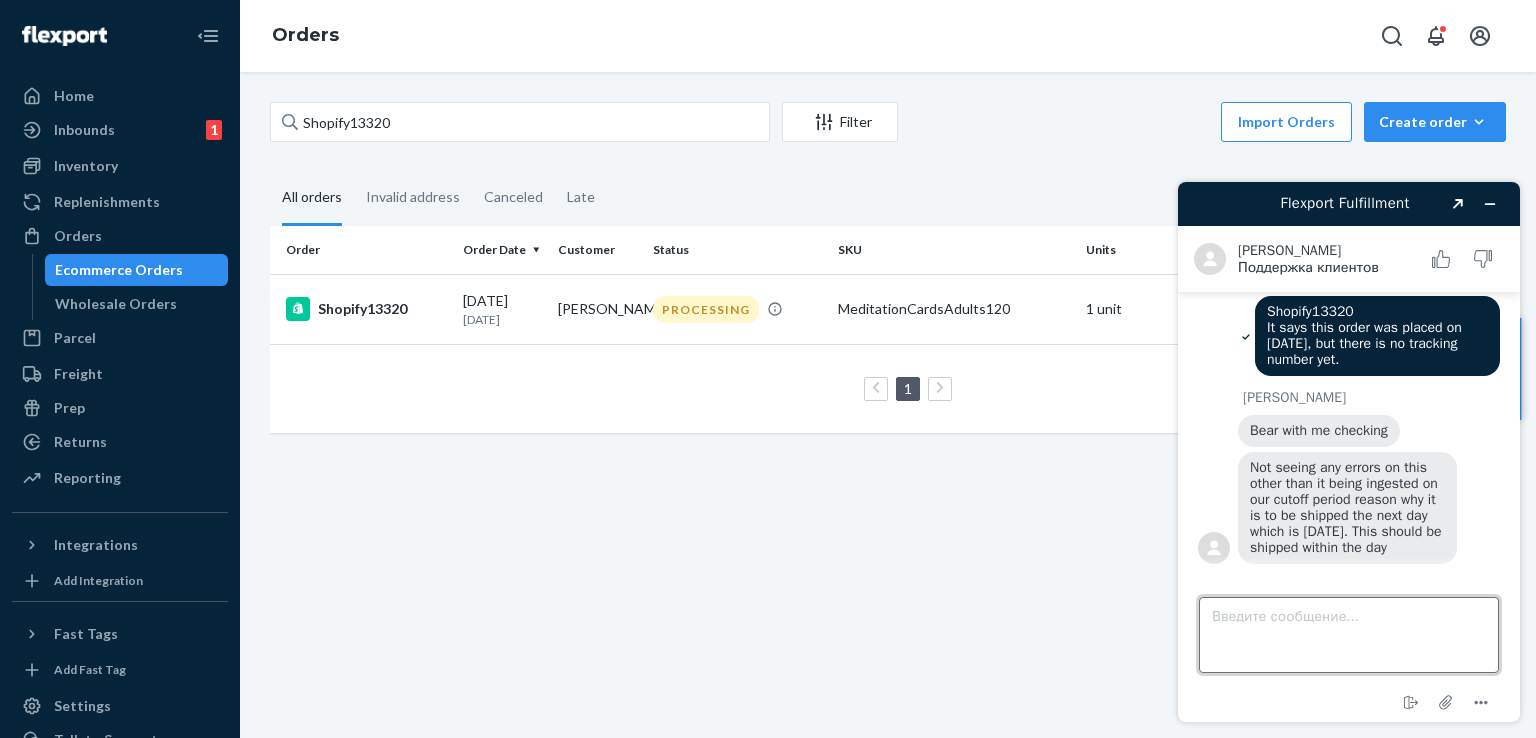 click on "Введите сообщение..." at bounding box center (1349, 635) 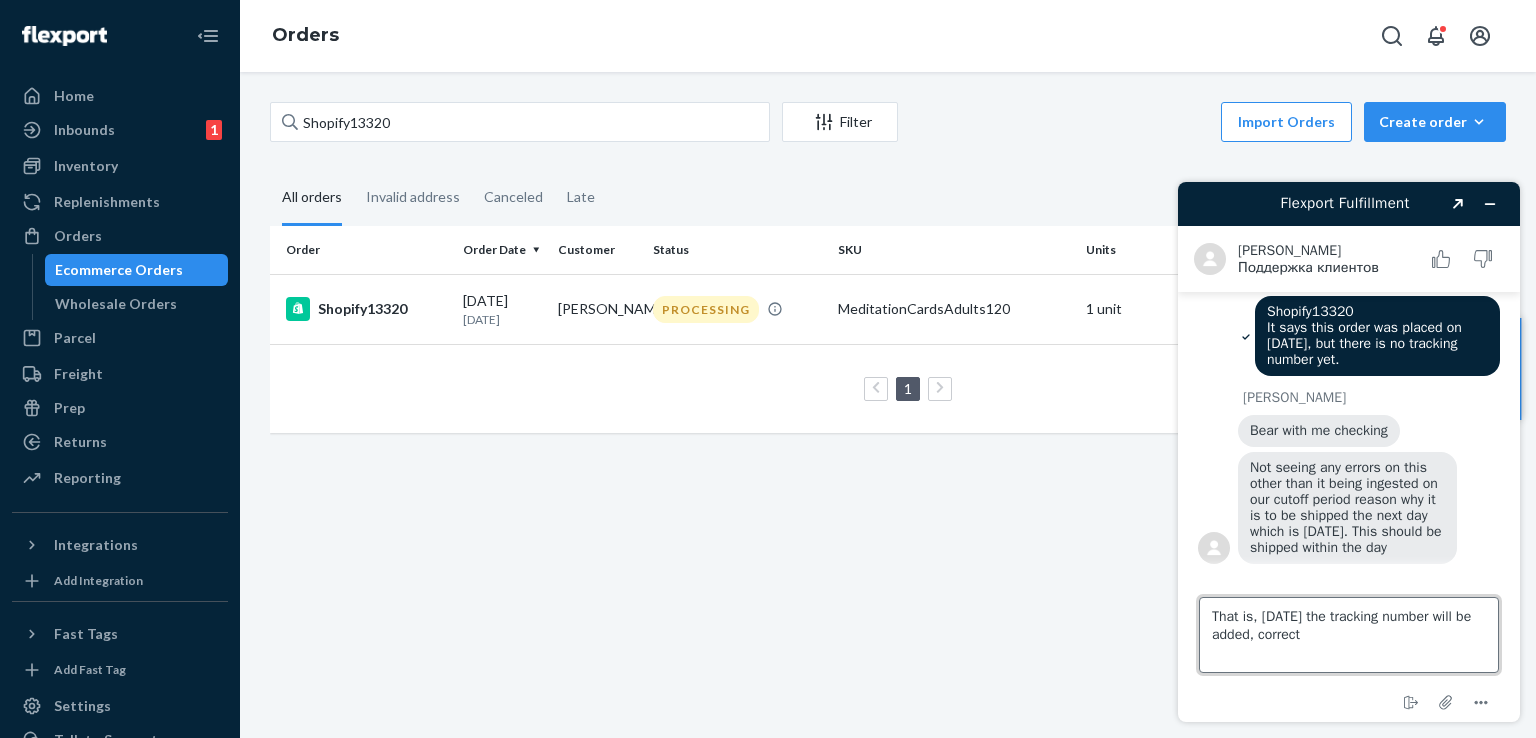 type on "That is, [DATE] the tracking number will be added, correct ?" 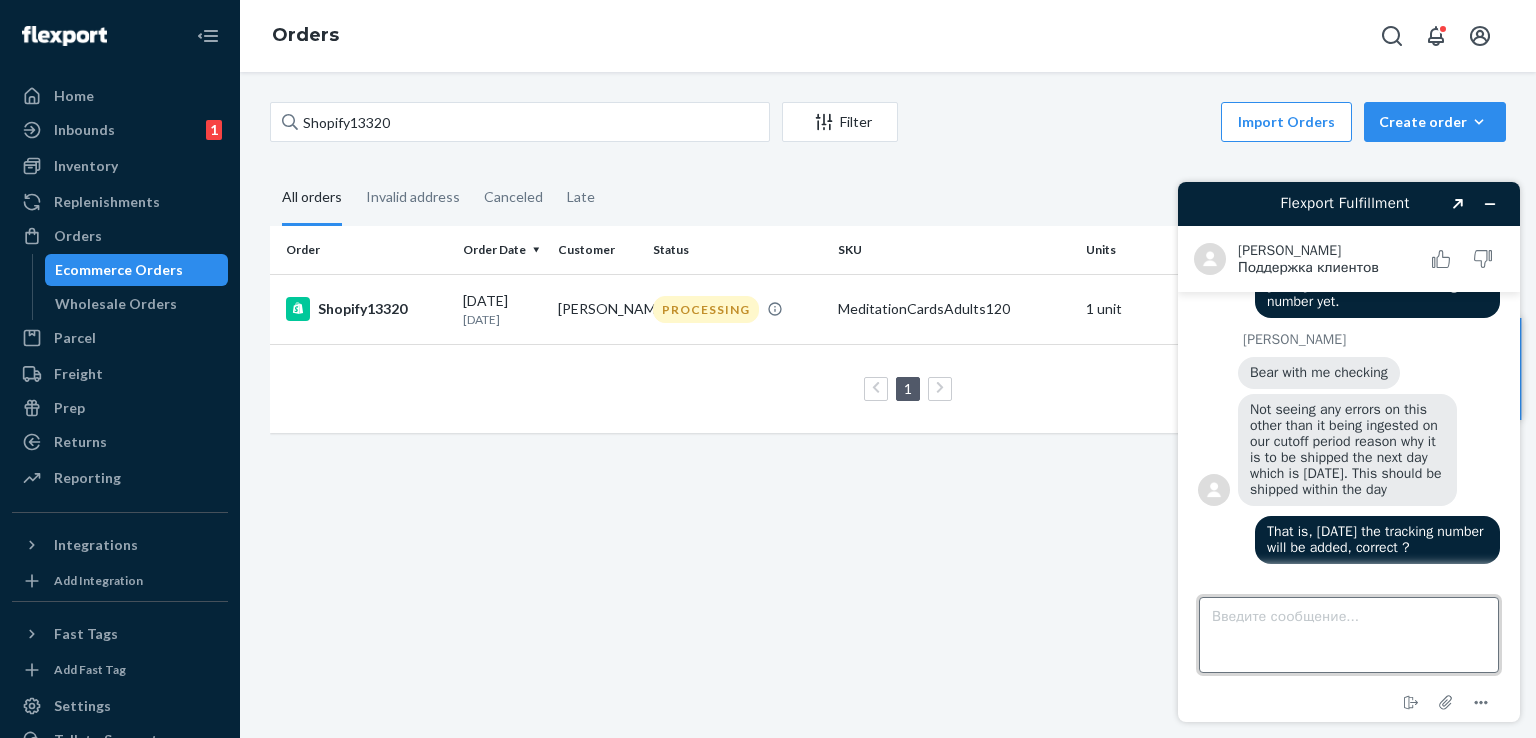 scroll, scrollTop: 2896, scrollLeft: 0, axis: vertical 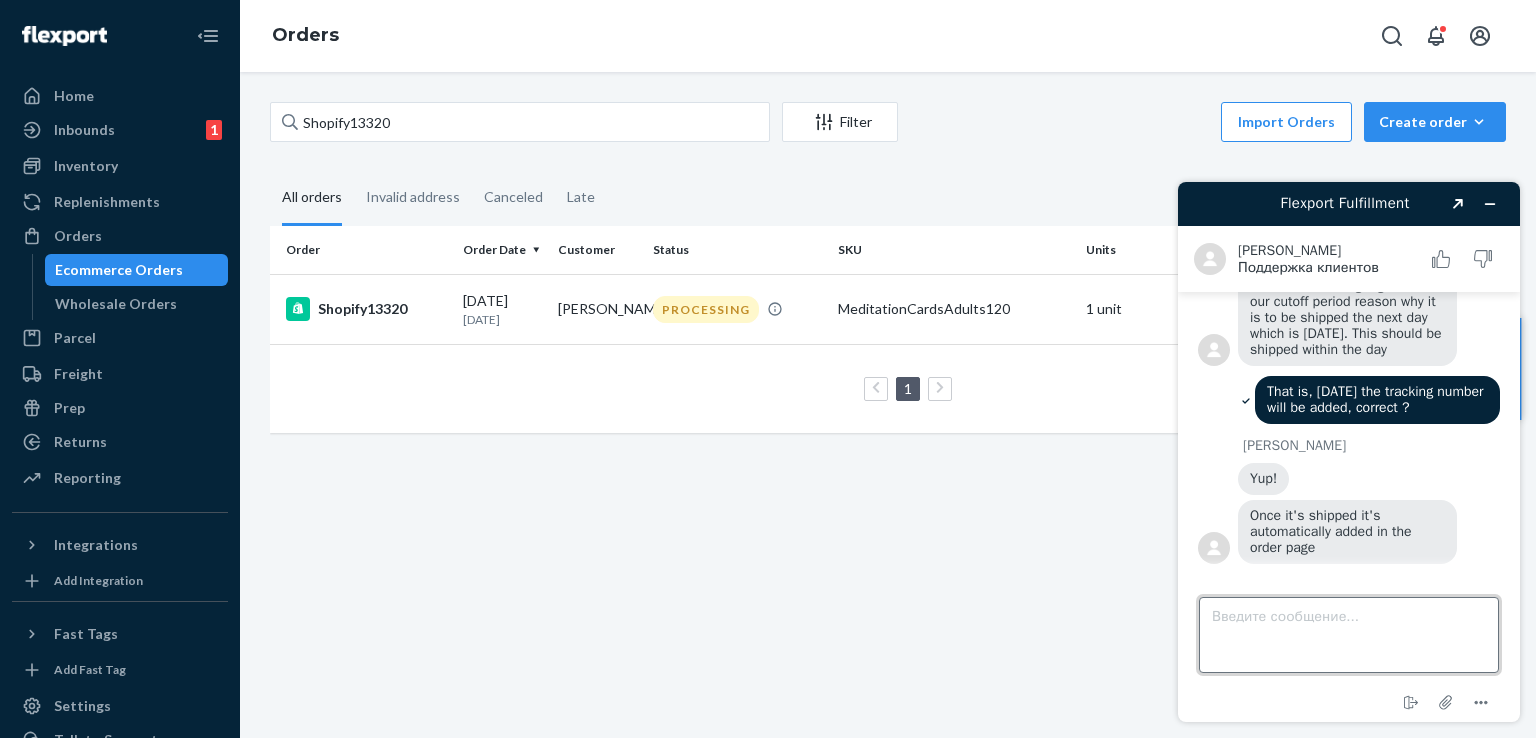 click on "Введите сообщение..." at bounding box center (1349, 635) 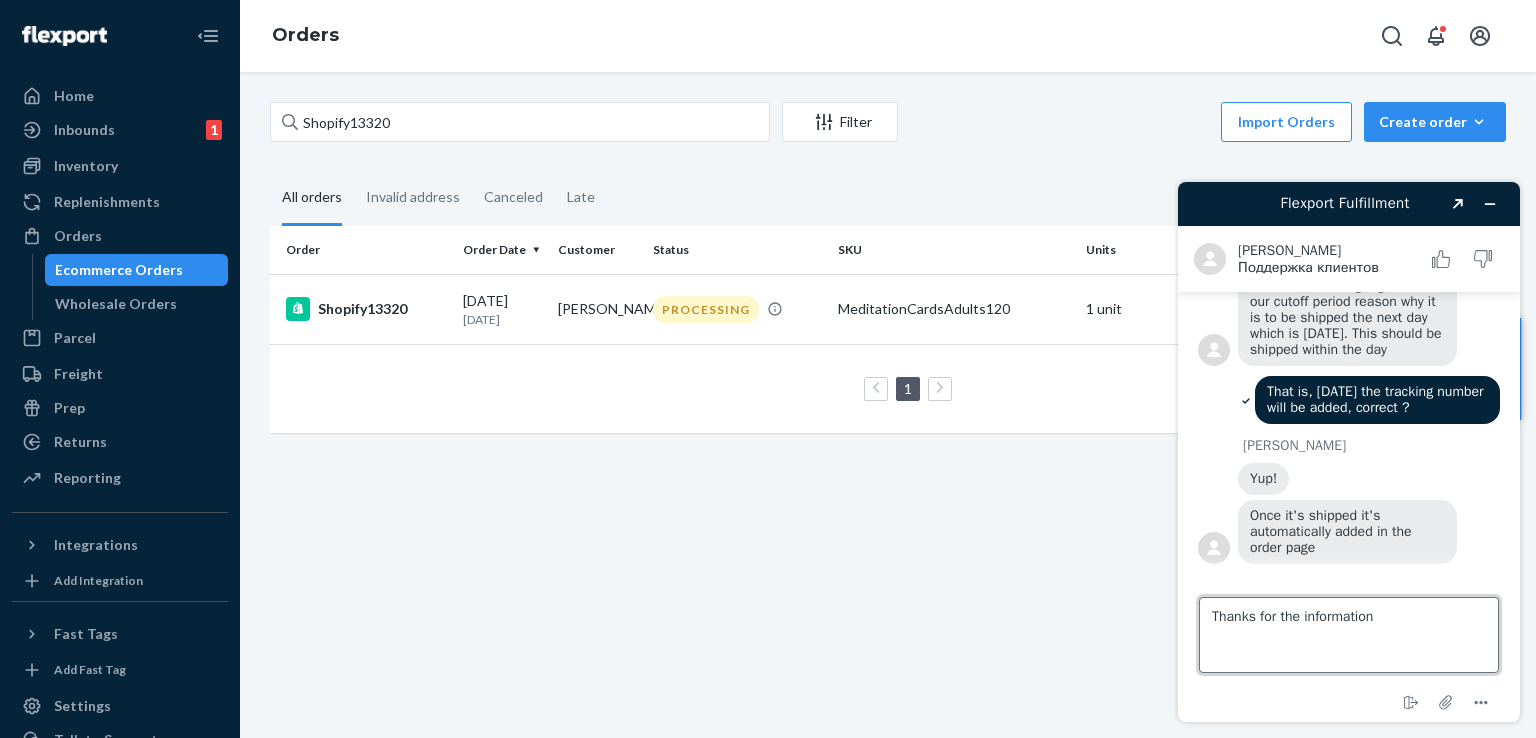 type on "Thanks for the information" 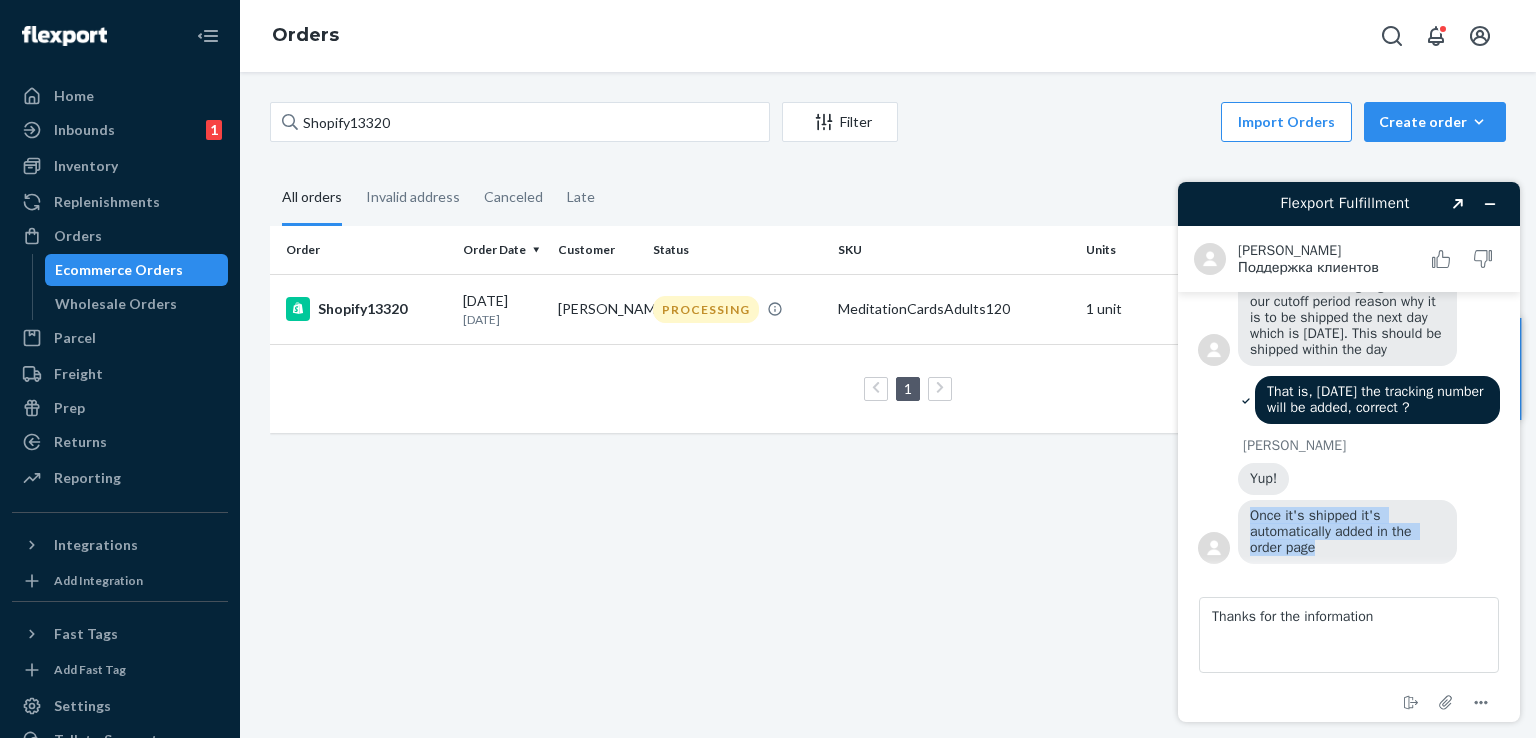 drag, startPoint x: 1319, startPoint y: 549, endPoint x: 1251, endPoint y: 519, distance: 74.323616 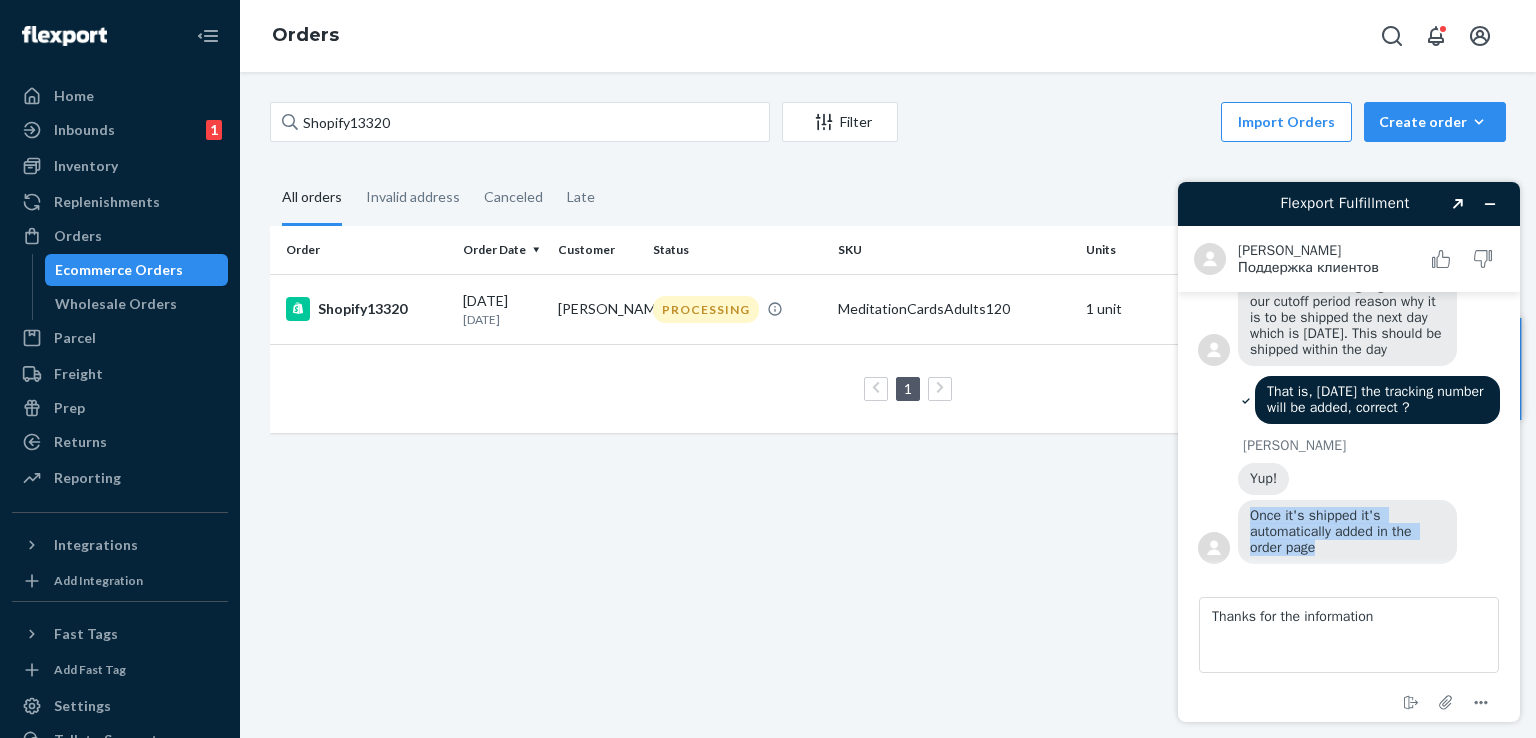 click on "Once it's shipped it's automatically added in the order page" at bounding box center [1347, 532] 